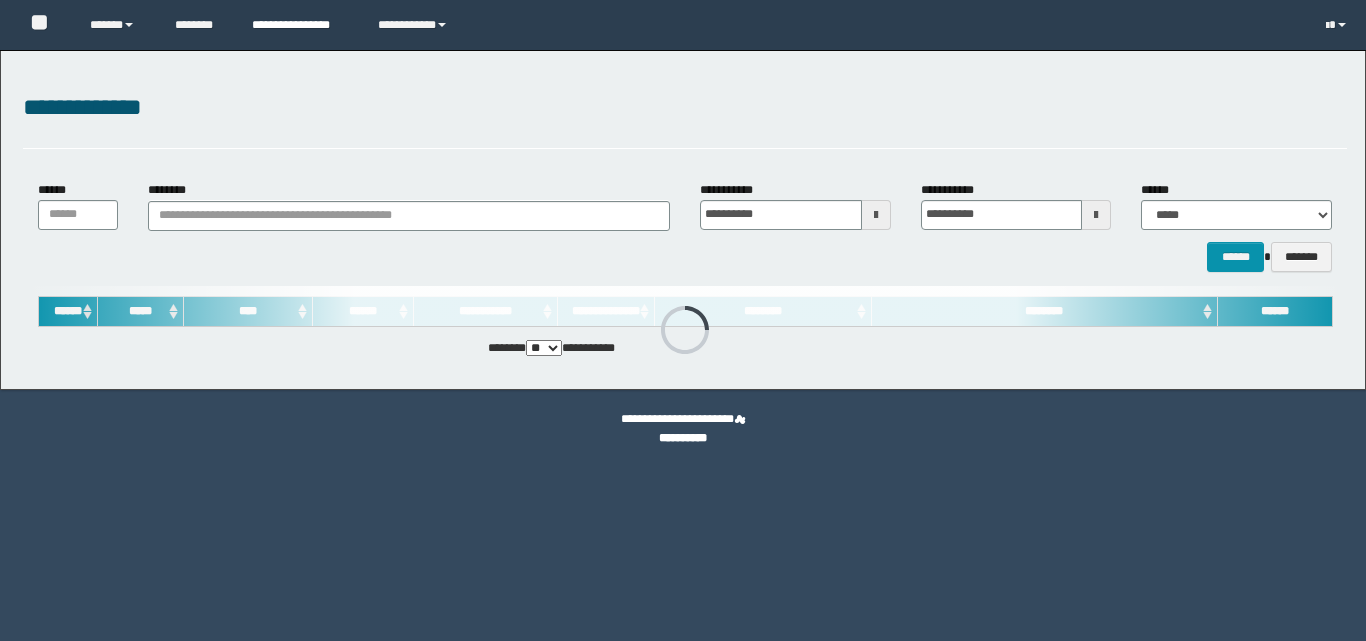 scroll, scrollTop: 0, scrollLeft: 0, axis: both 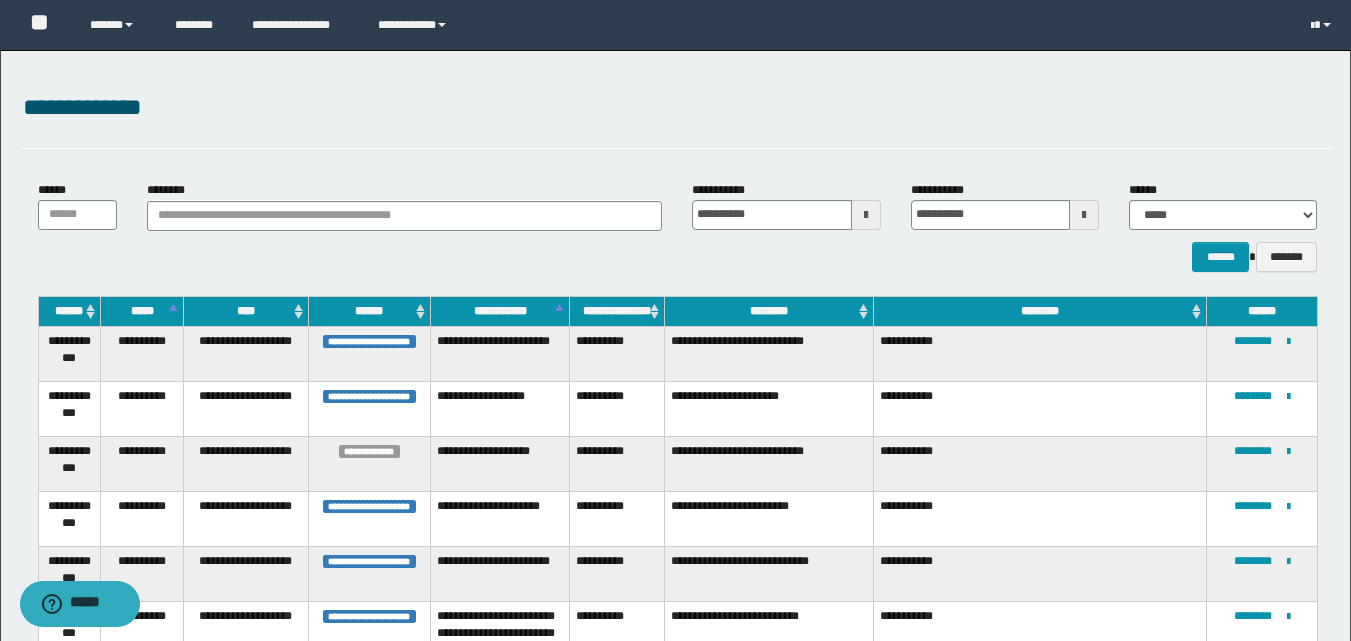 click at bounding box center (866, 215) 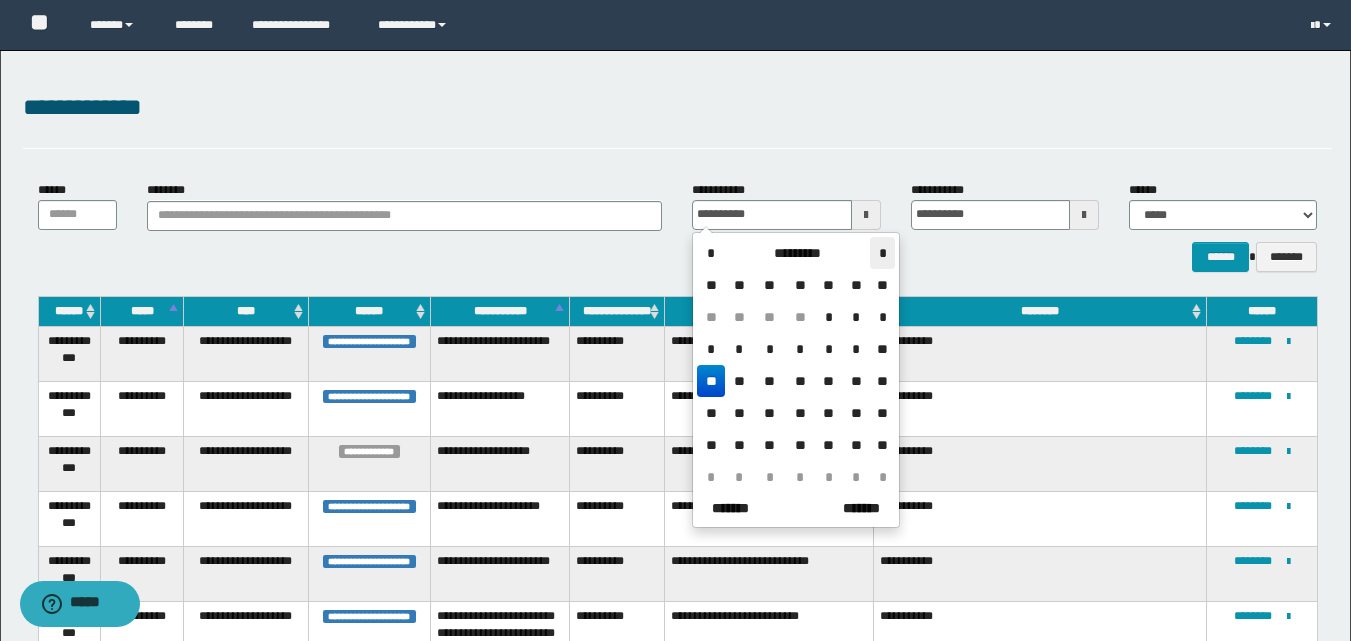 click on "*" at bounding box center (882, 253) 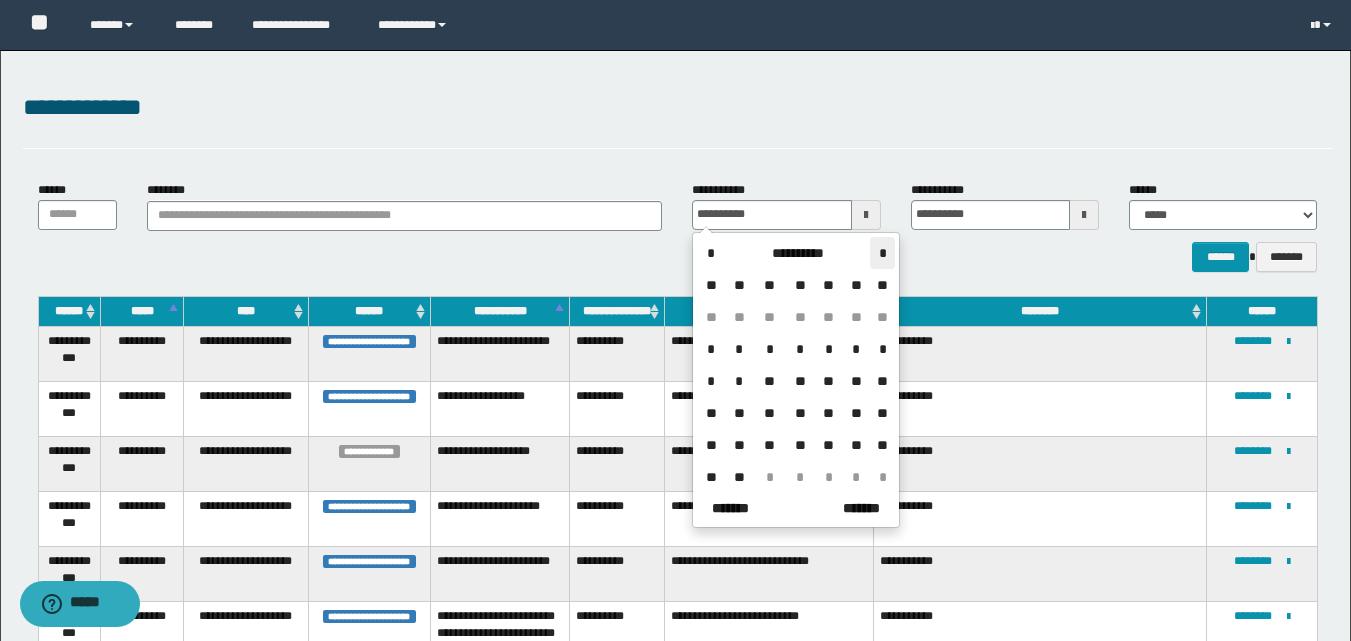 click on "*" at bounding box center (882, 253) 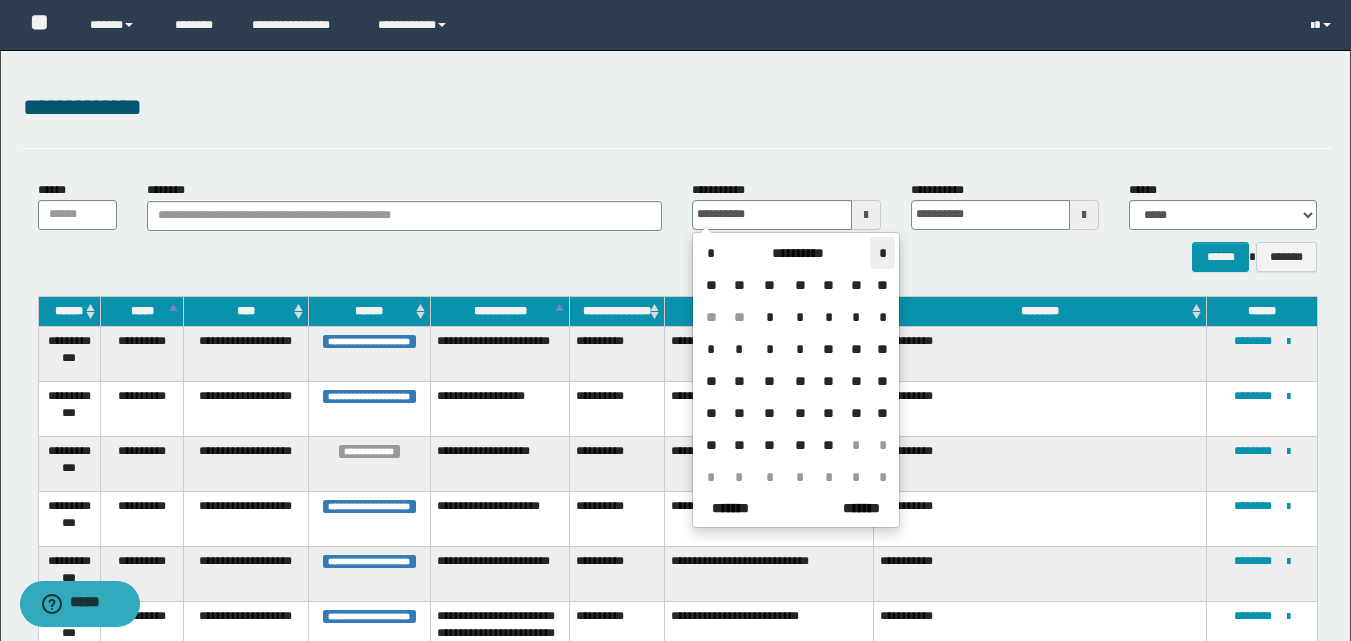 click on "*" at bounding box center (882, 253) 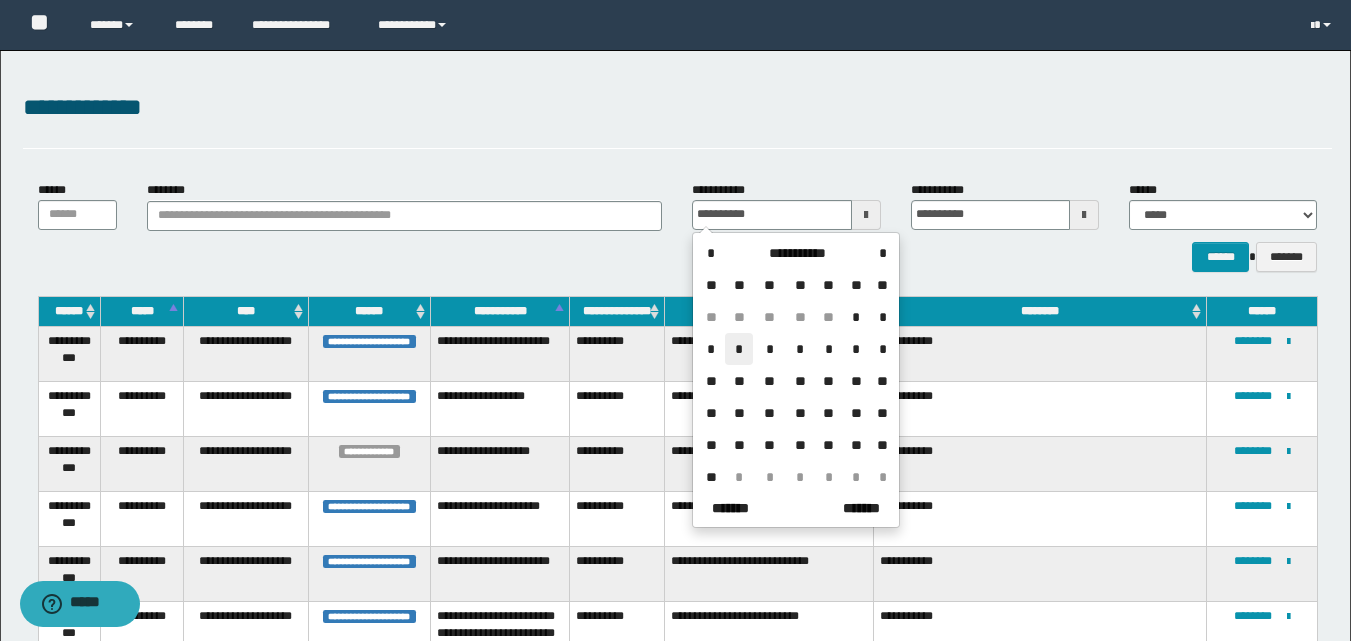 click on "*" at bounding box center (739, 349) 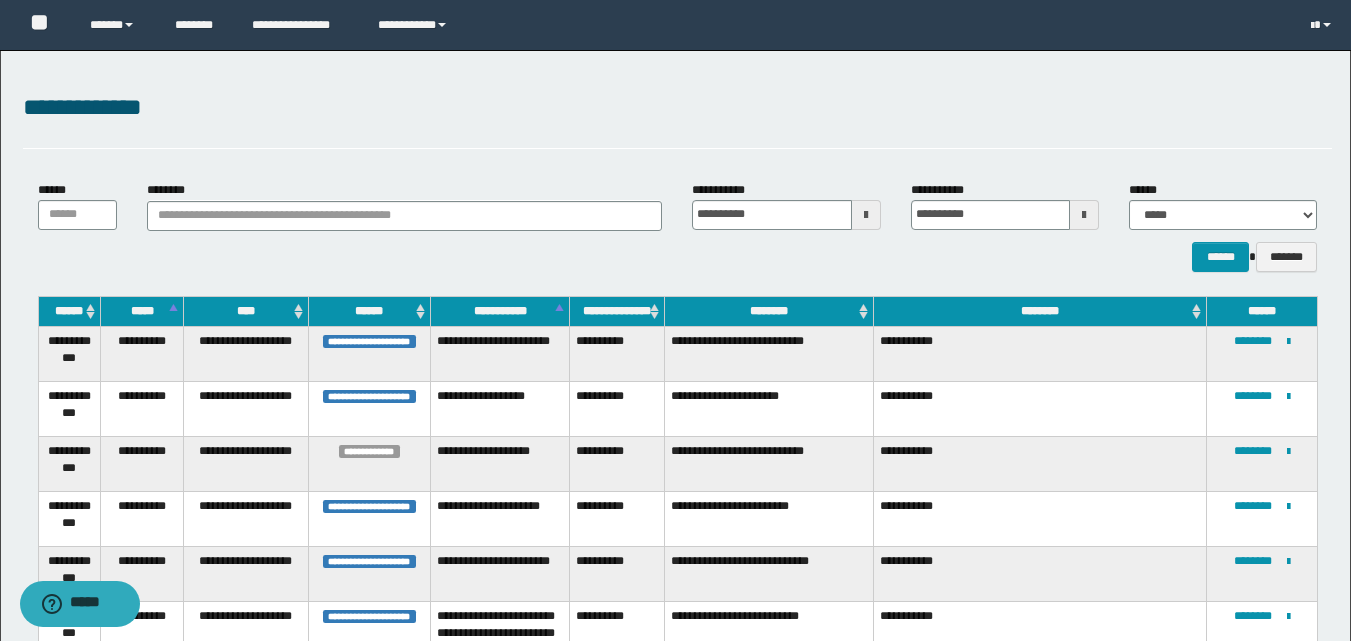 click at bounding box center (1084, 215) 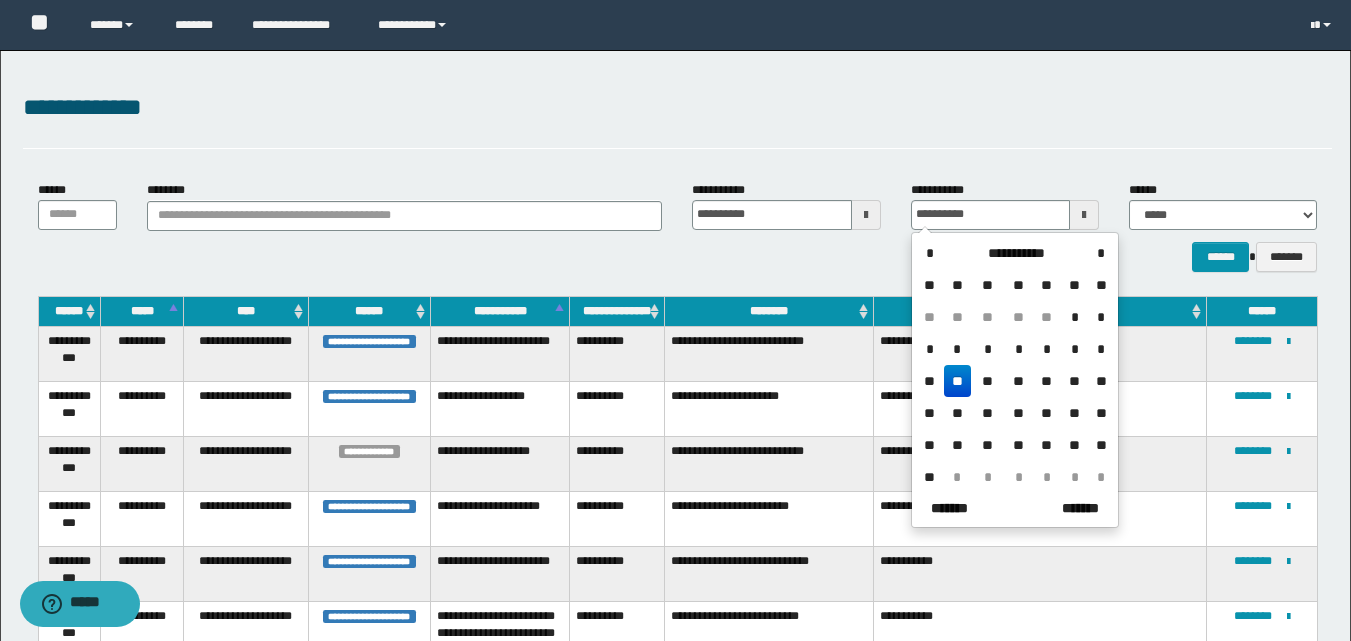click on "*" at bounding box center (958, 349) 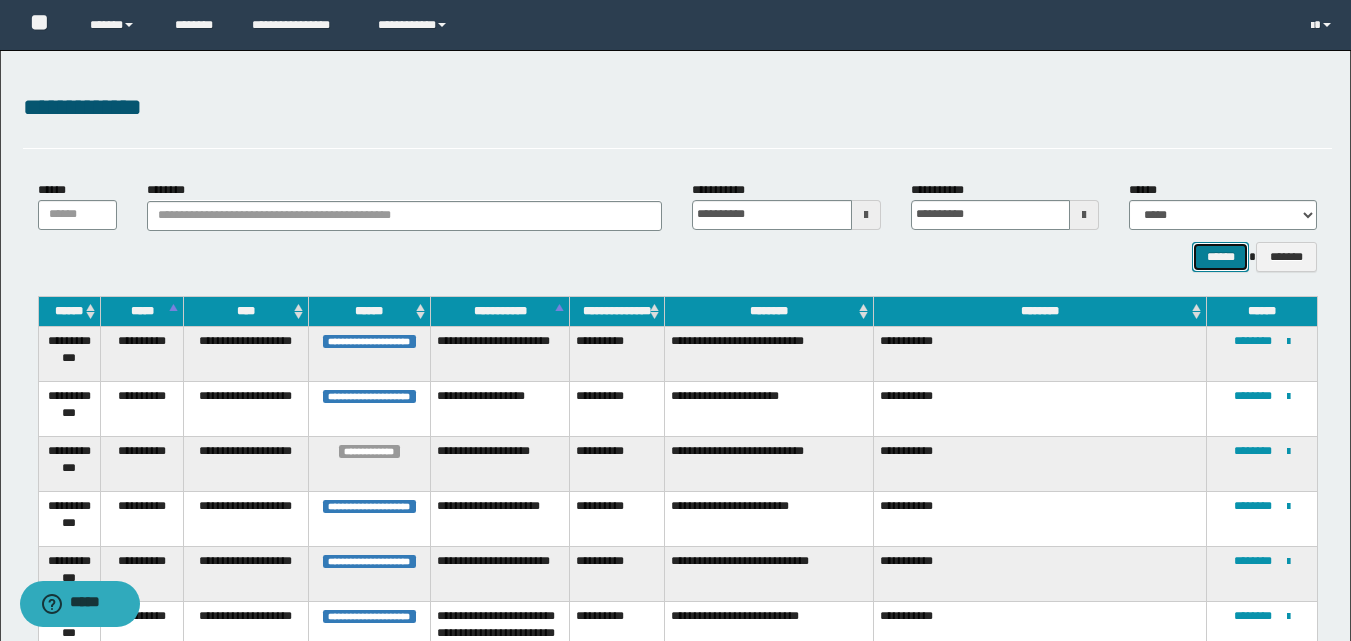 click on "******" at bounding box center [1220, 257] 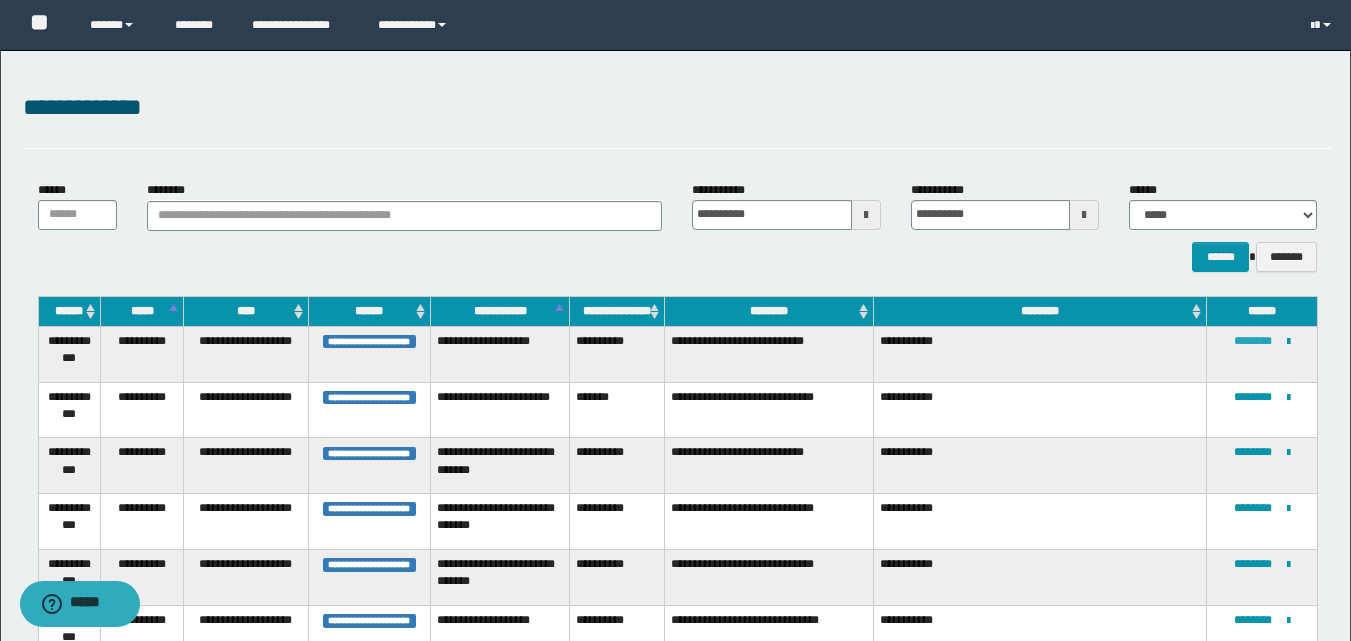 click on "********" at bounding box center (1253, 341) 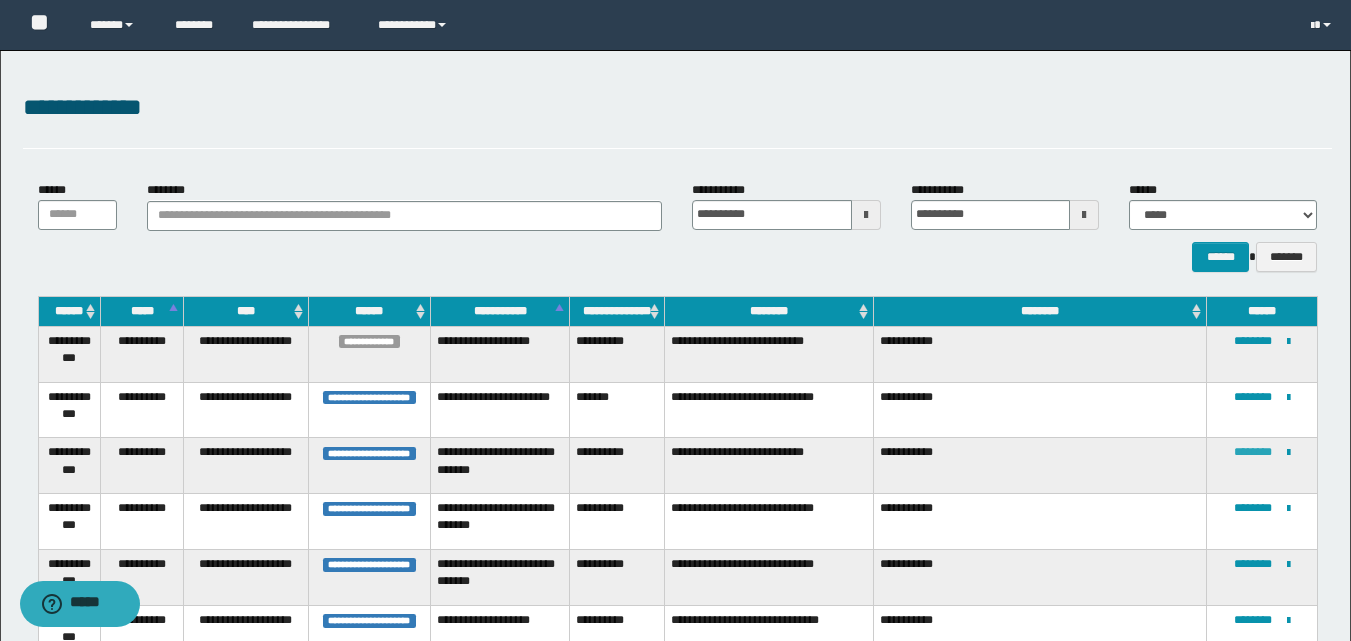 click on "********" at bounding box center (1253, 452) 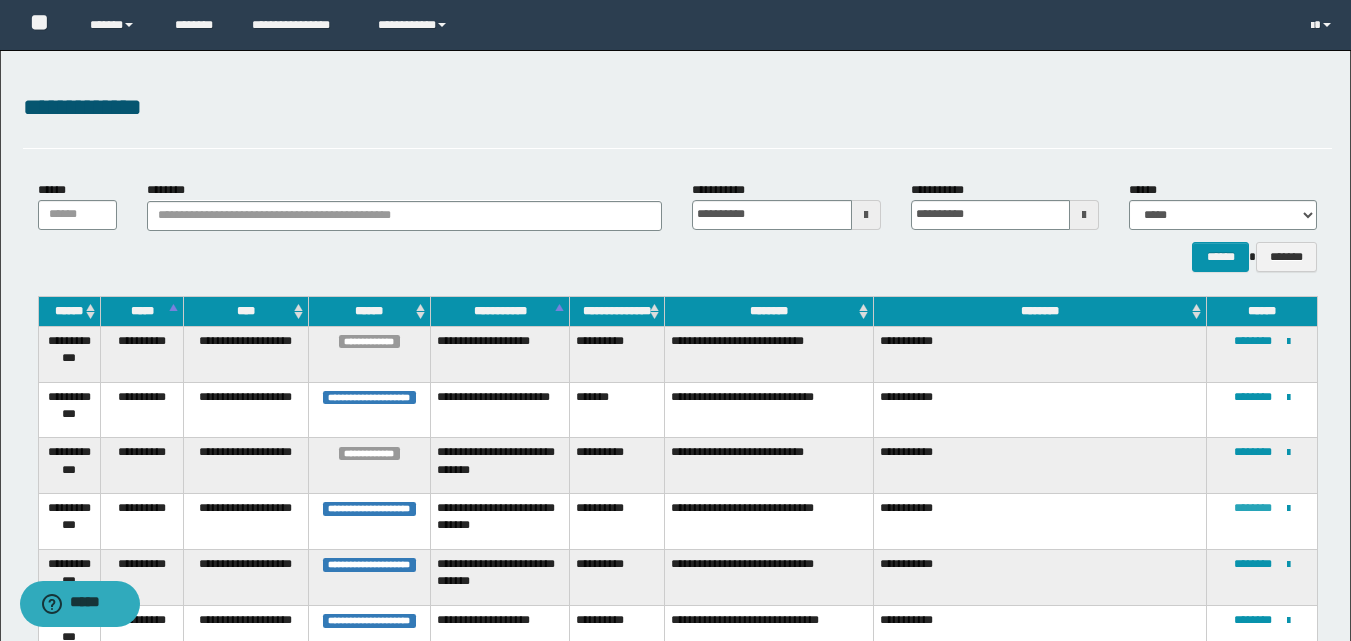 click on "********" at bounding box center [1253, 508] 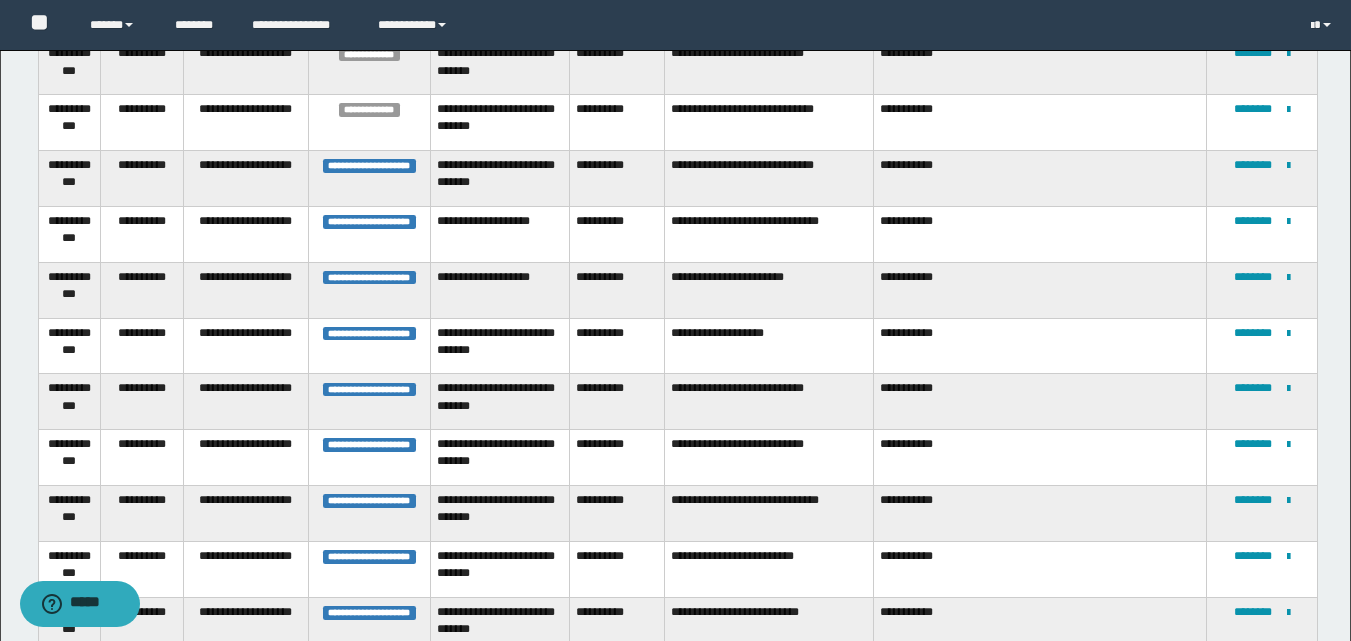scroll, scrollTop: 420, scrollLeft: 0, axis: vertical 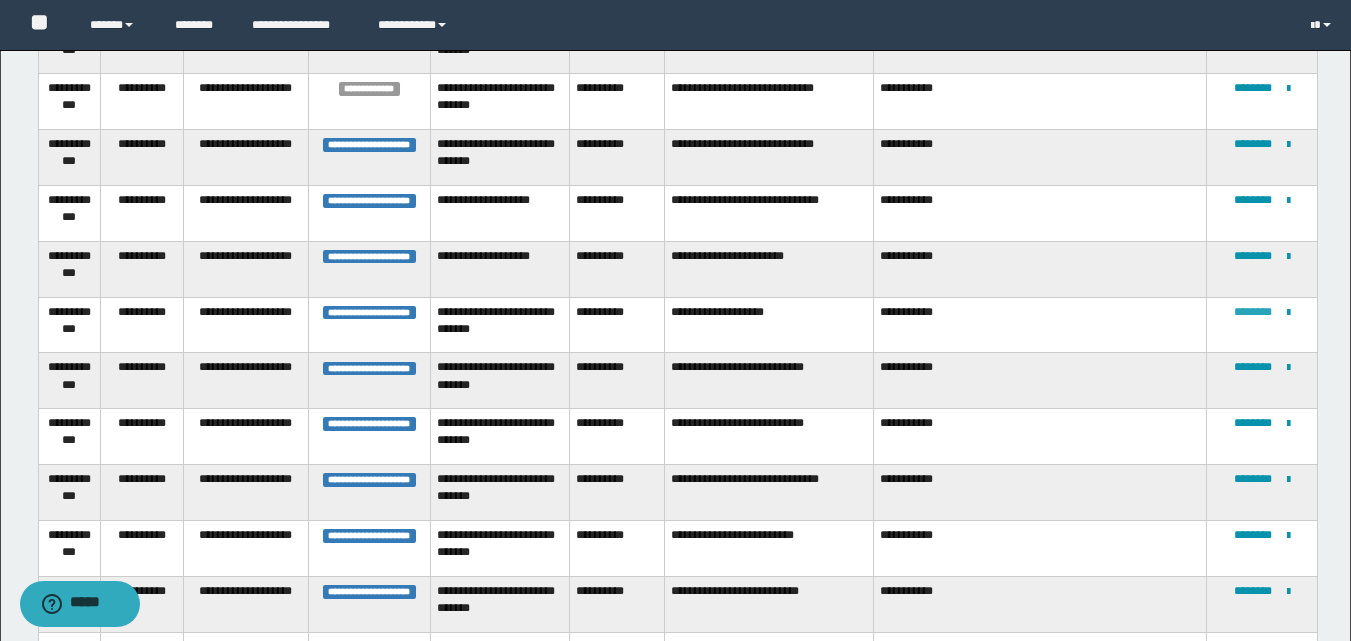 click on "********" at bounding box center [1253, 312] 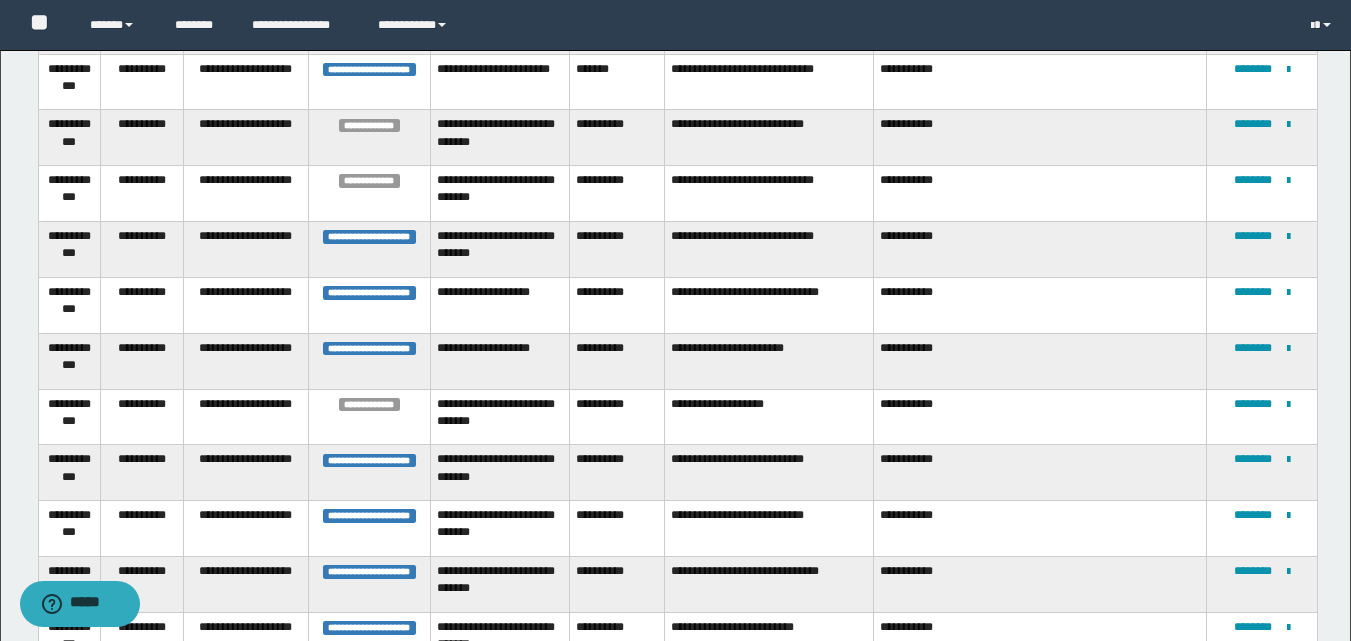scroll, scrollTop: 428, scrollLeft: 0, axis: vertical 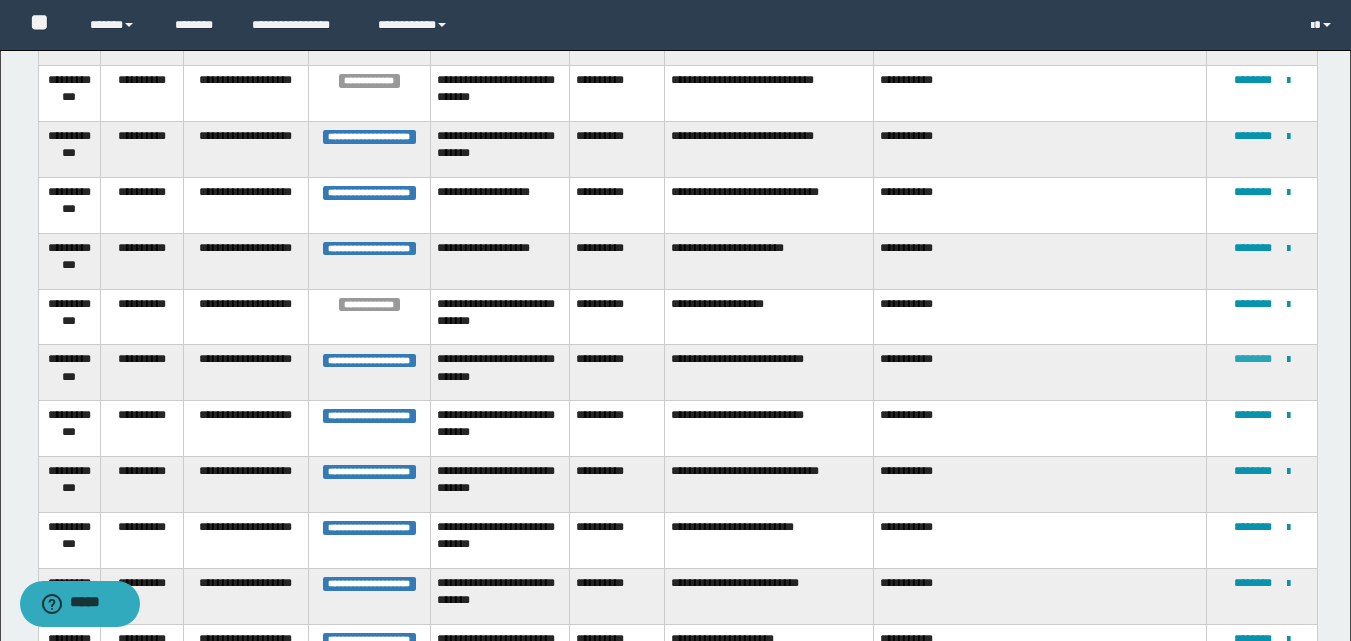click on "********" at bounding box center (1253, 359) 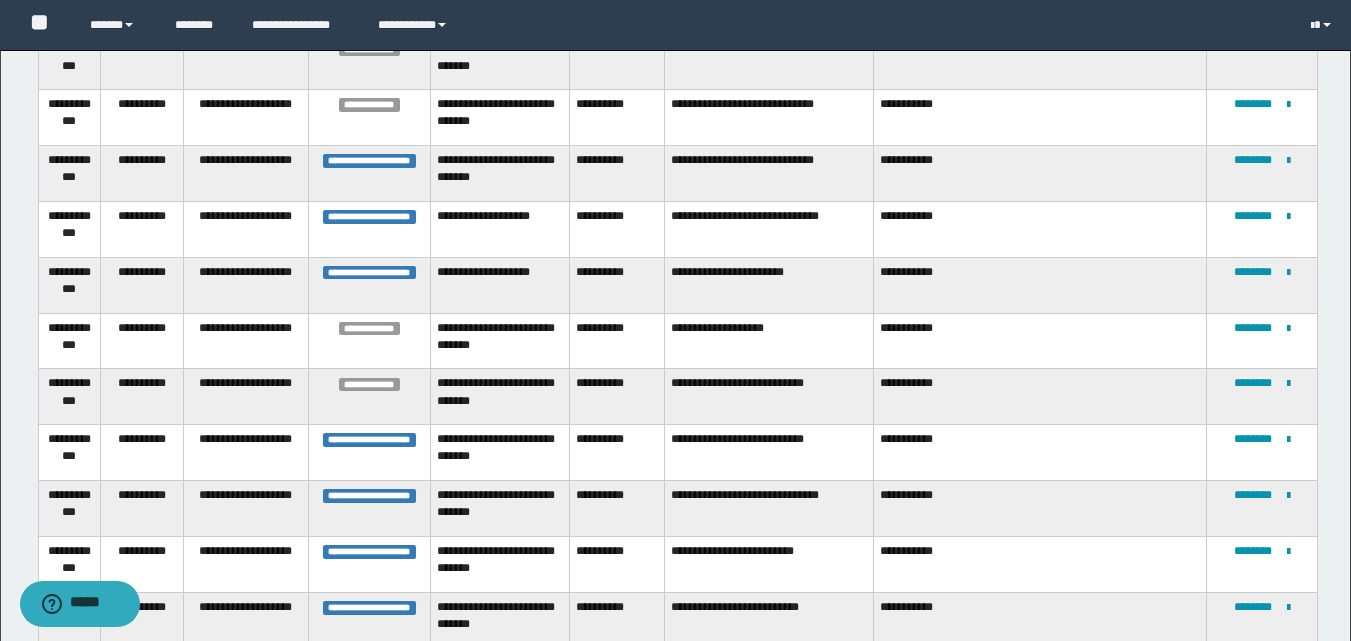 scroll, scrollTop: 504, scrollLeft: 0, axis: vertical 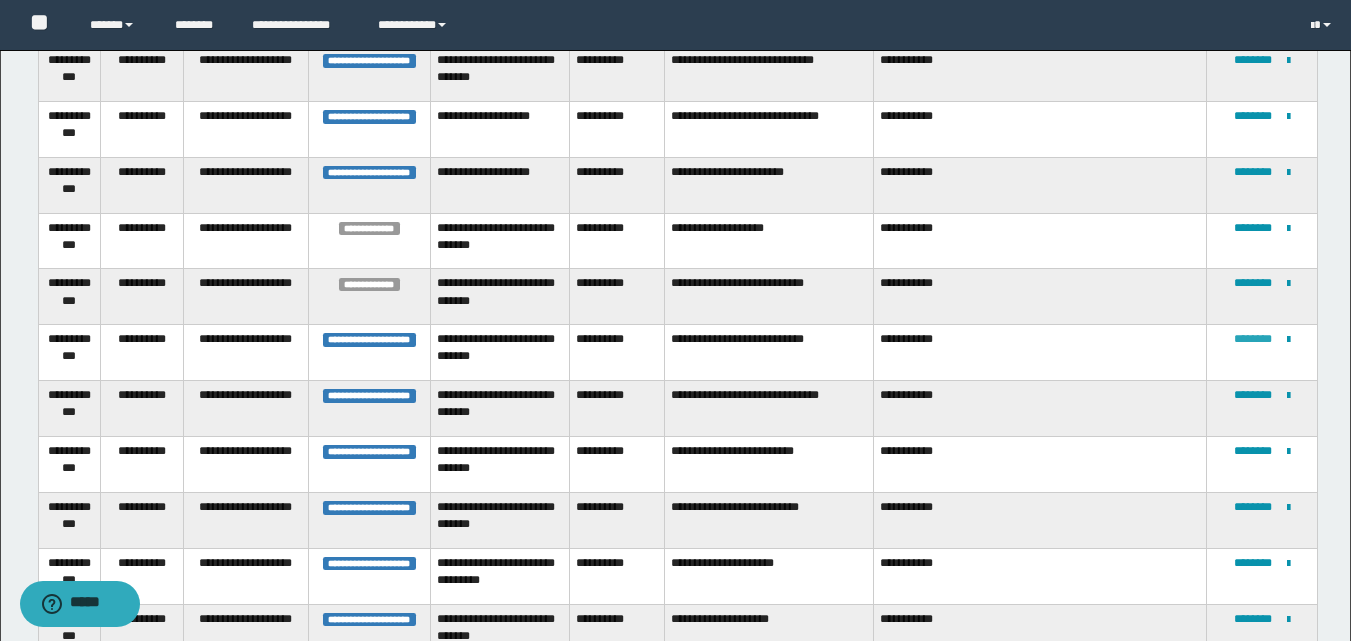 click on "********" at bounding box center (1253, 339) 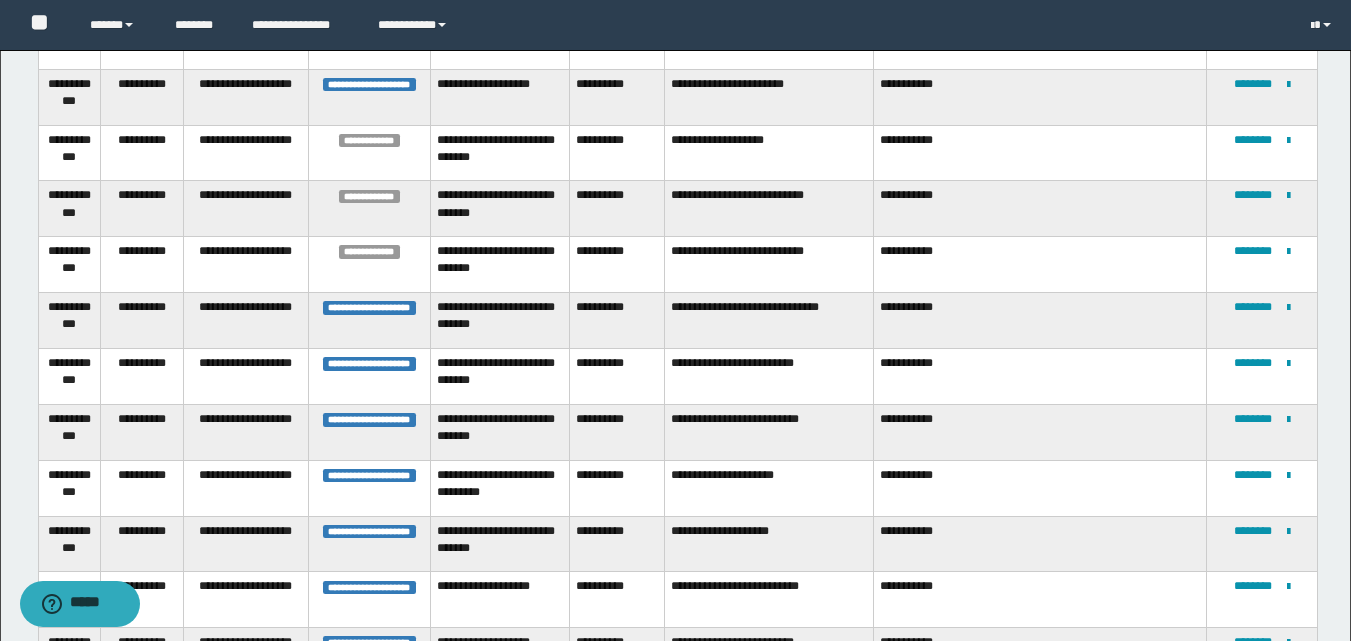 scroll, scrollTop: 600, scrollLeft: 0, axis: vertical 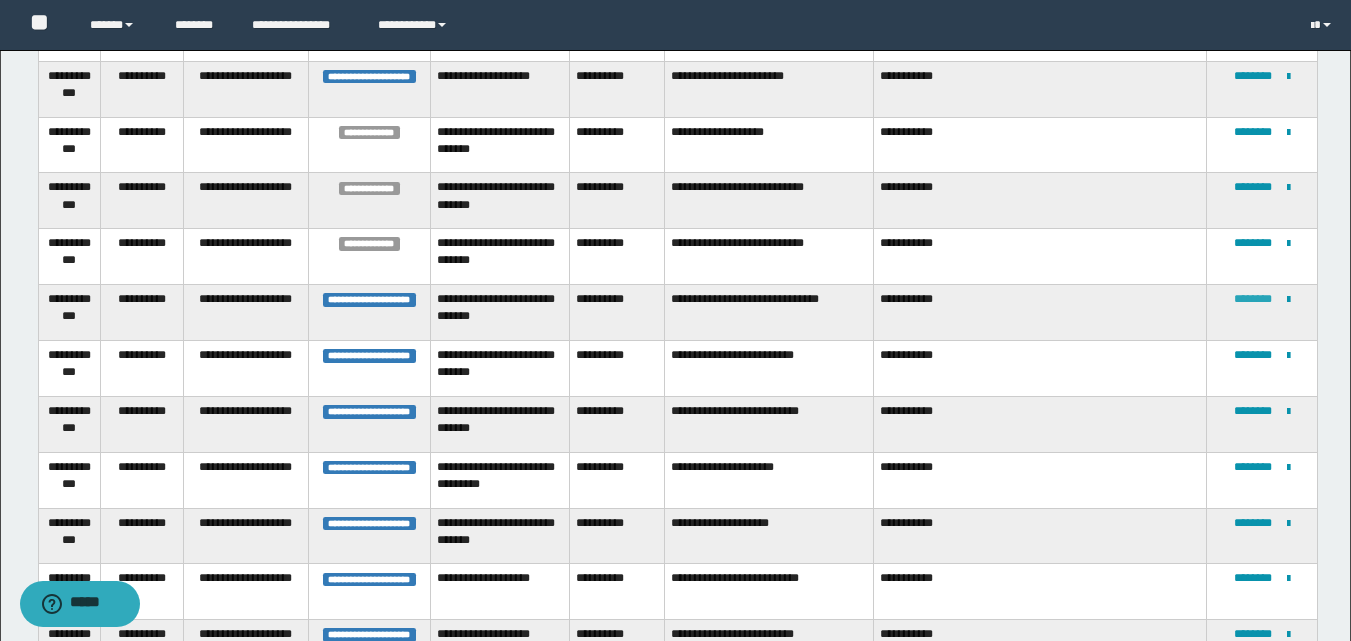 click on "********" at bounding box center (1253, 299) 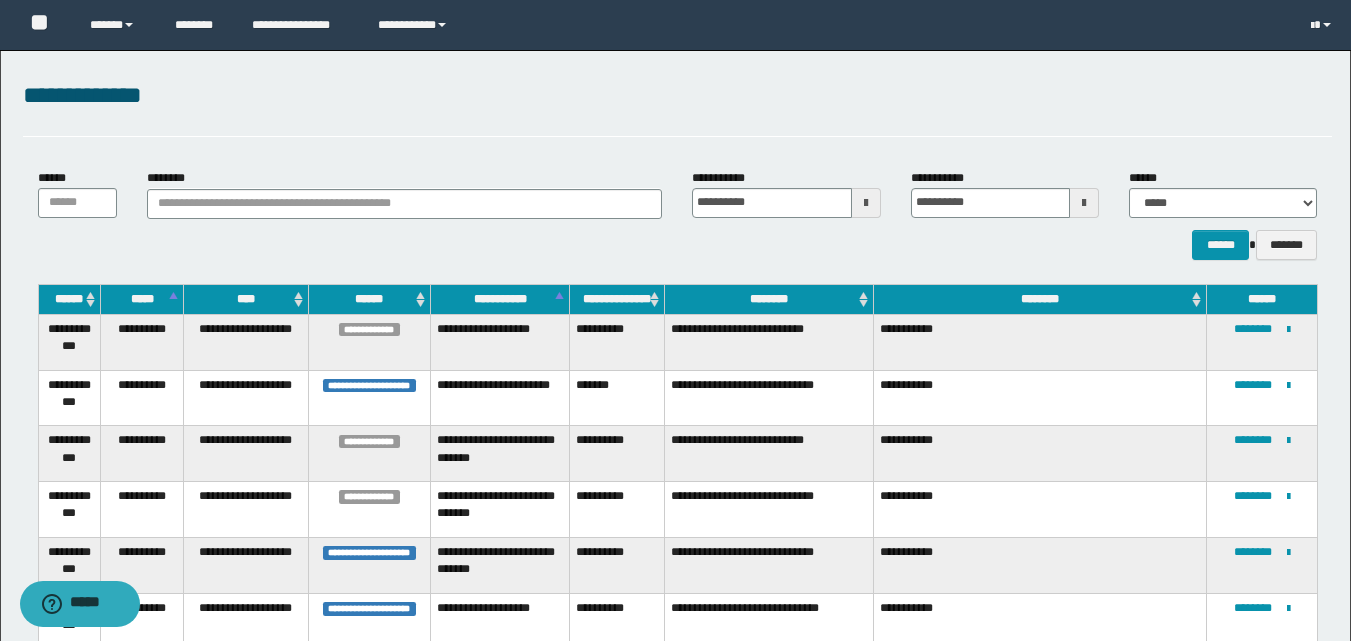 scroll, scrollTop: 660, scrollLeft: 0, axis: vertical 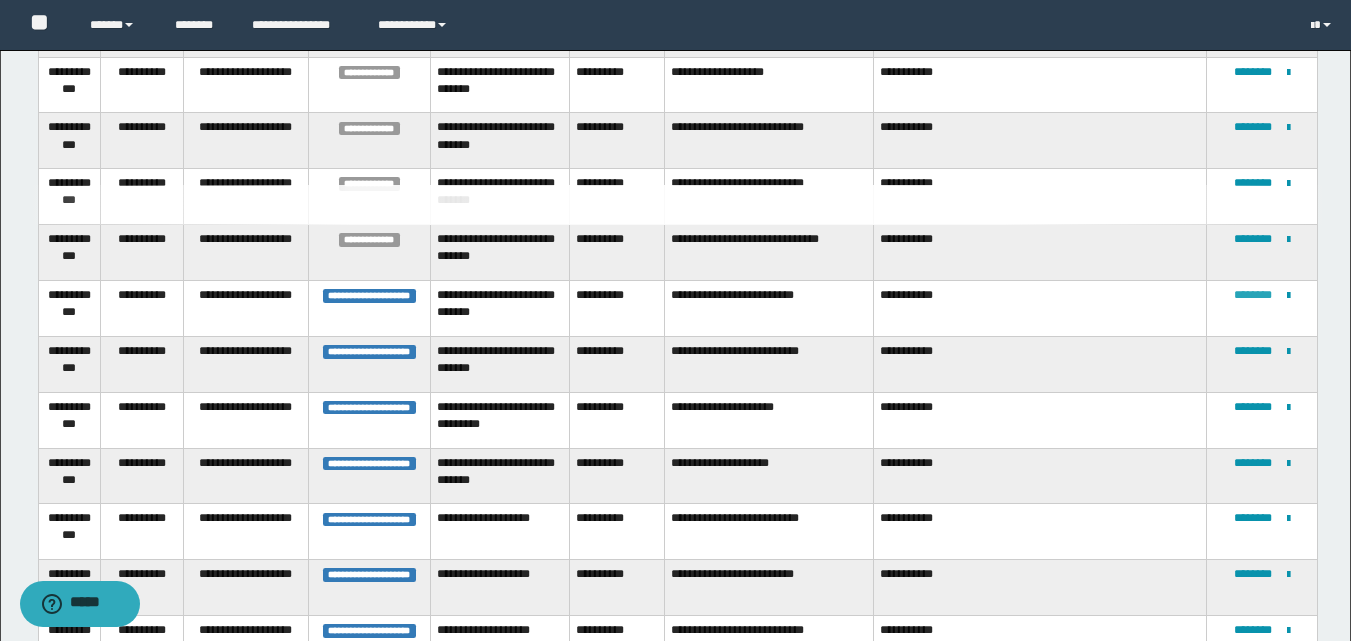 click on "********" at bounding box center [1253, 295] 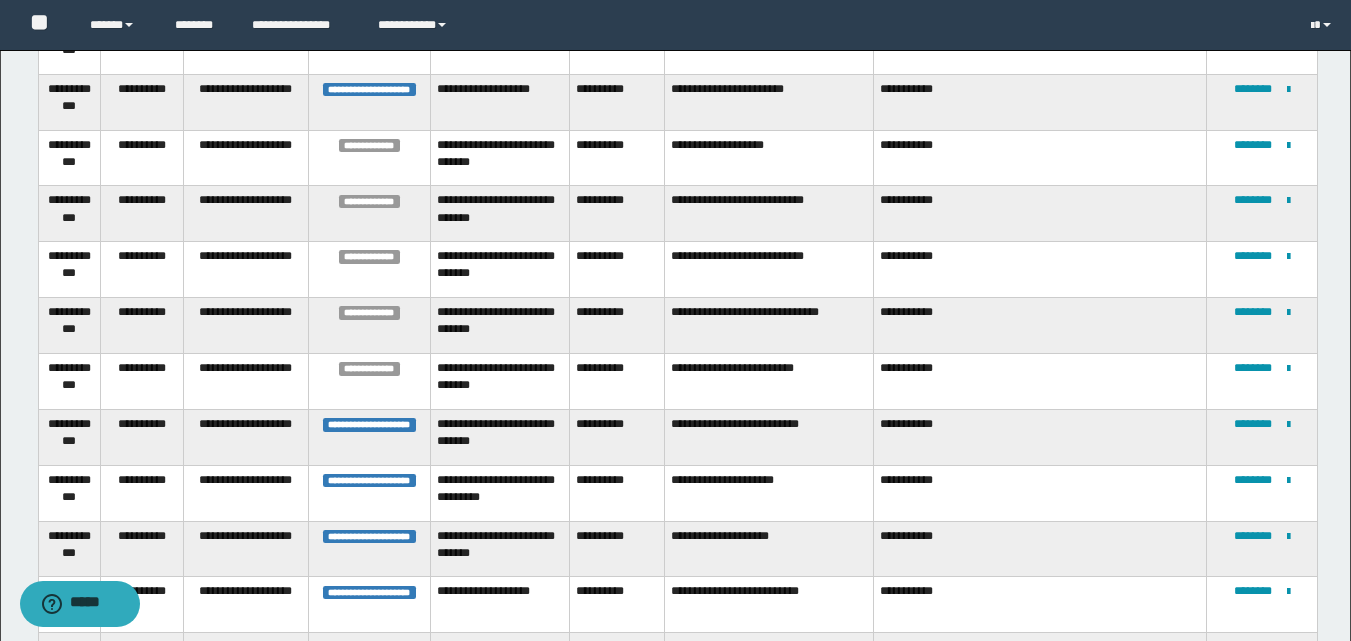 scroll, scrollTop: 620, scrollLeft: 0, axis: vertical 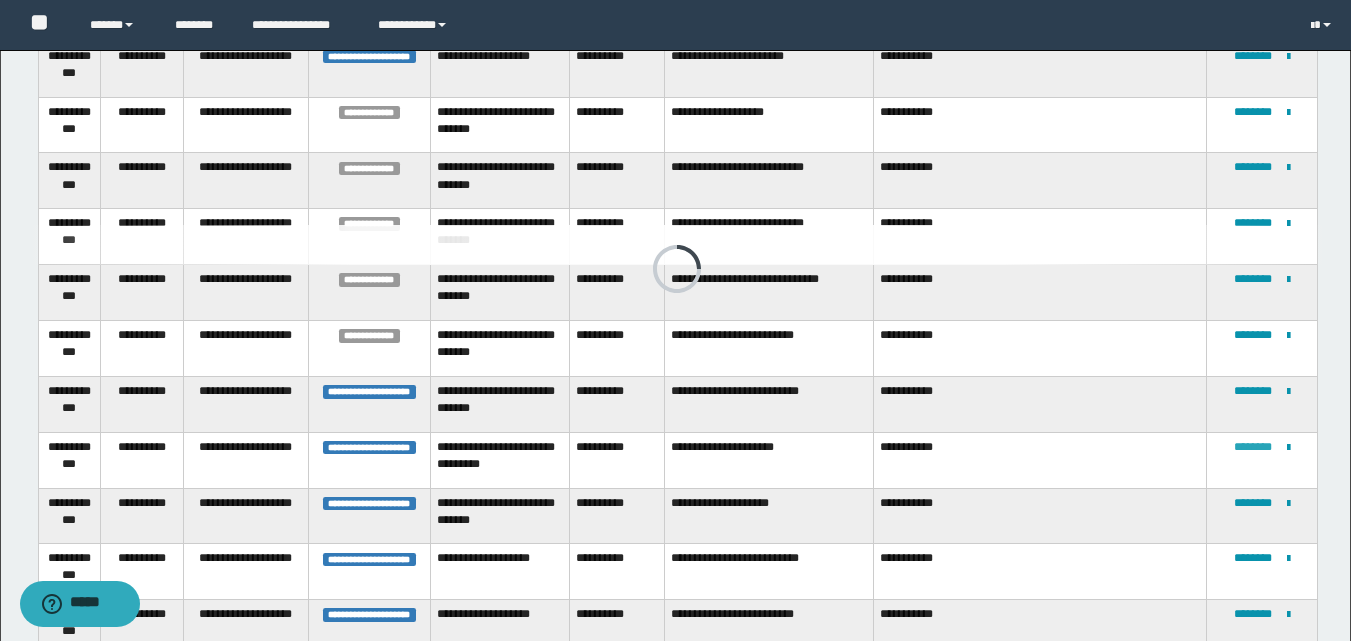 click on "********" at bounding box center [1253, 447] 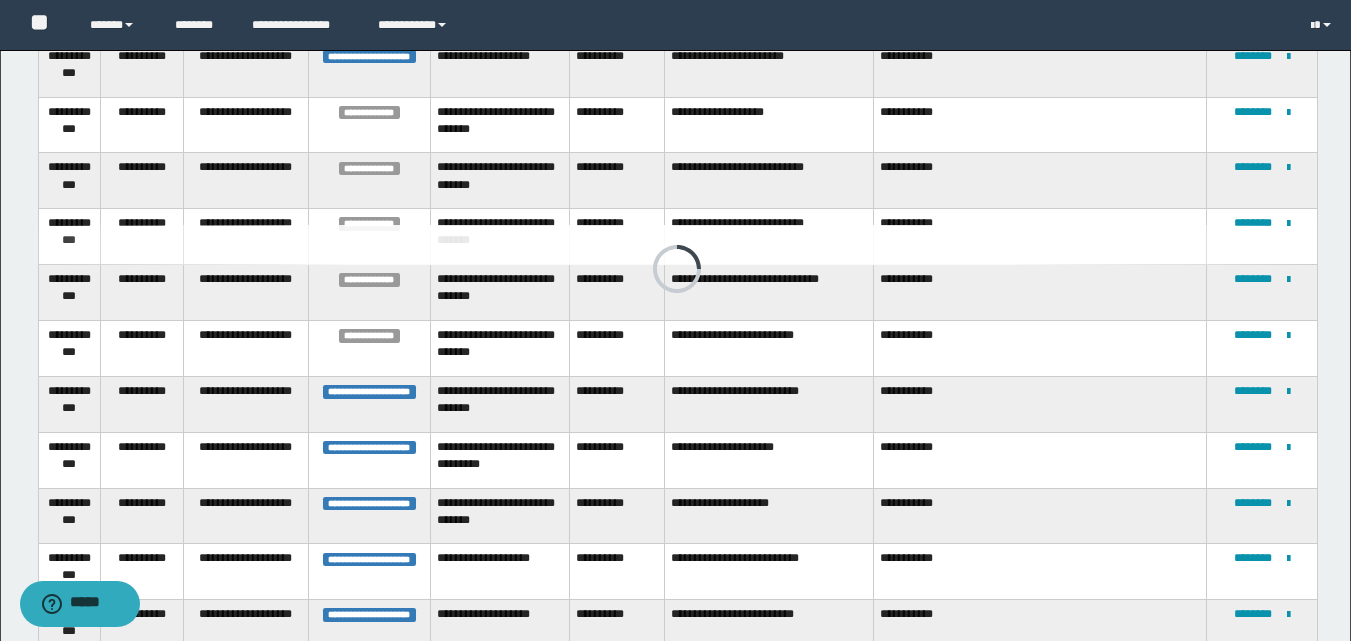 scroll, scrollTop: 207, scrollLeft: 0, axis: vertical 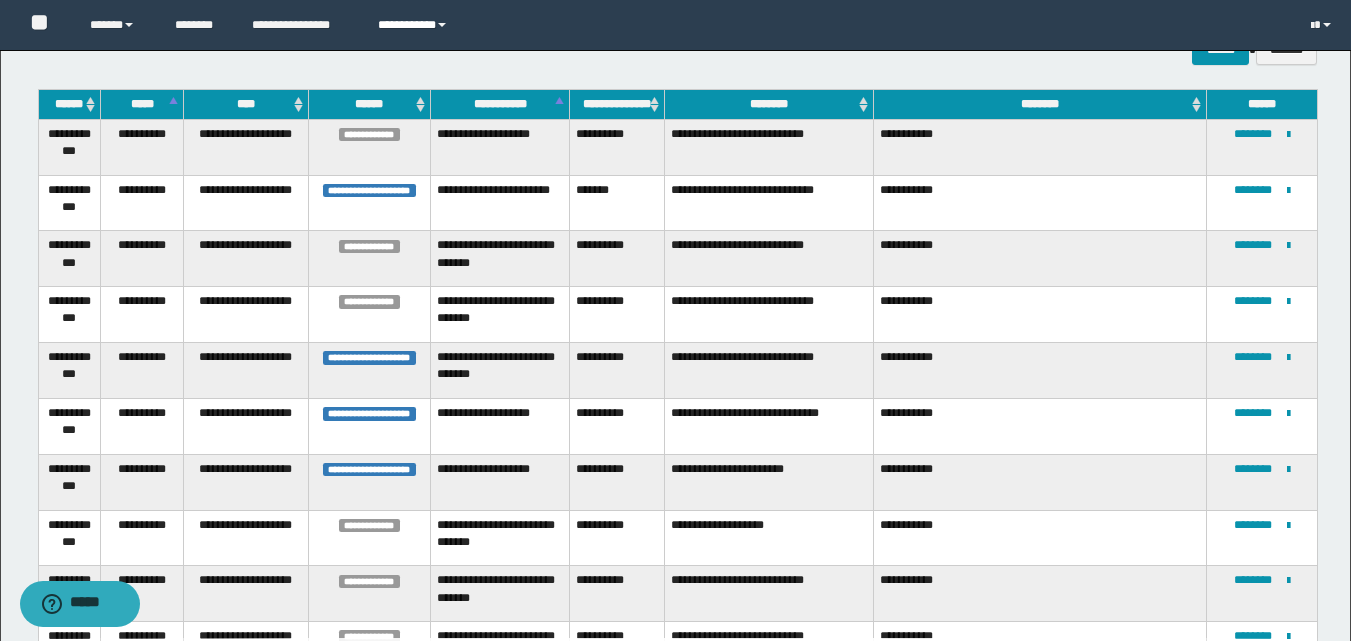 click on "**********" at bounding box center [415, 25] 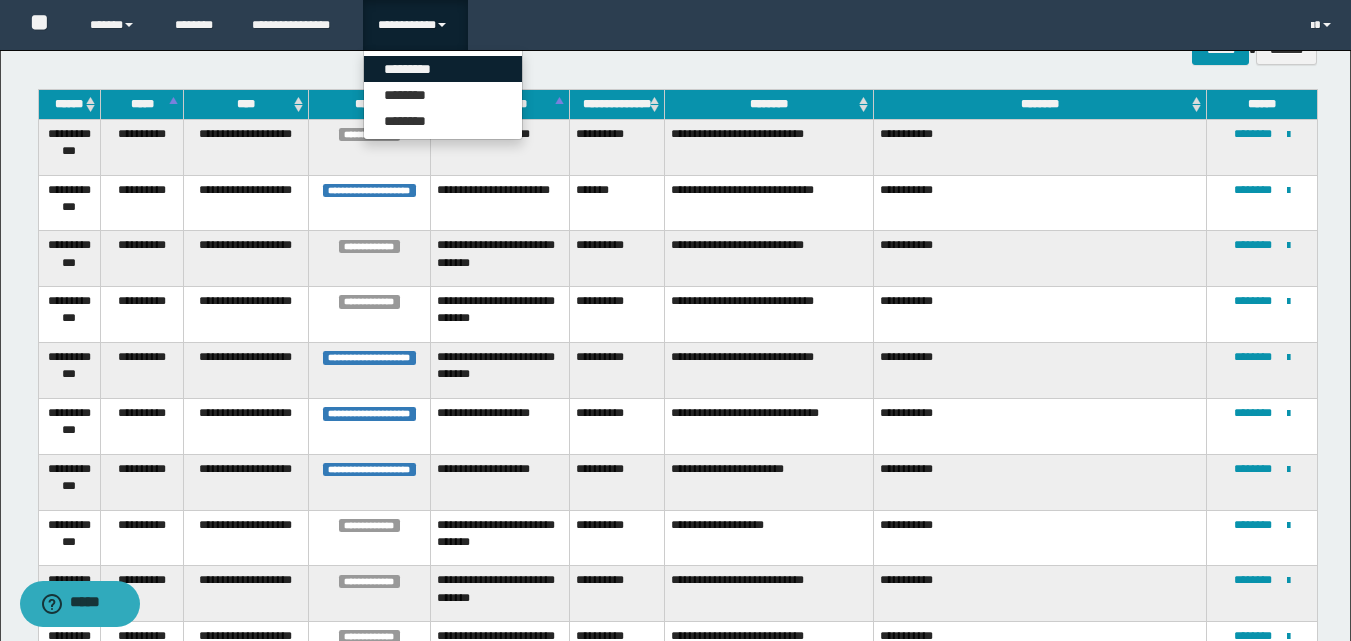 click on "*********" at bounding box center [443, 69] 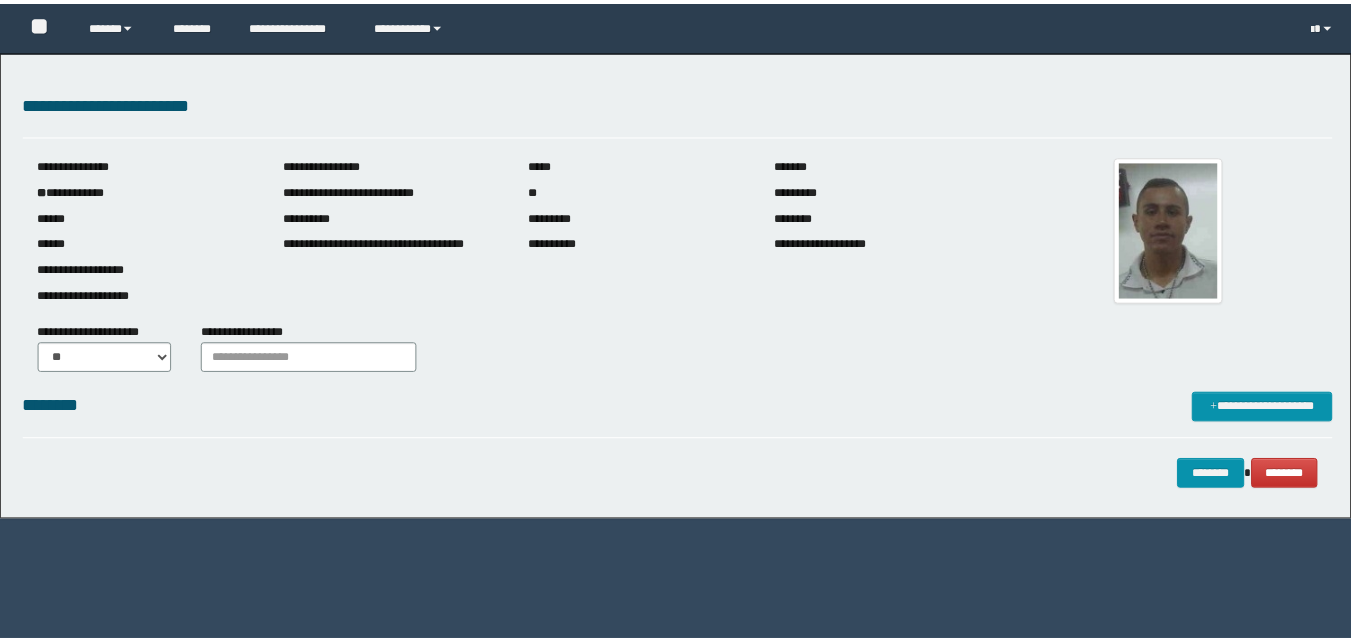 scroll, scrollTop: 0, scrollLeft: 0, axis: both 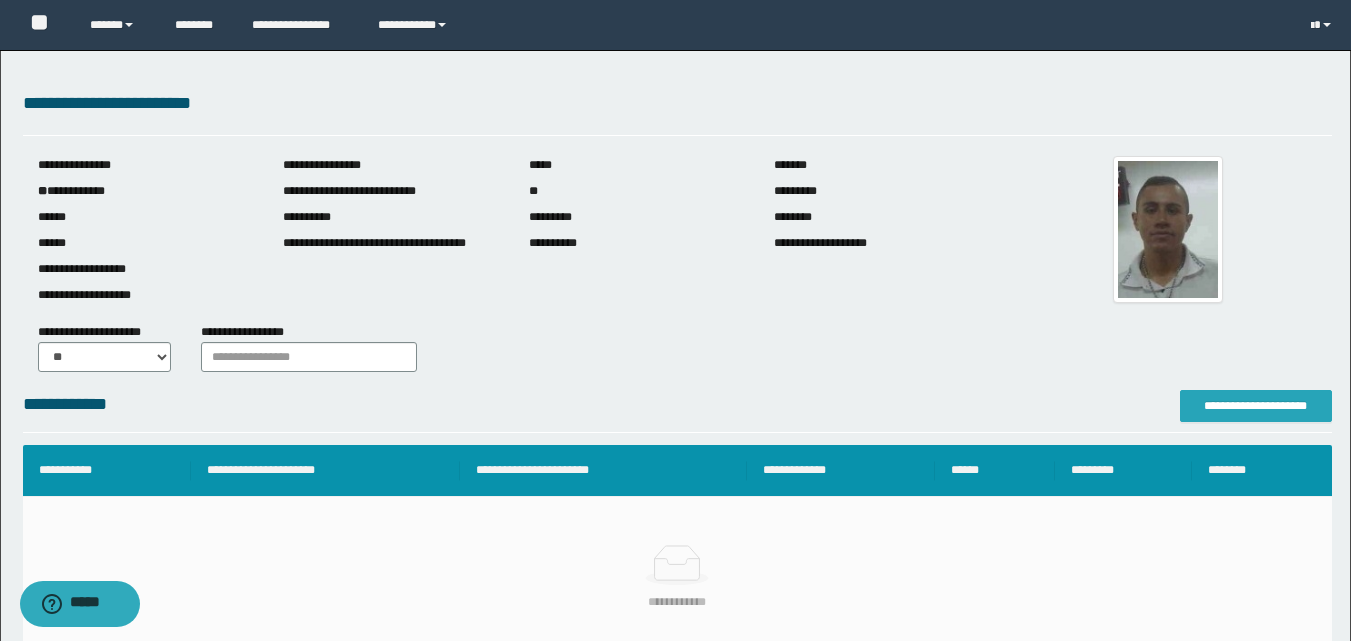 click on "**********" at bounding box center [1256, 406] 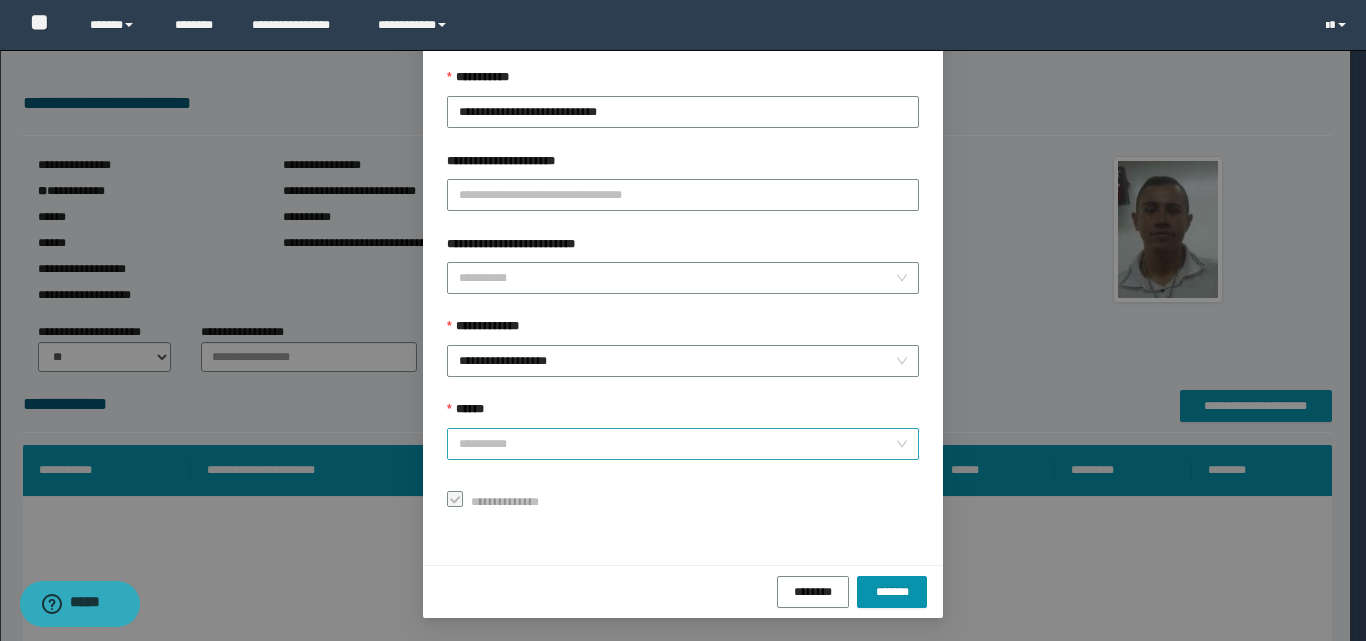 scroll, scrollTop: 111, scrollLeft: 0, axis: vertical 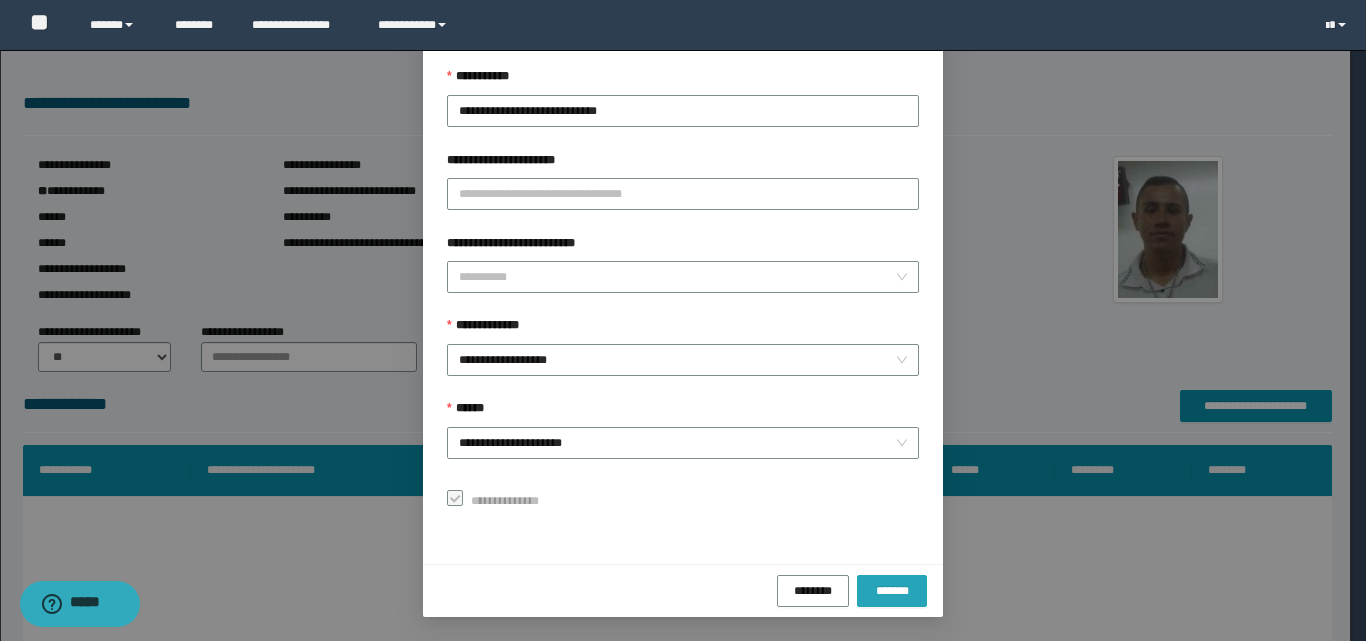 click on "*******" at bounding box center (892, 590) 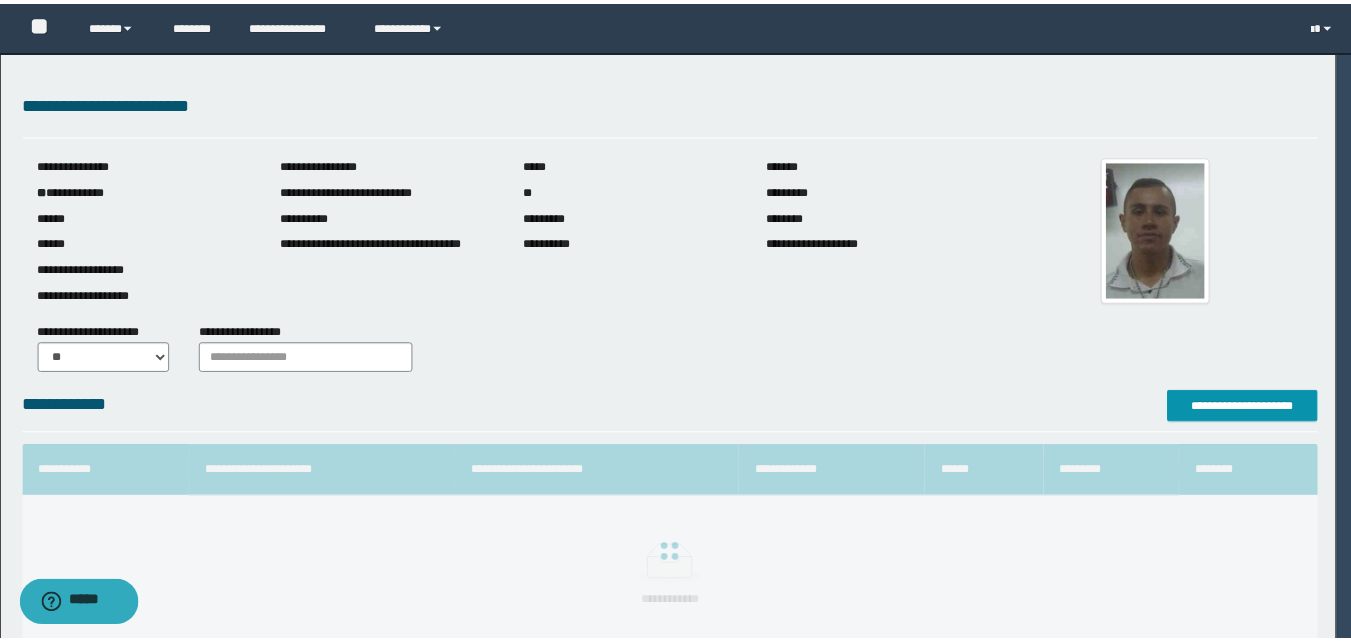 scroll, scrollTop: 64, scrollLeft: 0, axis: vertical 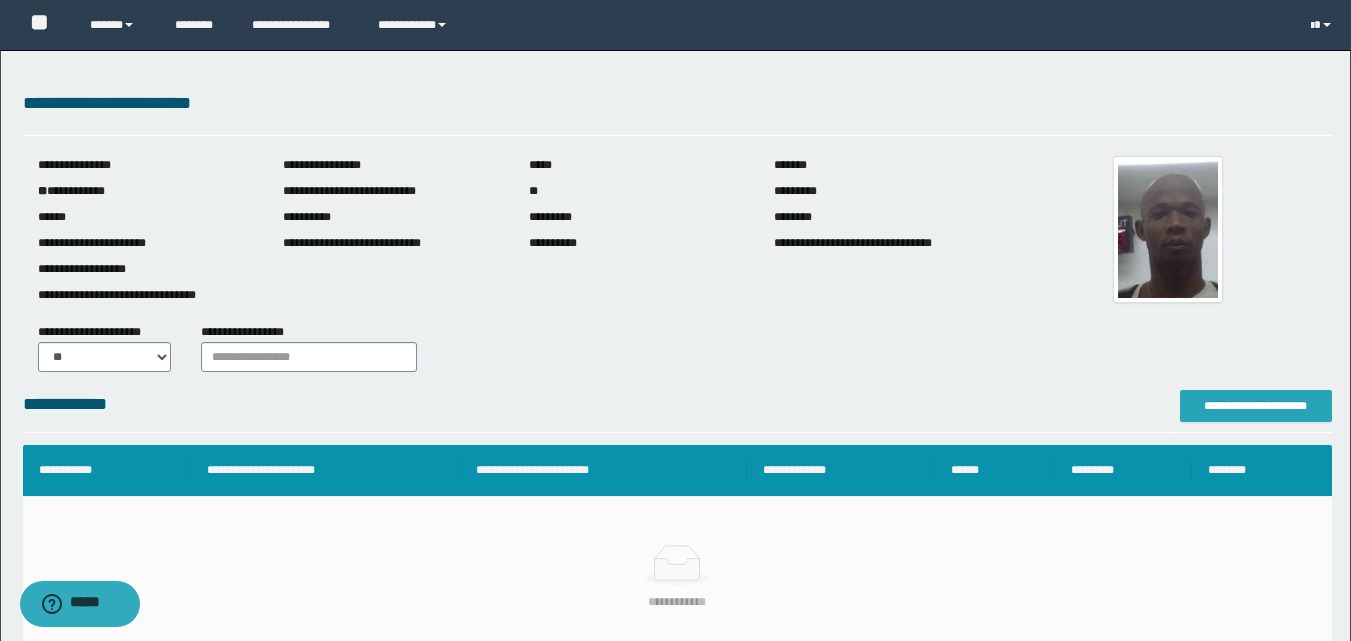 click on "**********" at bounding box center [1256, 406] 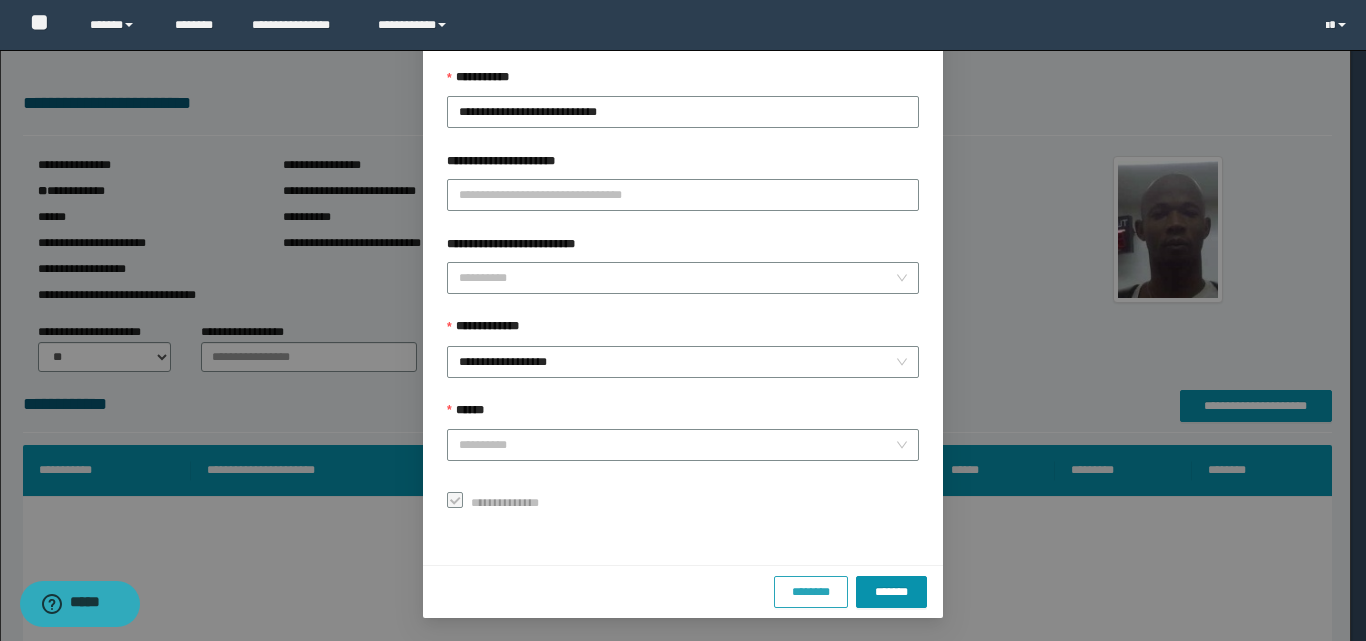 scroll, scrollTop: 111, scrollLeft: 0, axis: vertical 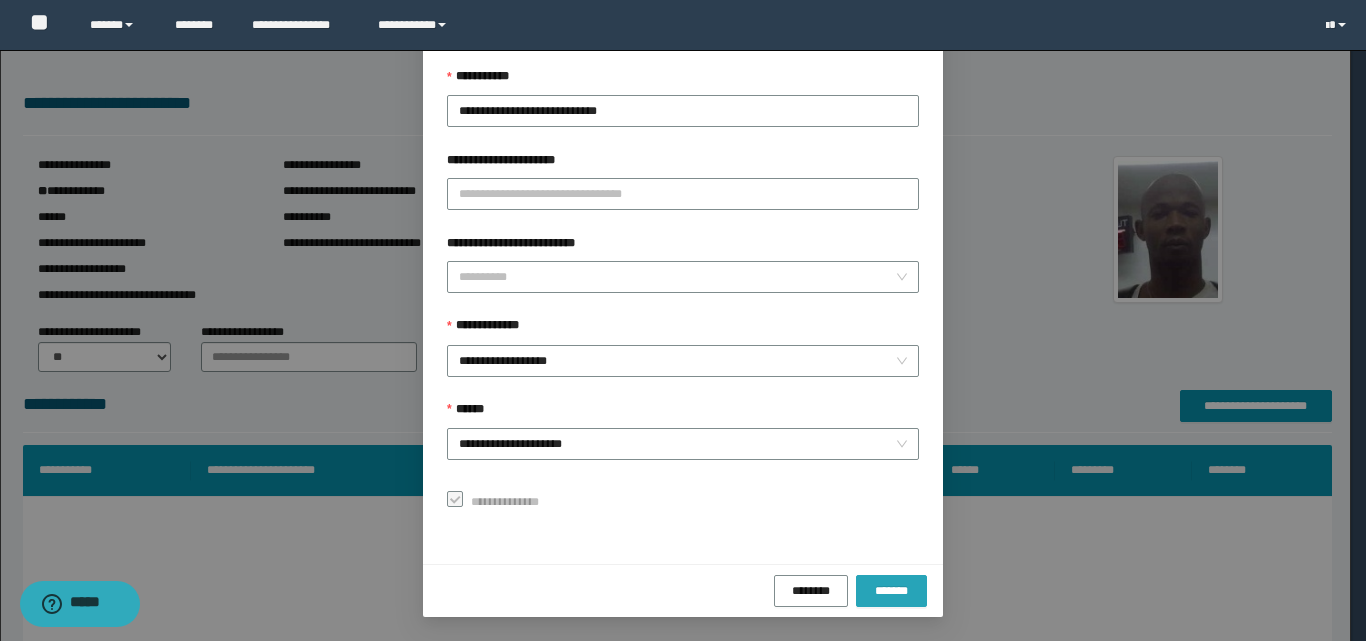 click on "*******" at bounding box center [891, 590] 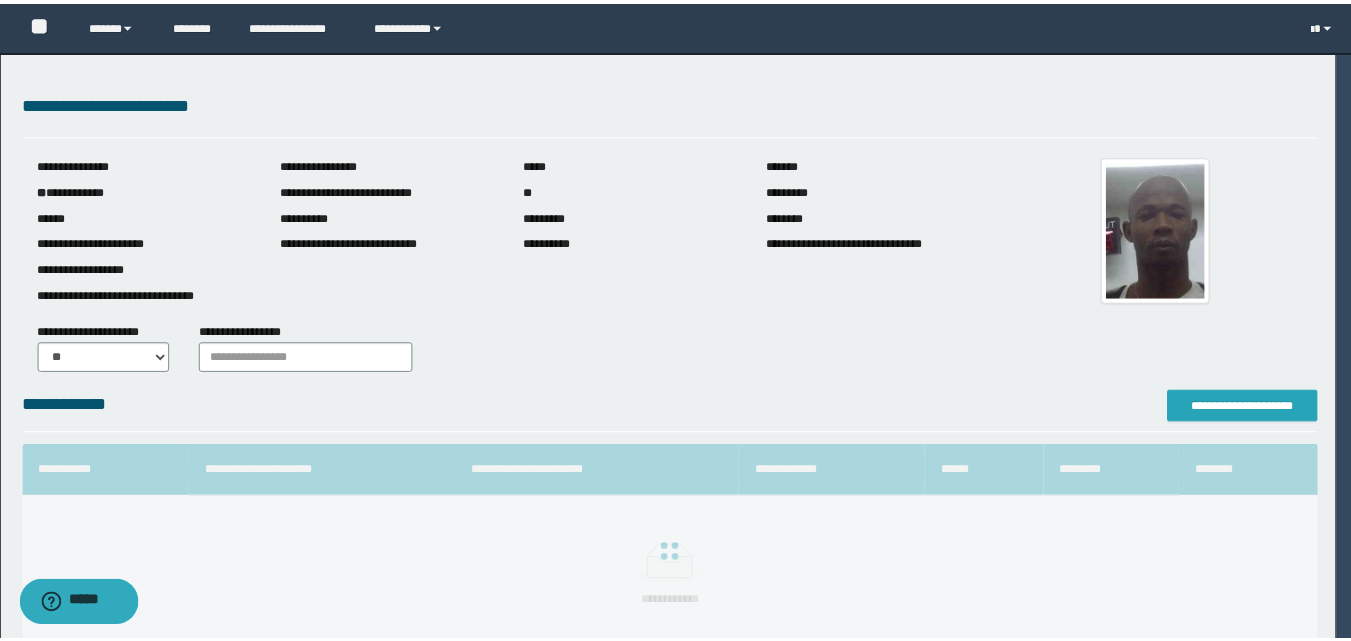 scroll, scrollTop: 0, scrollLeft: 0, axis: both 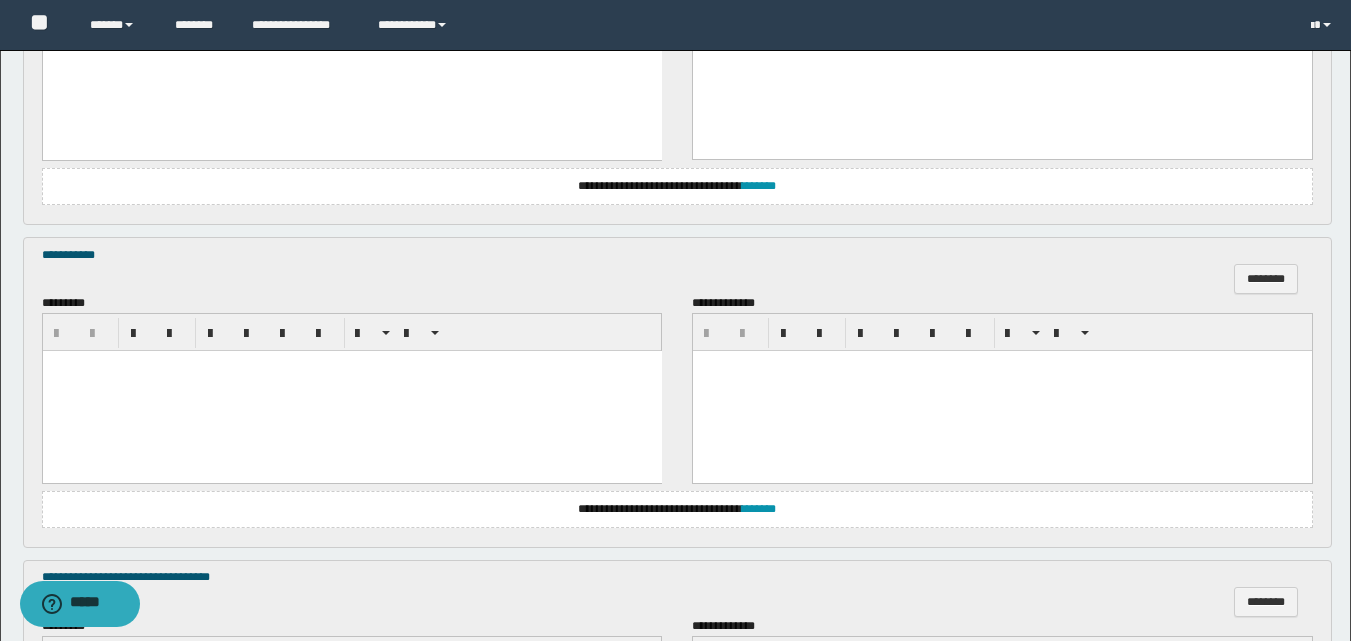 click at bounding box center [351, 391] 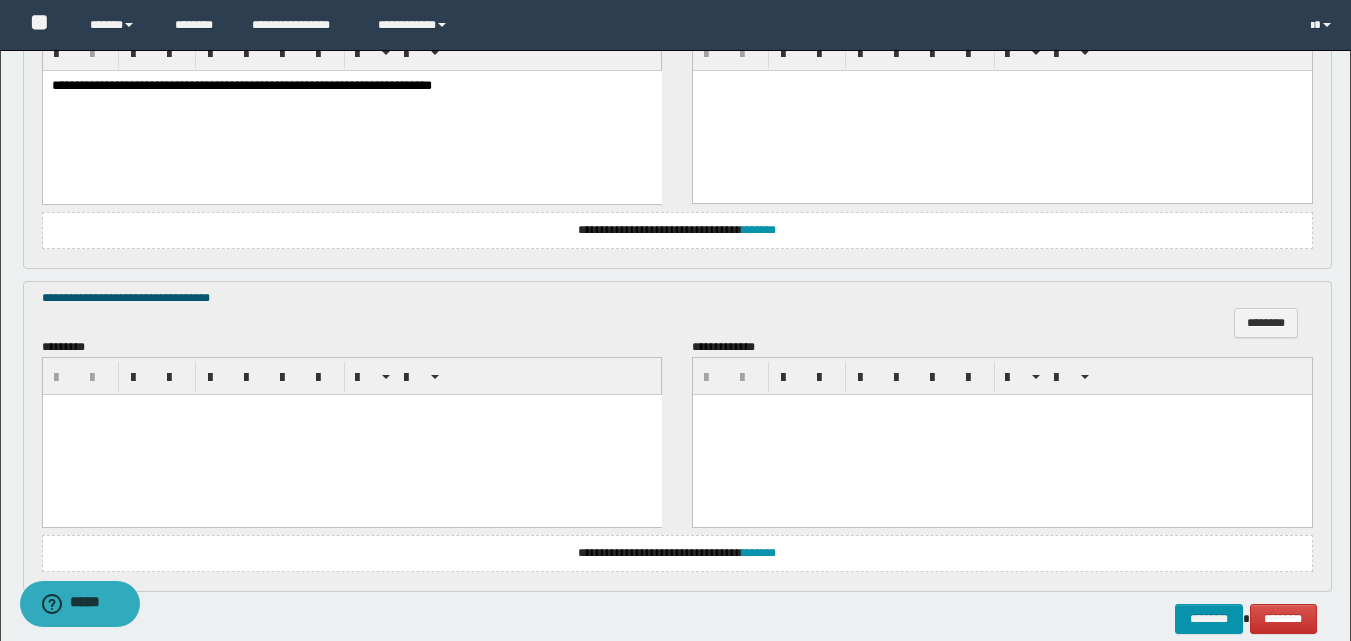 scroll, scrollTop: 1181, scrollLeft: 0, axis: vertical 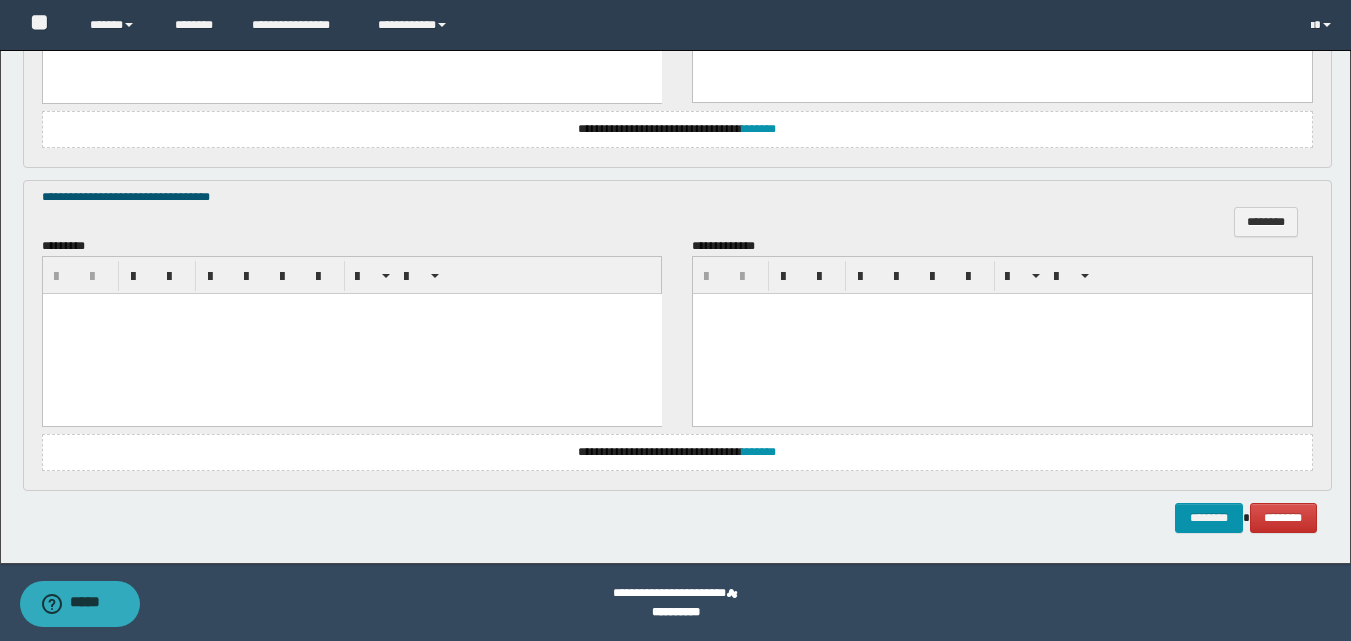 click at bounding box center (351, 333) 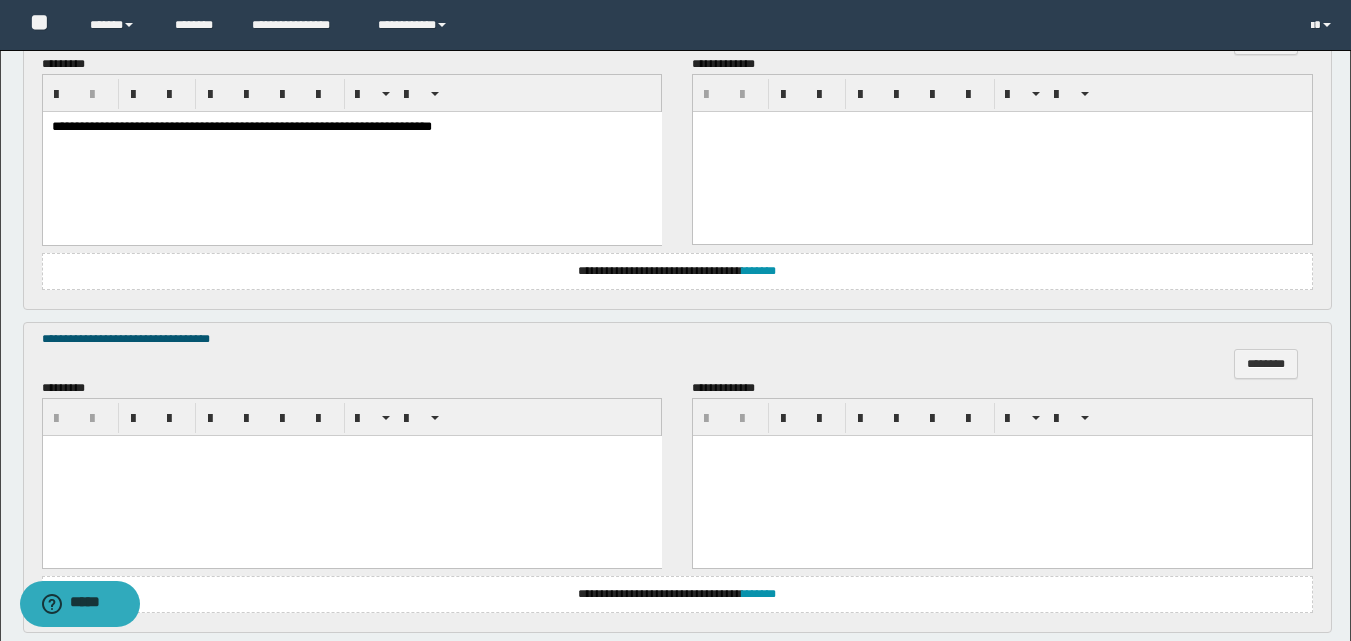 scroll, scrollTop: 1100, scrollLeft: 0, axis: vertical 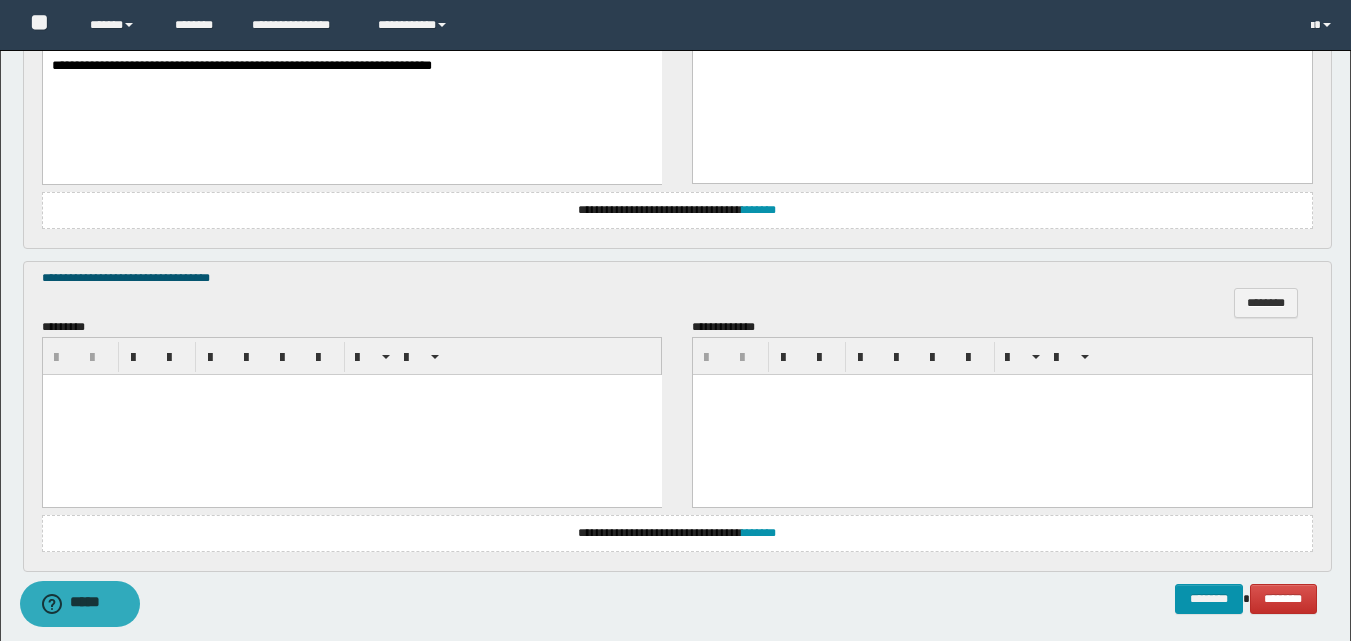 click at bounding box center (351, 414) 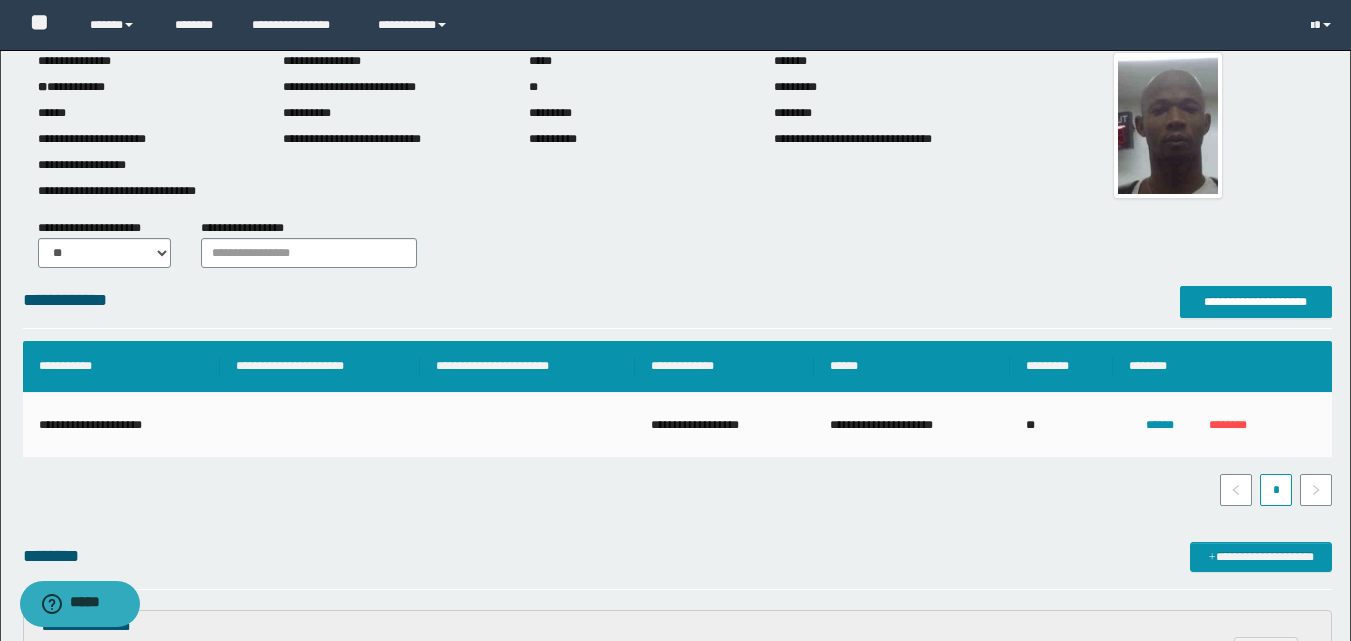 scroll, scrollTop: 0, scrollLeft: 0, axis: both 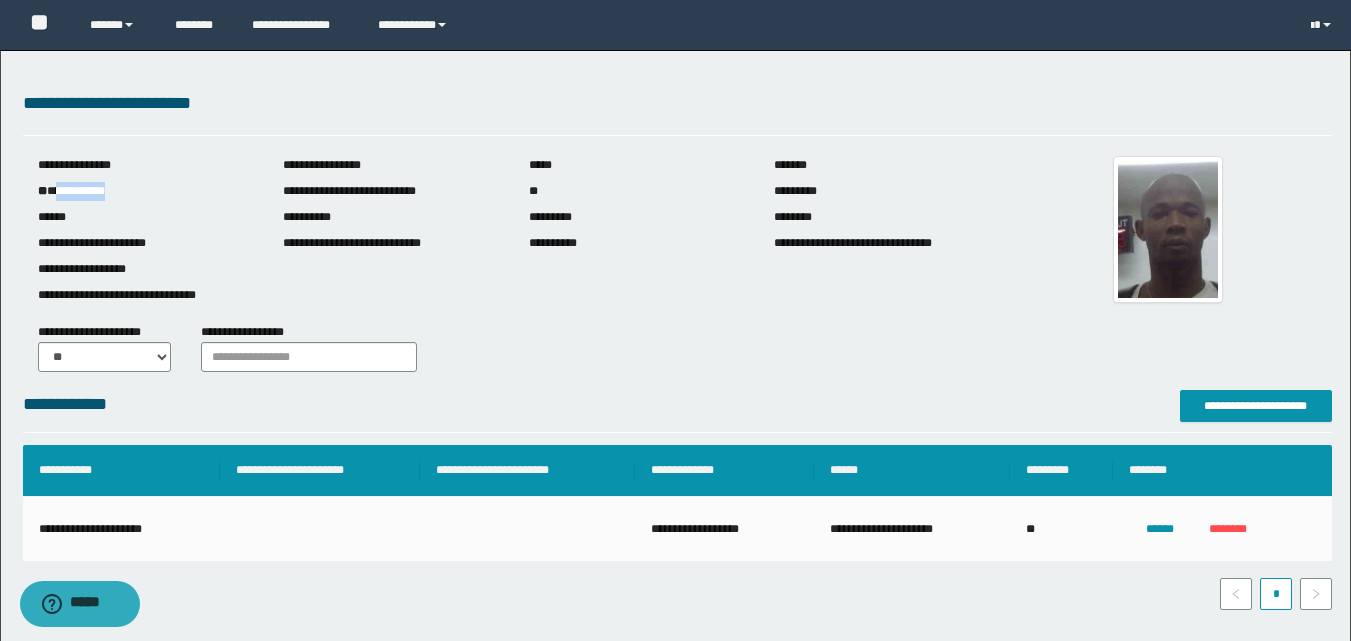 drag, startPoint x: 137, startPoint y: 185, endPoint x: 59, endPoint y: 189, distance: 78.10249 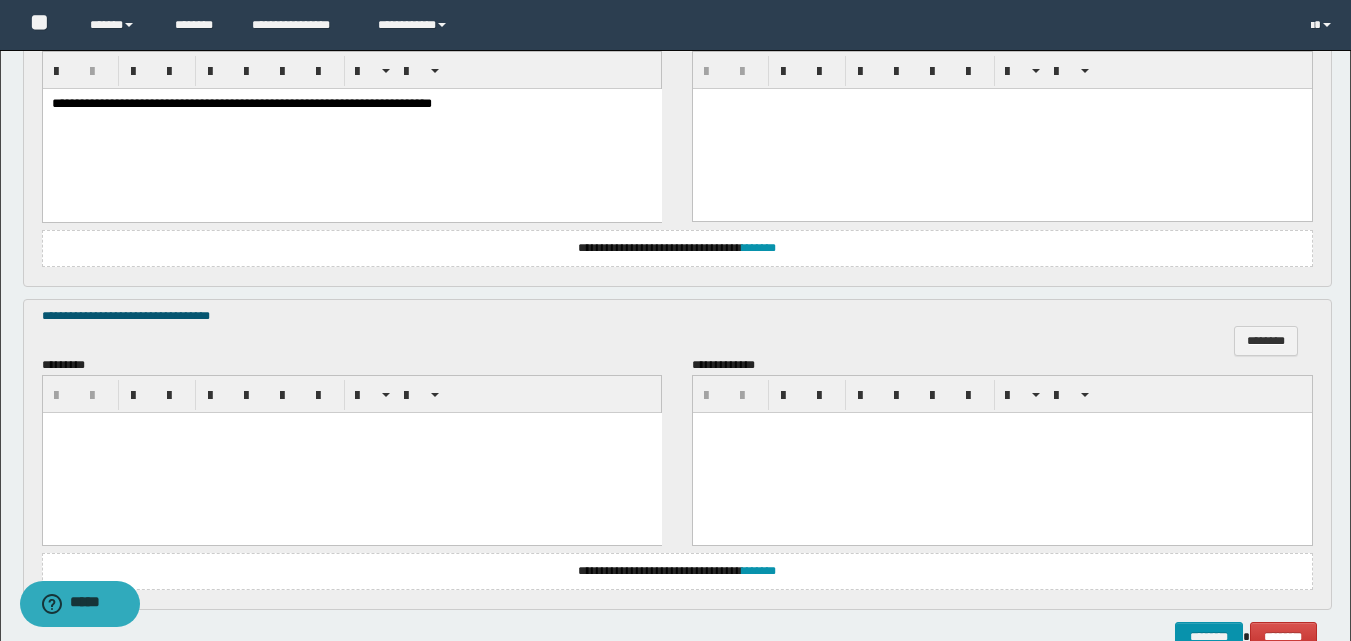 scroll, scrollTop: 1100, scrollLeft: 0, axis: vertical 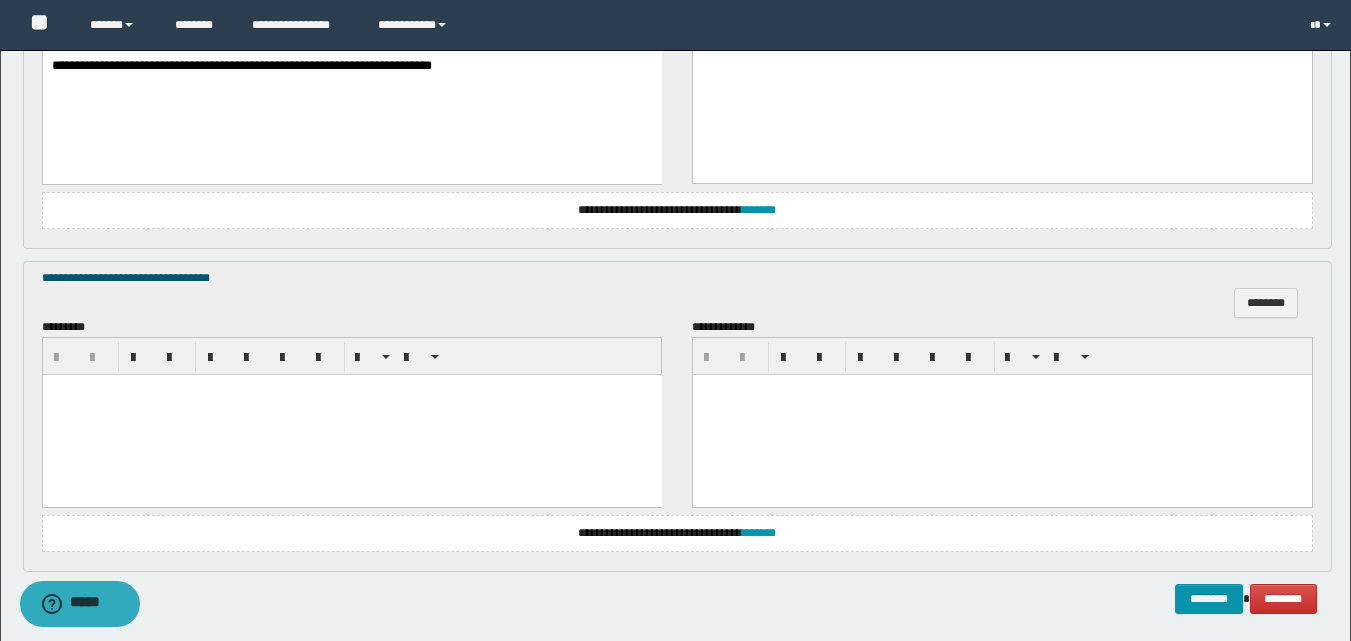 click at bounding box center [351, 414] 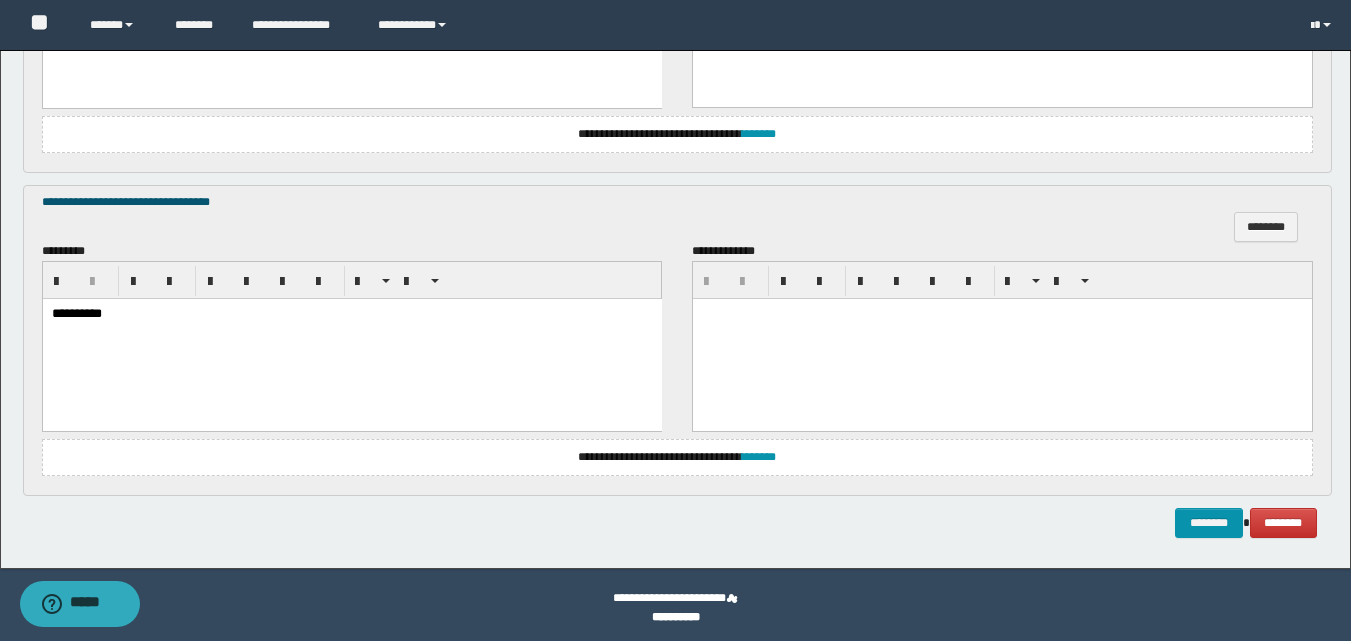 scroll, scrollTop: 1181, scrollLeft: 0, axis: vertical 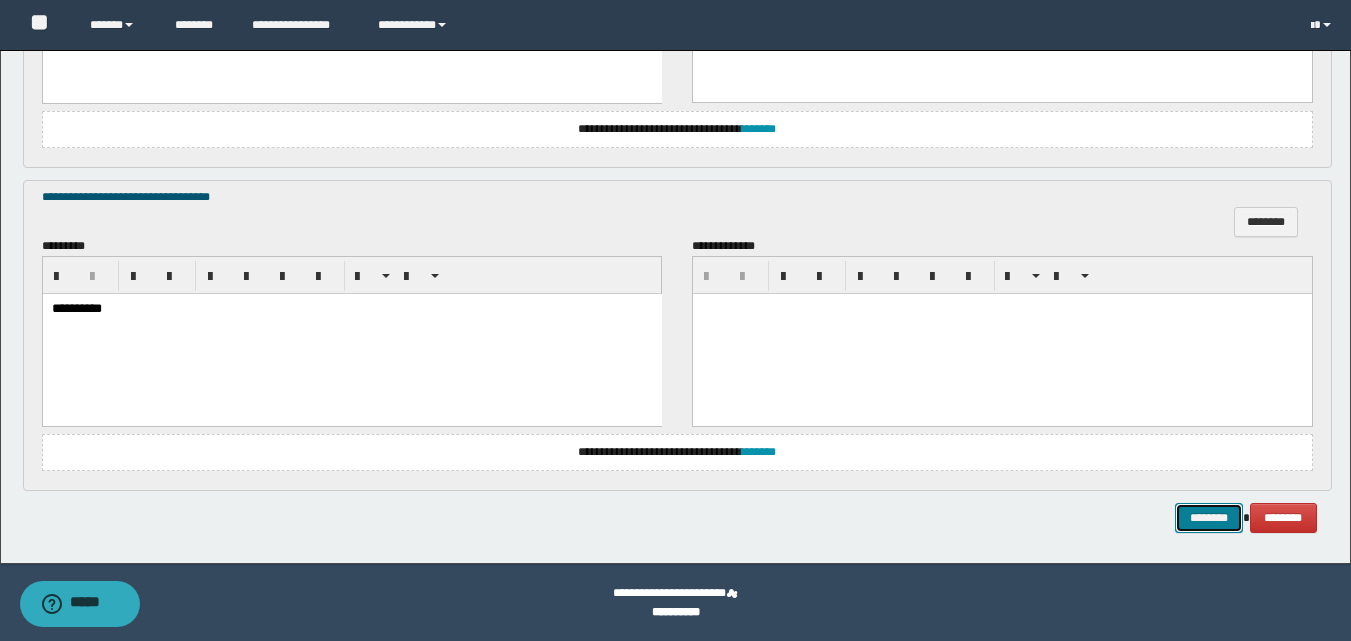click on "********" at bounding box center (1209, 518) 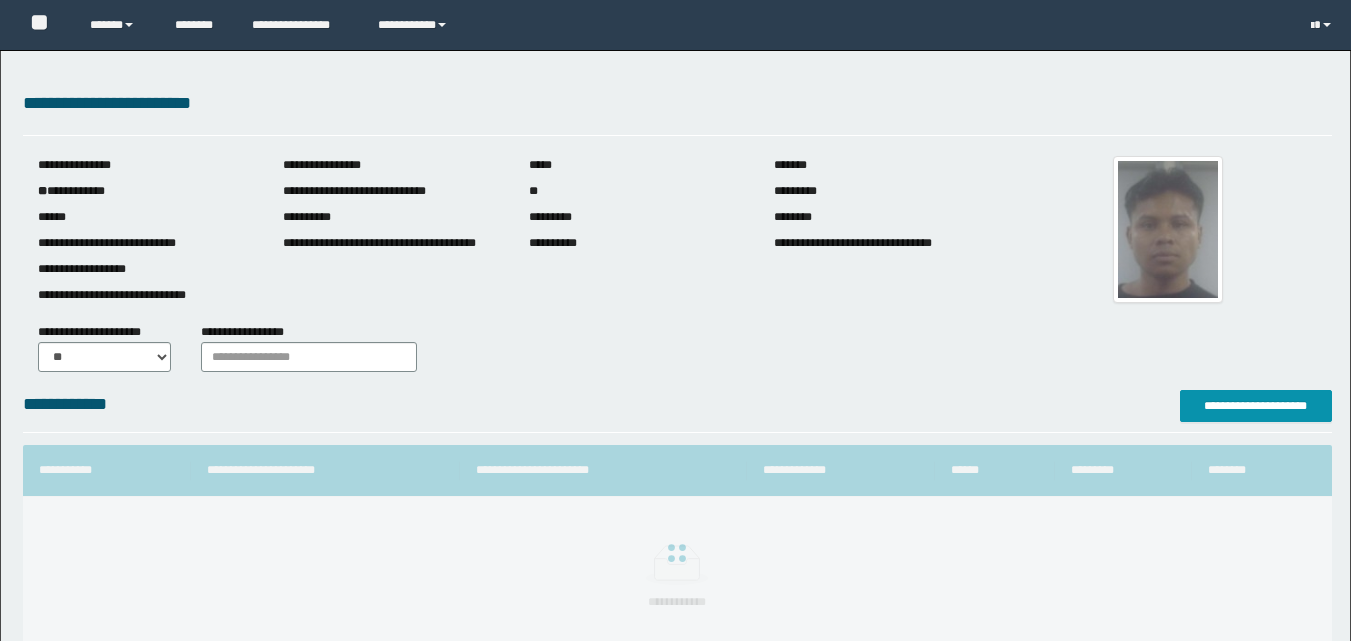 scroll, scrollTop: 0, scrollLeft: 0, axis: both 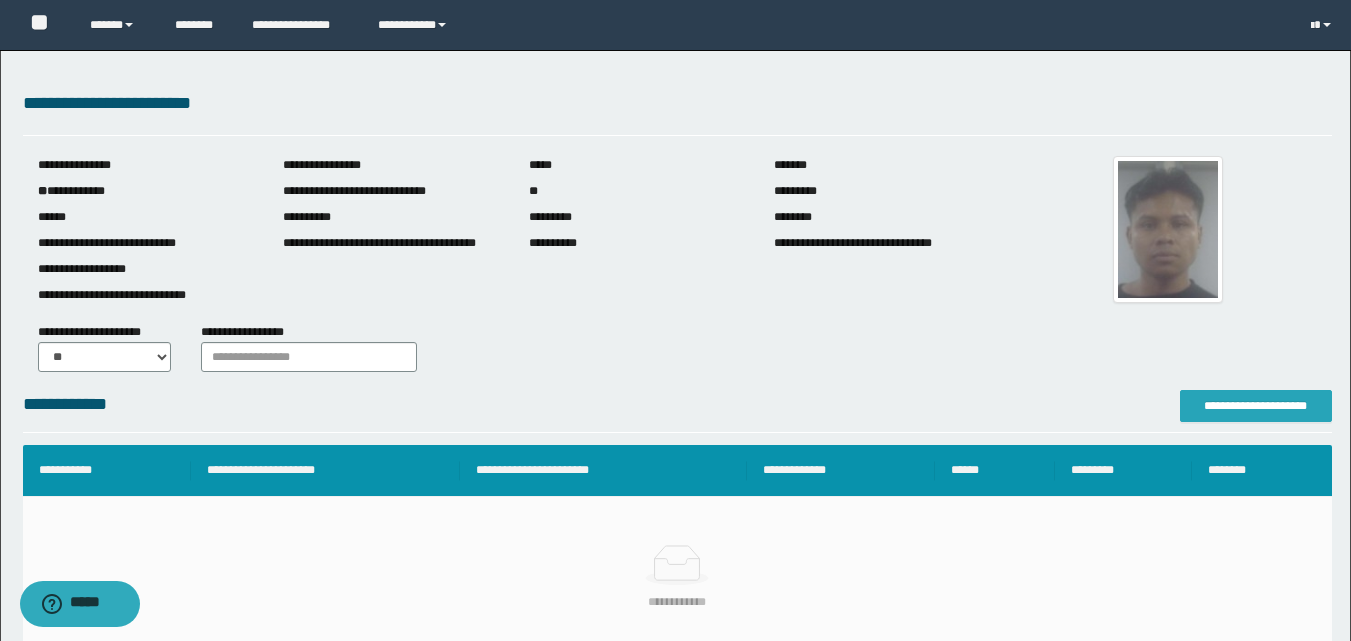 click on "**********" at bounding box center [1256, 406] 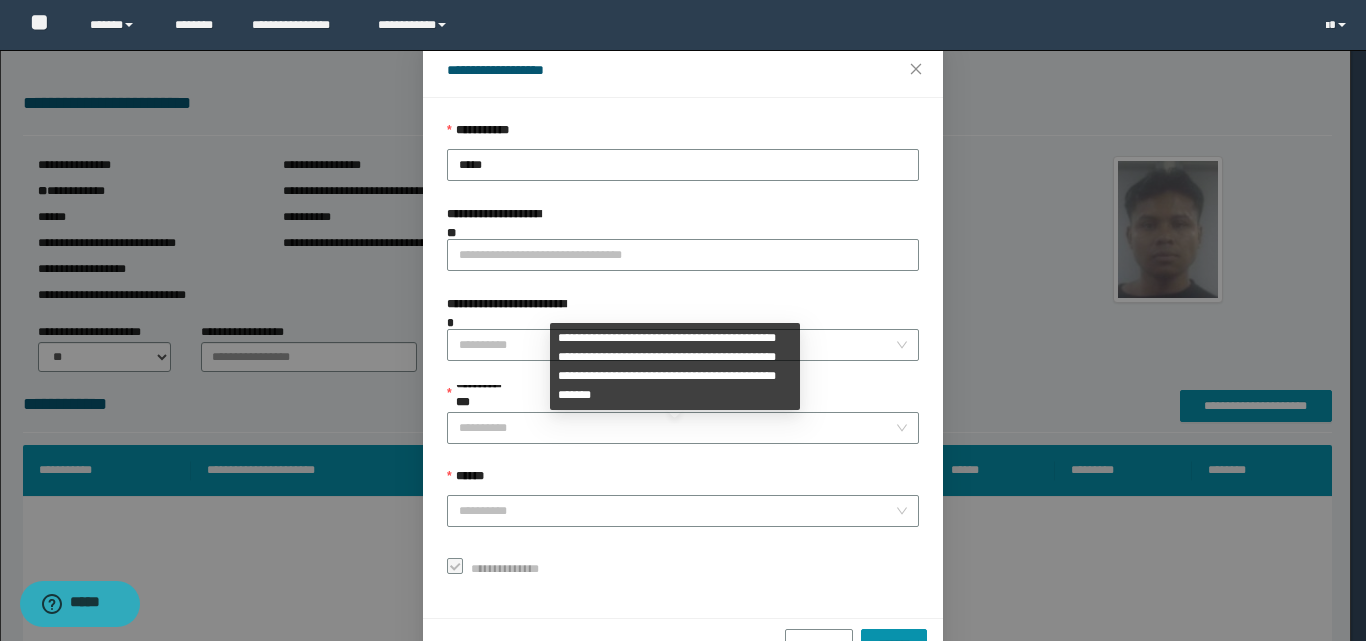 scroll, scrollTop: 111, scrollLeft: 0, axis: vertical 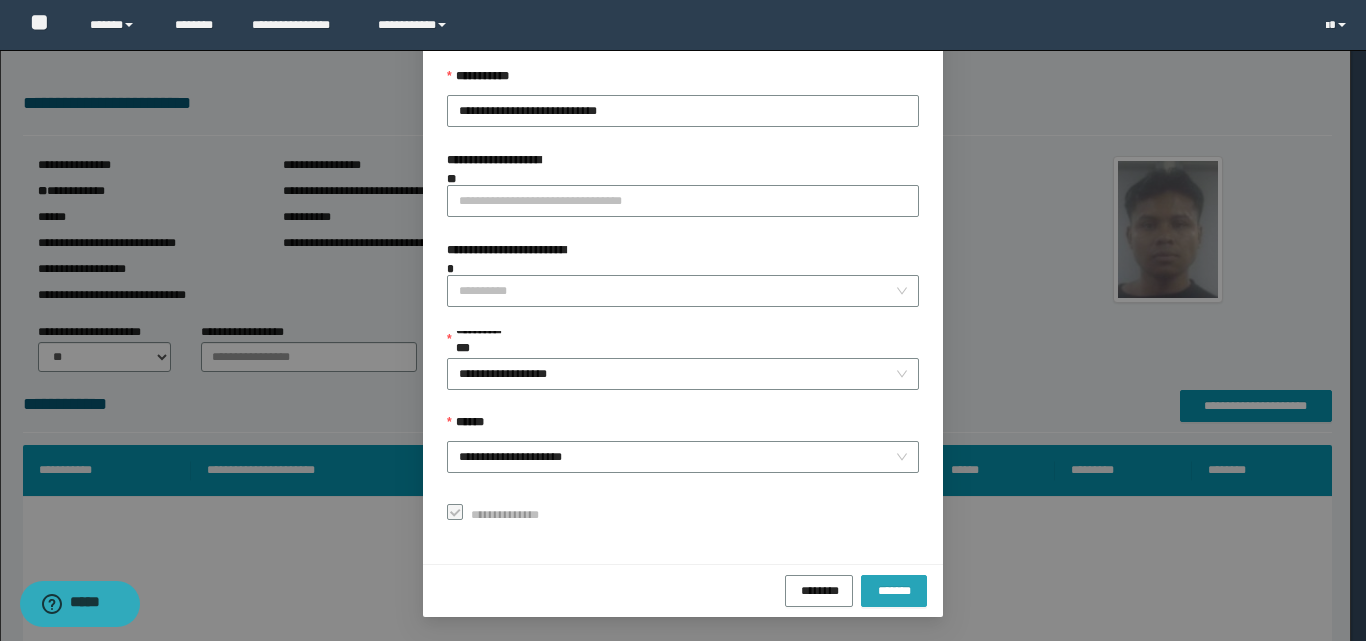 click on "*******" at bounding box center (894, 589) 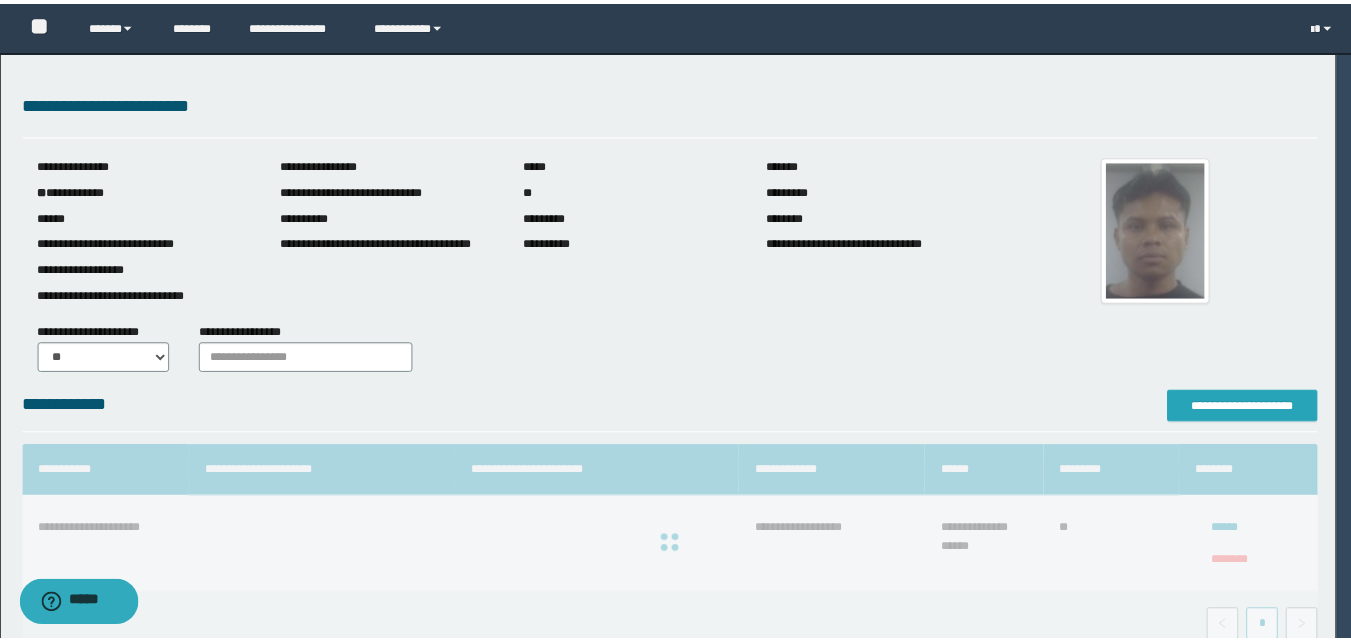scroll, scrollTop: 0, scrollLeft: 0, axis: both 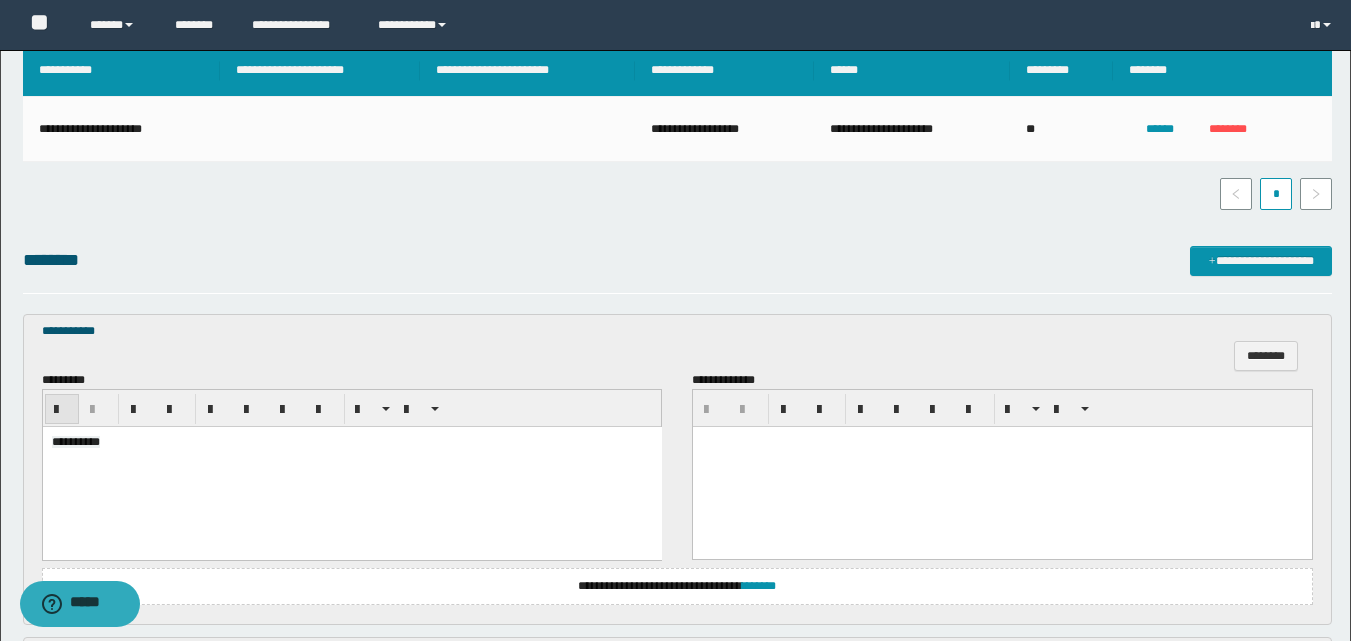 click at bounding box center (62, 410) 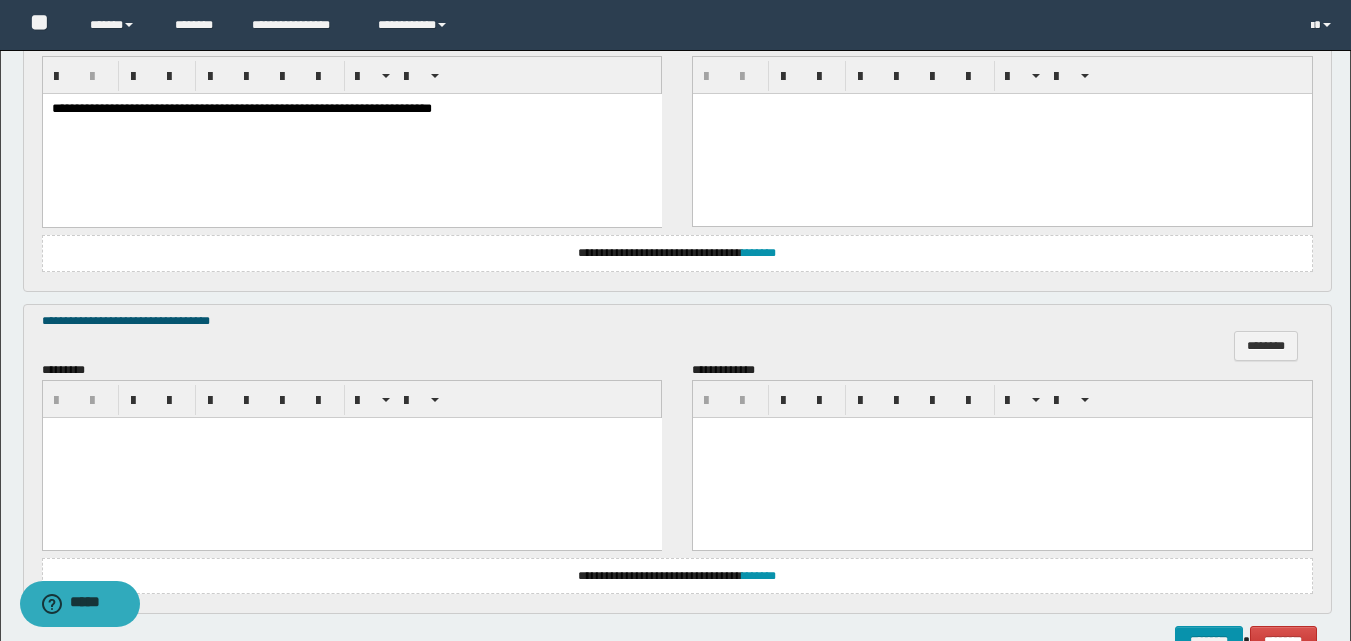 scroll, scrollTop: 1400, scrollLeft: 0, axis: vertical 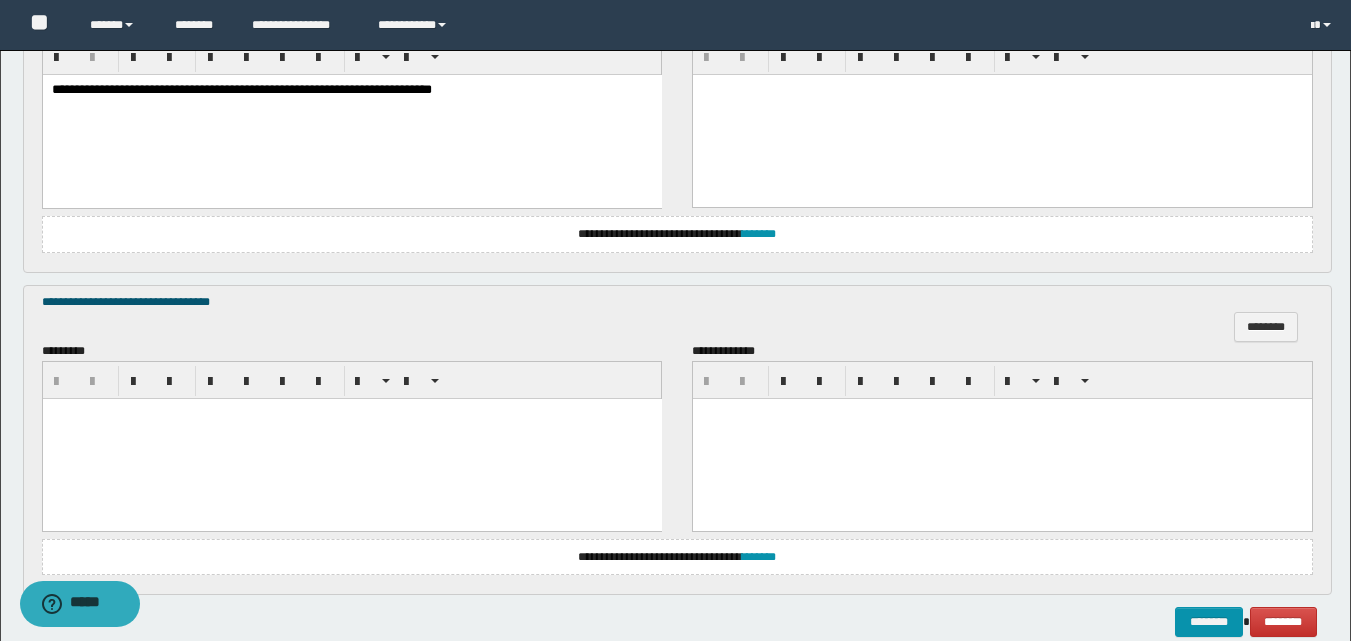 click at bounding box center (351, 438) 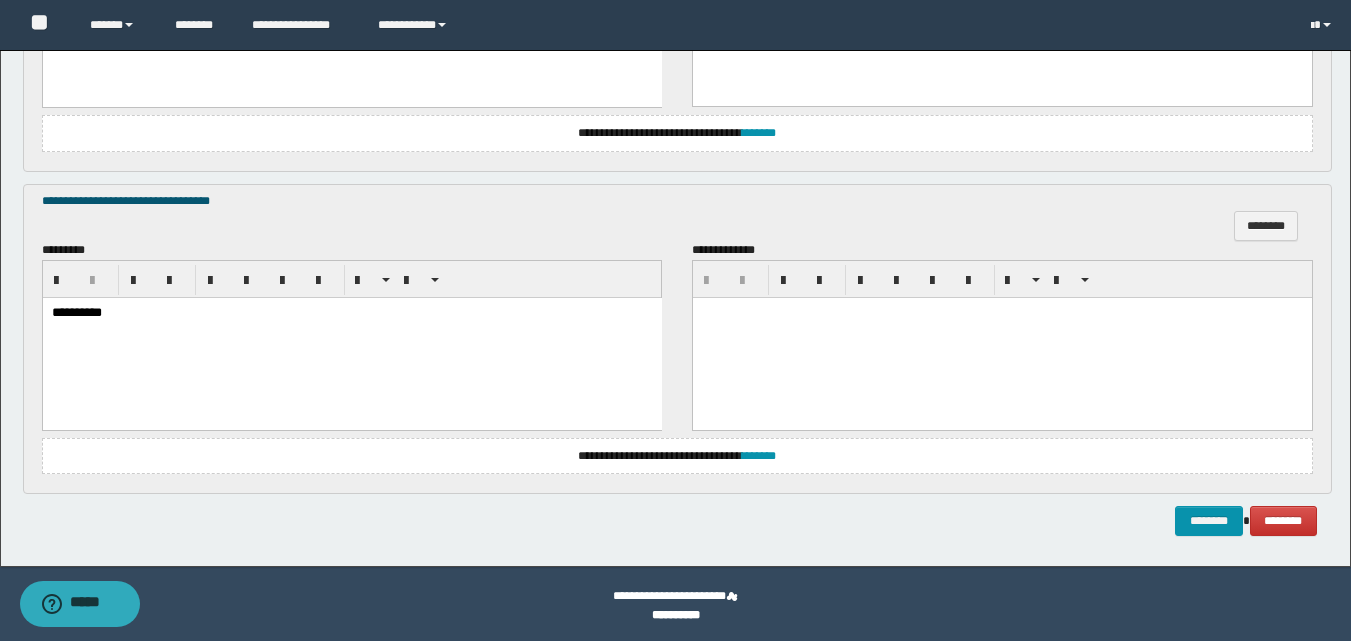 scroll, scrollTop: 1505, scrollLeft: 0, axis: vertical 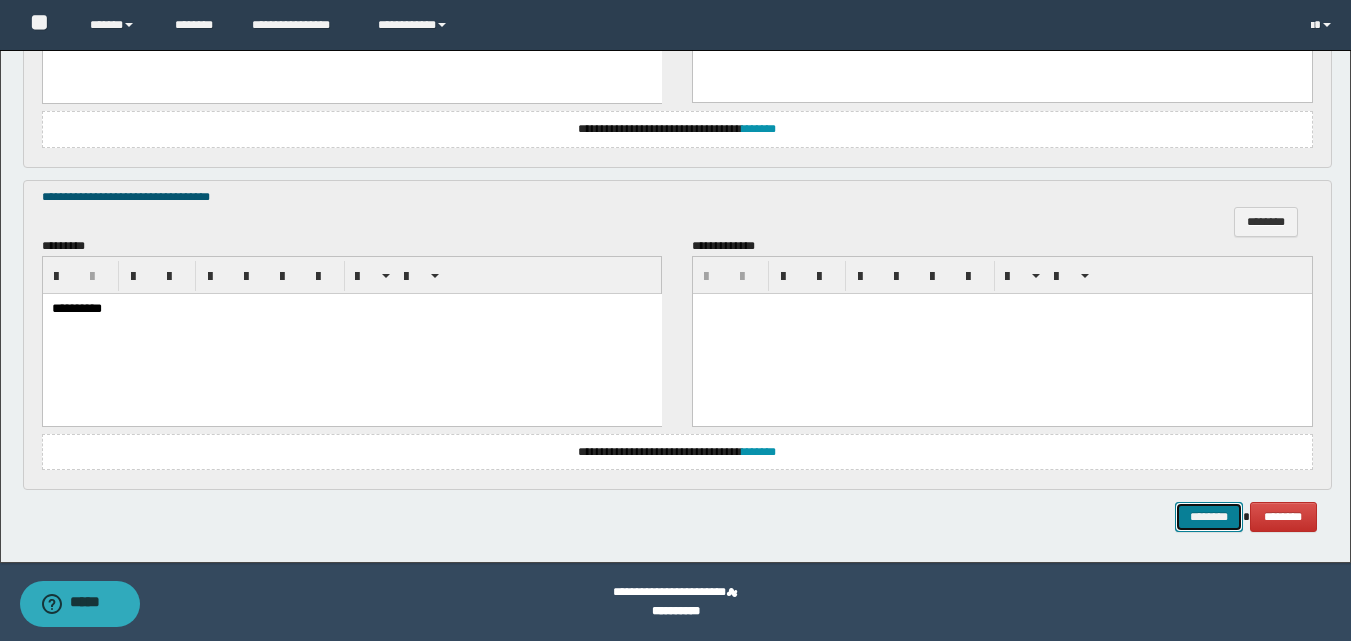 click on "********" at bounding box center (1209, 517) 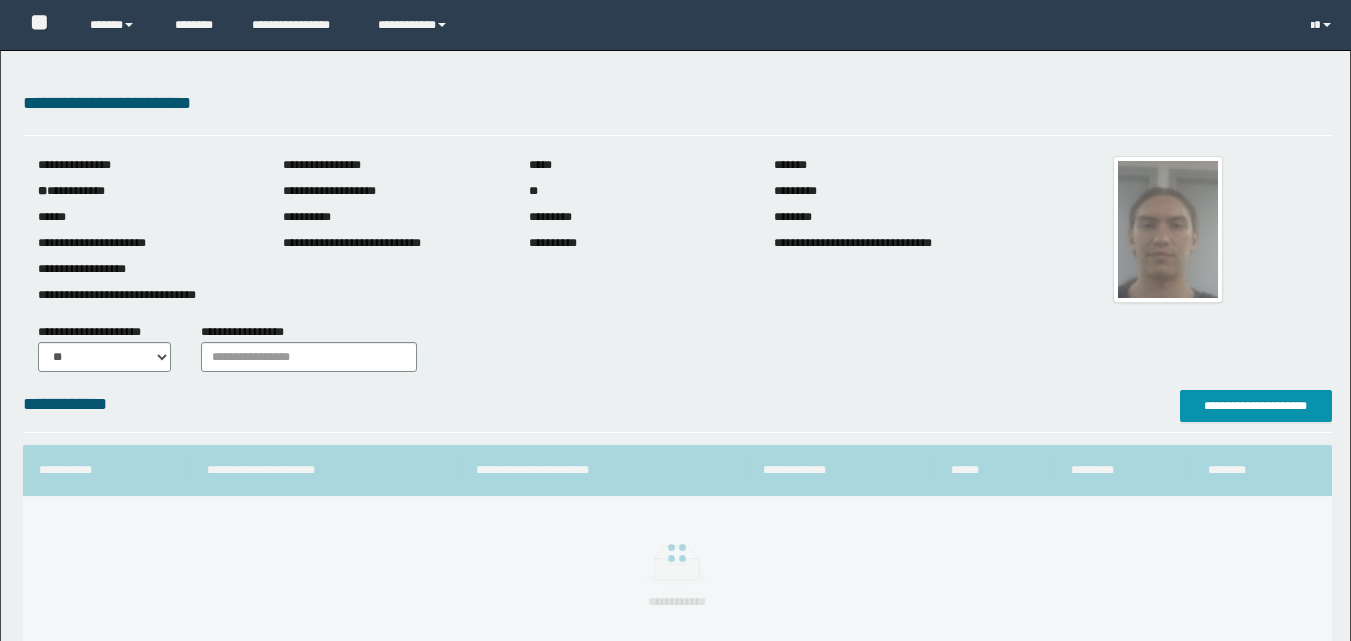 scroll, scrollTop: 0, scrollLeft: 0, axis: both 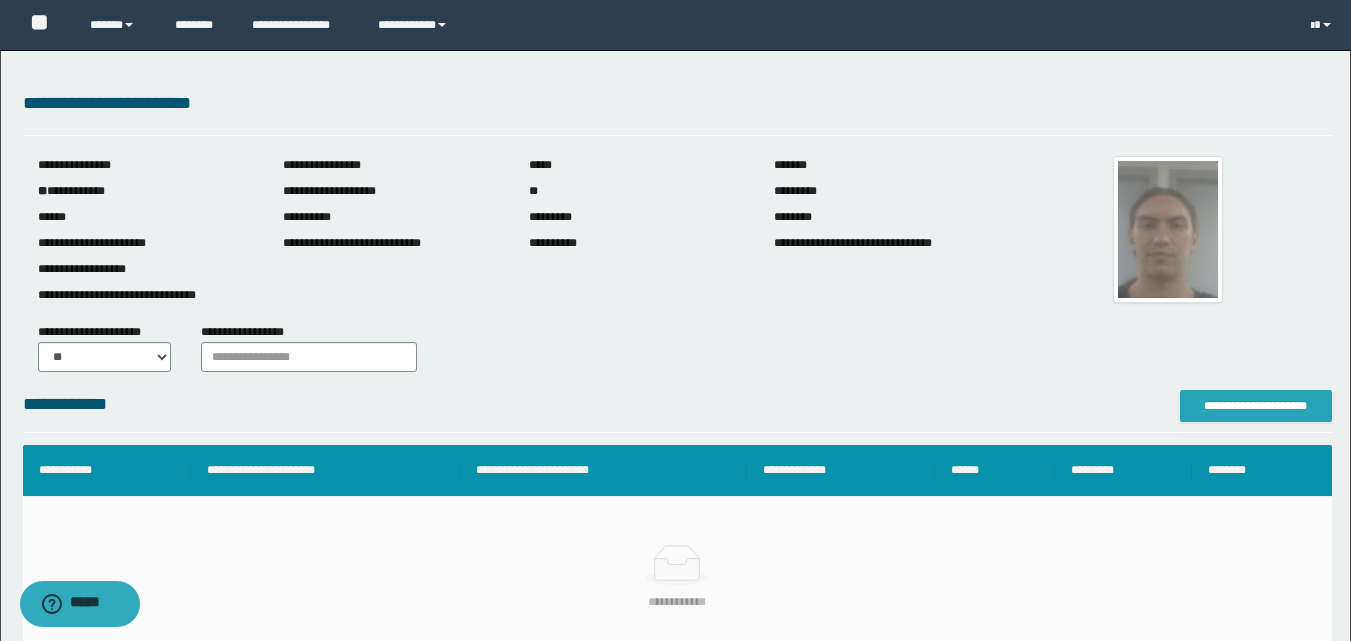 click on "**********" at bounding box center [1256, 406] 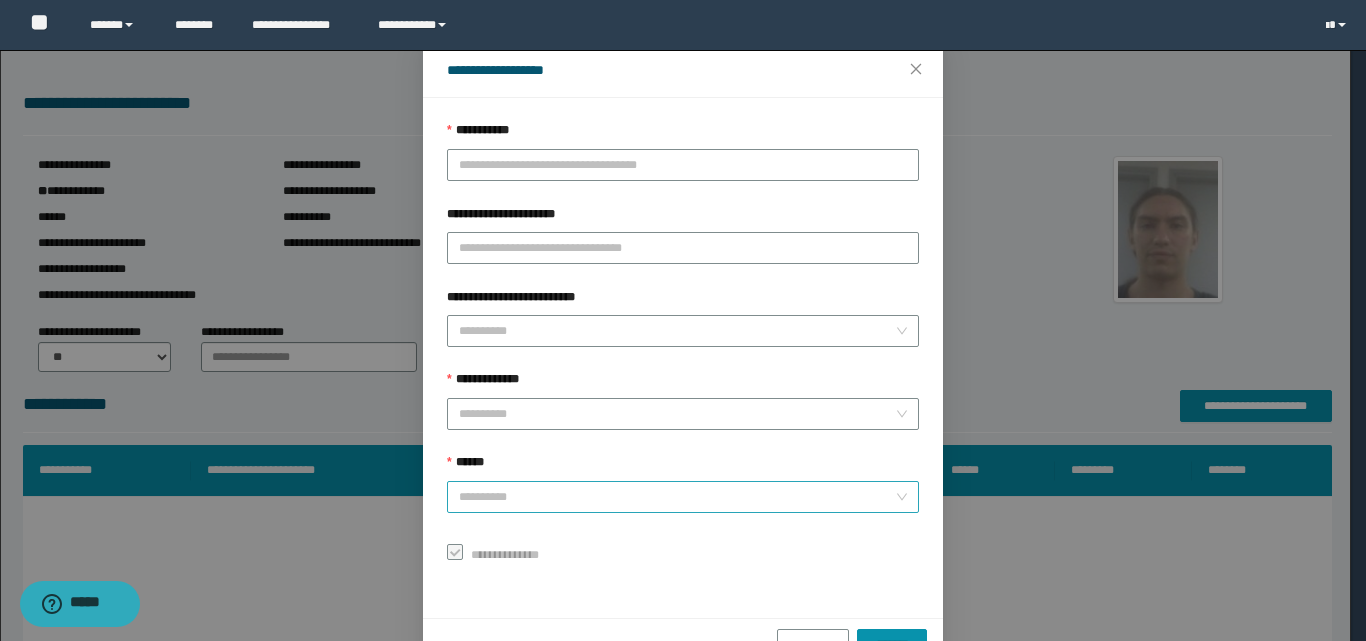 scroll, scrollTop: 111, scrollLeft: 0, axis: vertical 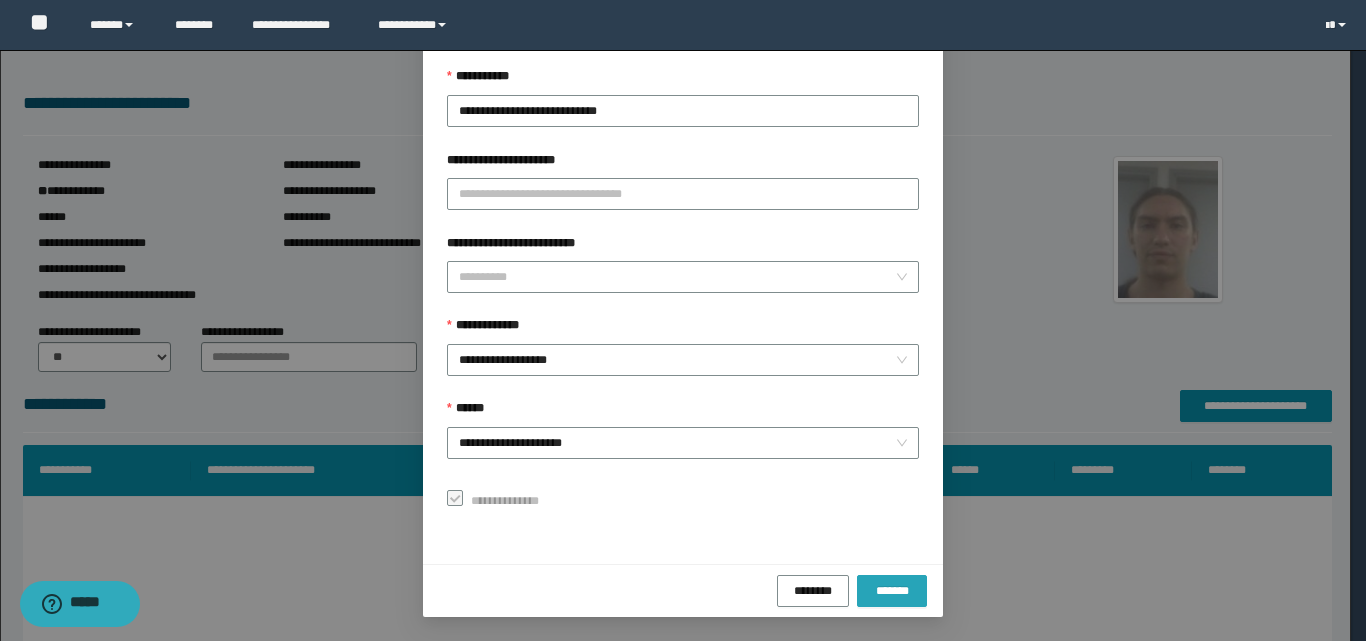 click on "*******" at bounding box center [892, 590] 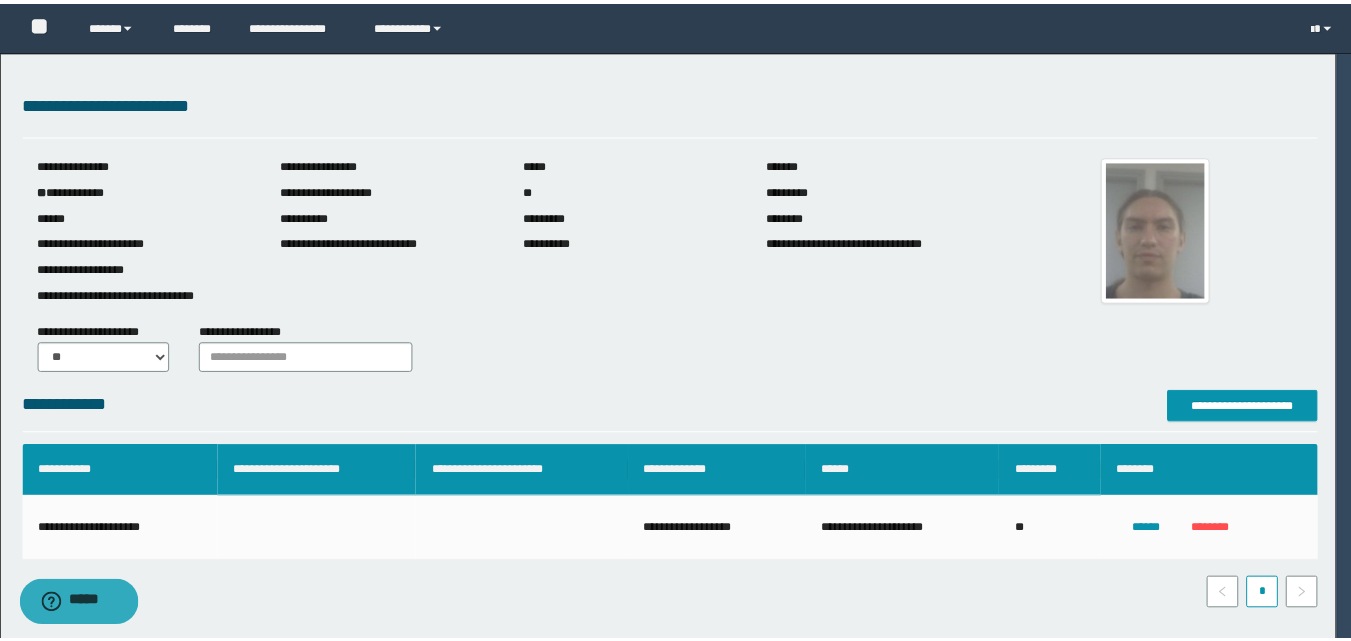 scroll, scrollTop: 64, scrollLeft: 0, axis: vertical 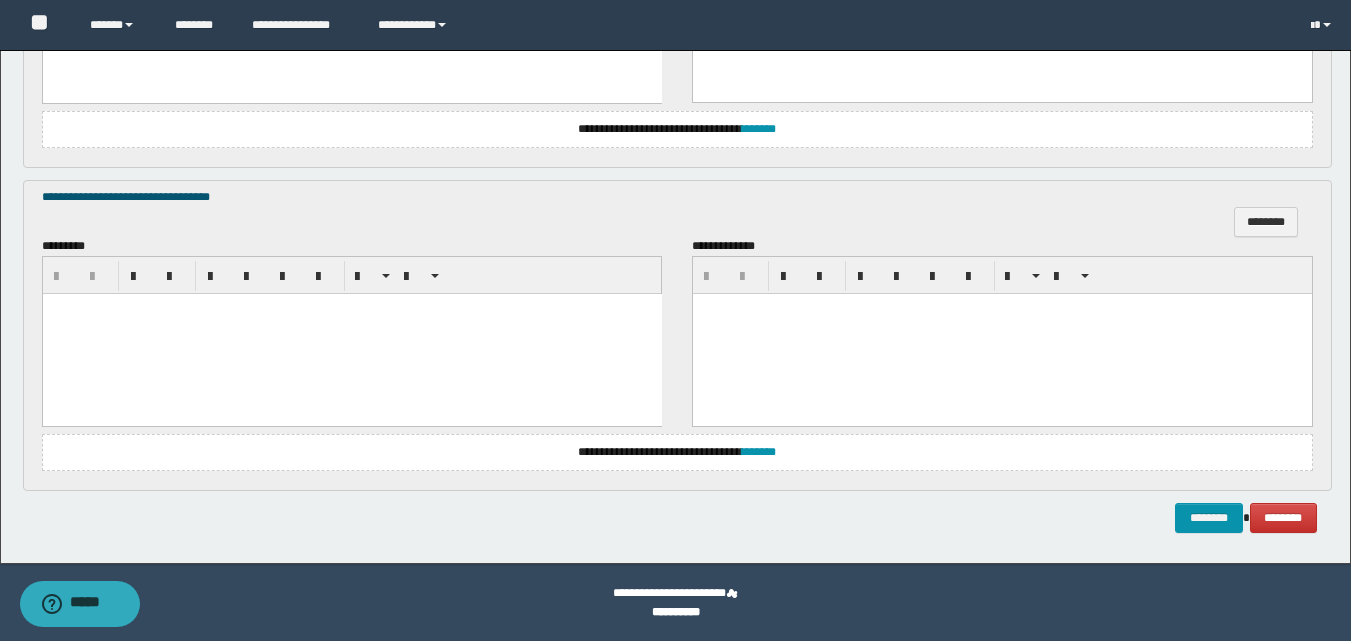 click at bounding box center (351, 333) 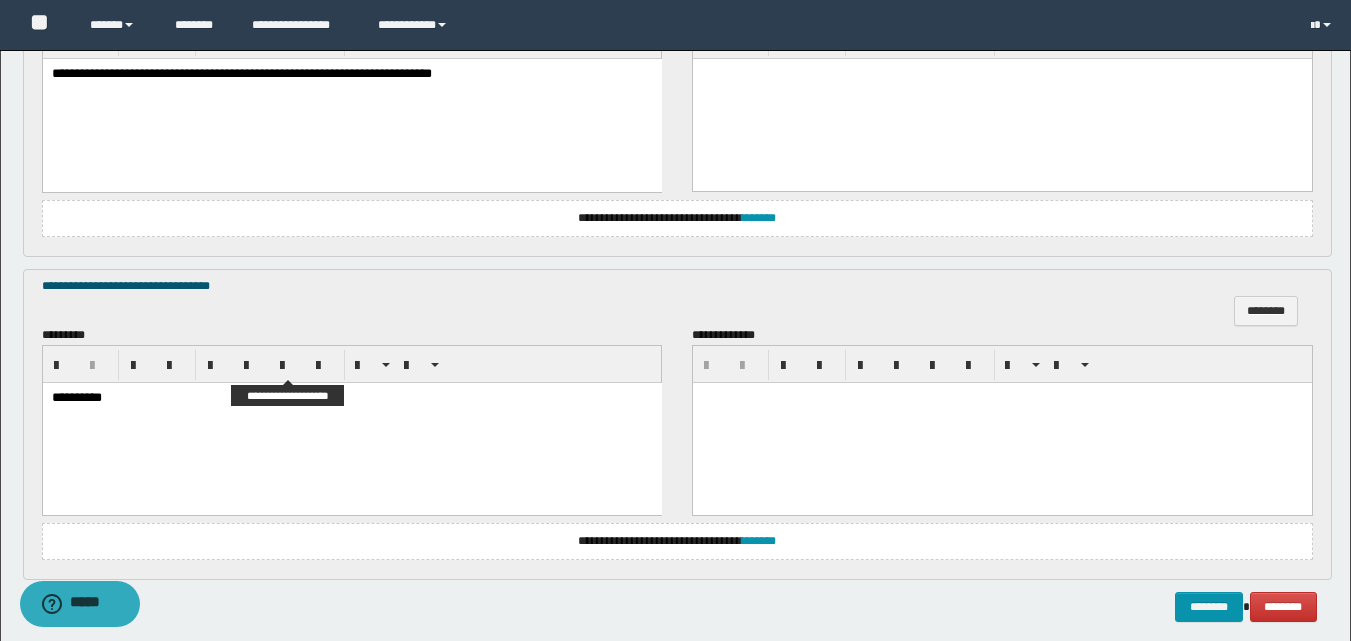 scroll, scrollTop: 1181, scrollLeft: 0, axis: vertical 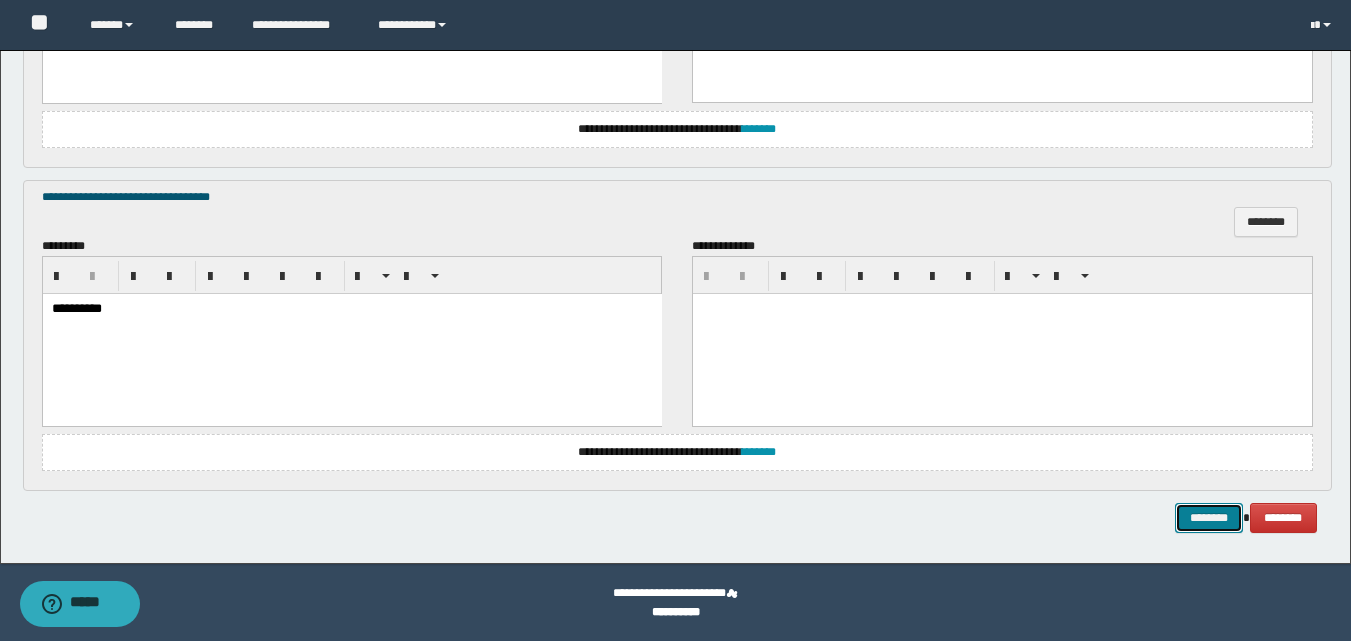 click on "********" at bounding box center [1209, 518] 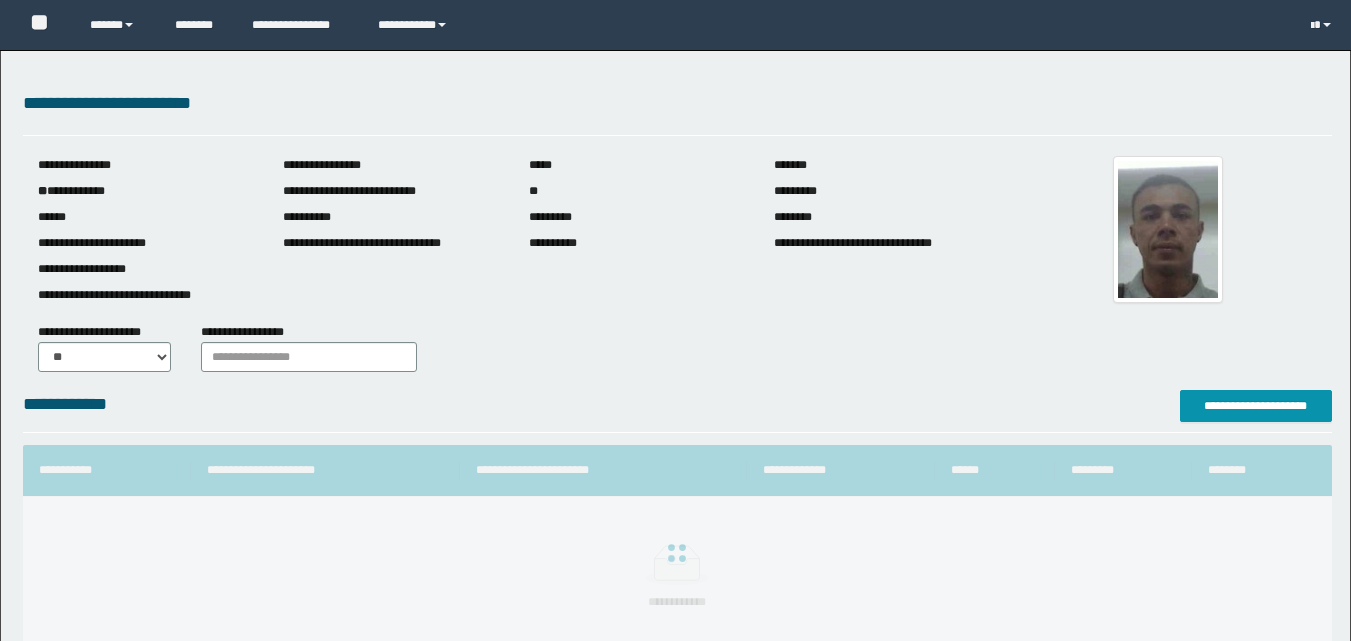 scroll, scrollTop: 0, scrollLeft: 0, axis: both 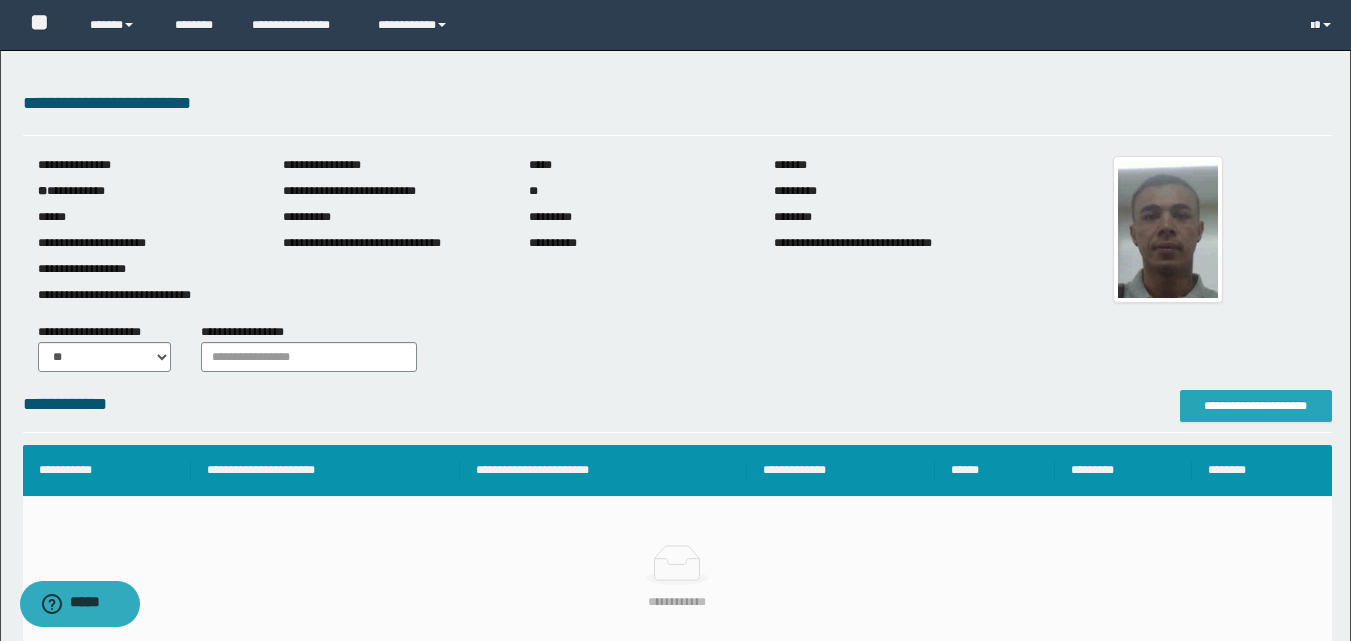 click on "**********" at bounding box center [1256, 406] 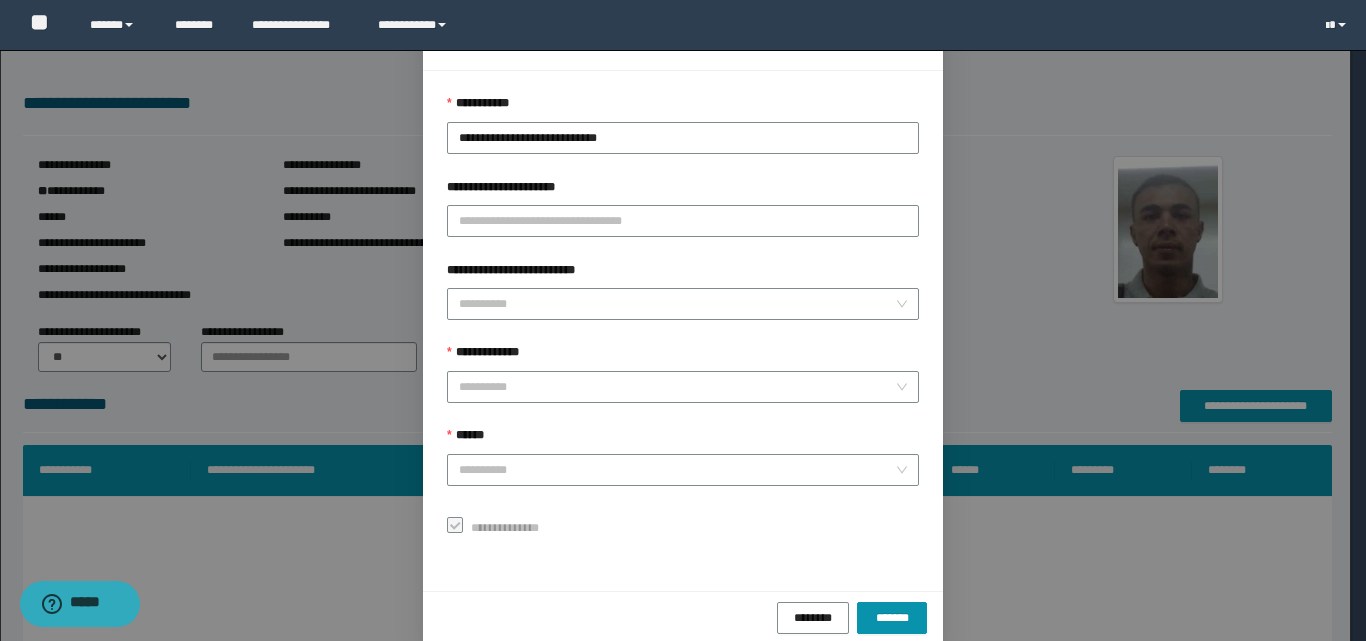 scroll, scrollTop: 111, scrollLeft: 0, axis: vertical 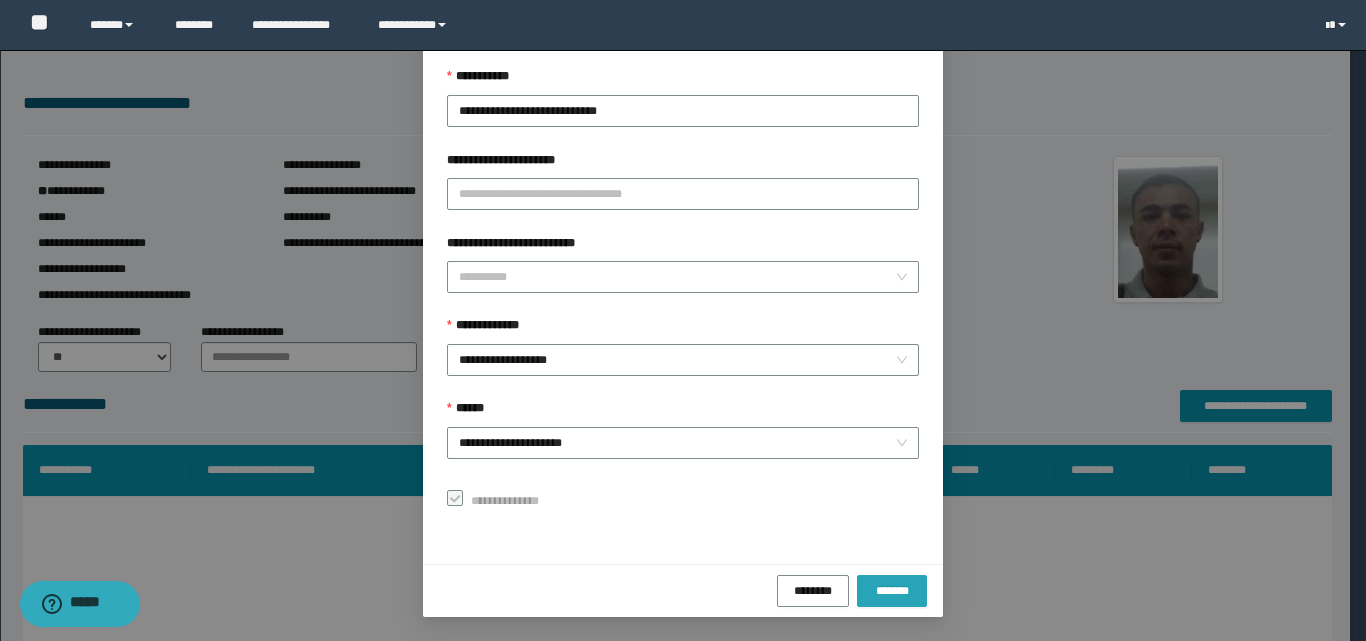 click on "*******" at bounding box center [892, 590] 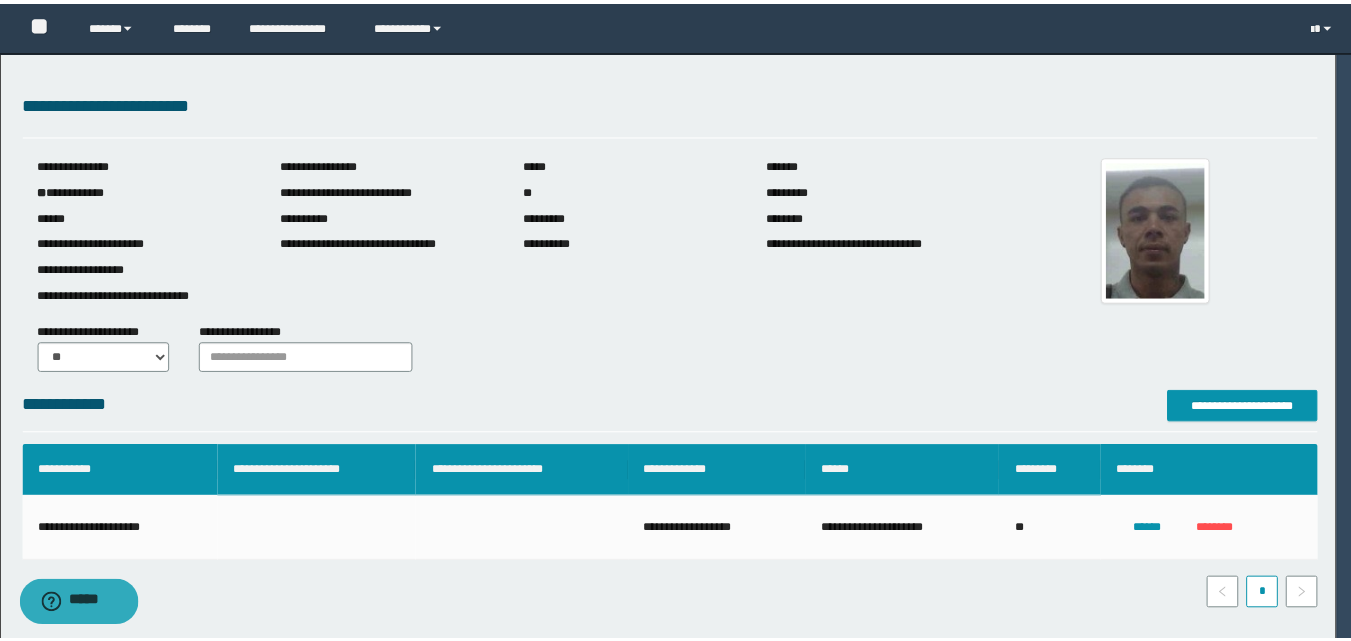 scroll, scrollTop: 64, scrollLeft: 0, axis: vertical 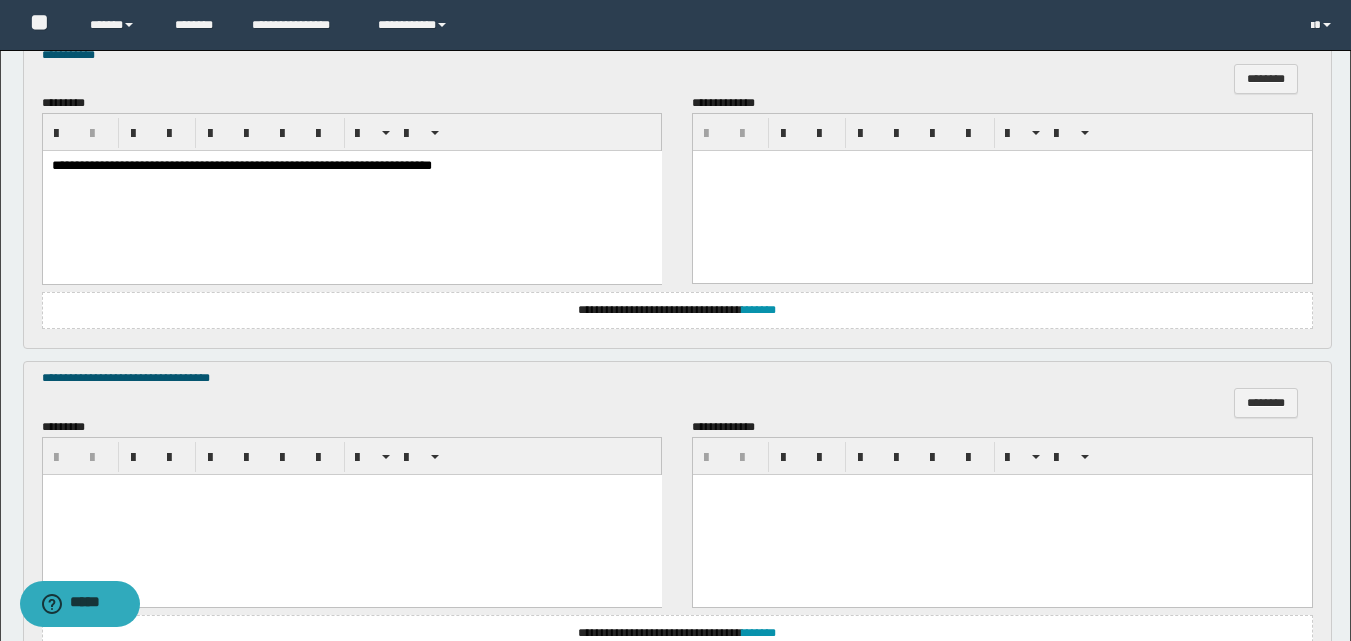 click at bounding box center (351, 514) 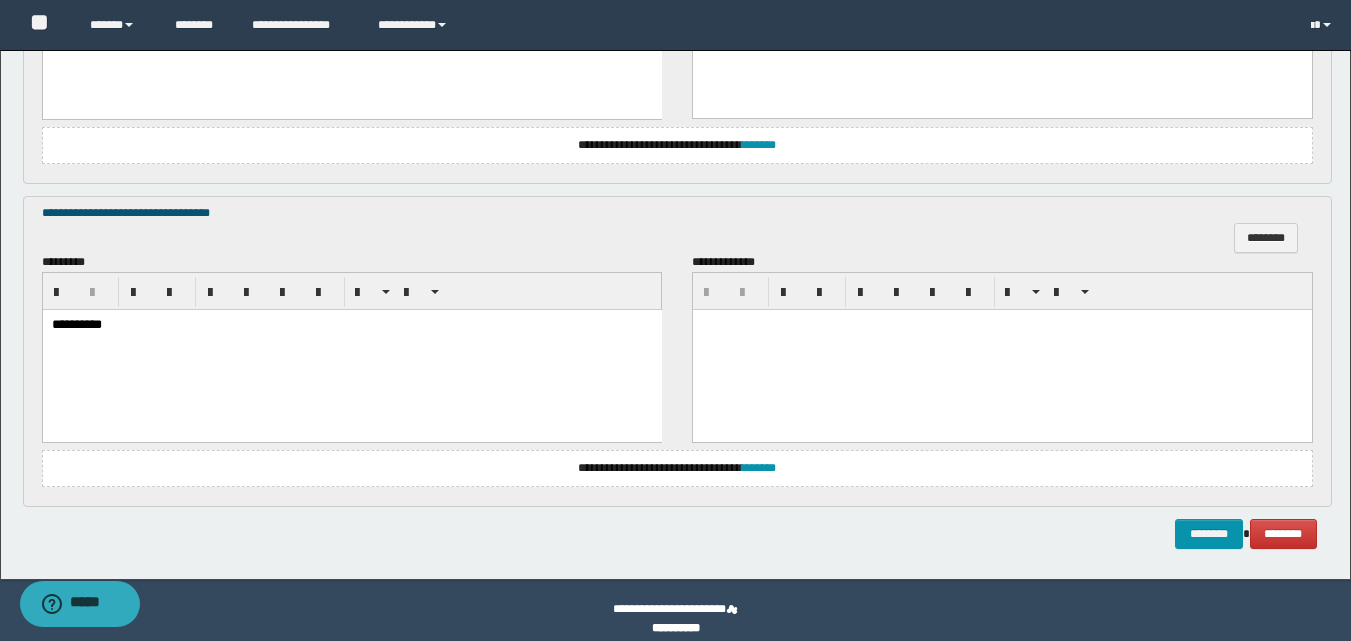 scroll, scrollTop: 1181, scrollLeft: 0, axis: vertical 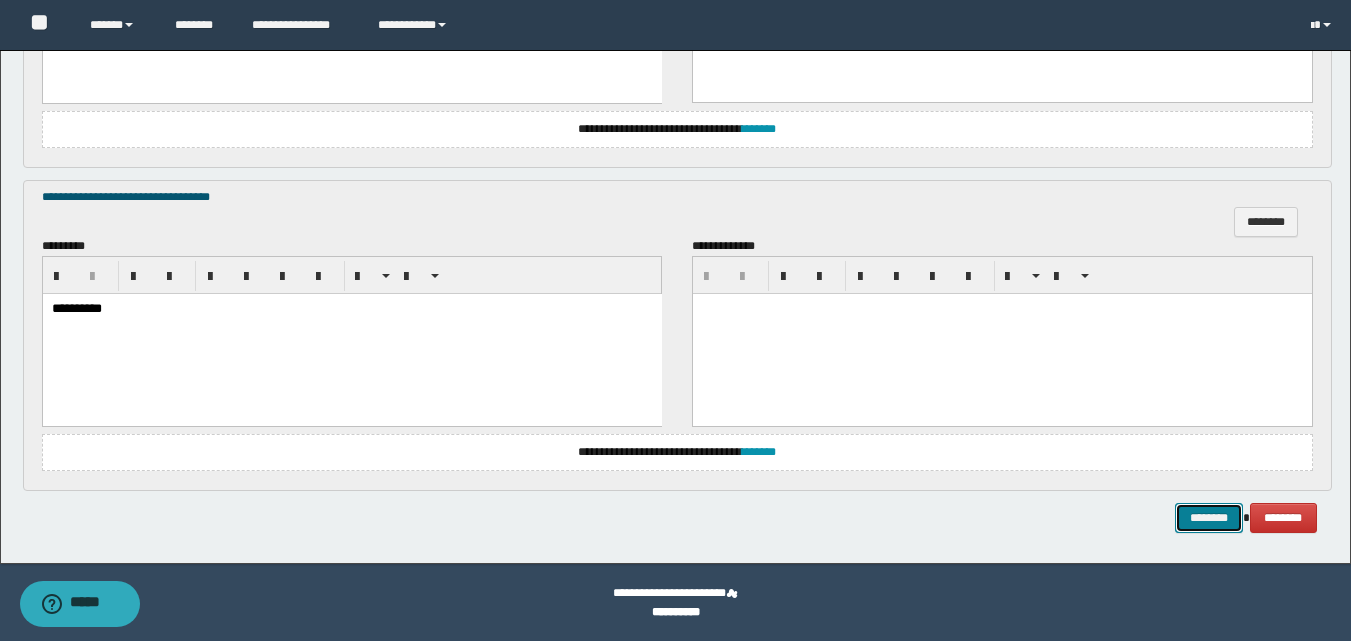 click on "********" at bounding box center (1209, 518) 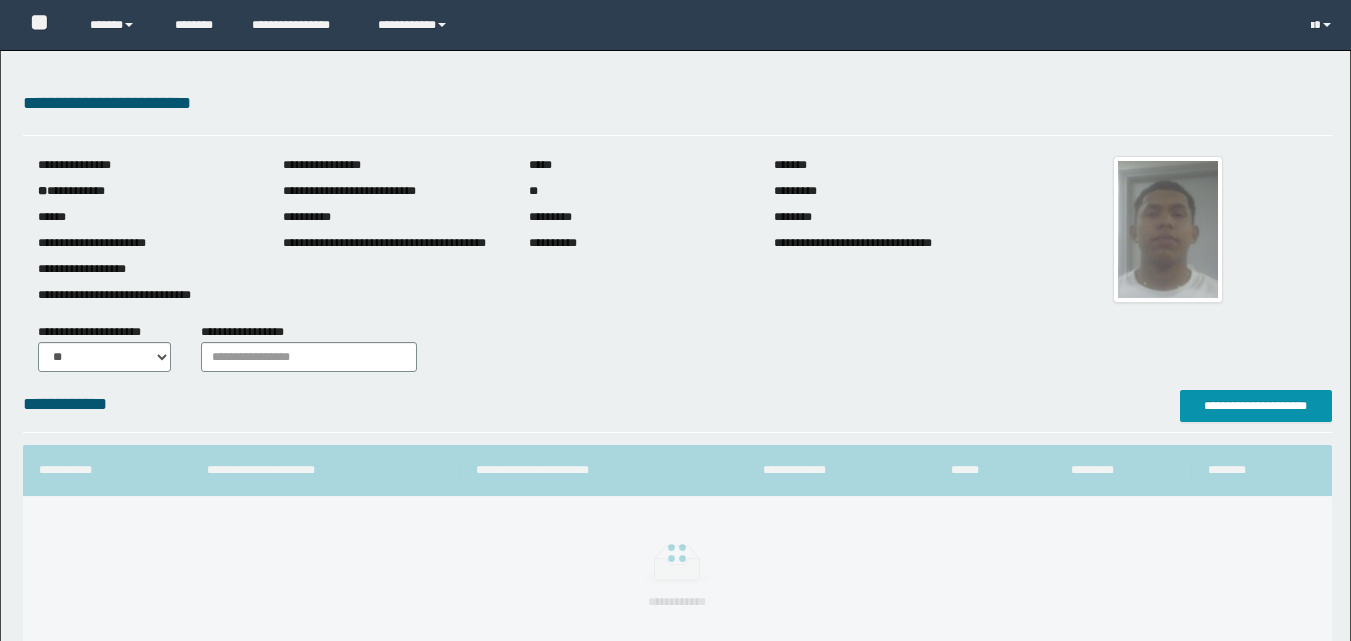 scroll, scrollTop: 0, scrollLeft: 0, axis: both 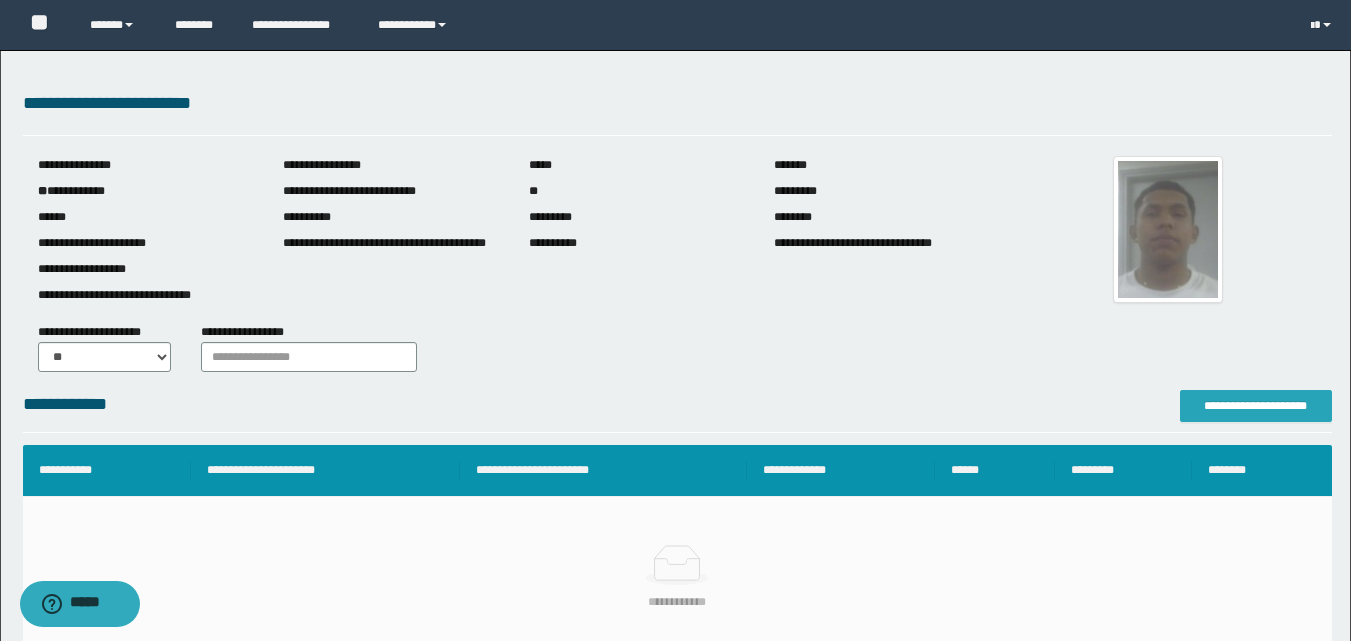 click on "**********" at bounding box center (1256, 406) 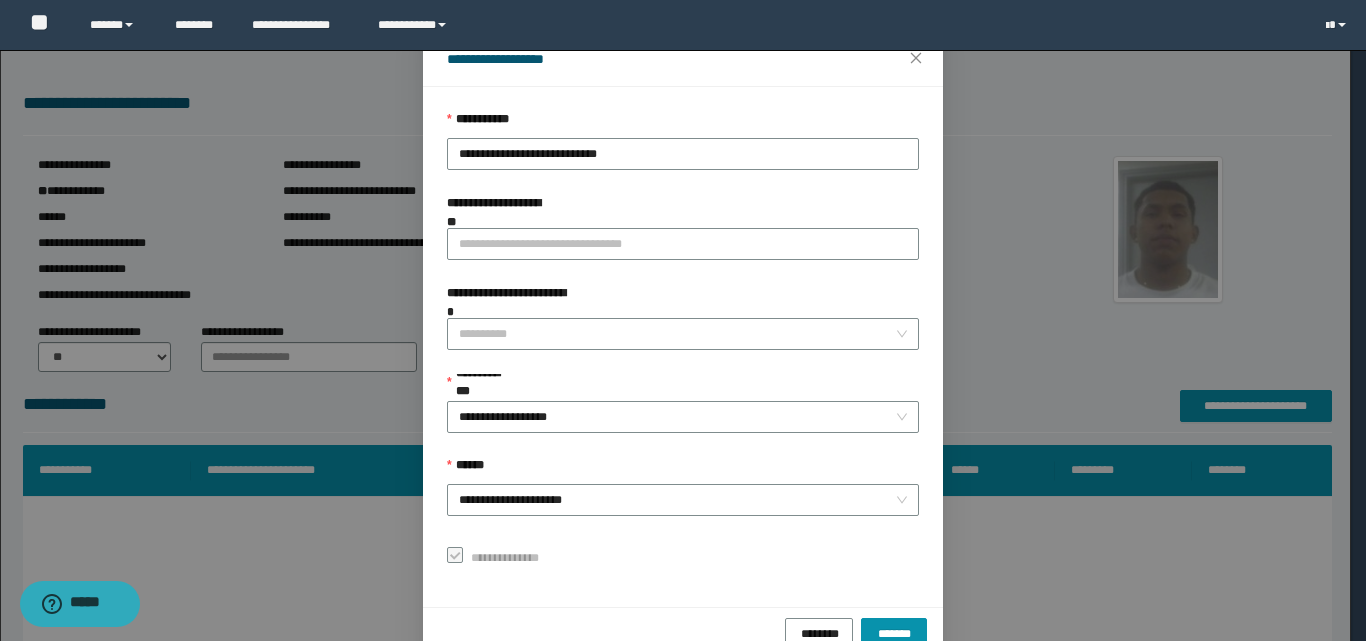 scroll, scrollTop: 111, scrollLeft: 0, axis: vertical 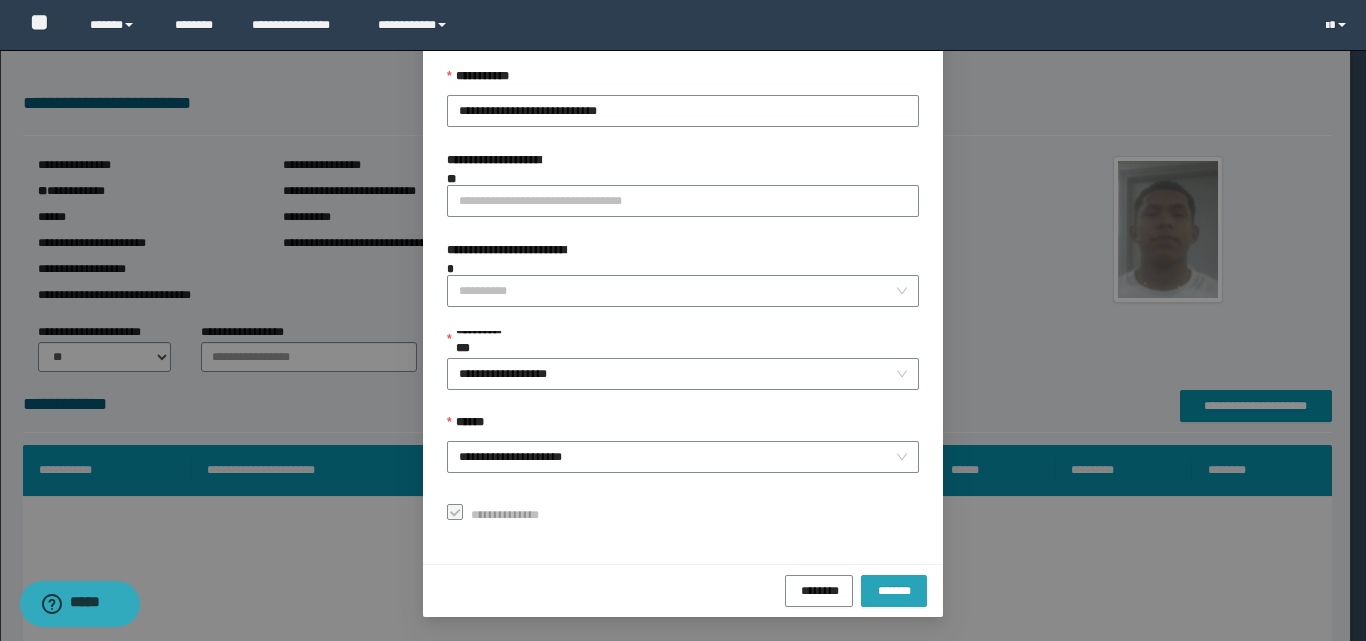 click on "*******" at bounding box center (894, 589) 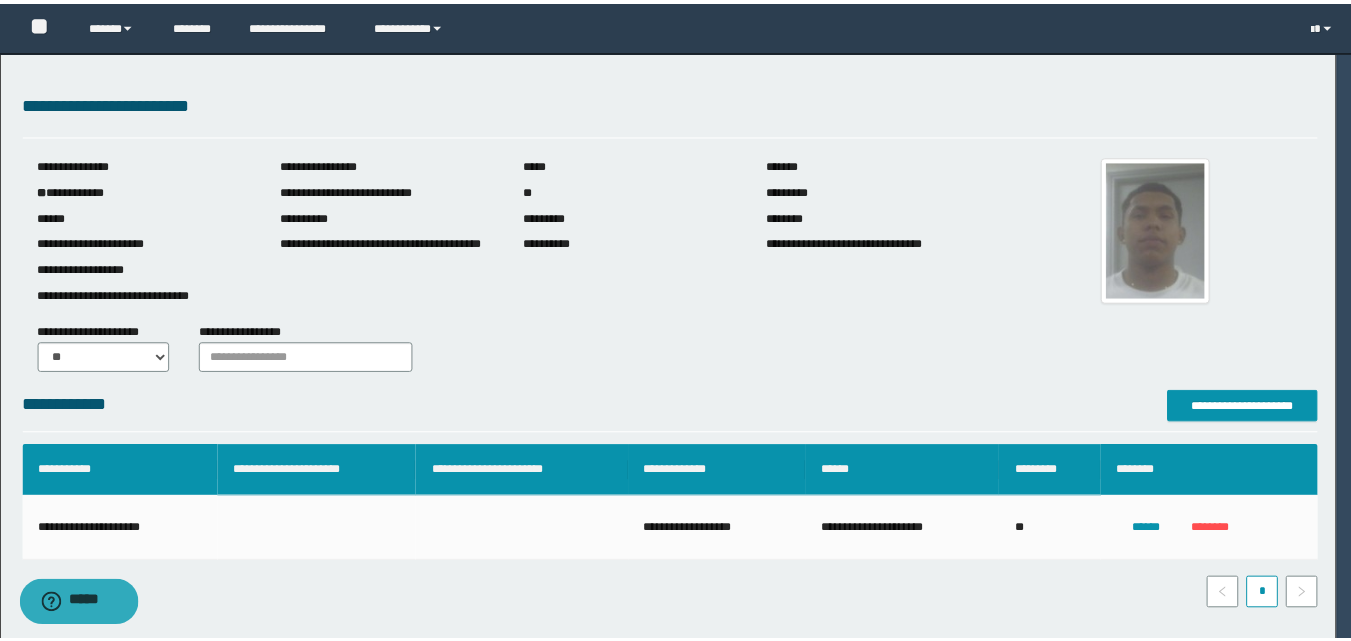 scroll, scrollTop: 64, scrollLeft: 0, axis: vertical 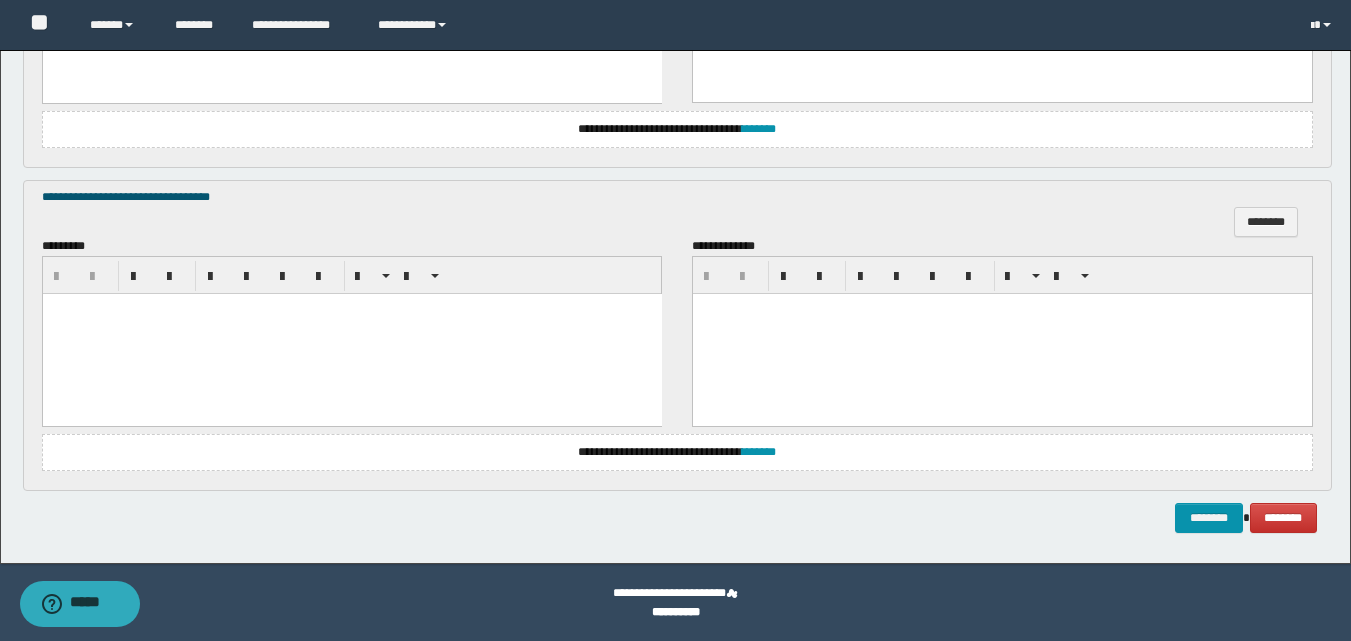click at bounding box center (351, 333) 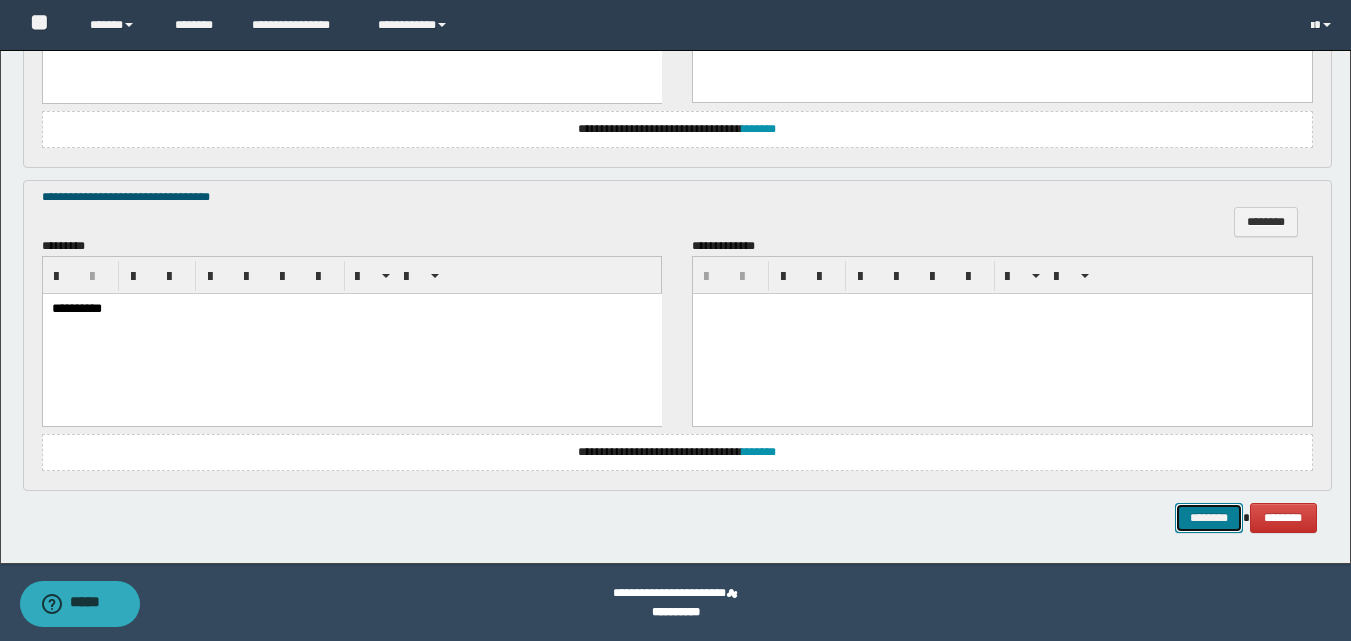 click on "********" at bounding box center [1209, 518] 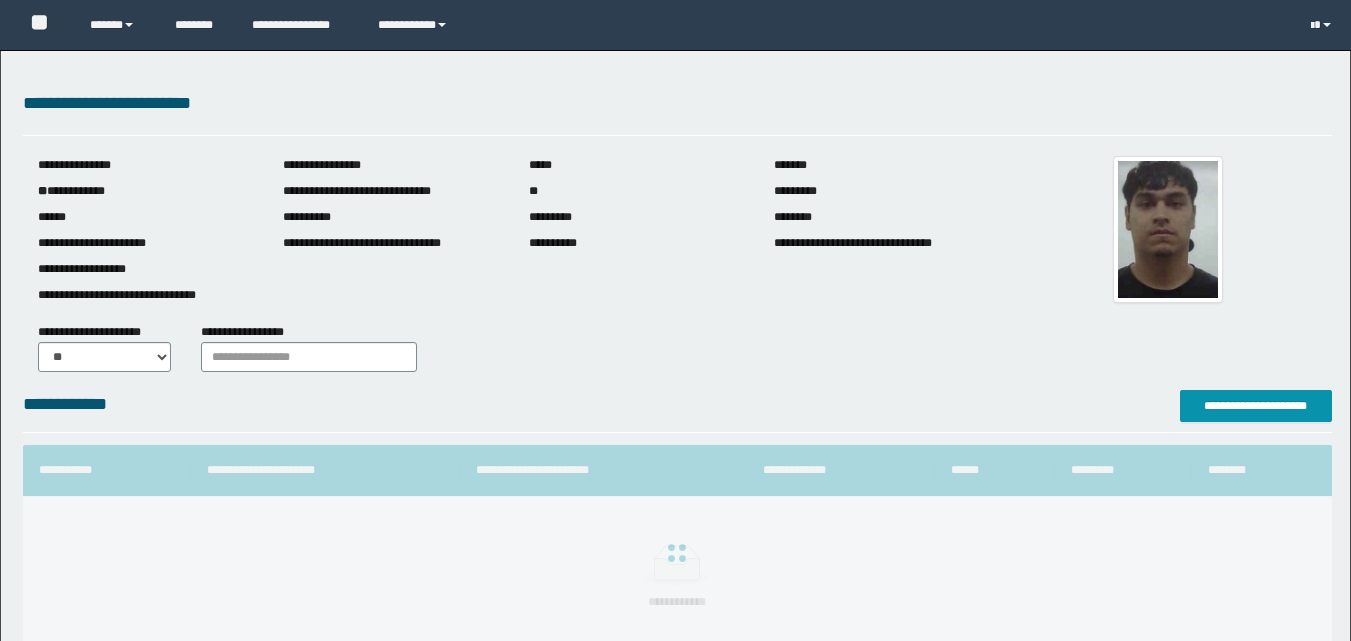 scroll, scrollTop: 0, scrollLeft: 0, axis: both 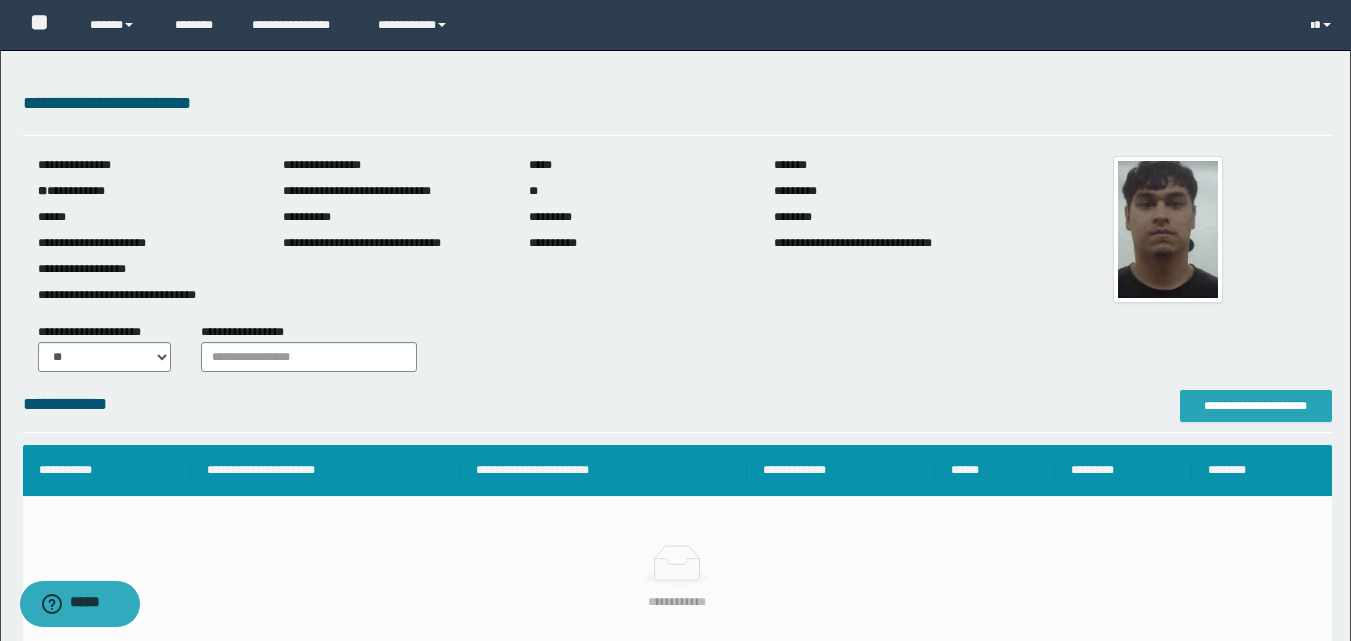click on "**********" at bounding box center (1256, 406) 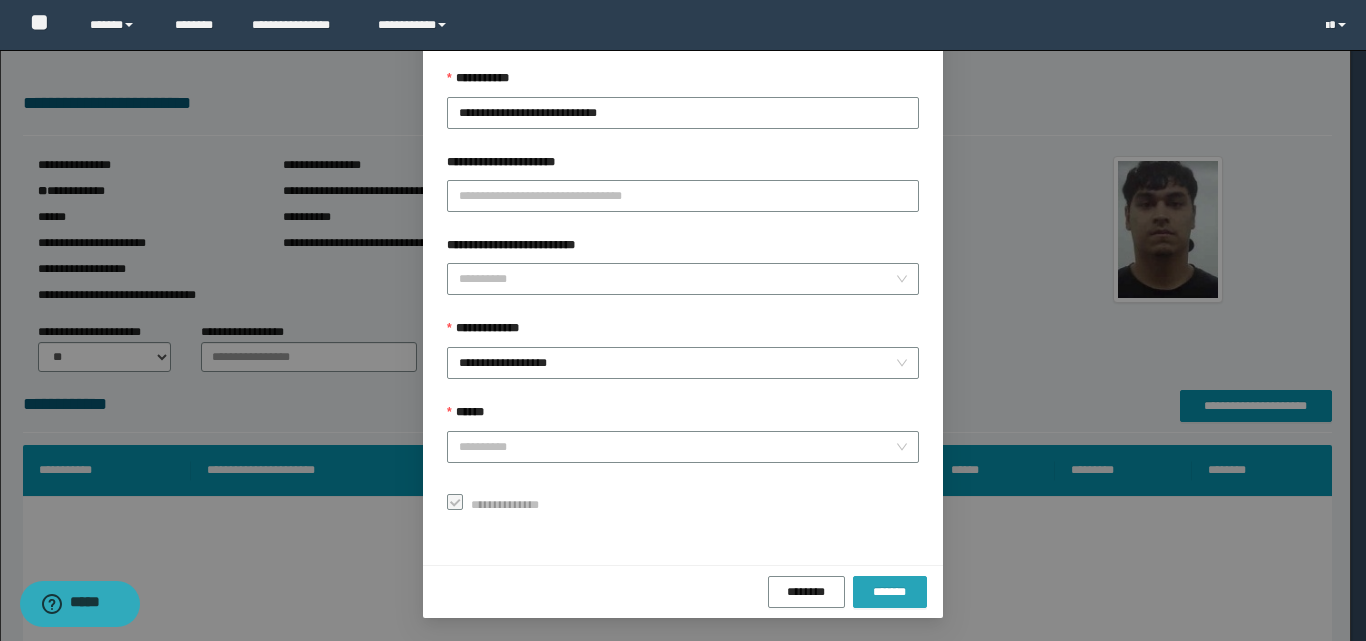 scroll, scrollTop: 111, scrollLeft: 0, axis: vertical 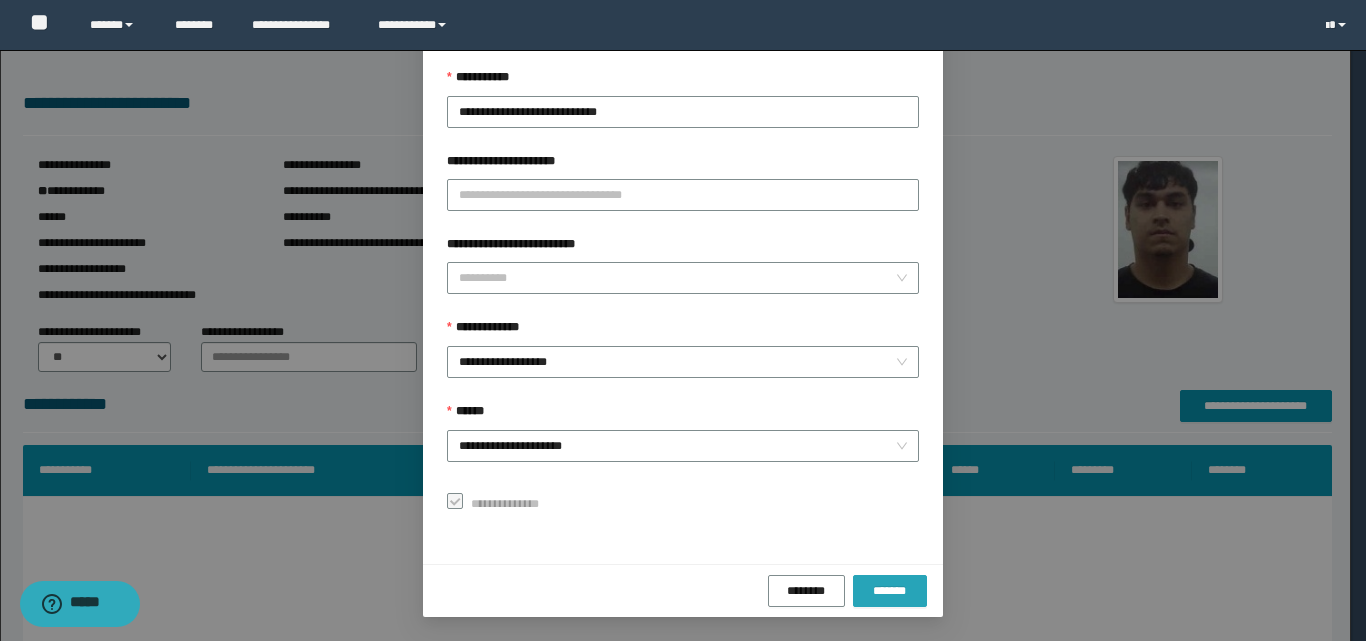 click on "*******" at bounding box center (890, 591) 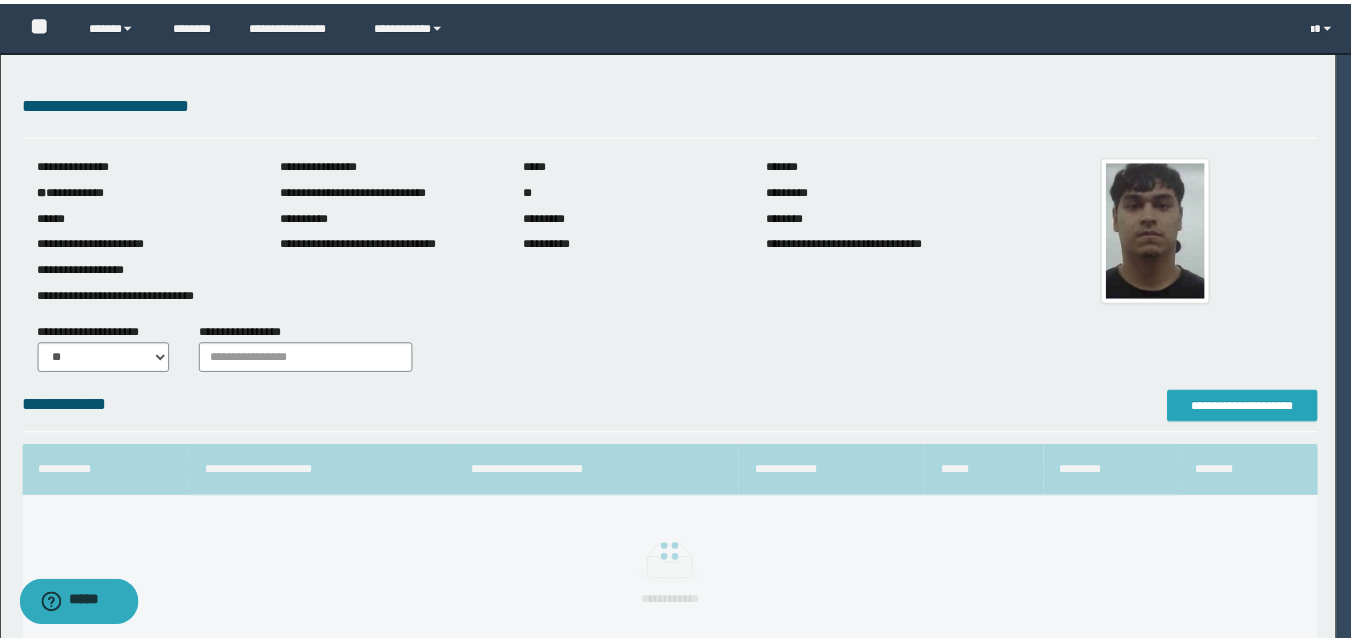 scroll, scrollTop: 0, scrollLeft: 0, axis: both 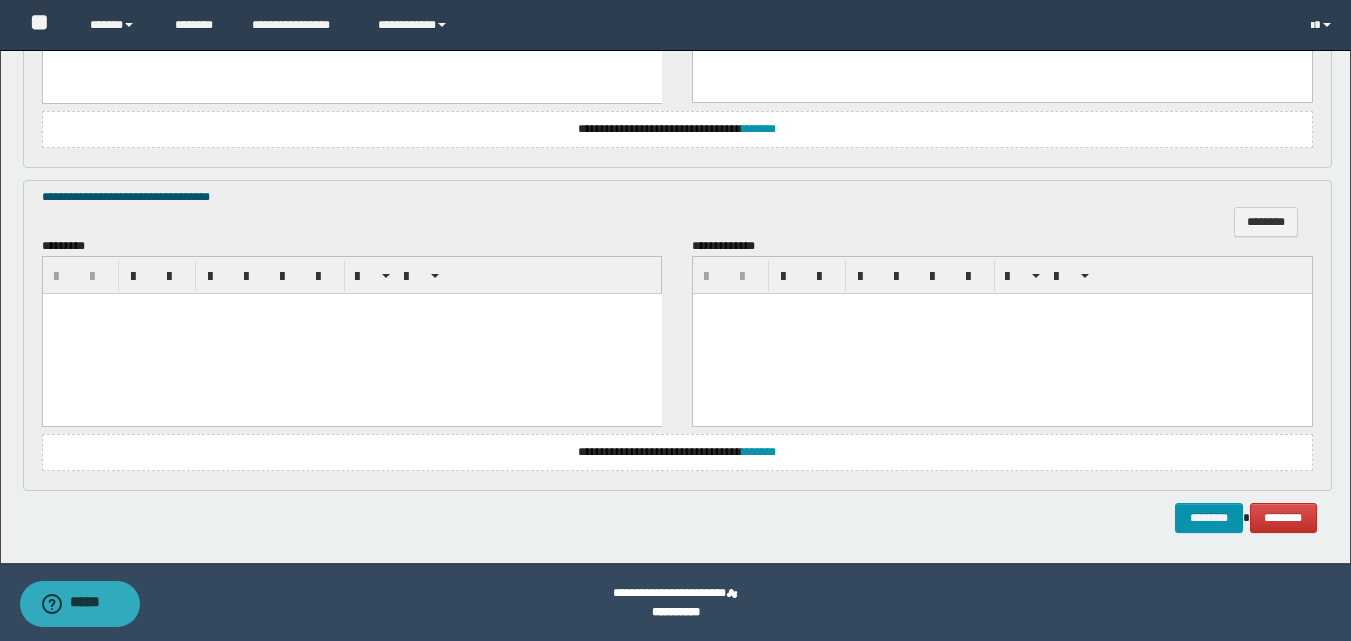 click at bounding box center [351, 333] 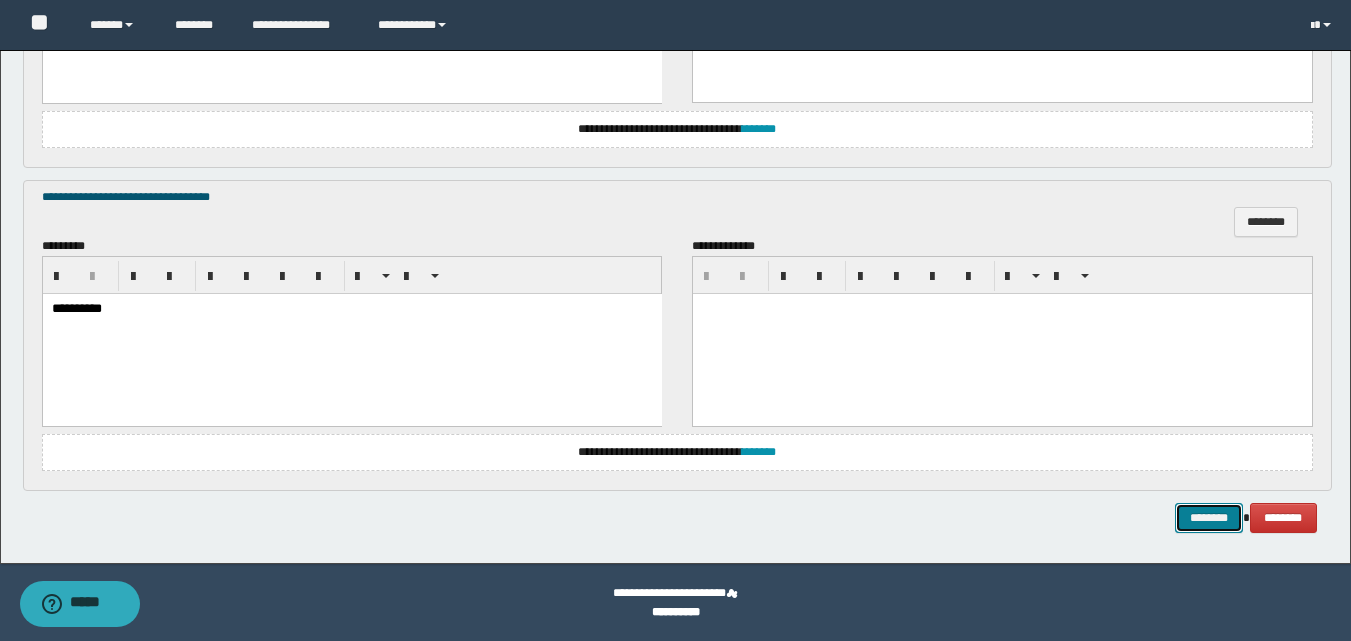 click on "********" at bounding box center [1209, 518] 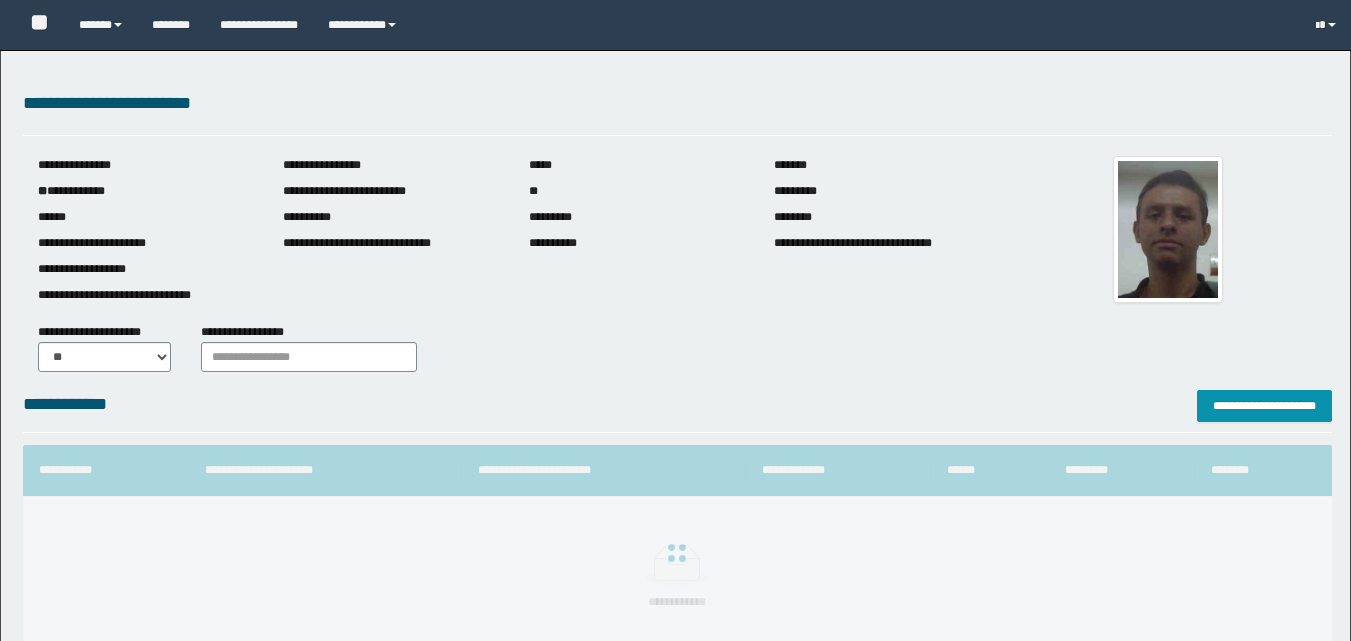 scroll, scrollTop: 0, scrollLeft: 0, axis: both 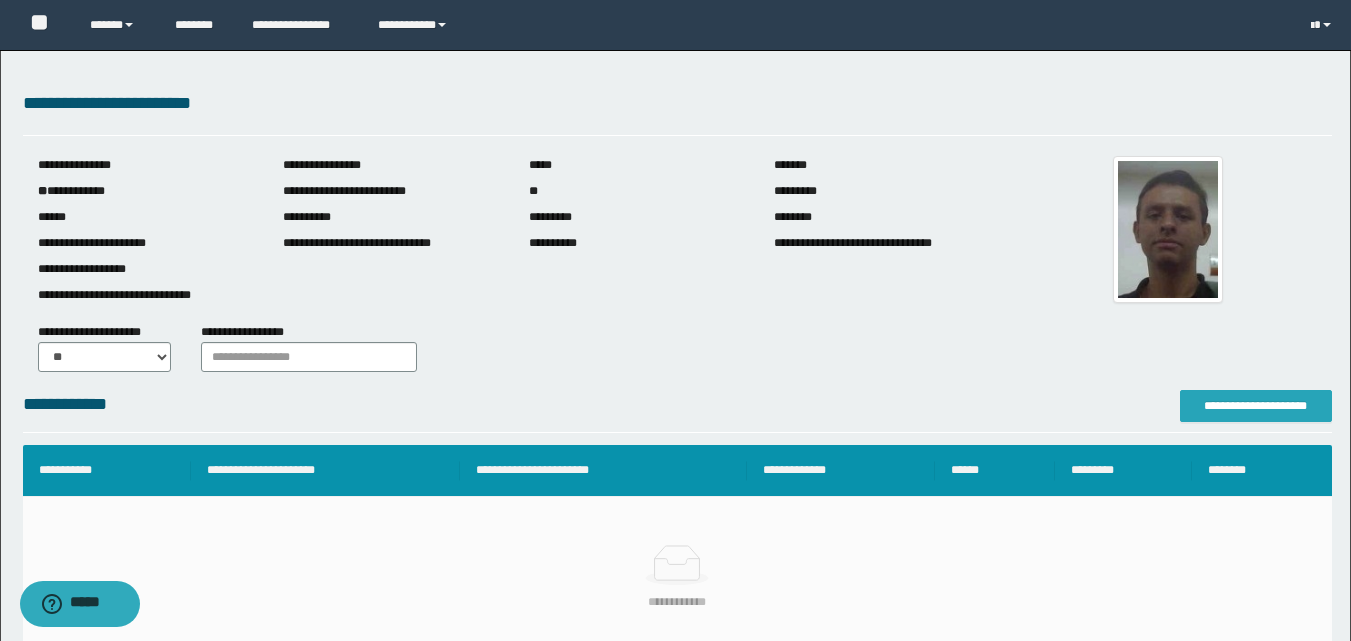 click on "**********" at bounding box center (1256, 406) 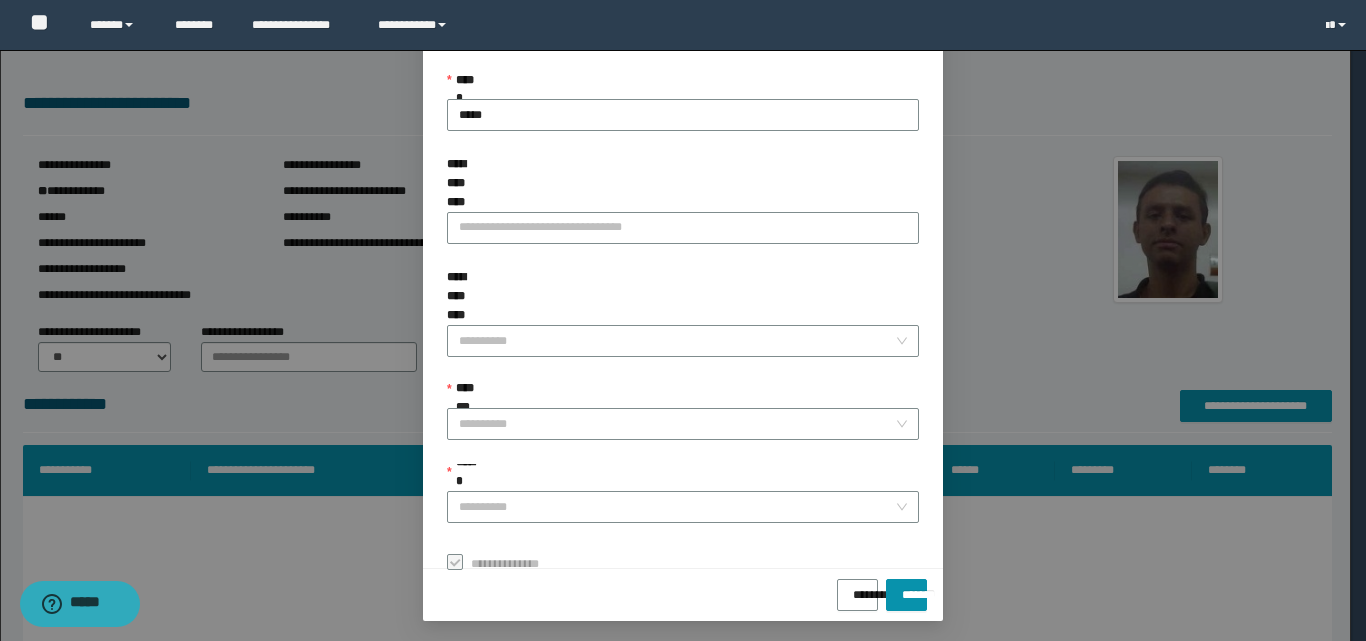 scroll, scrollTop: 111, scrollLeft: 0, axis: vertical 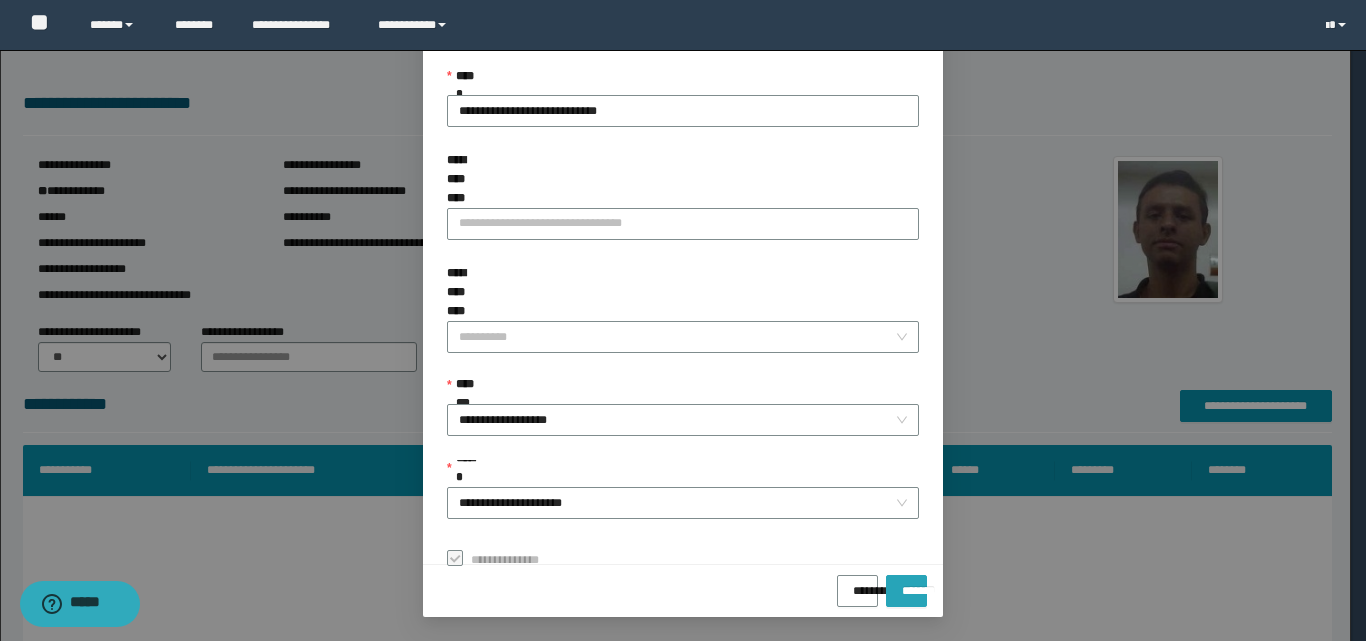 click on "*******" at bounding box center (906, 584) 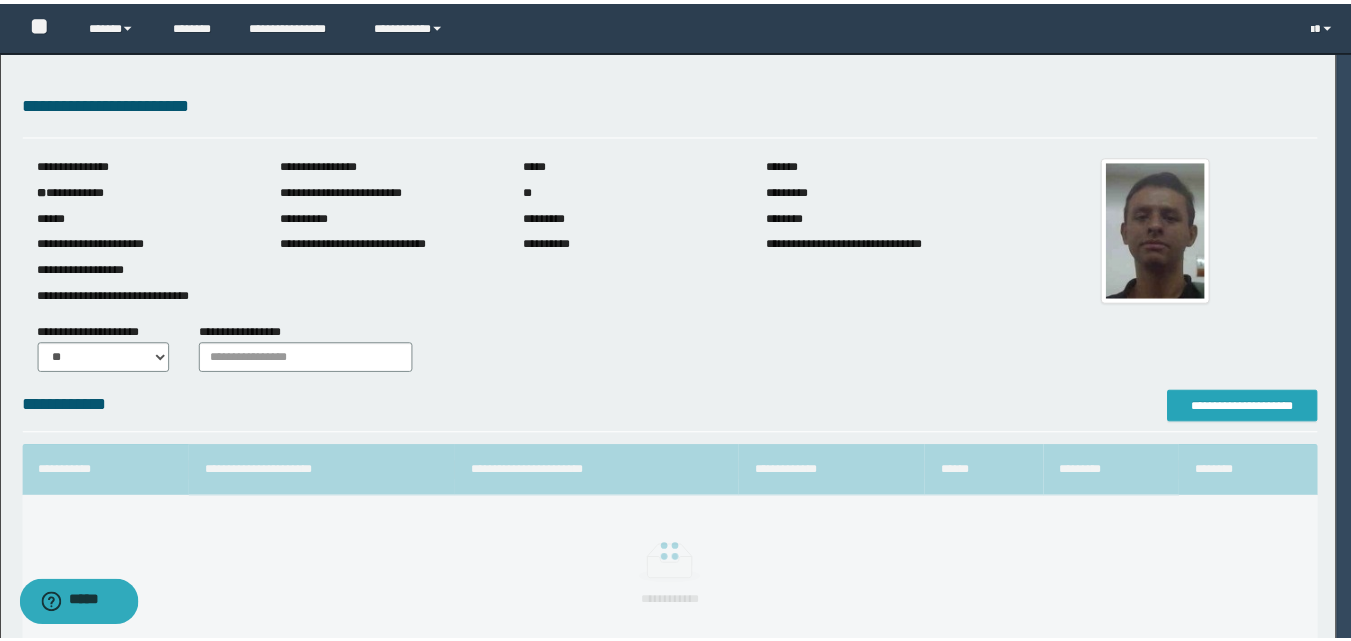 scroll, scrollTop: 0, scrollLeft: 0, axis: both 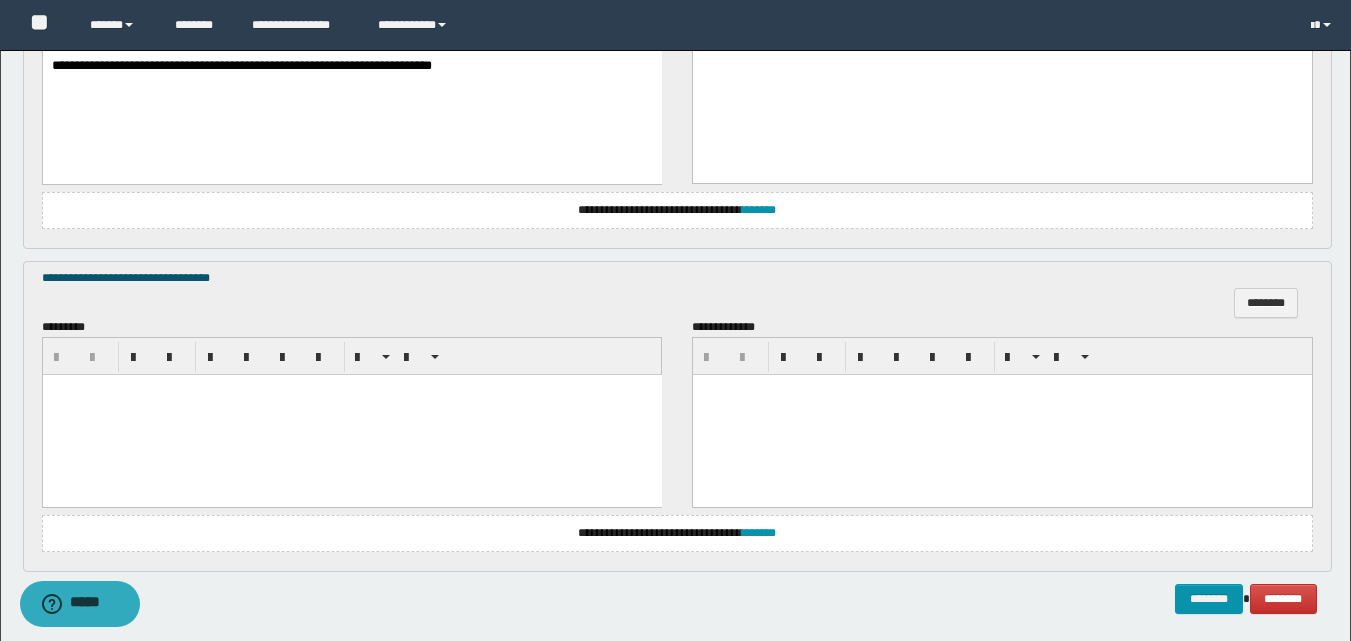 click at bounding box center [351, 414] 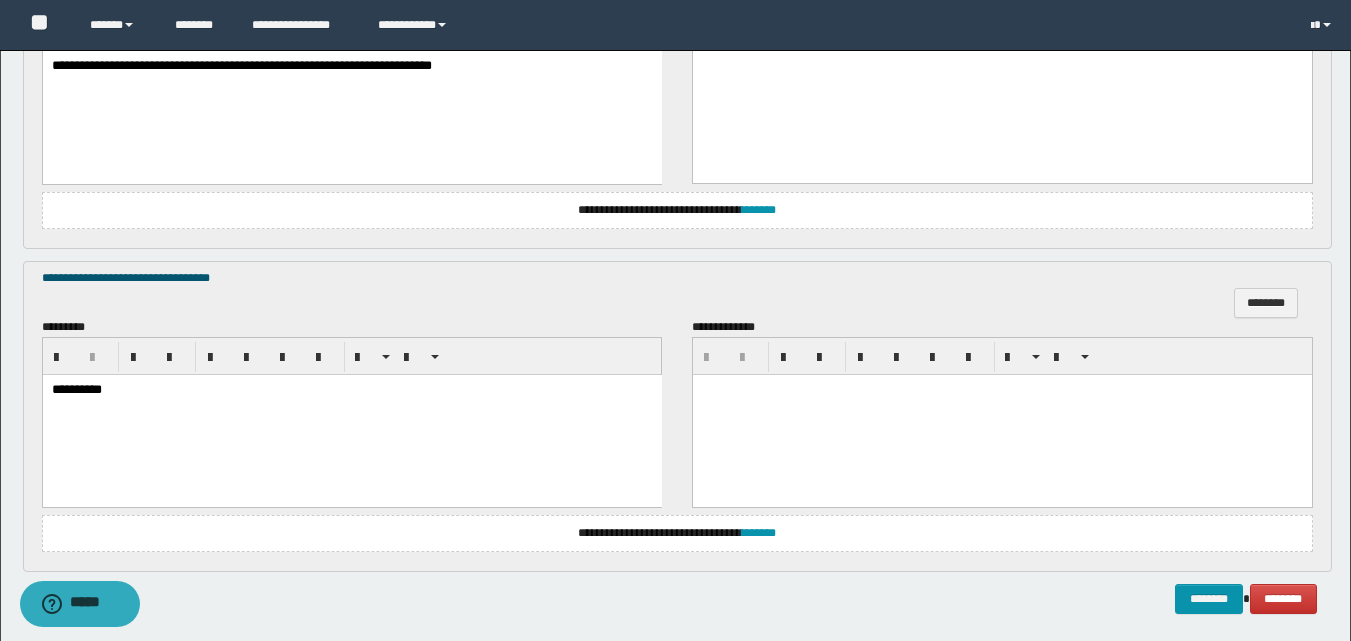 scroll, scrollTop: 1181, scrollLeft: 0, axis: vertical 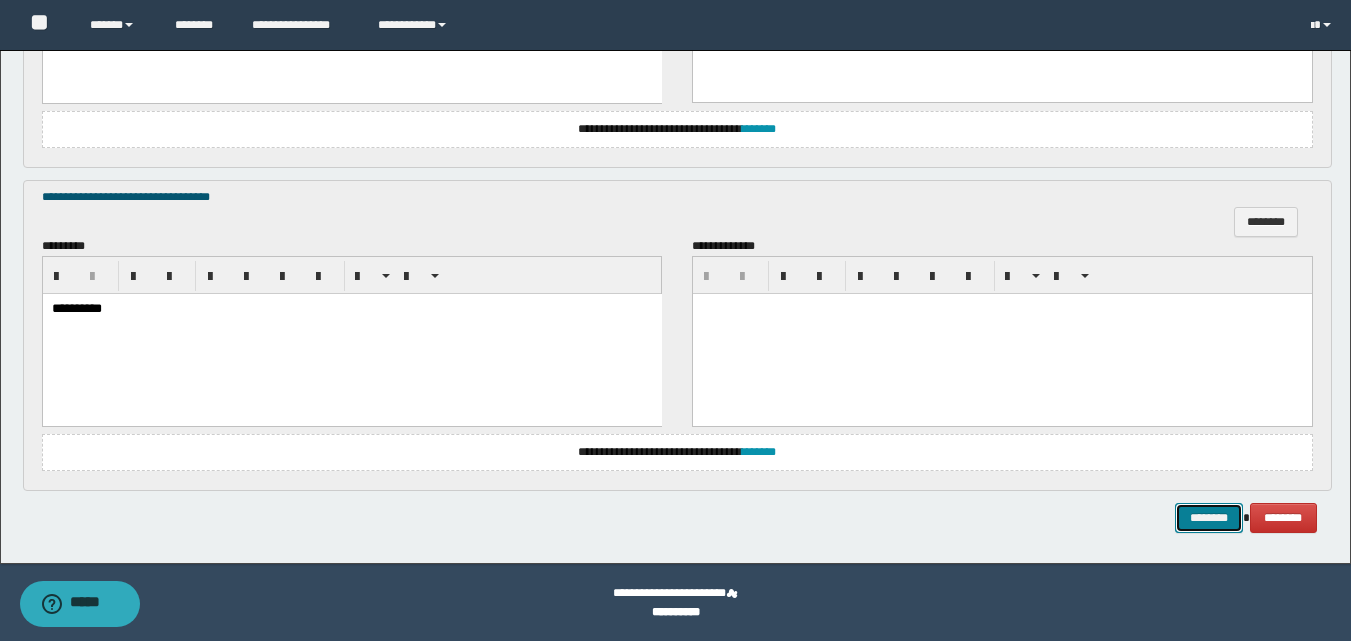 click on "********" at bounding box center (1209, 518) 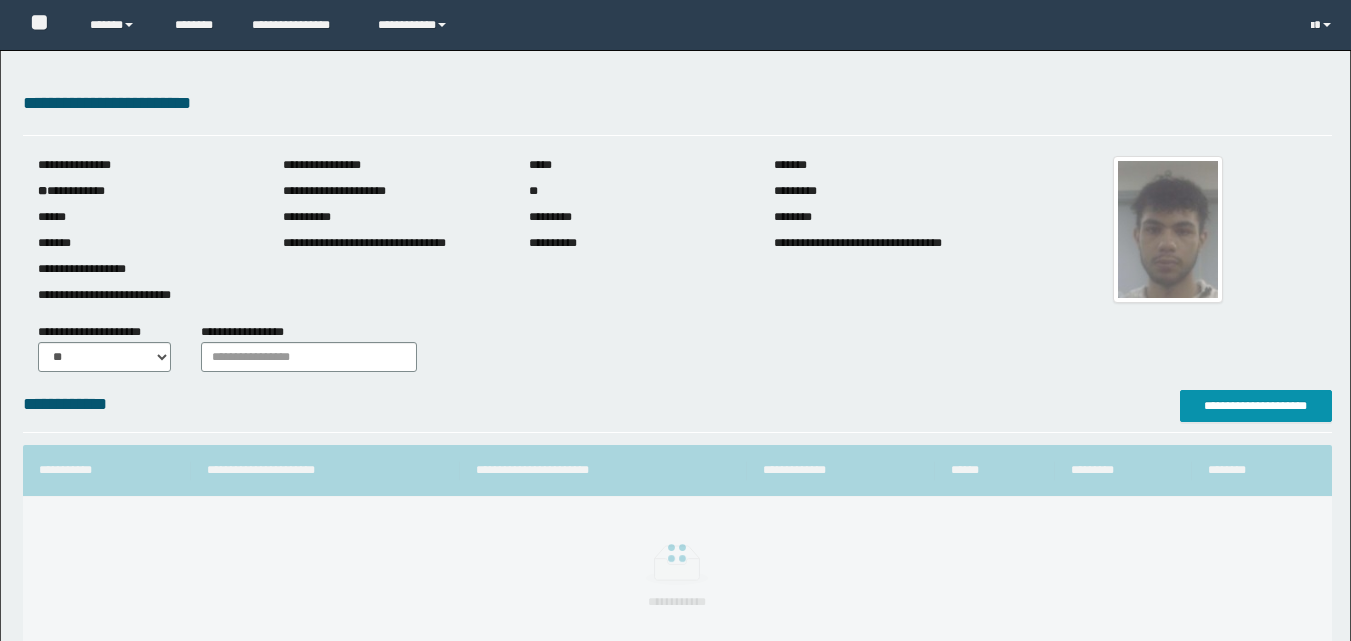 scroll, scrollTop: 0, scrollLeft: 0, axis: both 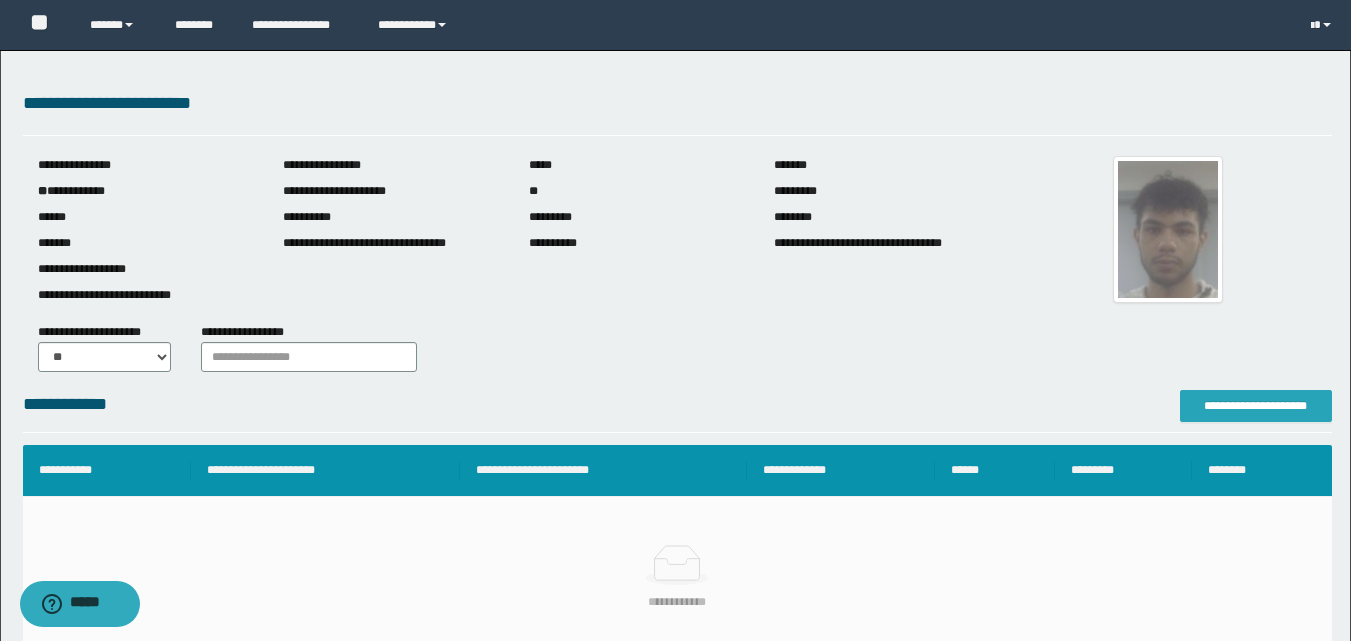 click on "**********" at bounding box center (1256, 406) 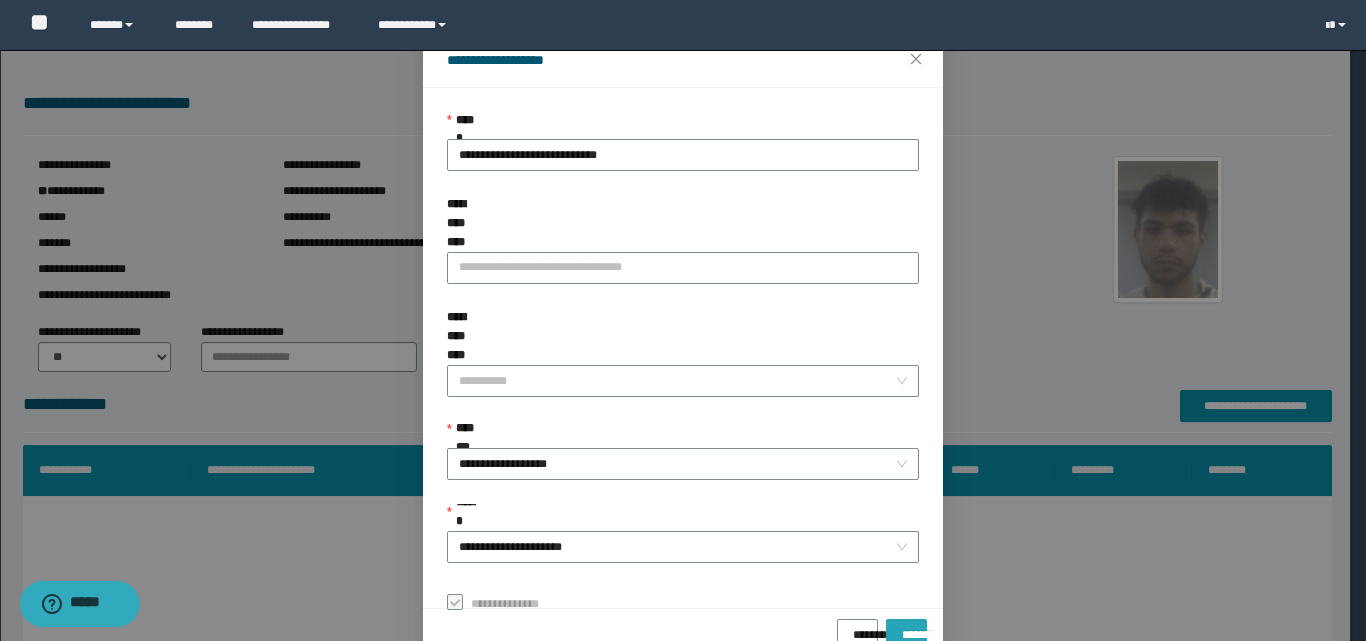 scroll, scrollTop: 111, scrollLeft: 0, axis: vertical 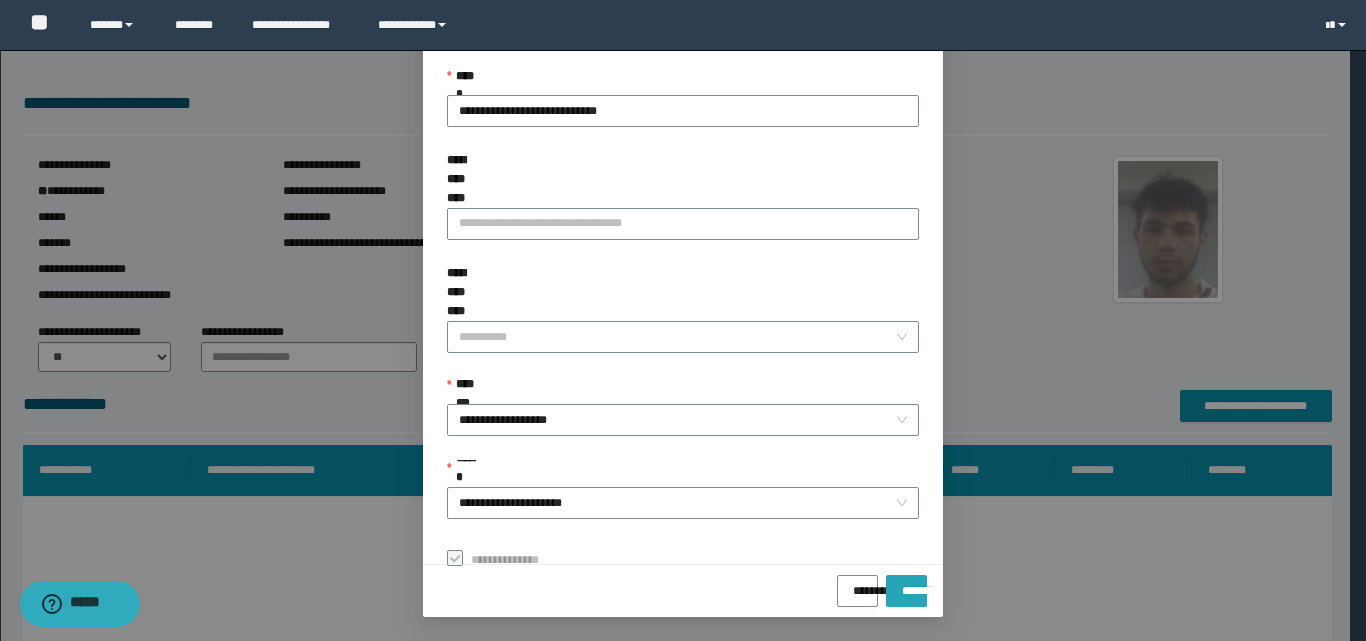 click on "*******" at bounding box center [906, 591] 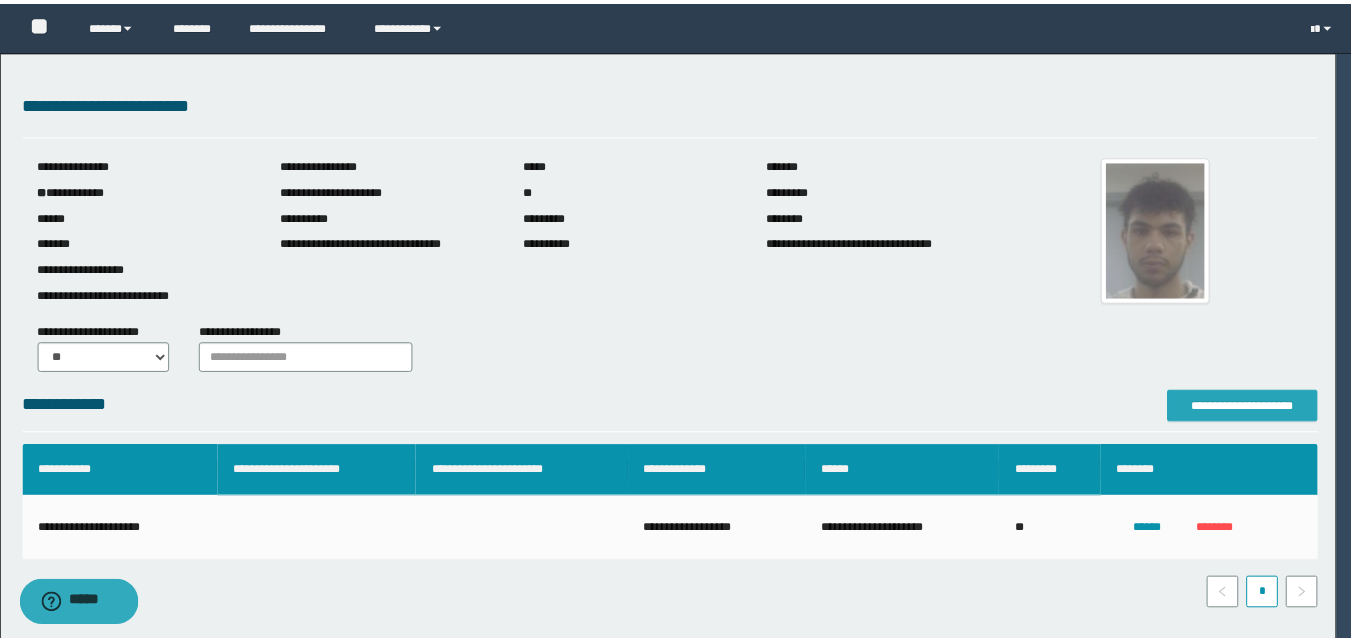 scroll, scrollTop: 0, scrollLeft: 0, axis: both 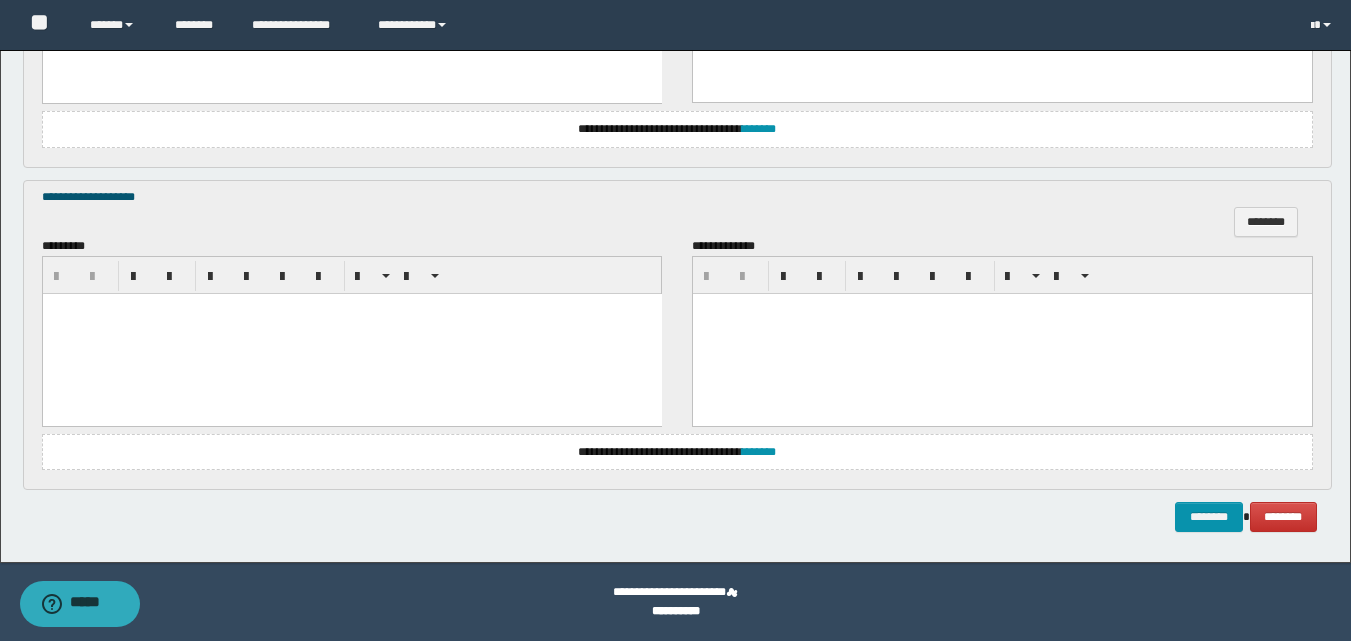 click at bounding box center (351, 333) 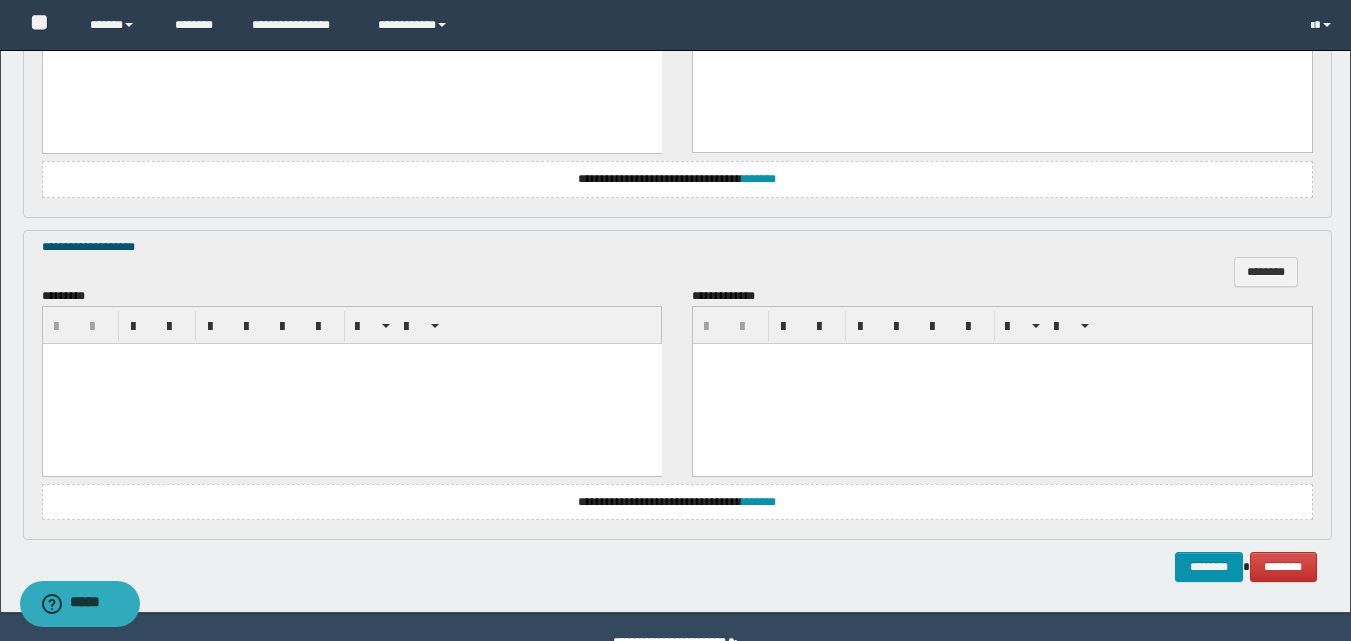 scroll, scrollTop: 1505, scrollLeft: 0, axis: vertical 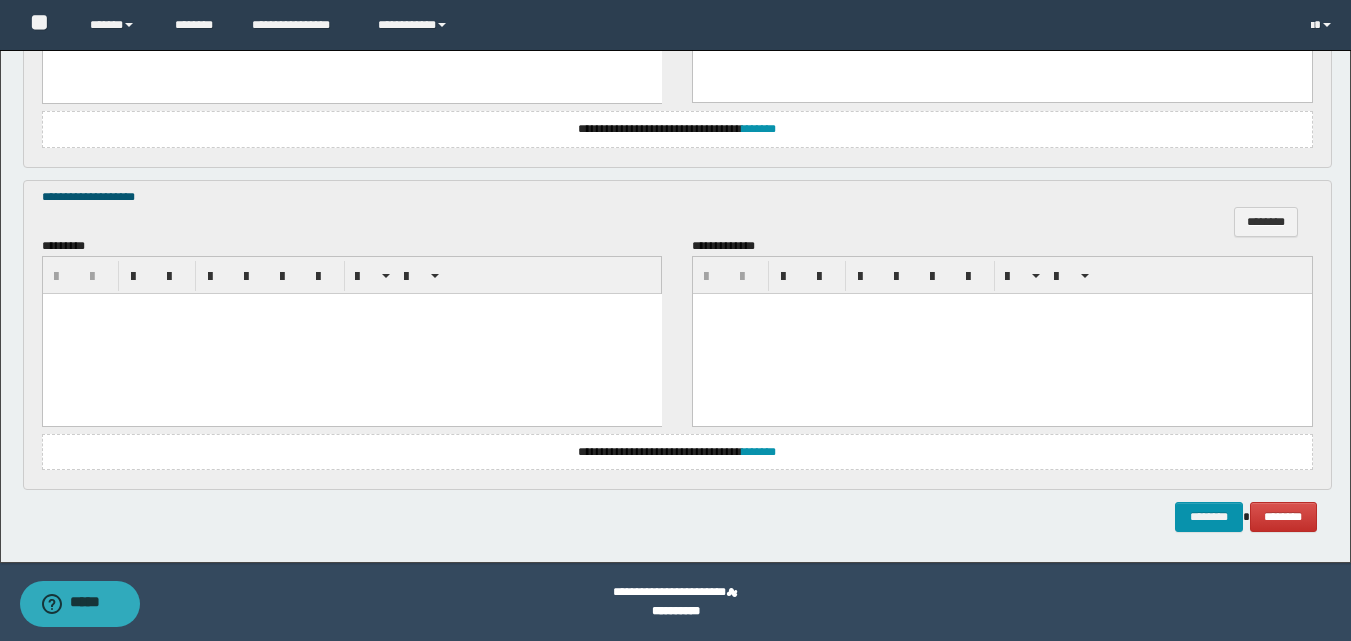 type 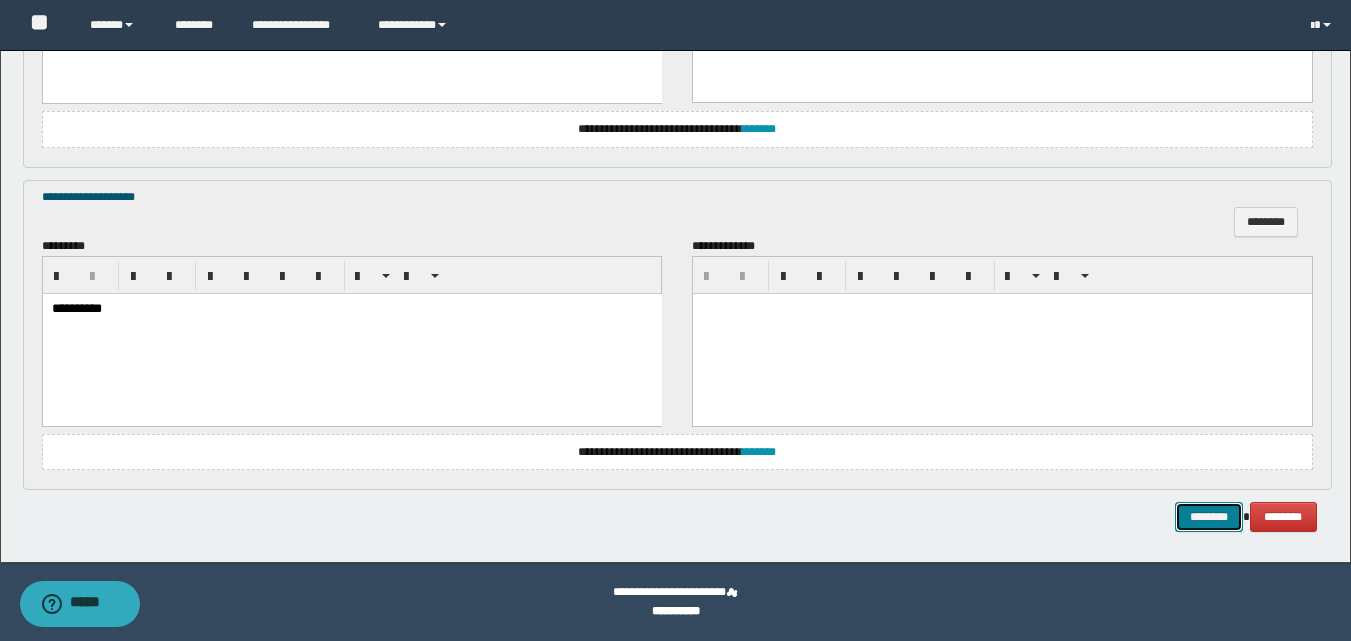 click on "********" at bounding box center (1209, 517) 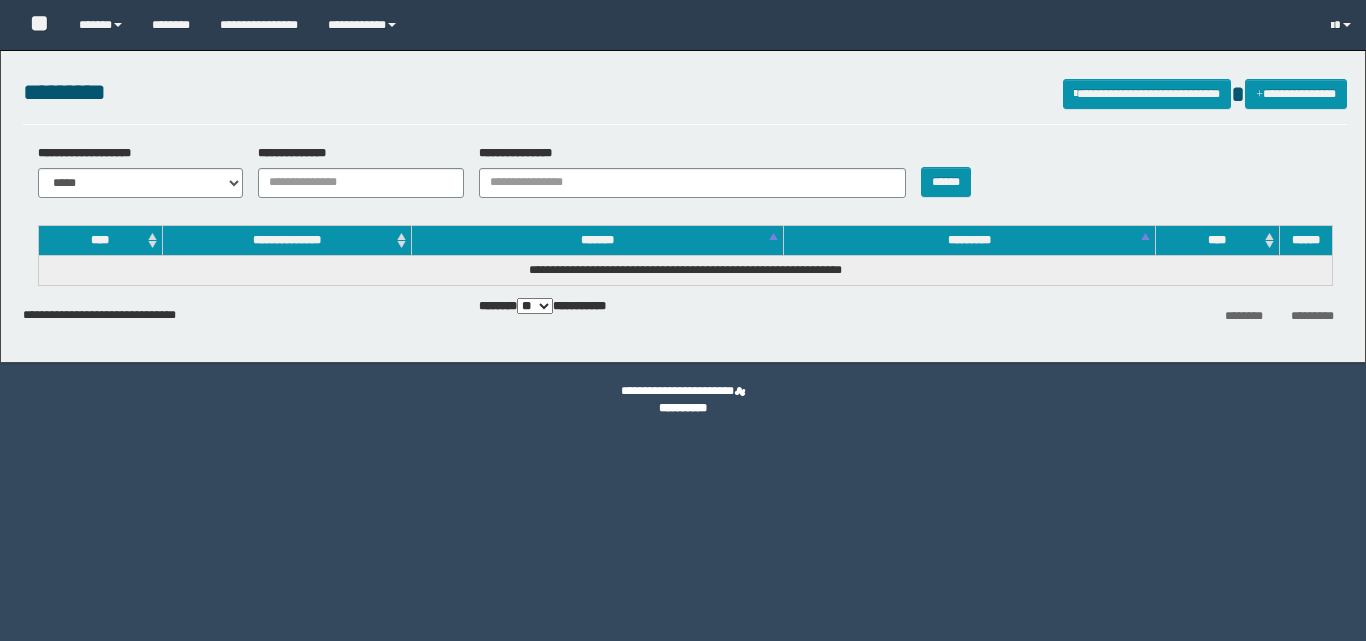 scroll, scrollTop: 0, scrollLeft: 0, axis: both 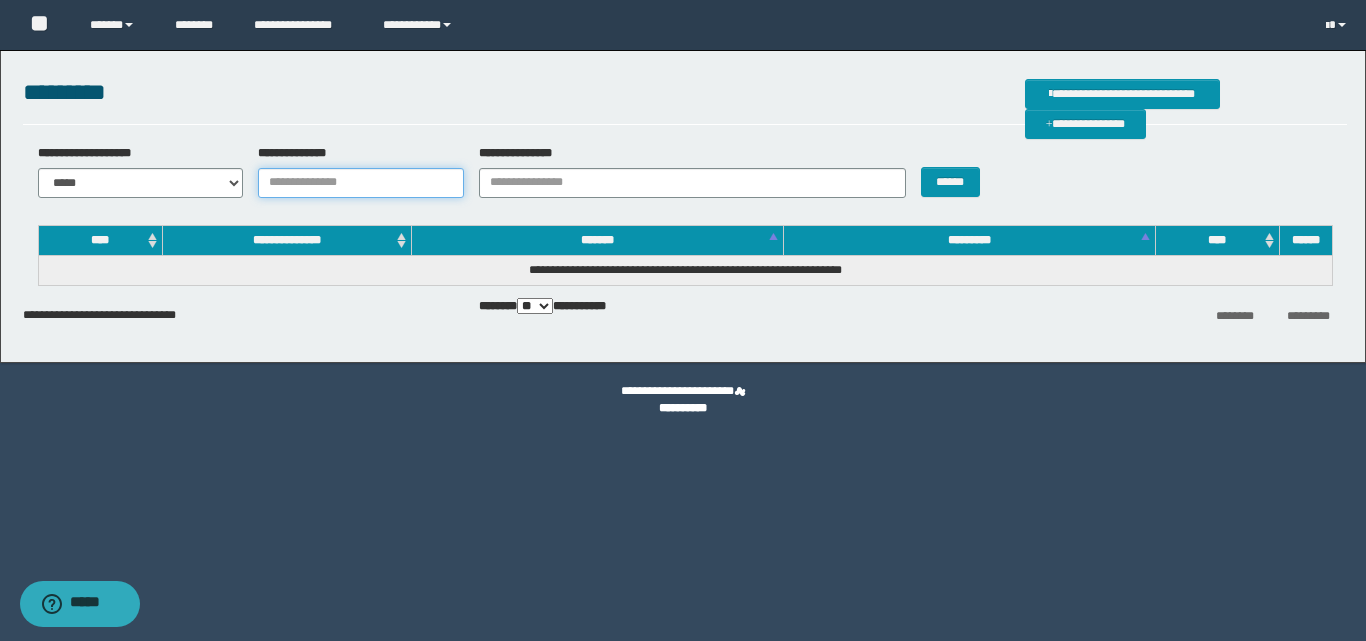 paste on "**********" 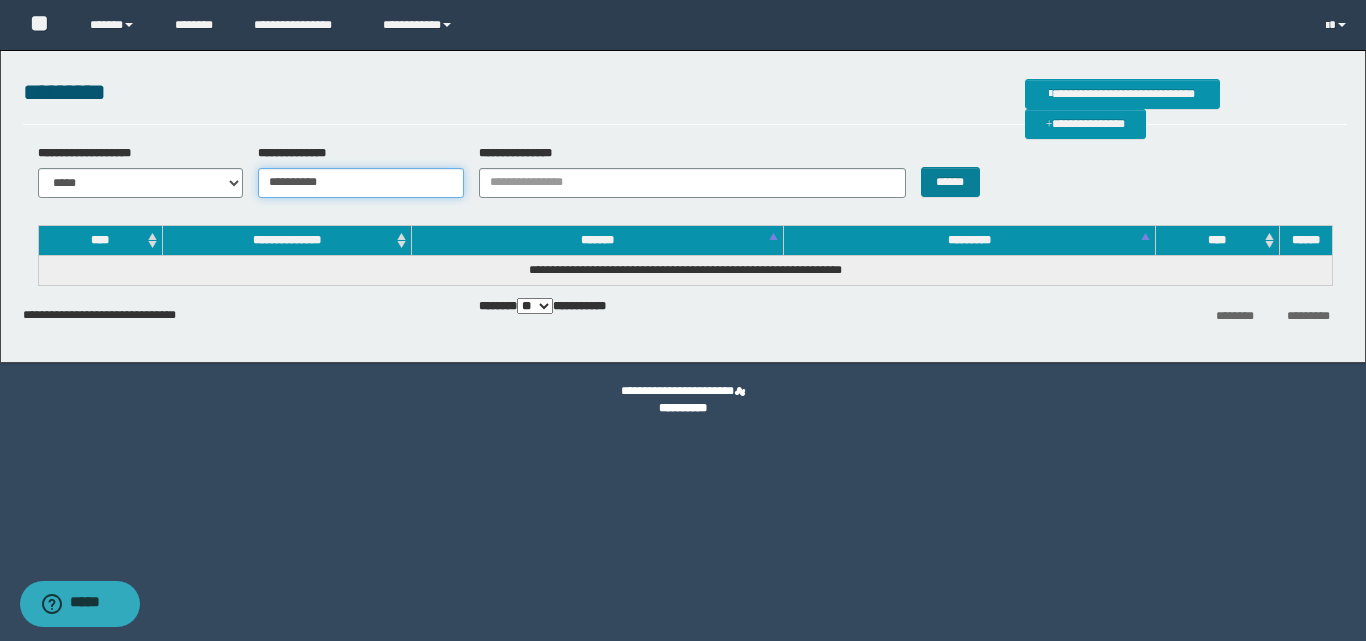 type on "**********" 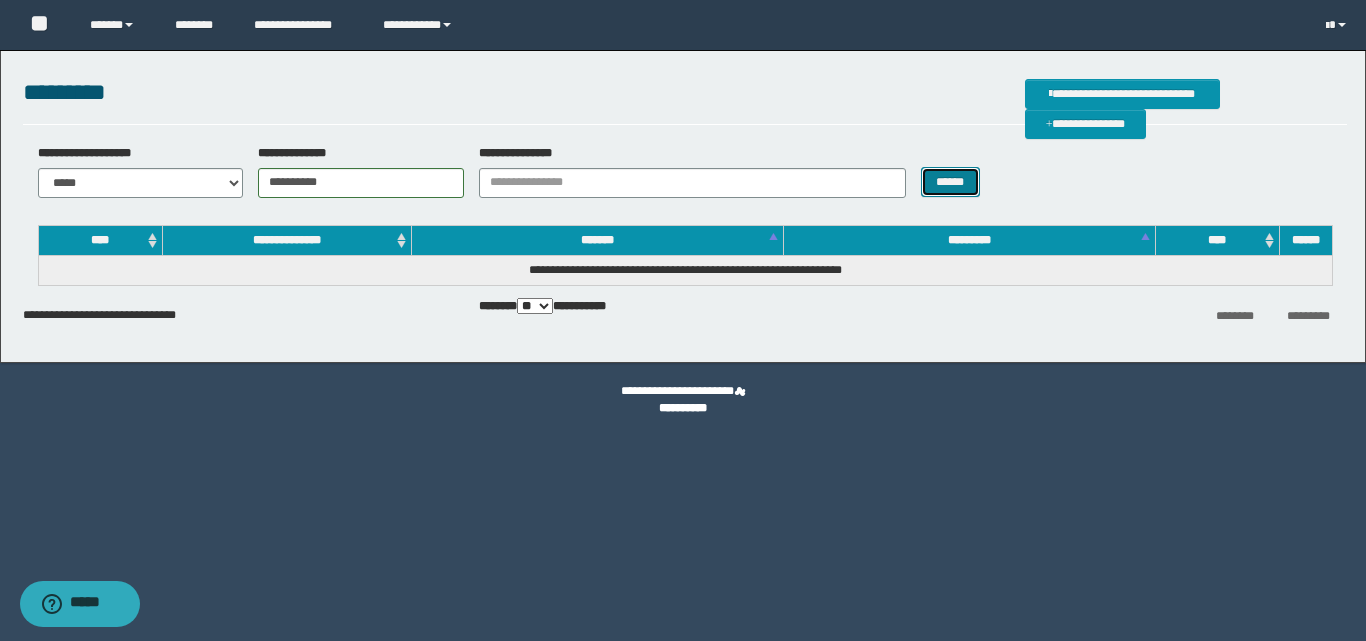 click on "******" at bounding box center (950, 182) 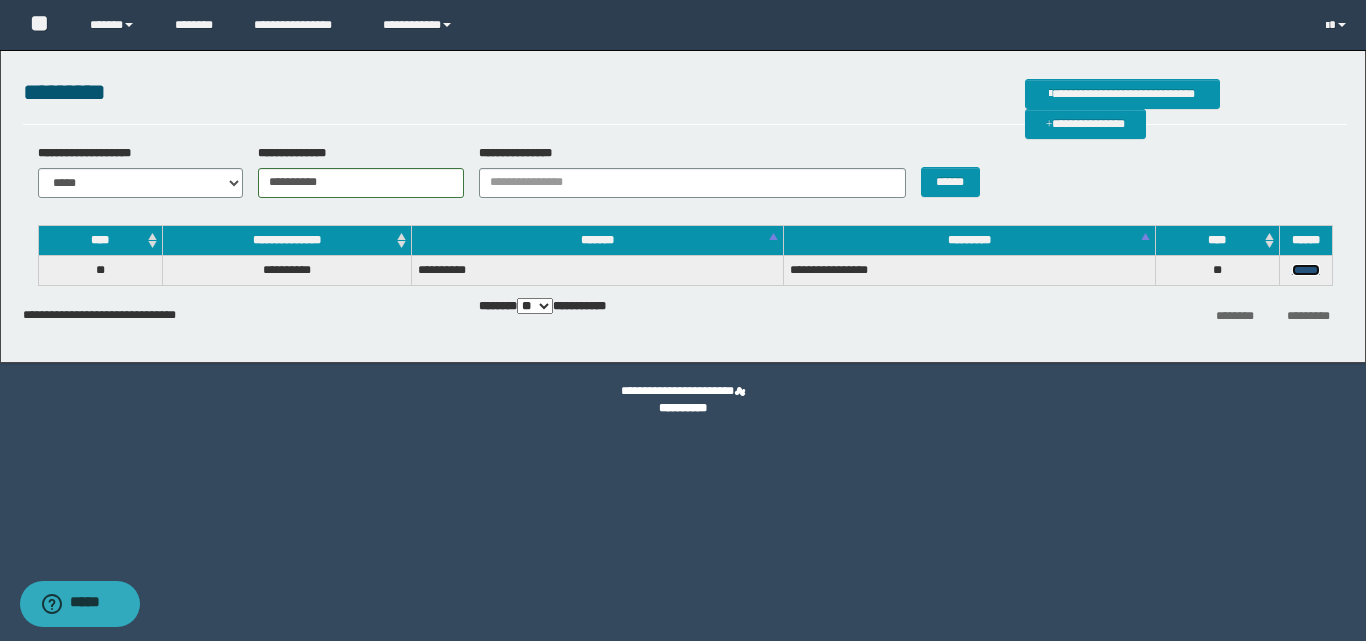 click on "******" at bounding box center (1306, 270) 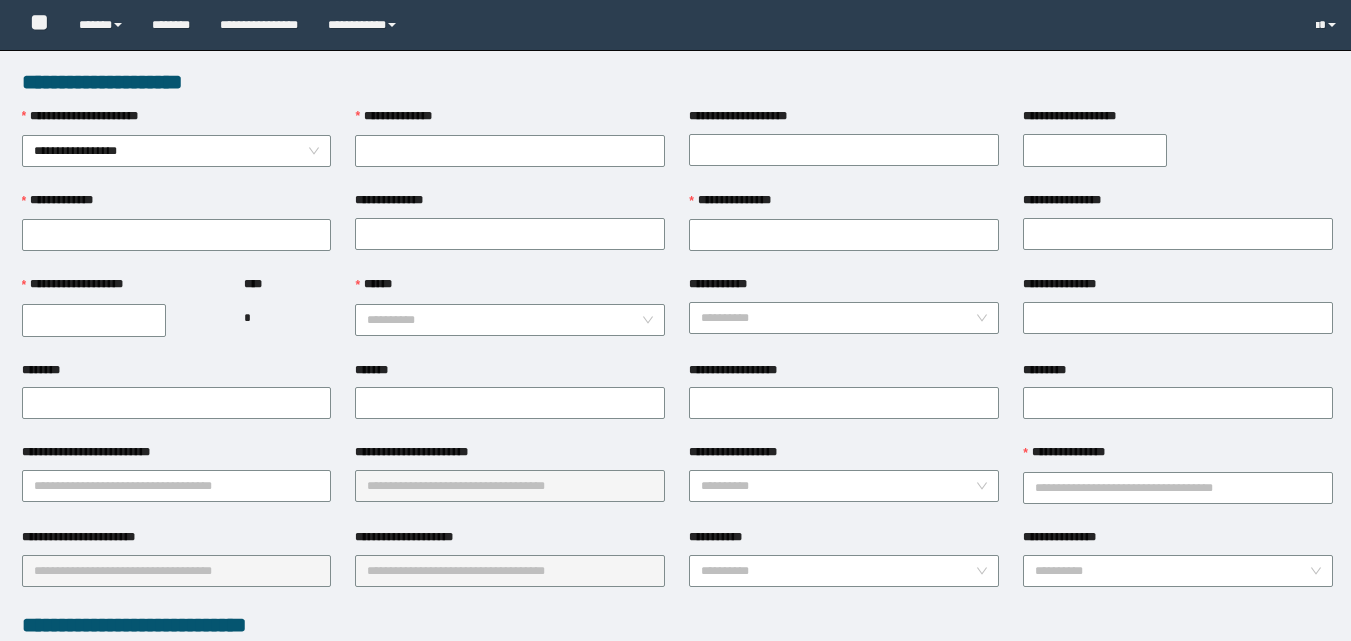 scroll, scrollTop: 0, scrollLeft: 0, axis: both 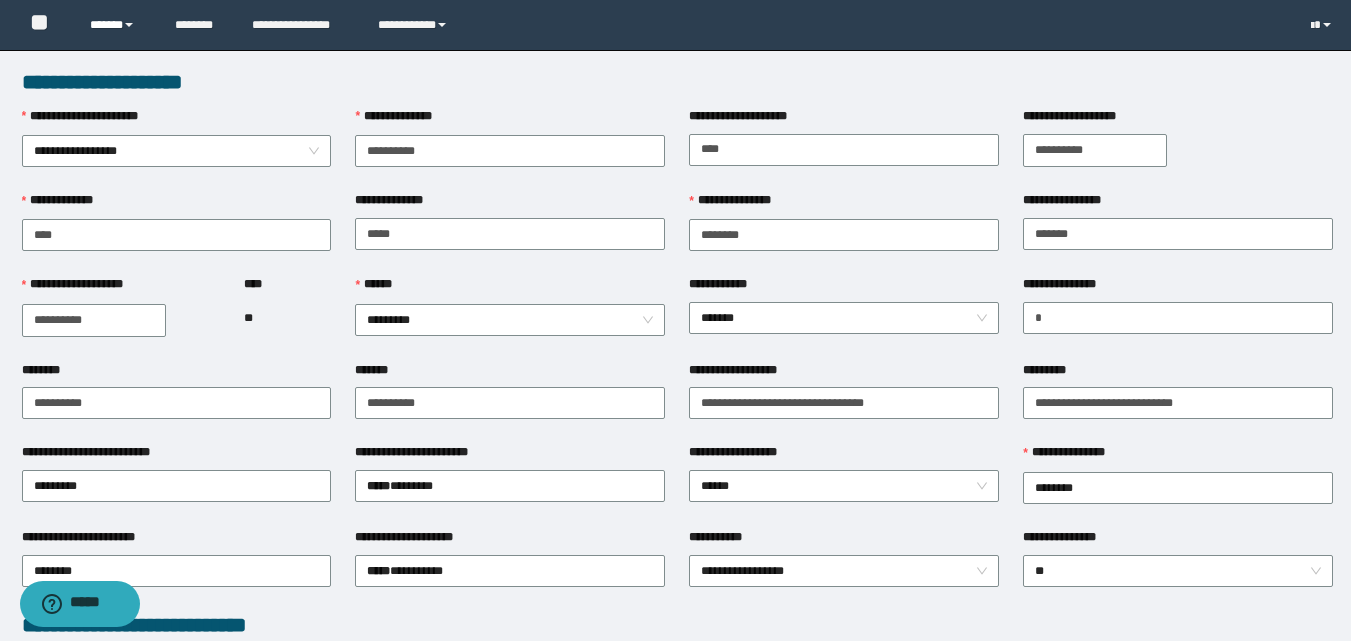 click on "******" at bounding box center (117, 25) 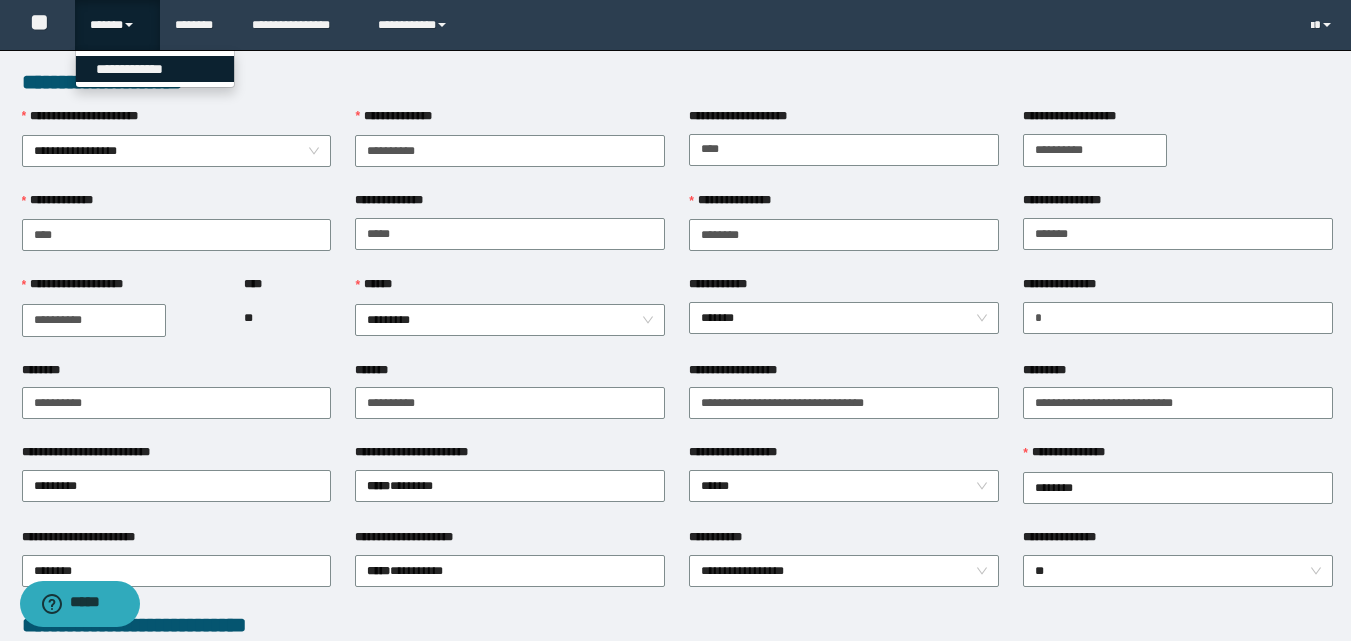 click on "**********" at bounding box center (155, 69) 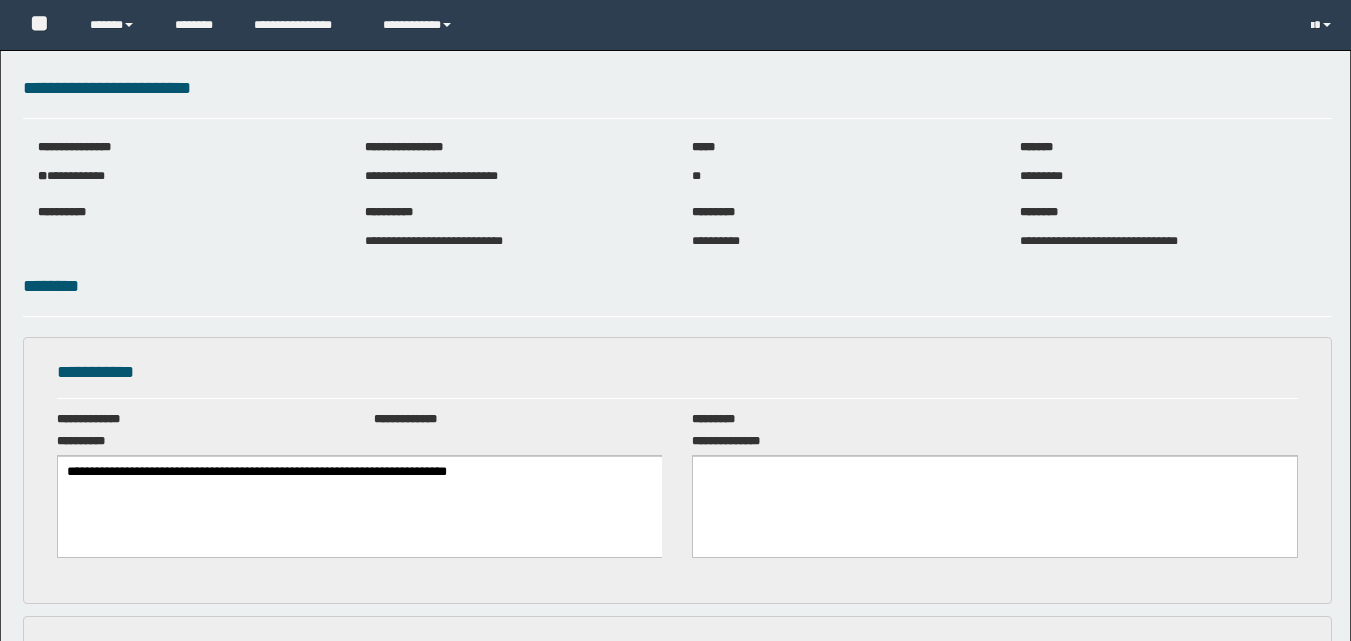 scroll, scrollTop: 0, scrollLeft: 0, axis: both 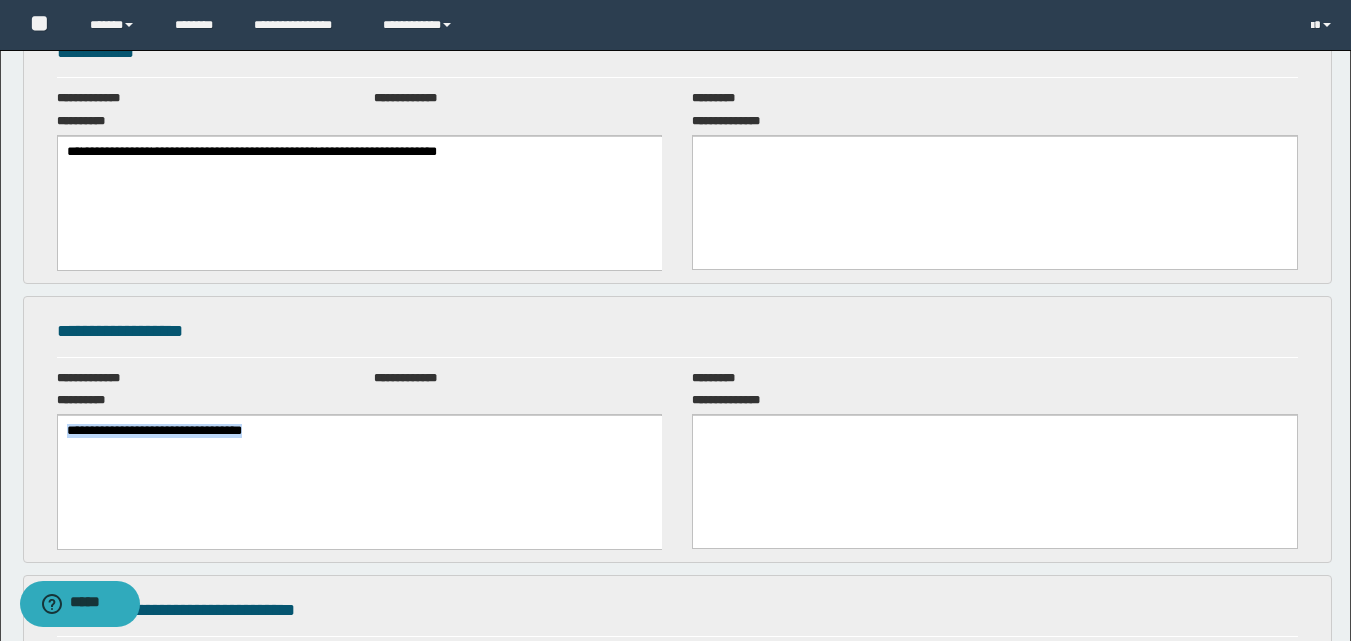 drag, startPoint x: 341, startPoint y: 438, endPoint x: 10, endPoint y: 437, distance: 331.0015 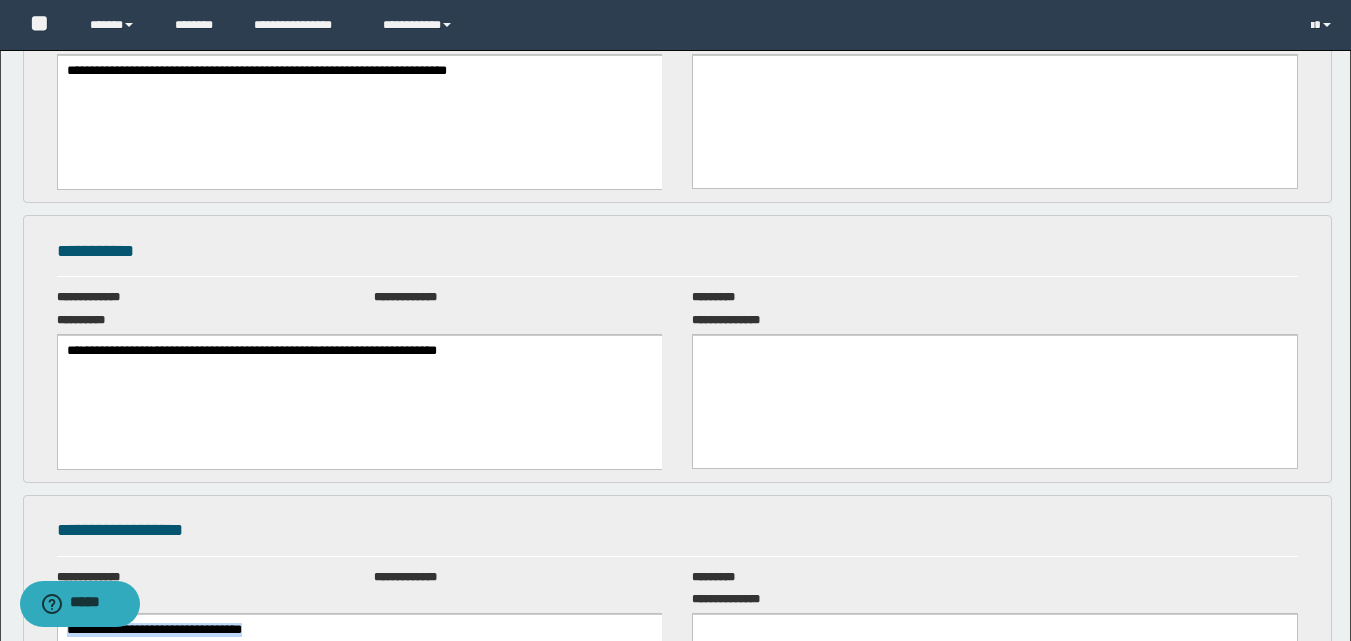 scroll, scrollTop: 400, scrollLeft: 0, axis: vertical 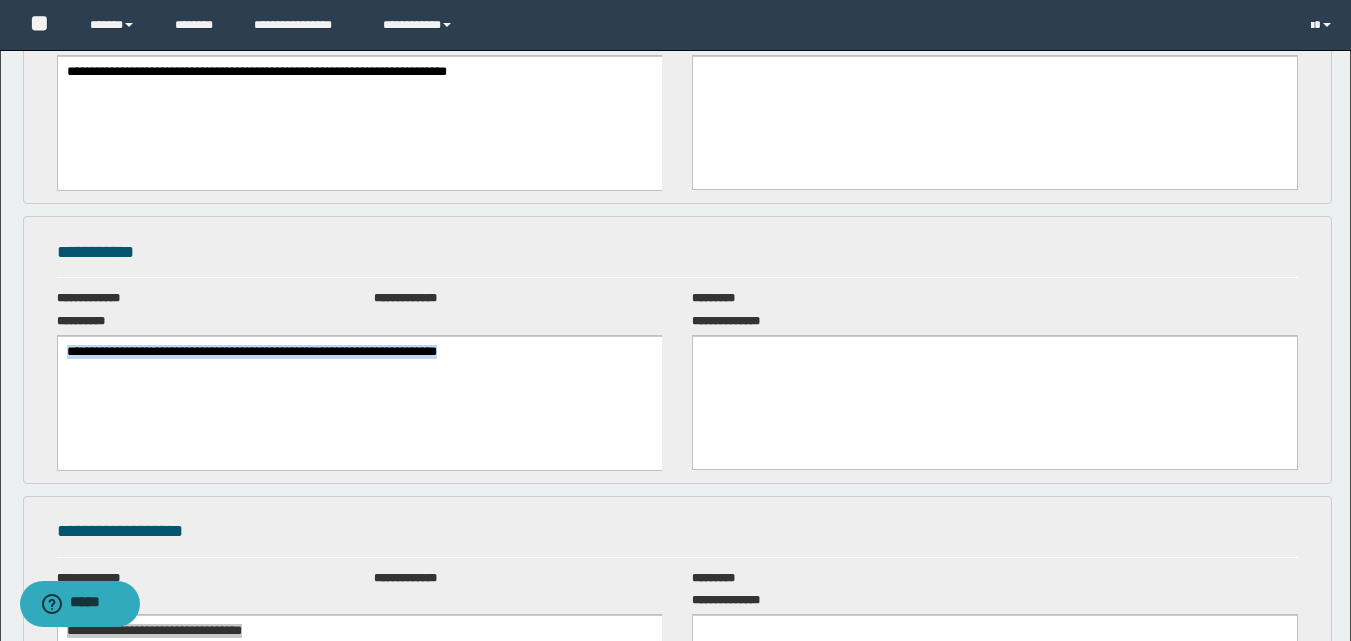 drag, startPoint x: 570, startPoint y: 356, endPoint x: -1, endPoint y: 355, distance: 571.00085 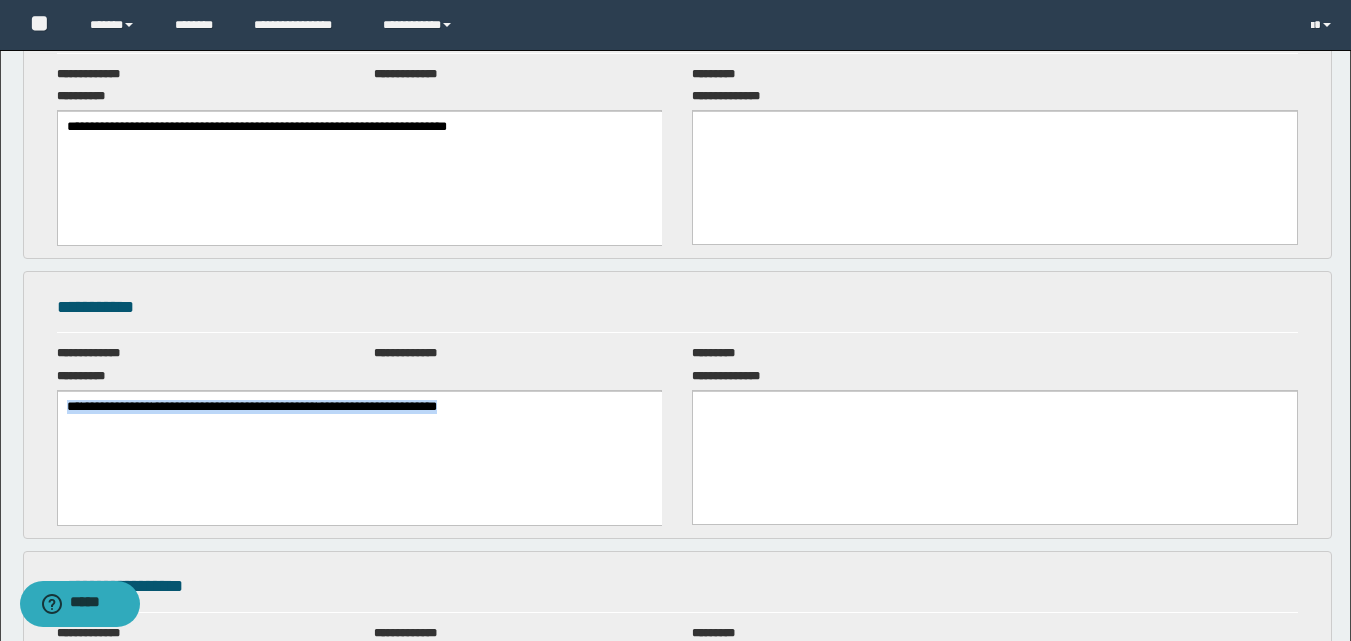 scroll, scrollTop: 300, scrollLeft: 0, axis: vertical 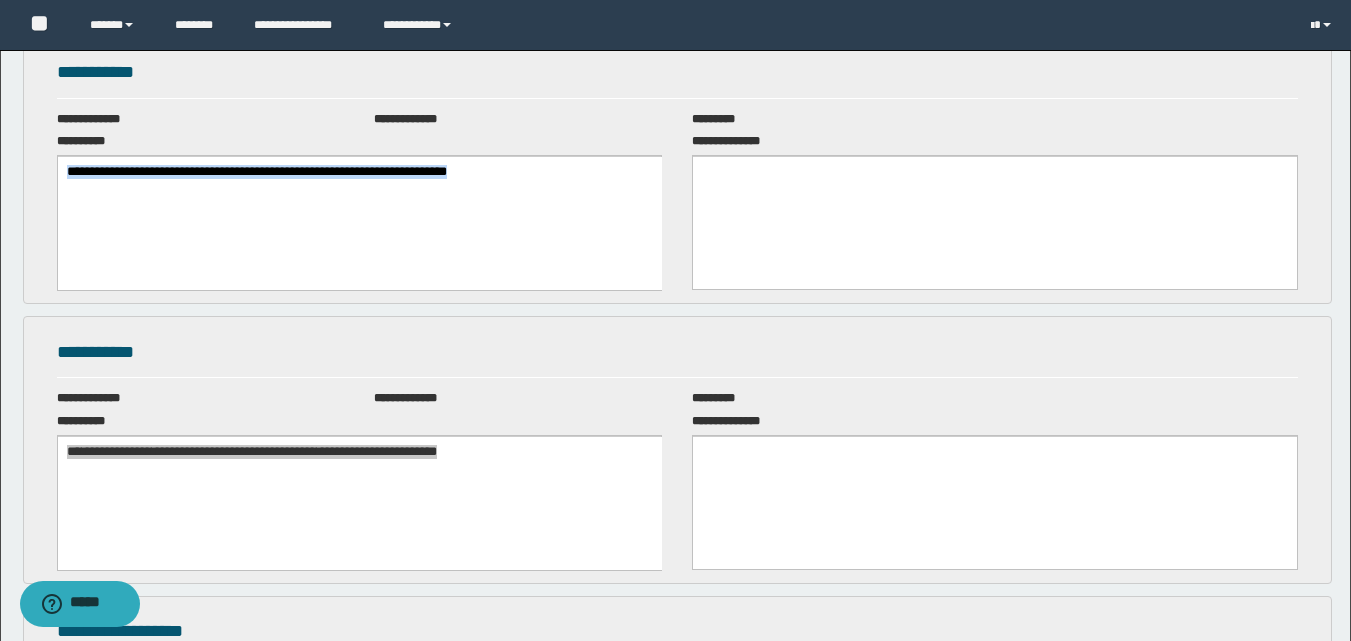 drag, startPoint x: 589, startPoint y: 175, endPoint x: 30, endPoint y: 173, distance: 559.0036 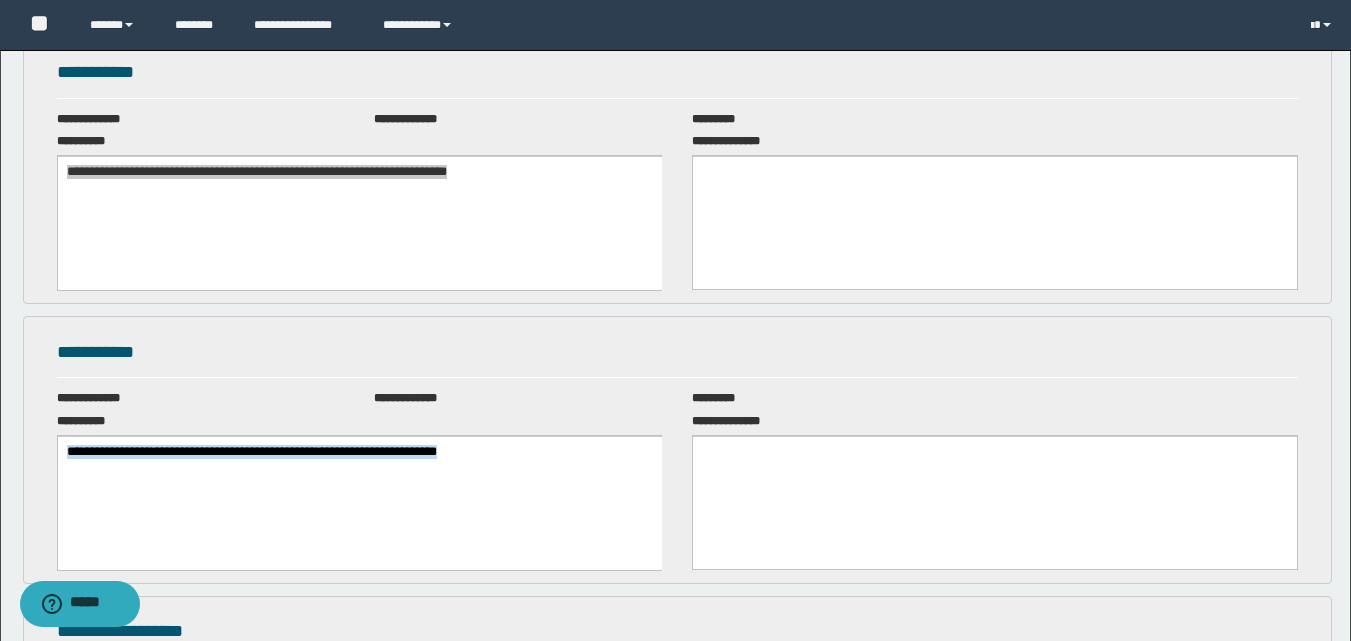 copy on "**********" 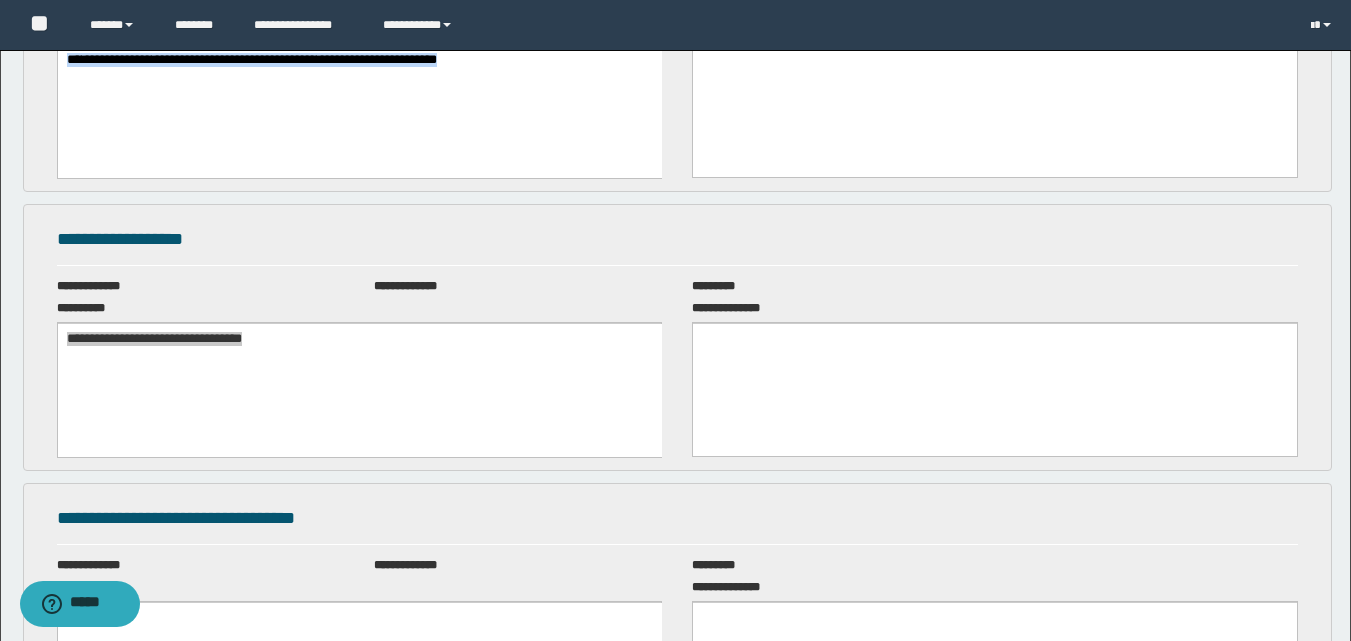 scroll, scrollTop: 700, scrollLeft: 0, axis: vertical 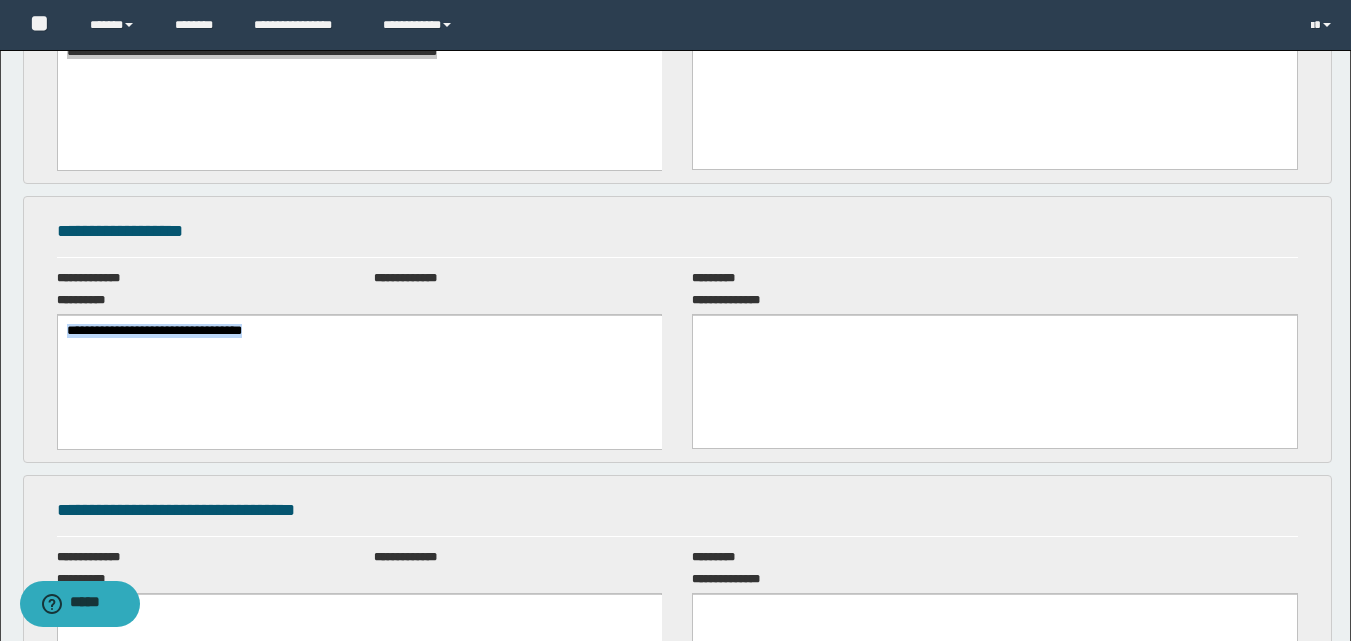 copy on "**********" 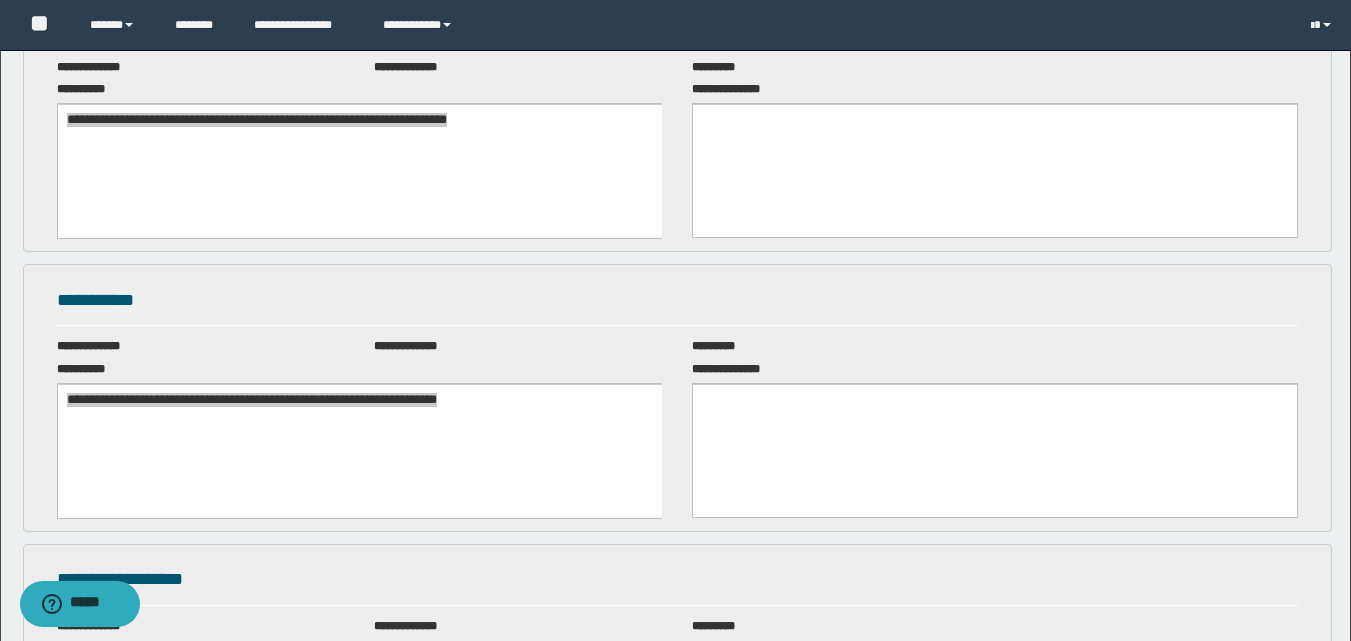 scroll, scrollTop: 300, scrollLeft: 0, axis: vertical 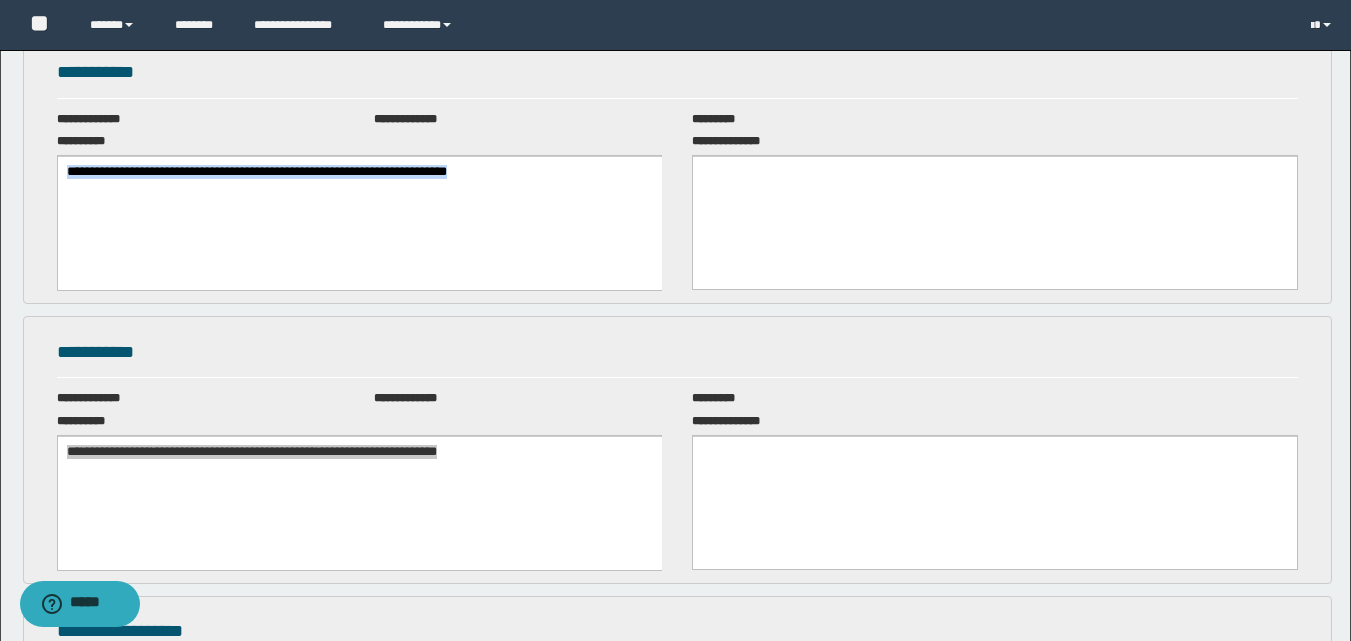 copy on "**********" 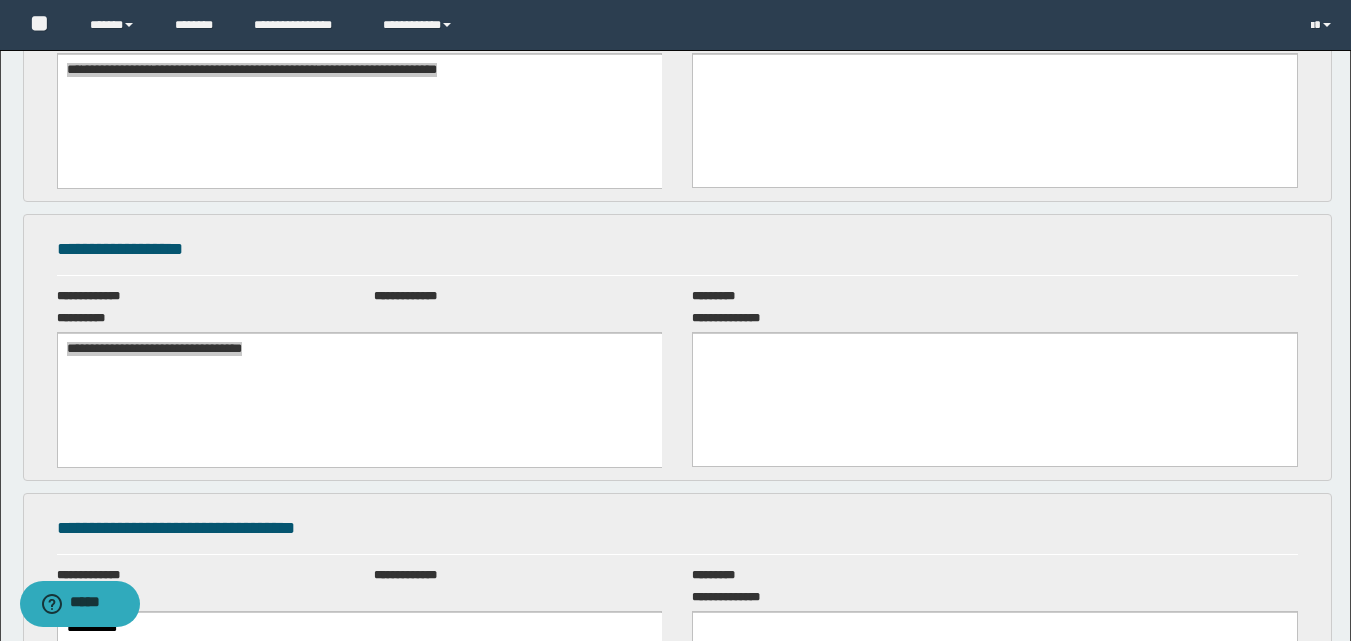 scroll, scrollTop: 800, scrollLeft: 0, axis: vertical 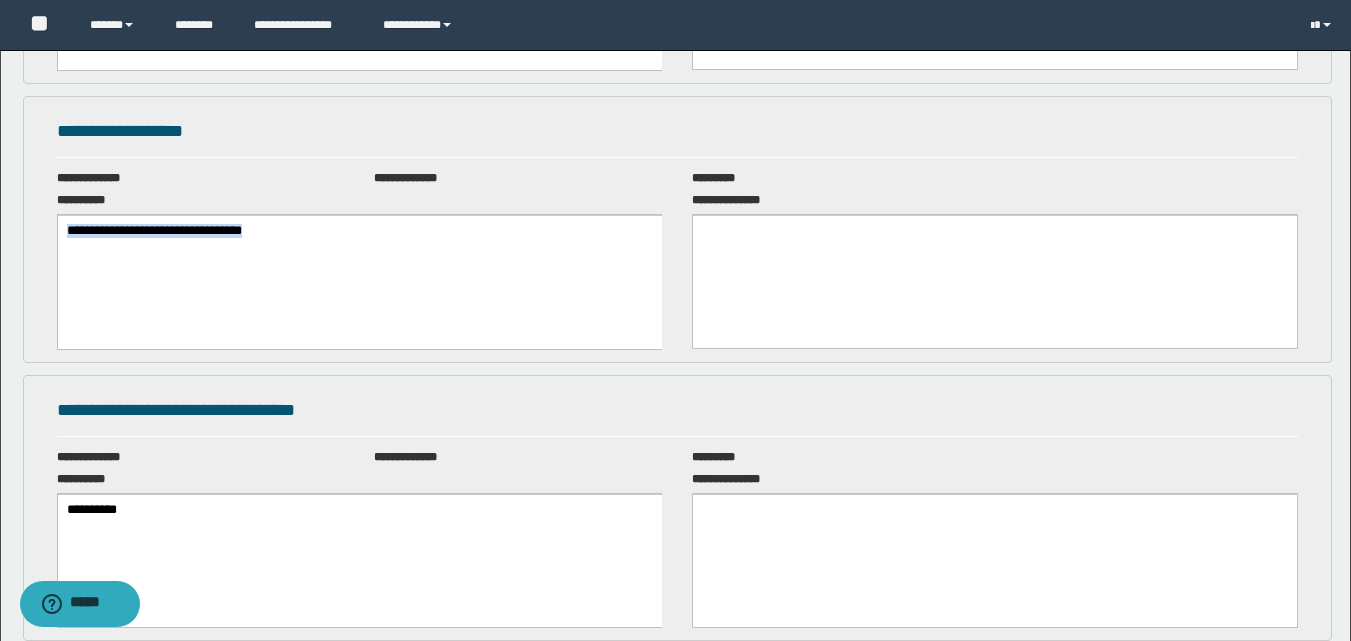 copy on "**********" 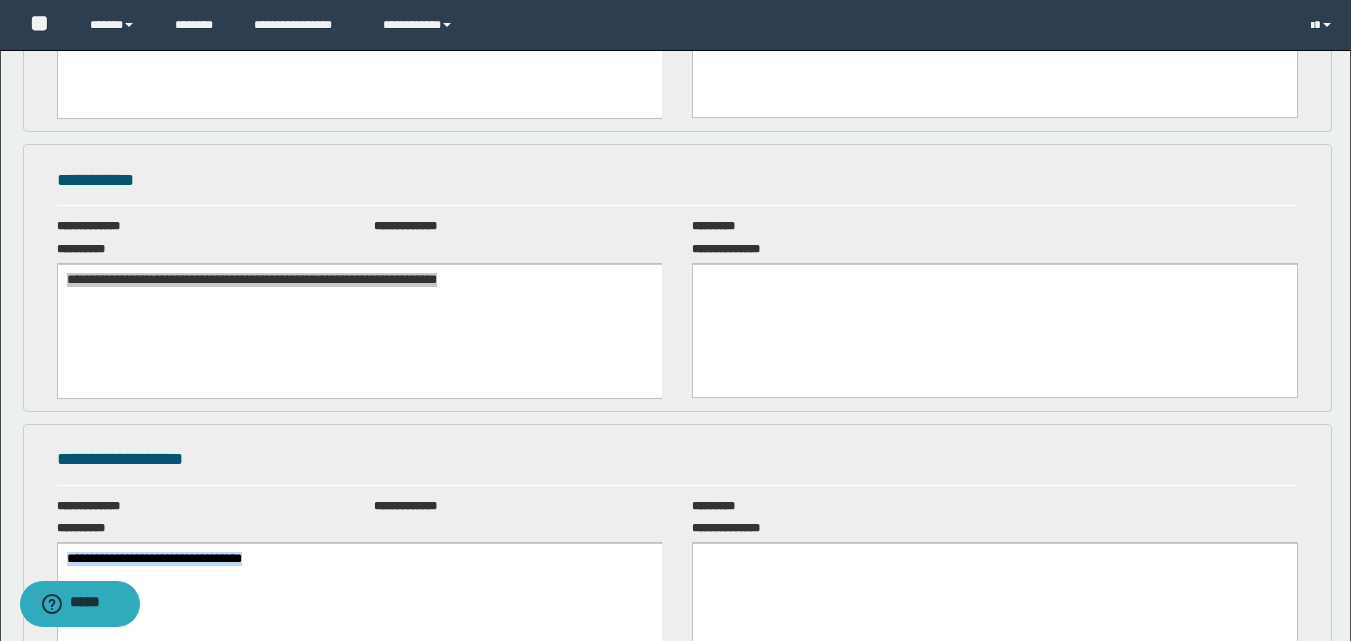 scroll, scrollTop: 400, scrollLeft: 0, axis: vertical 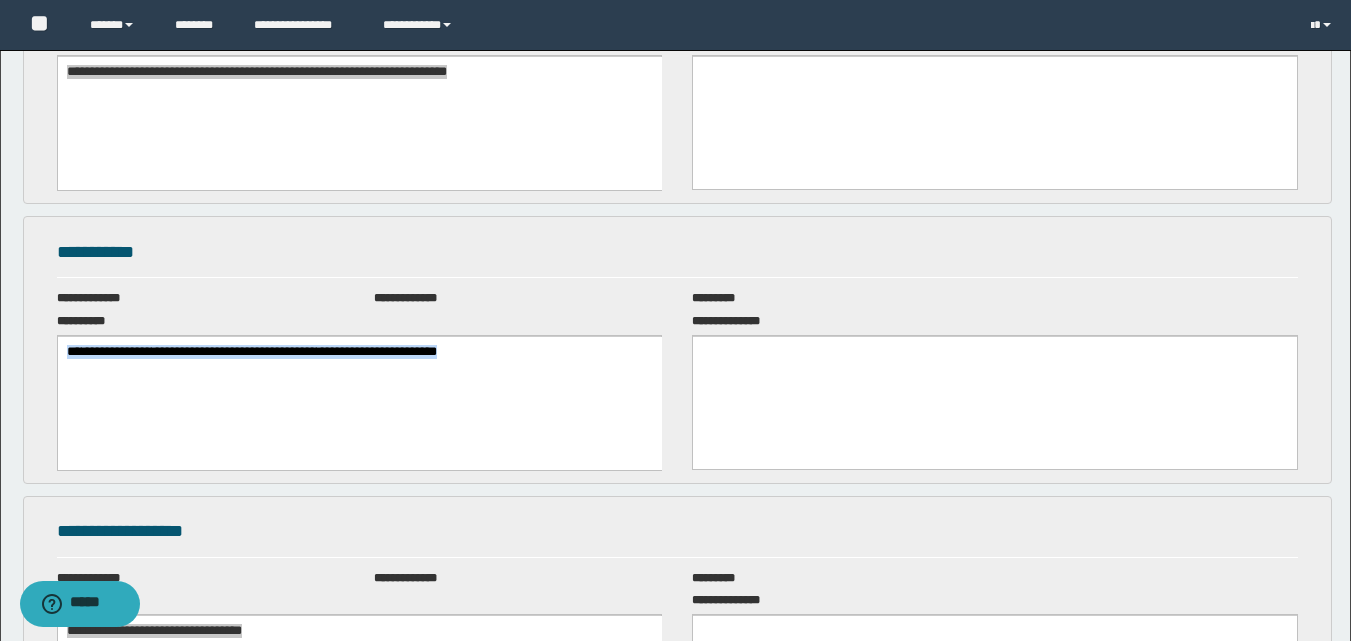 copy on "**********" 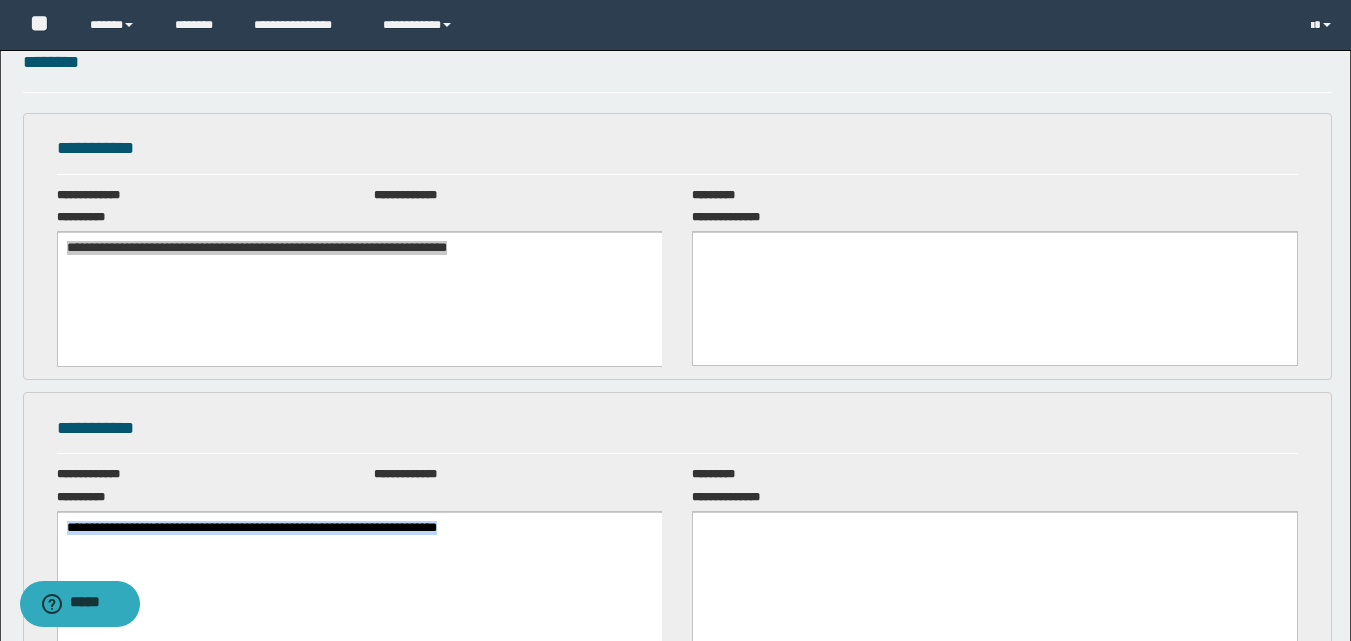 scroll, scrollTop: 200, scrollLeft: 0, axis: vertical 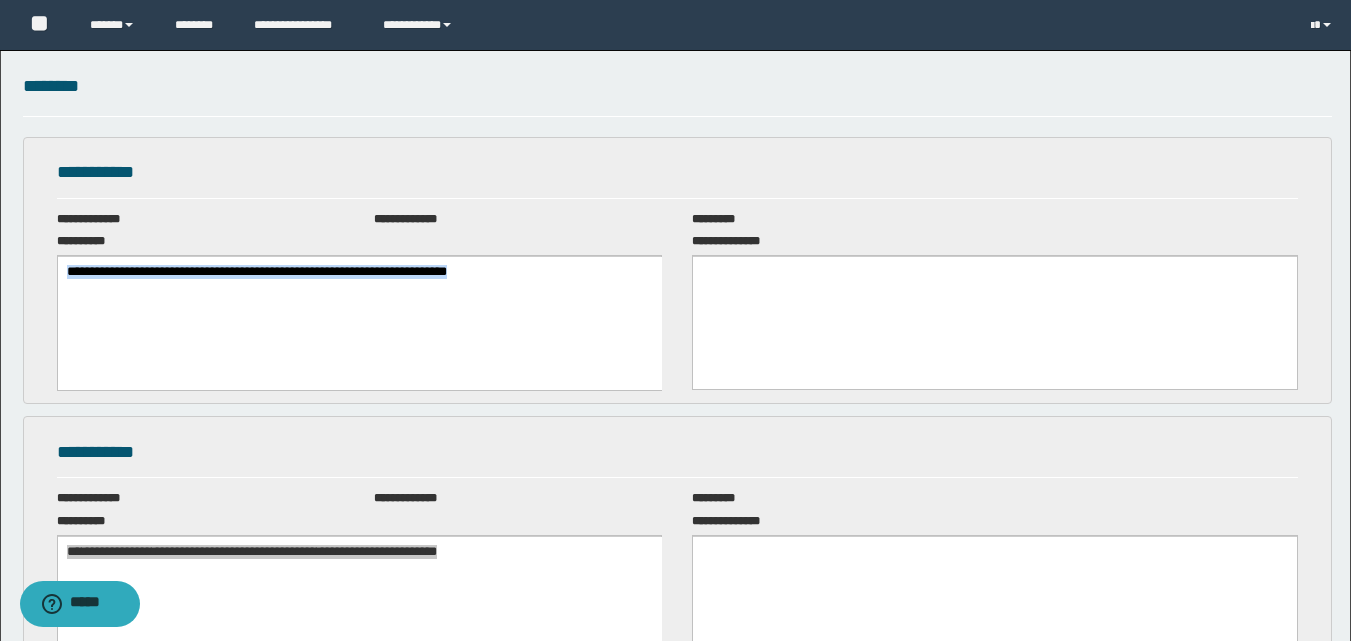 copy on "**********" 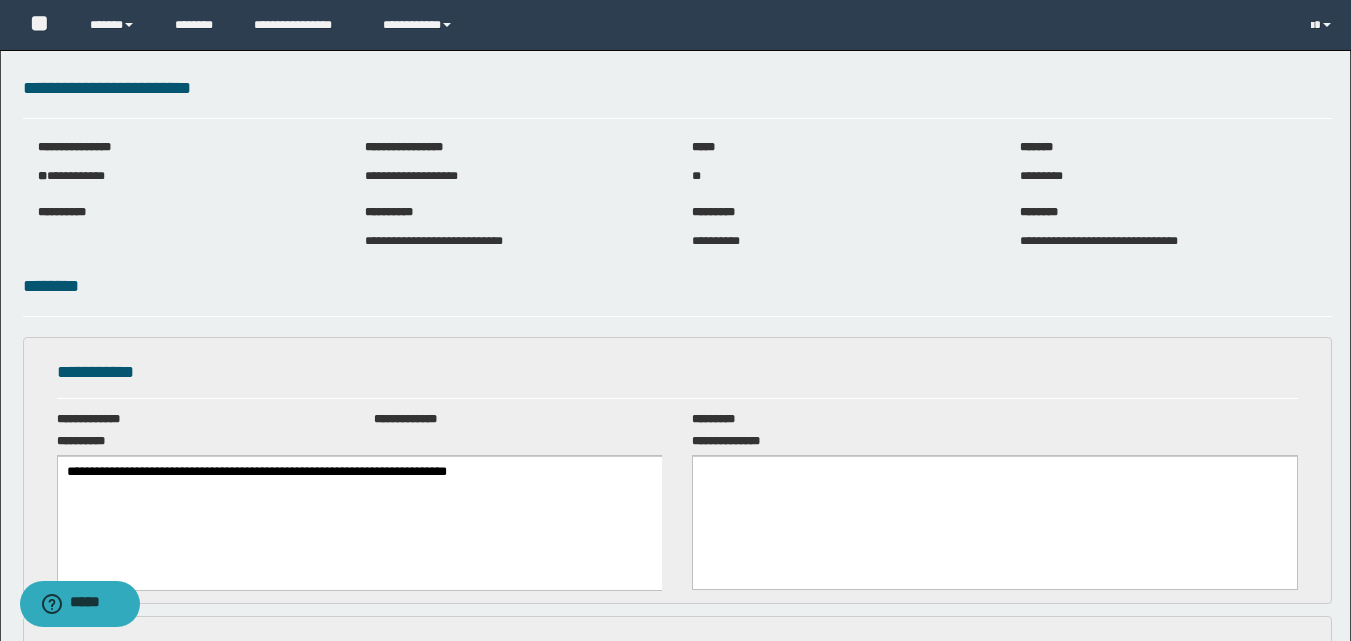 scroll, scrollTop: 0, scrollLeft: 0, axis: both 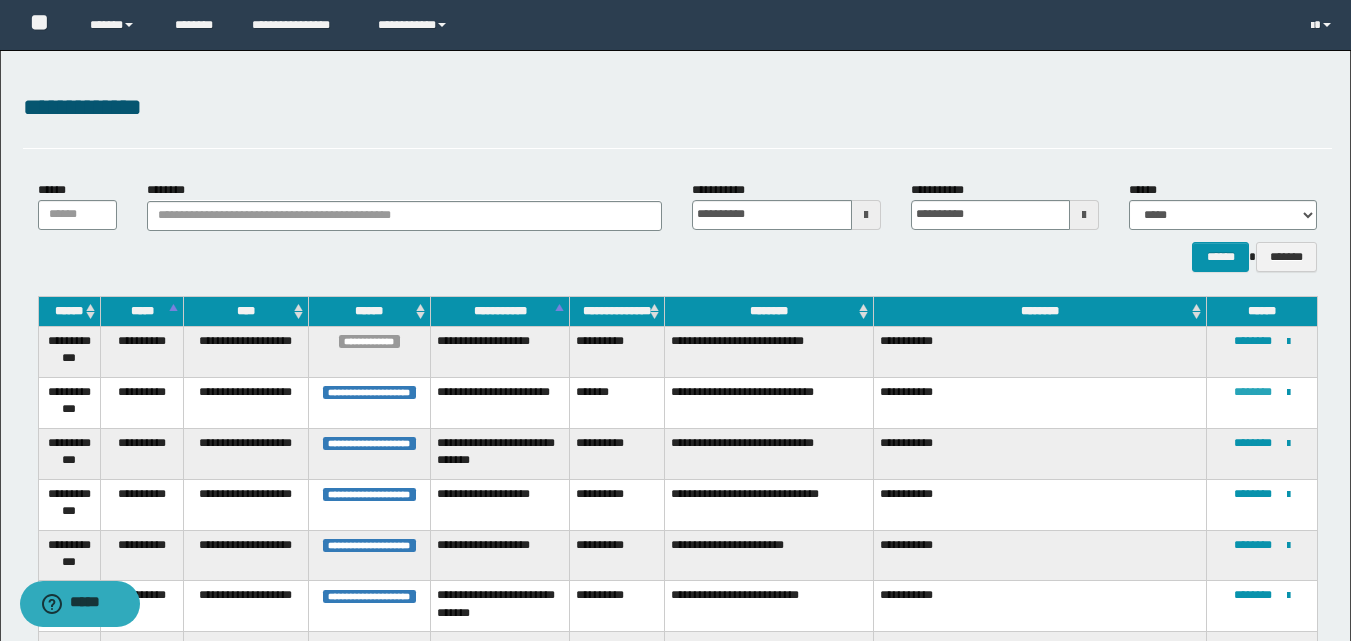 click on "********" at bounding box center (1253, 392) 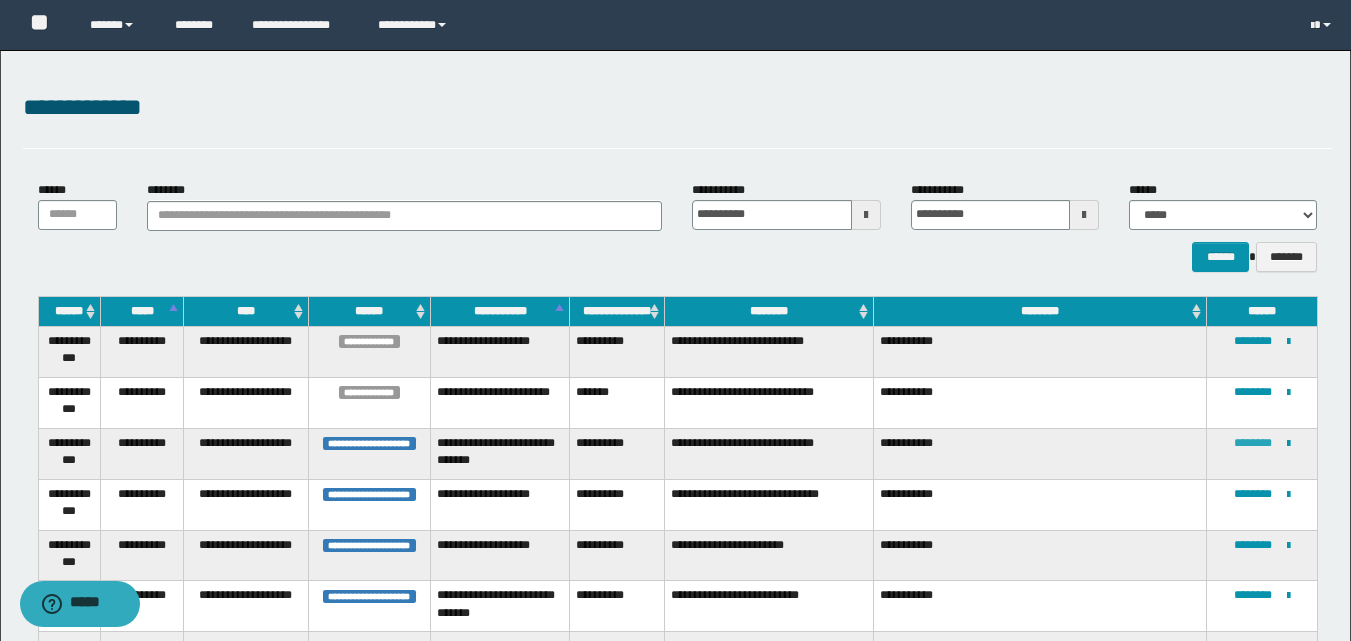 click on "********" at bounding box center [1253, 443] 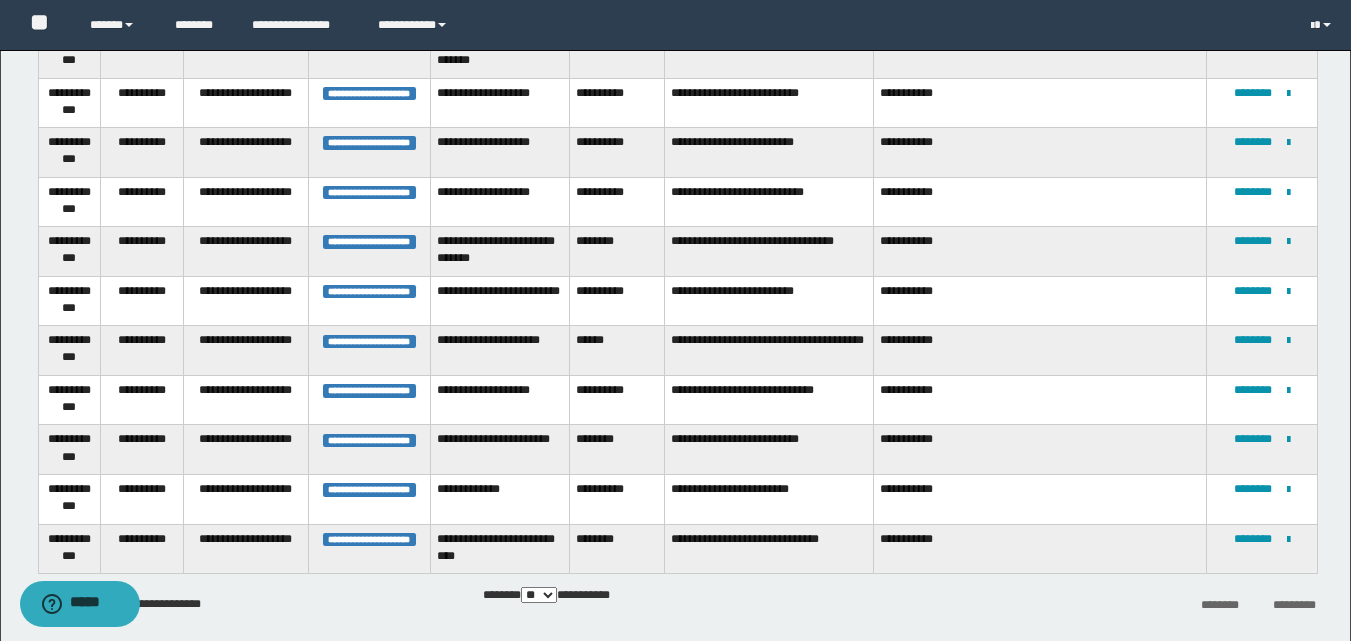 scroll, scrollTop: 500, scrollLeft: 0, axis: vertical 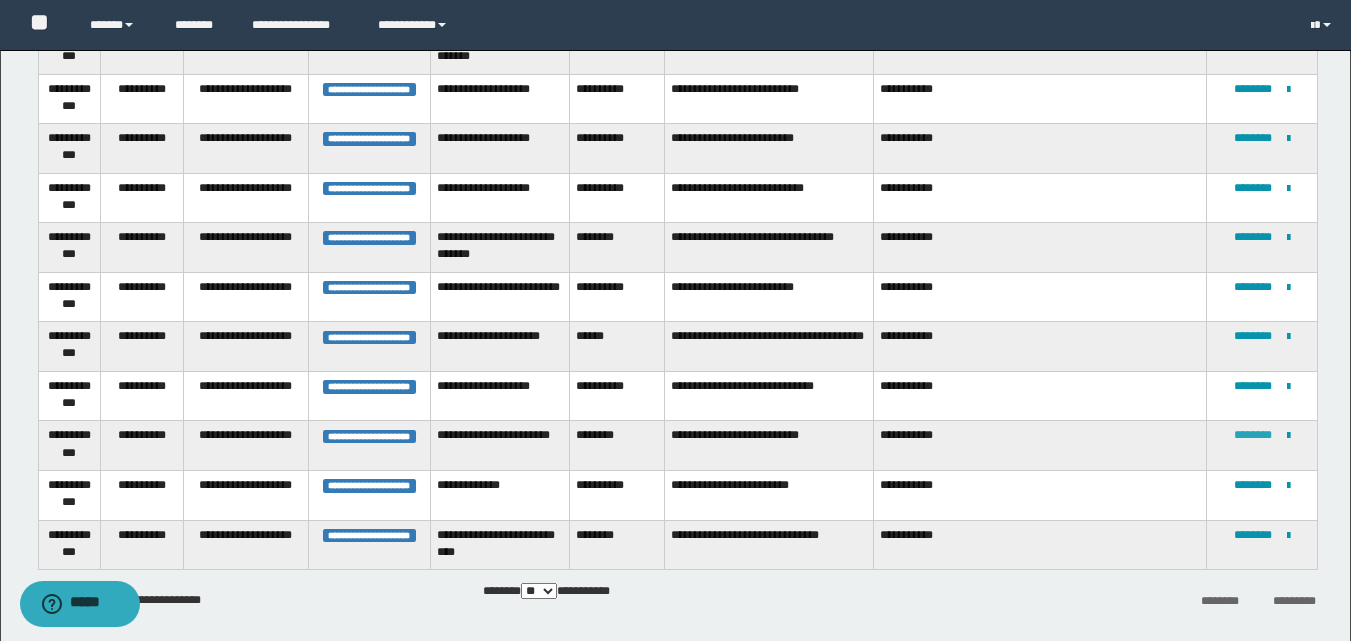 click on "********" at bounding box center (1253, 435) 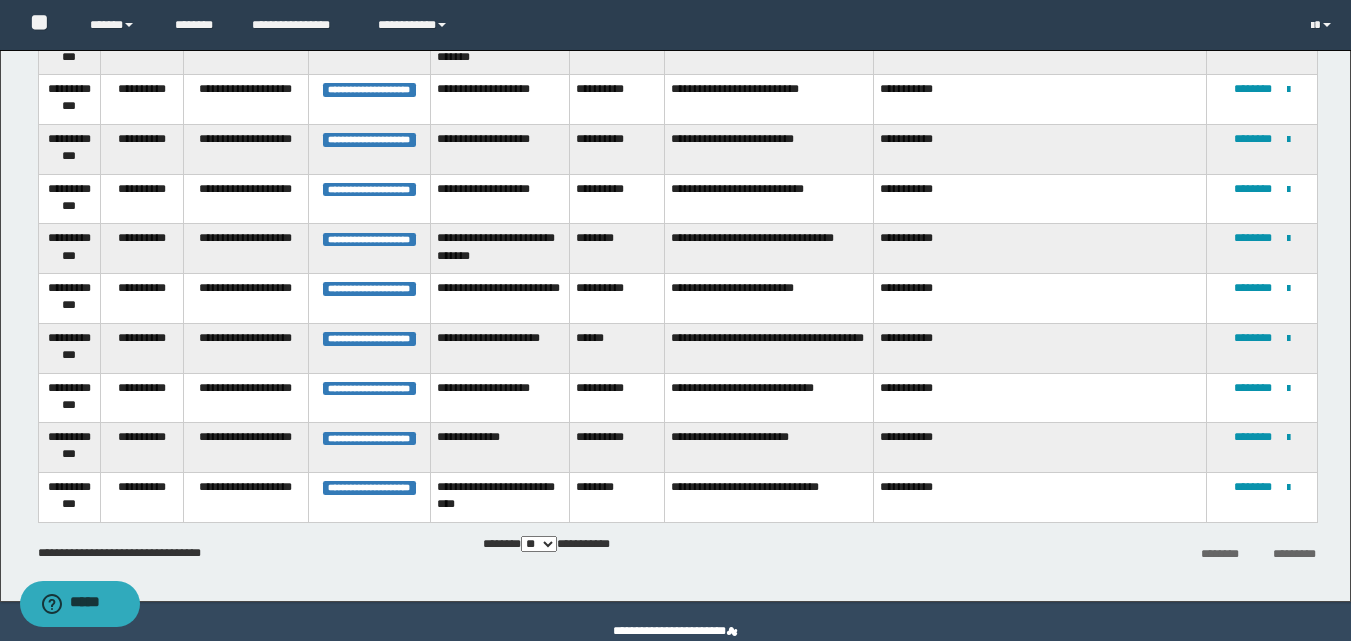 scroll, scrollTop: 0, scrollLeft: 0, axis: both 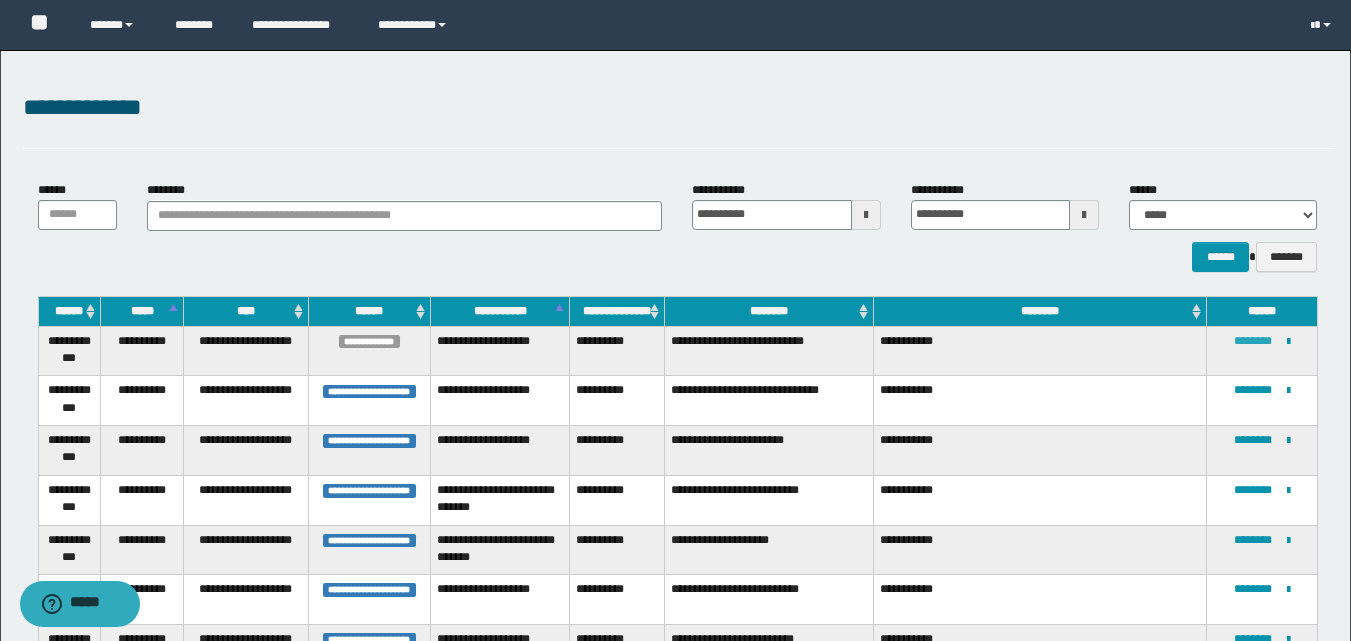 click on "********" at bounding box center [1253, 341] 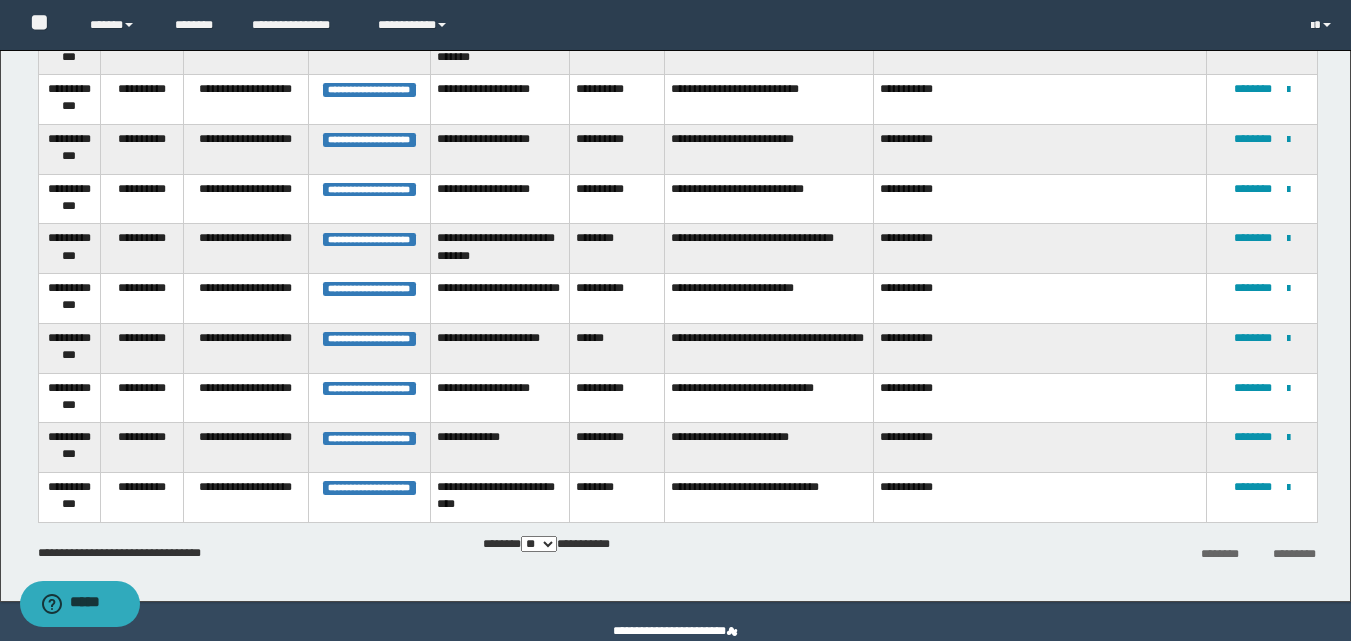 scroll, scrollTop: 100, scrollLeft: 0, axis: vertical 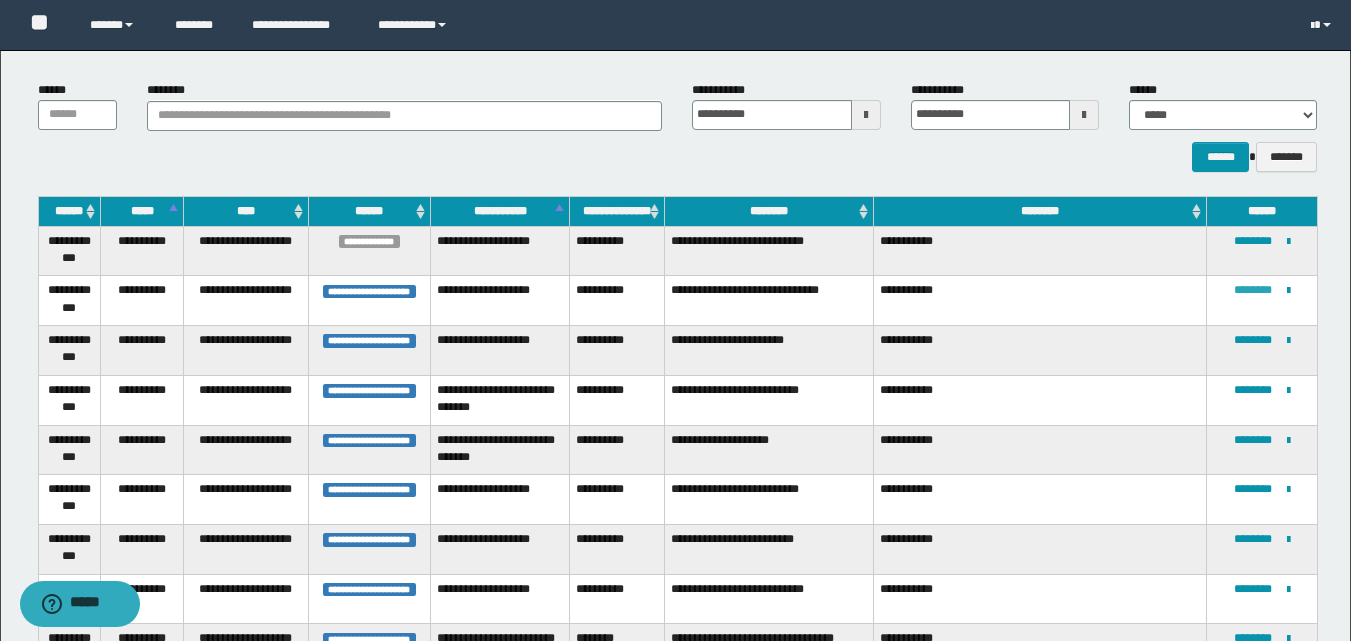 click on "********" at bounding box center (1253, 290) 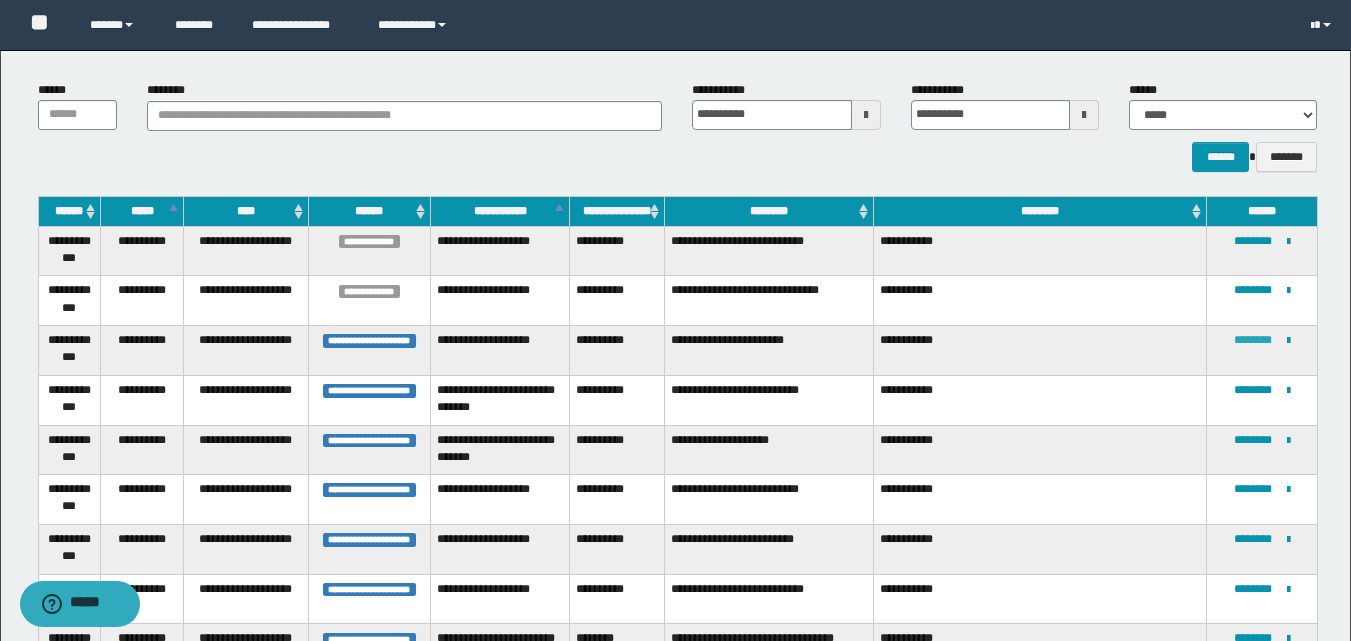 click on "********" at bounding box center [1253, 340] 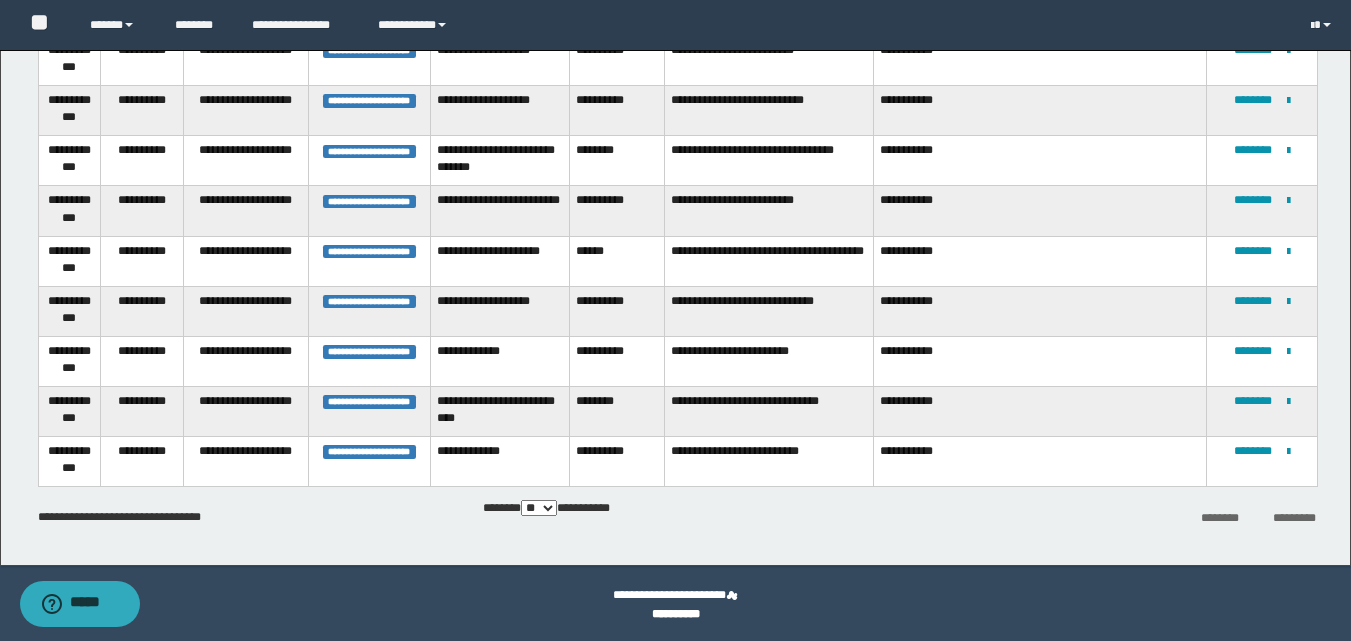 scroll, scrollTop: 444, scrollLeft: 0, axis: vertical 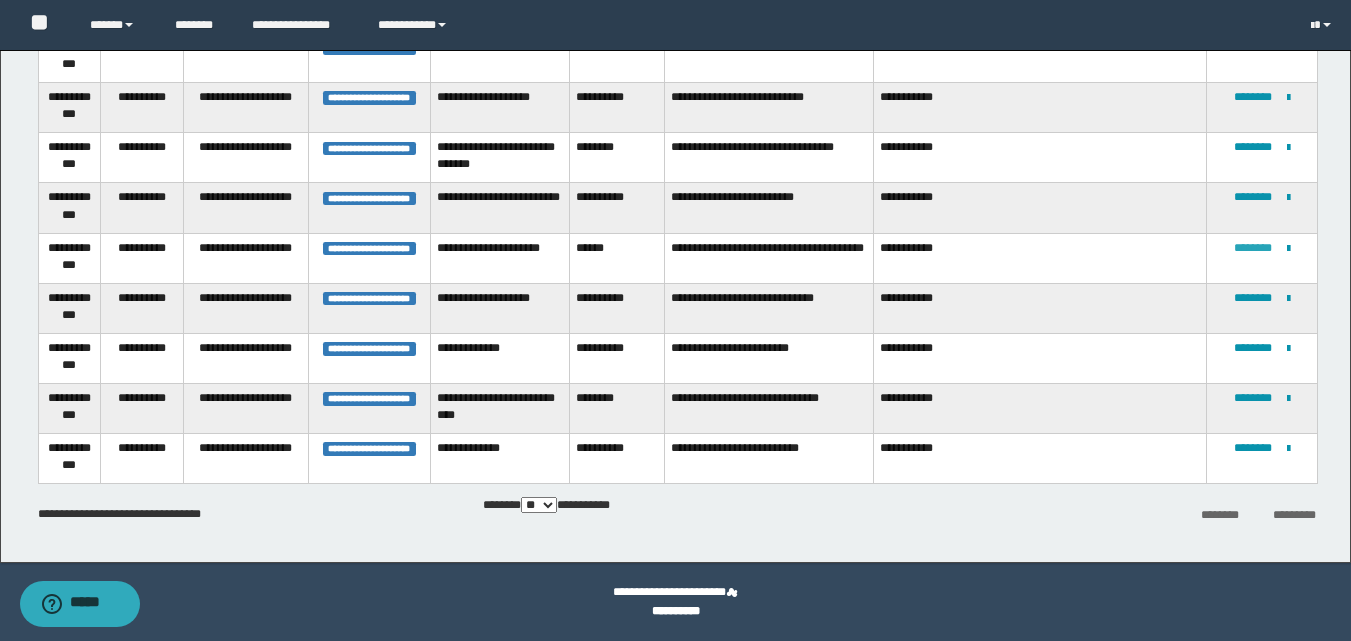 click on "********" at bounding box center (1253, 248) 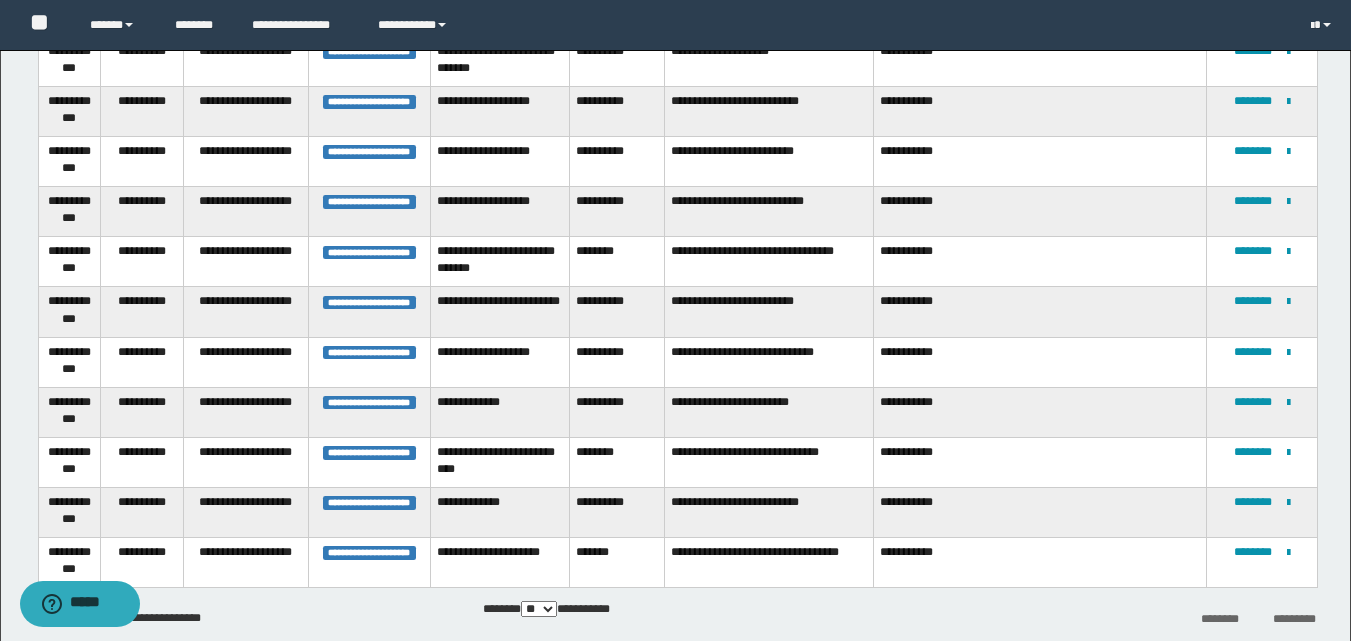 scroll, scrollTop: 379, scrollLeft: 0, axis: vertical 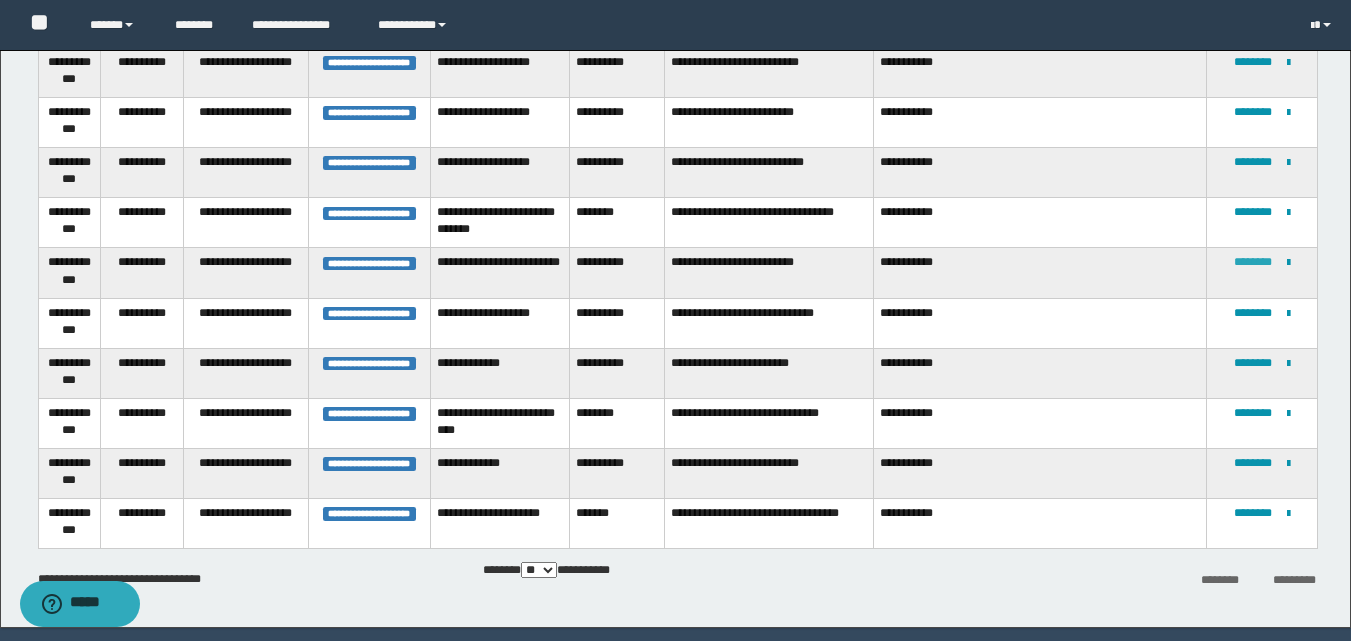 click on "********" at bounding box center (1253, 262) 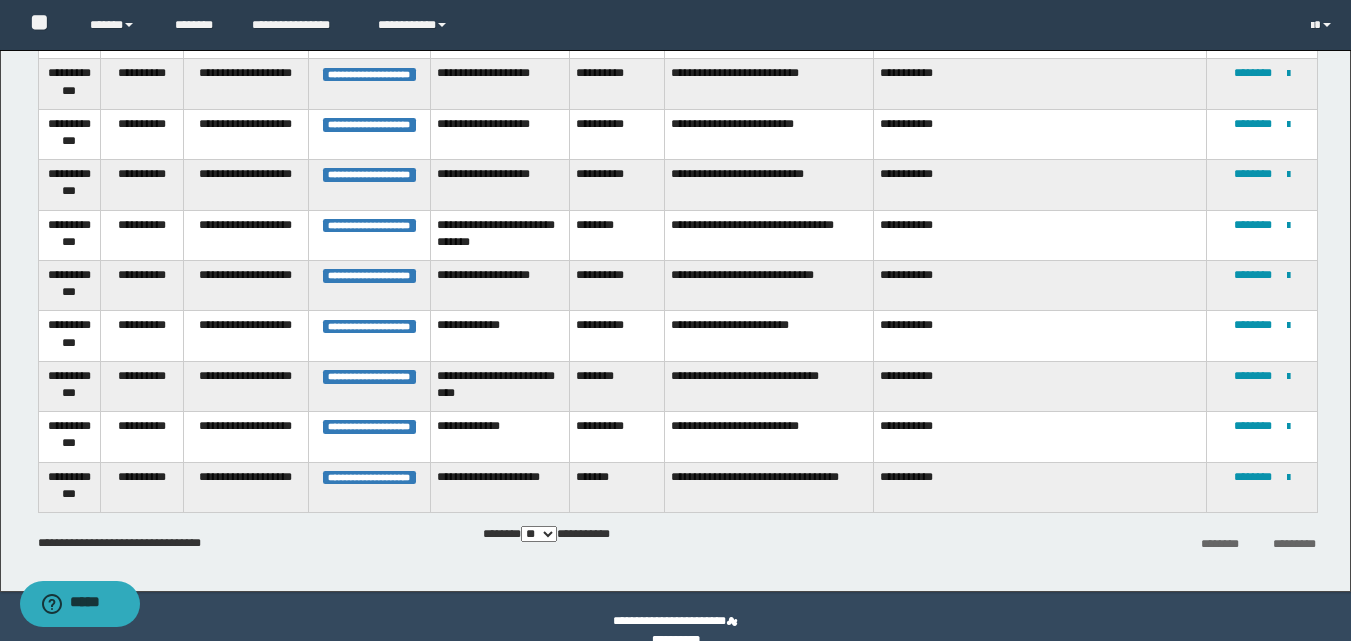 scroll, scrollTop: 397, scrollLeft: 0, axis: vertical 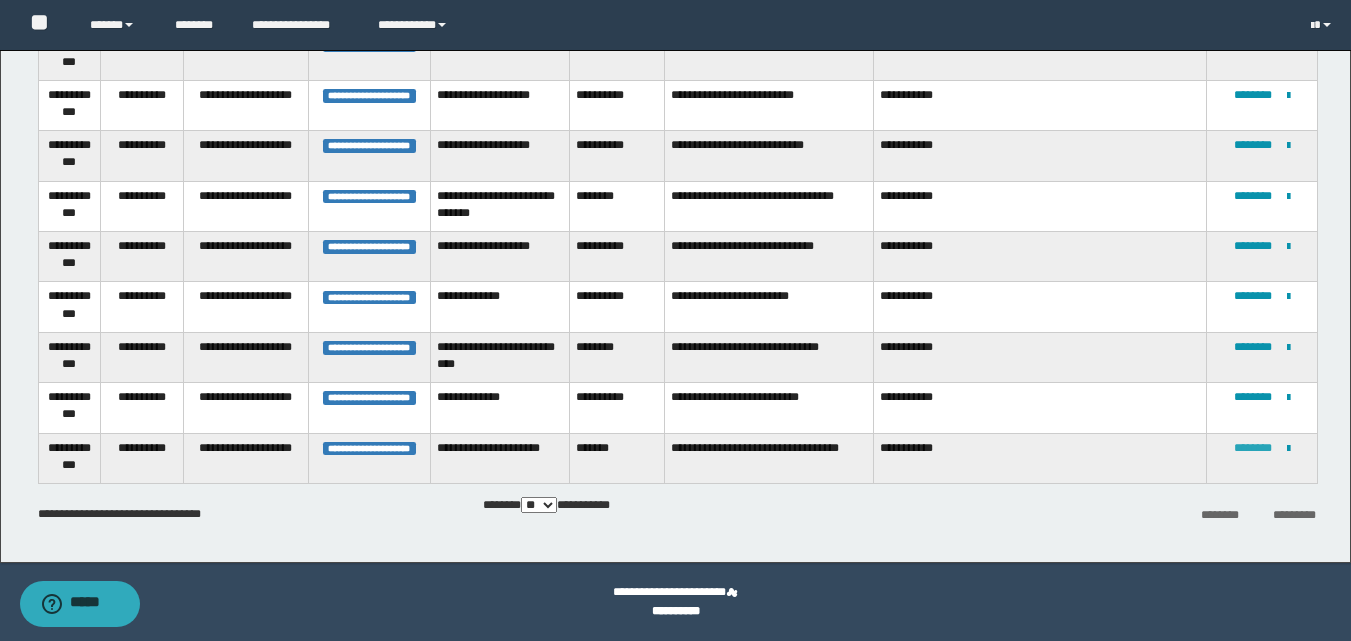 click on "********" at bounding box center (1253, 448) 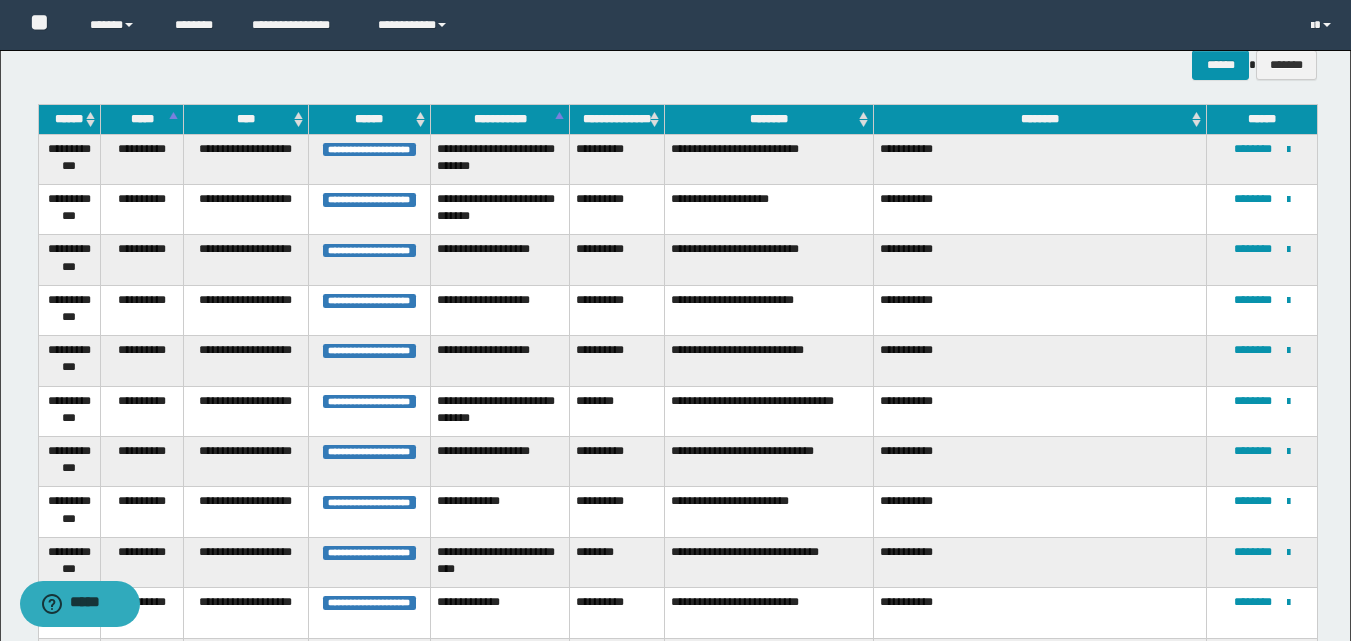 scroll, scrollTop: 200, scrollLeft: 0, axis: vertical 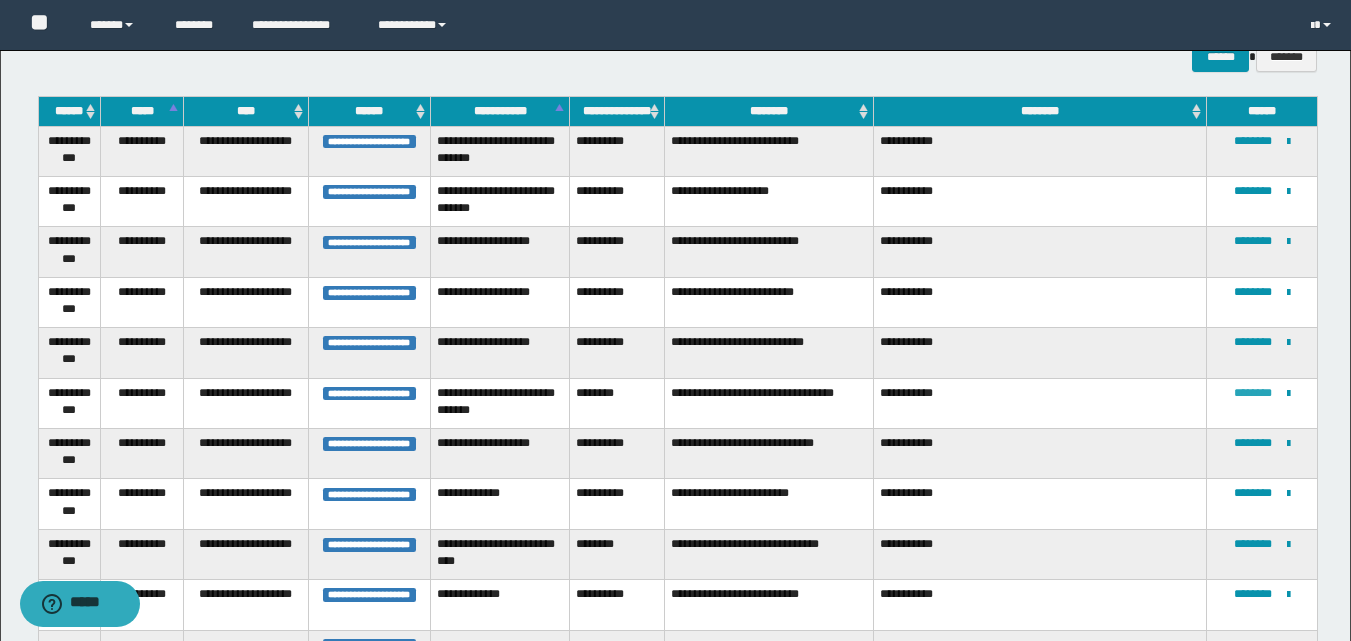 click on "********" at bounding box center (1253, 393) 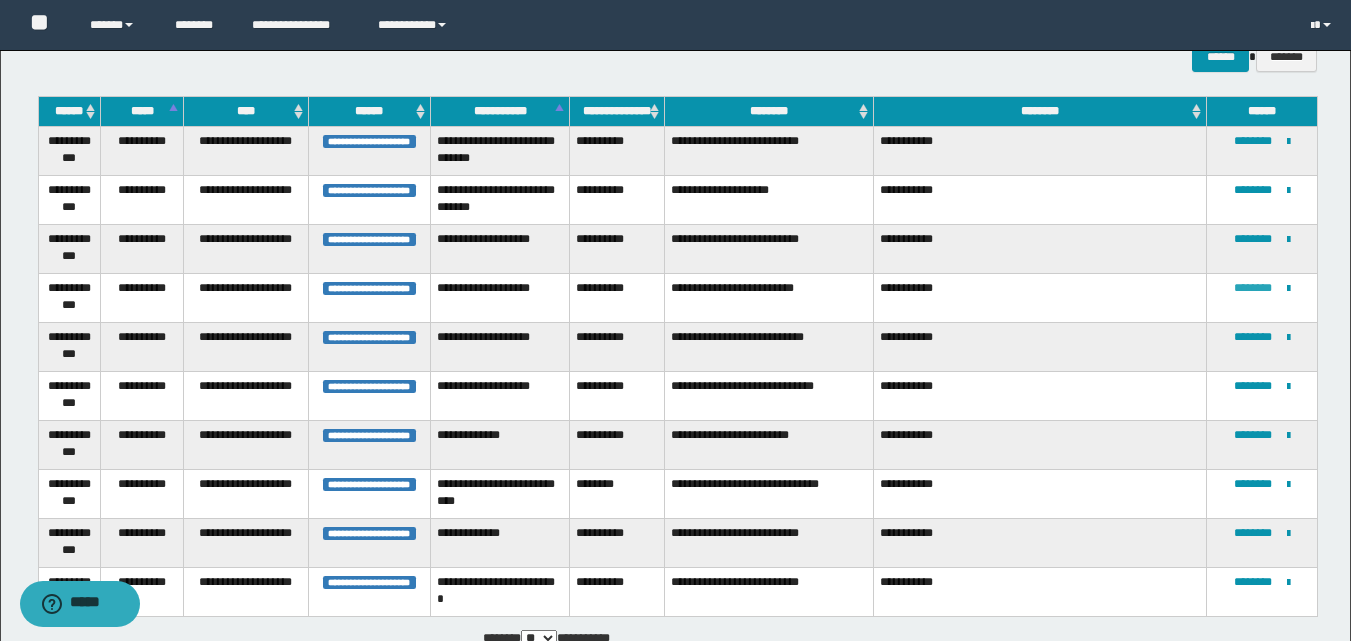 click on "********" at bounding box center (1253, 288) 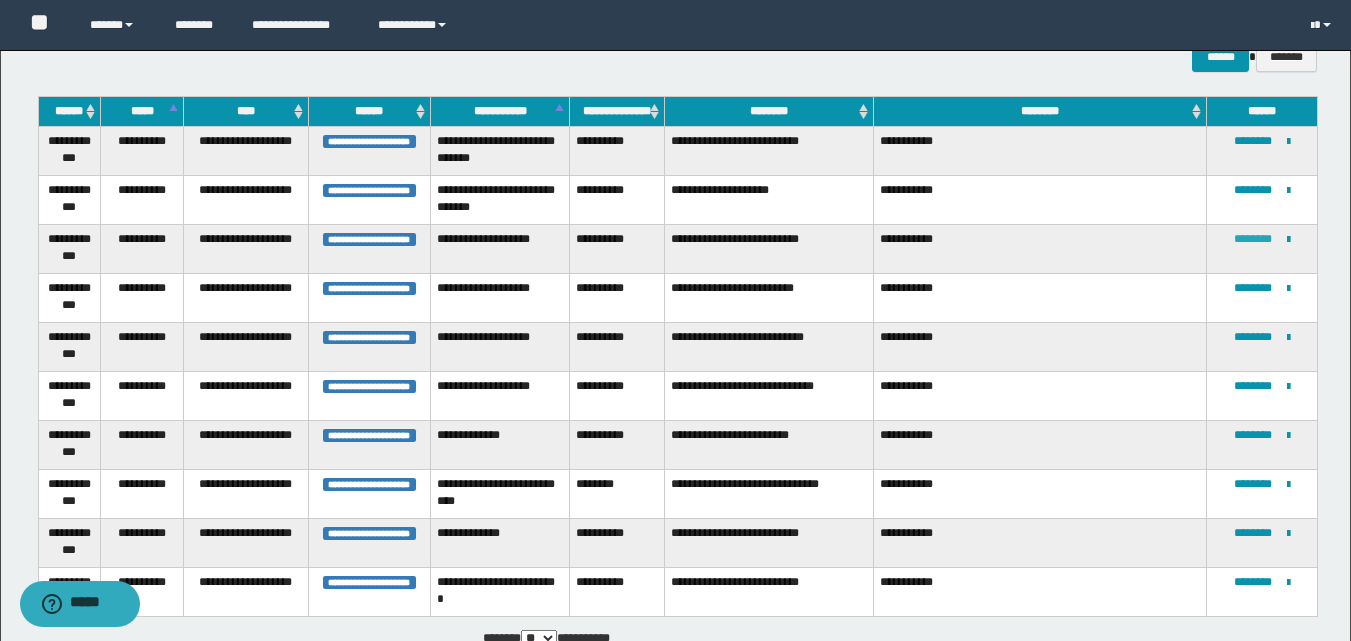 click on "********" at bounding box center (1253, 239) 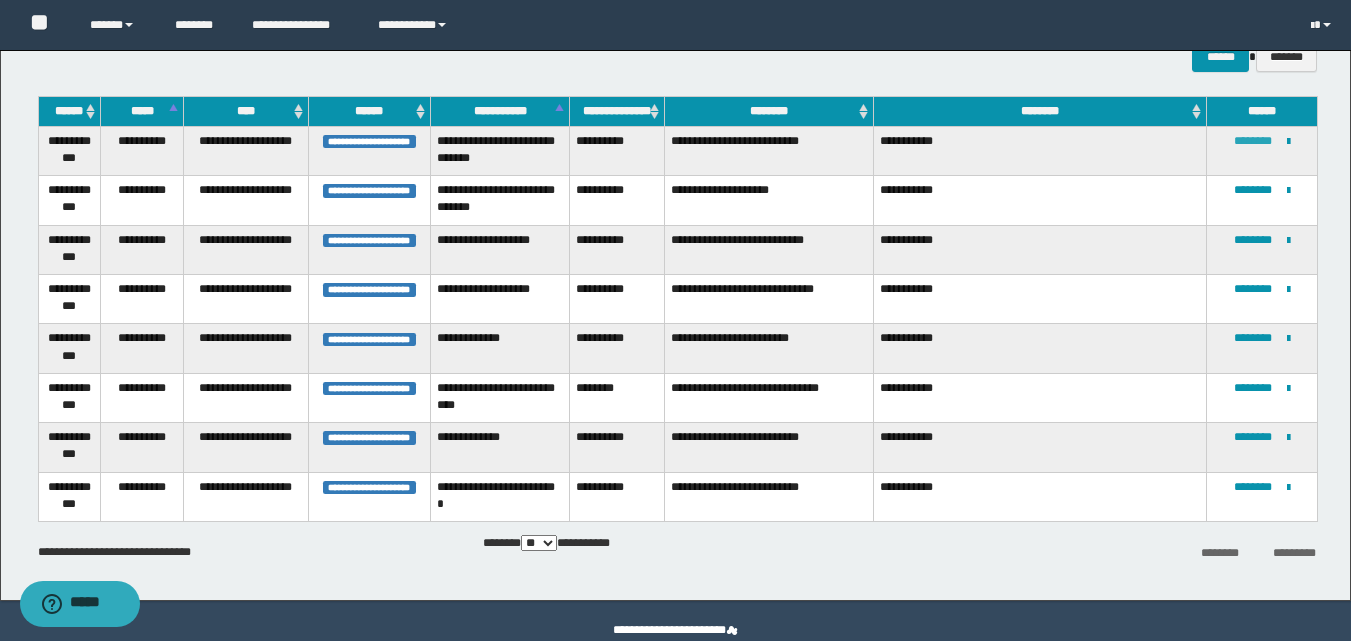 click on "********" at bounding box center (1253, 141) 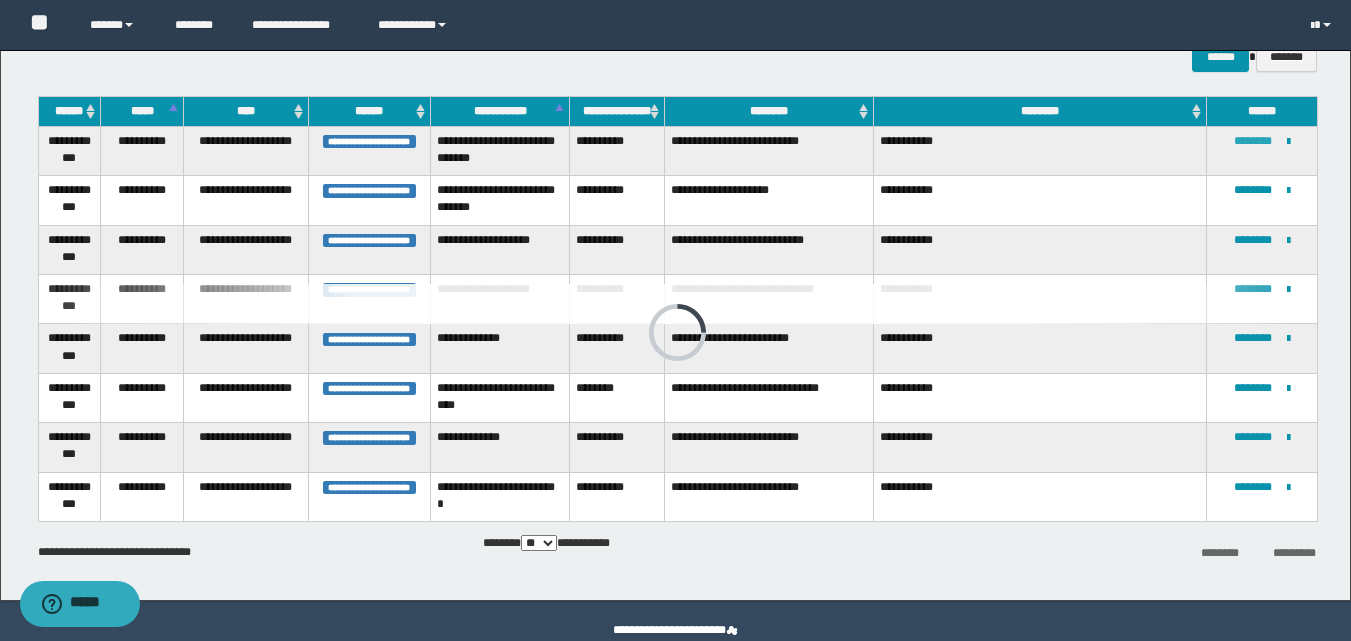 scroll, scrollTop: 190, scrollLeft: 0, axis: vertical 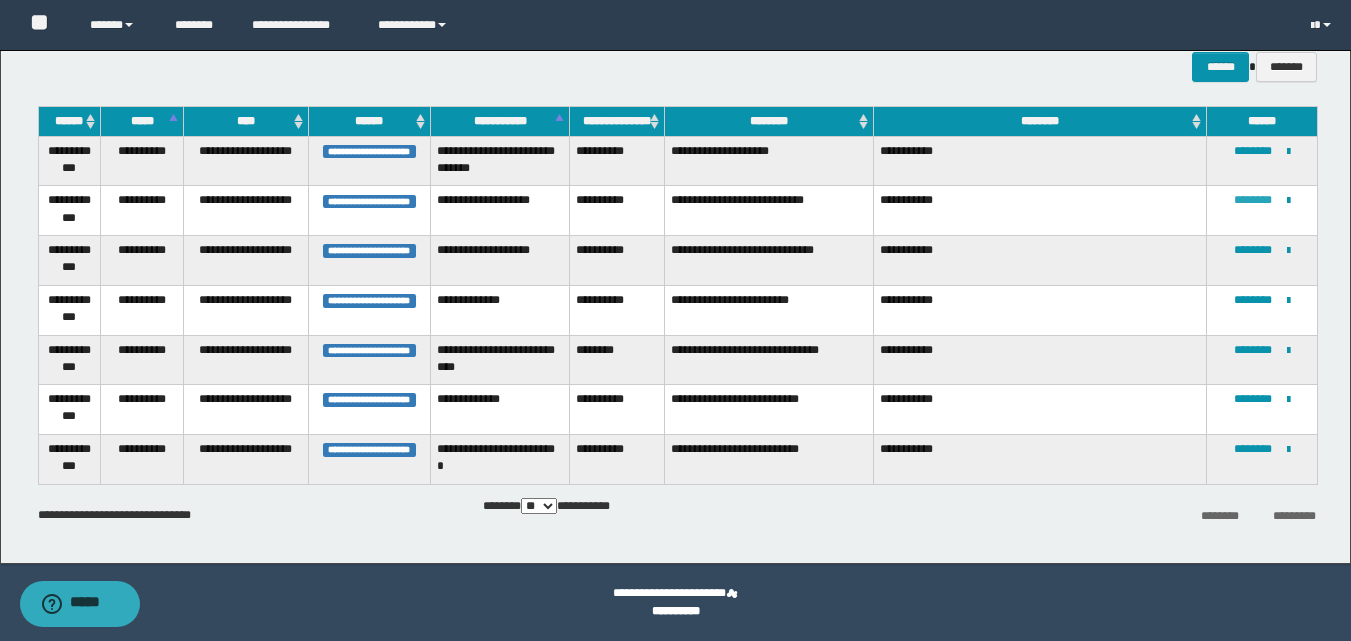 click on "********" at bounding box center (1253, 200) 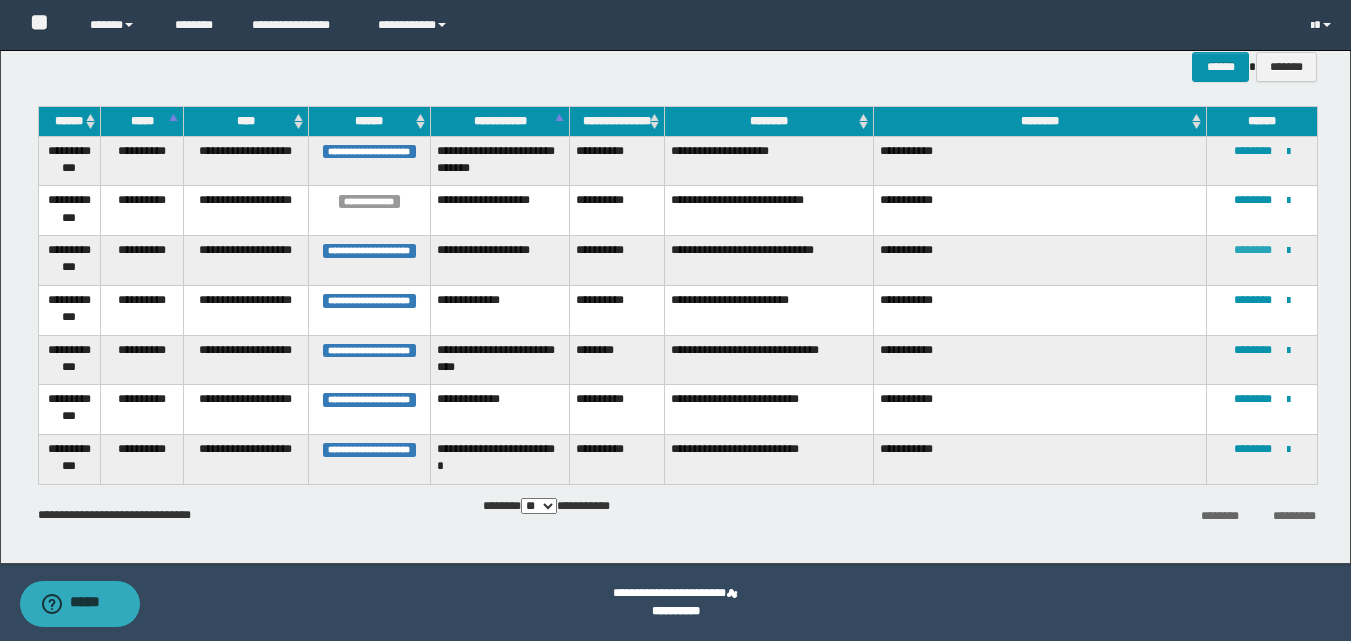 click on "********" at bounding box center (1253, 250) 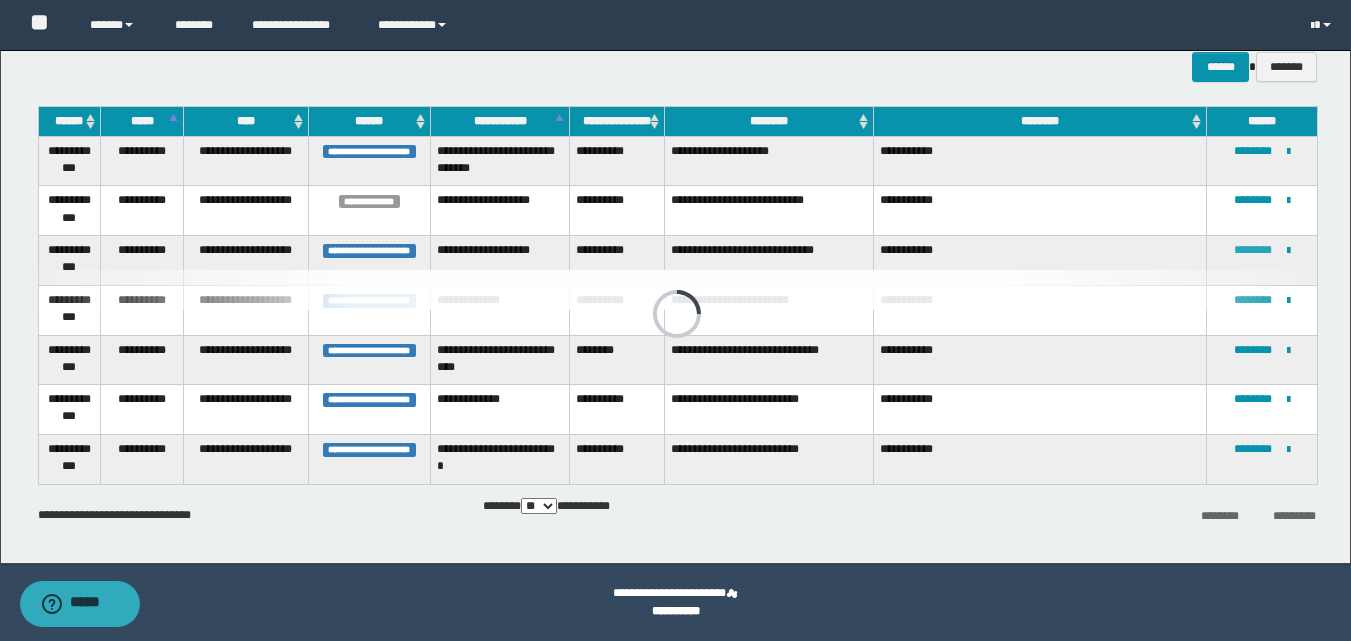 scroll, scrollTop: 96, scrollLeft: 0, axis: vertical 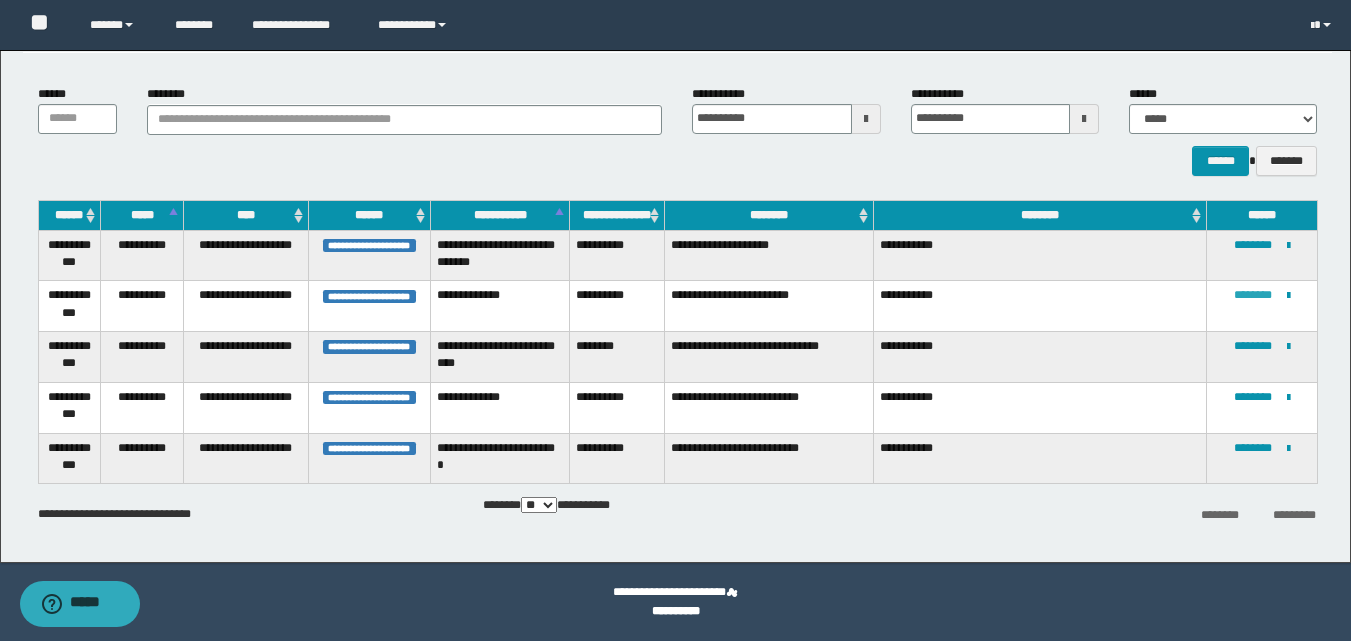click on "********" at bounding box center [1253, 295] 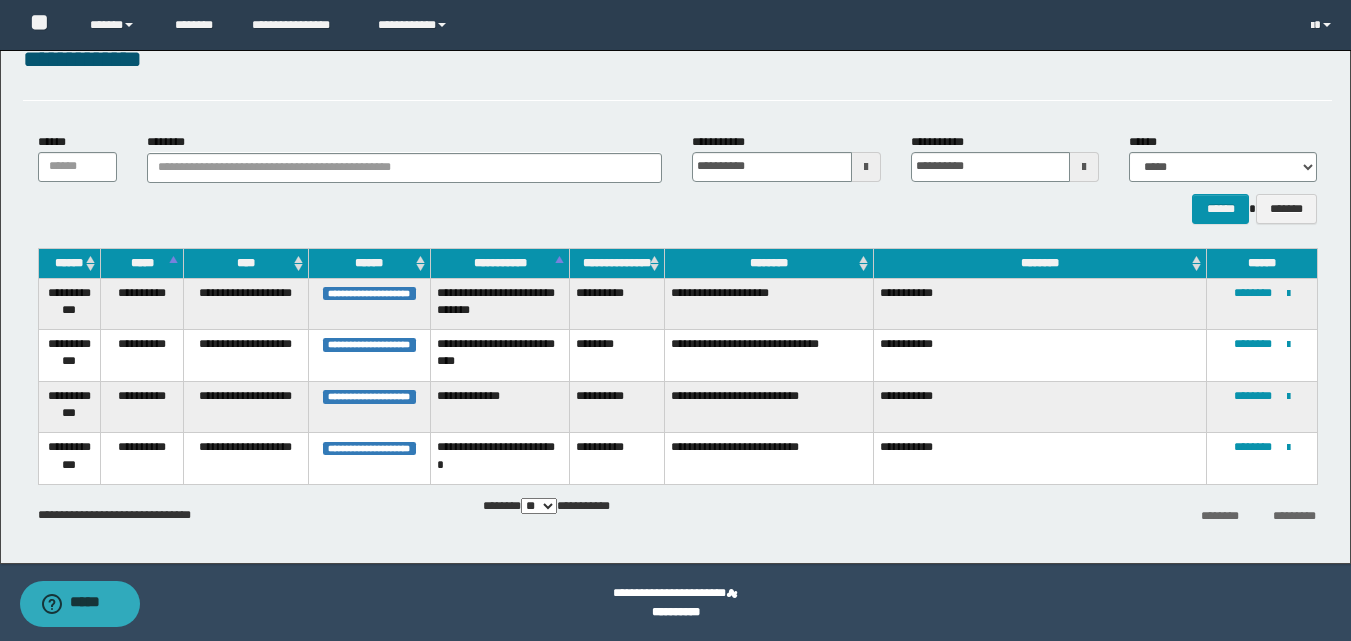 scroll, scrollTop: 48, scrollLeft: 0, axis: vertical 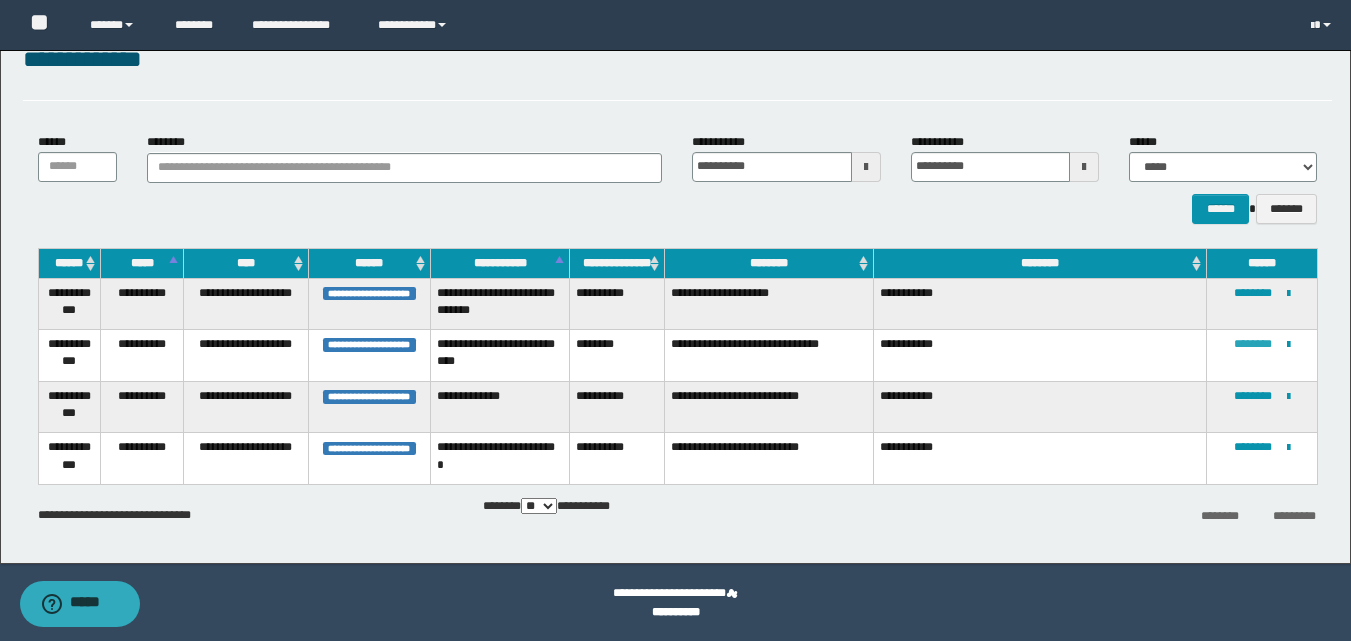 click on "********" at bounding box center [1253, 344] 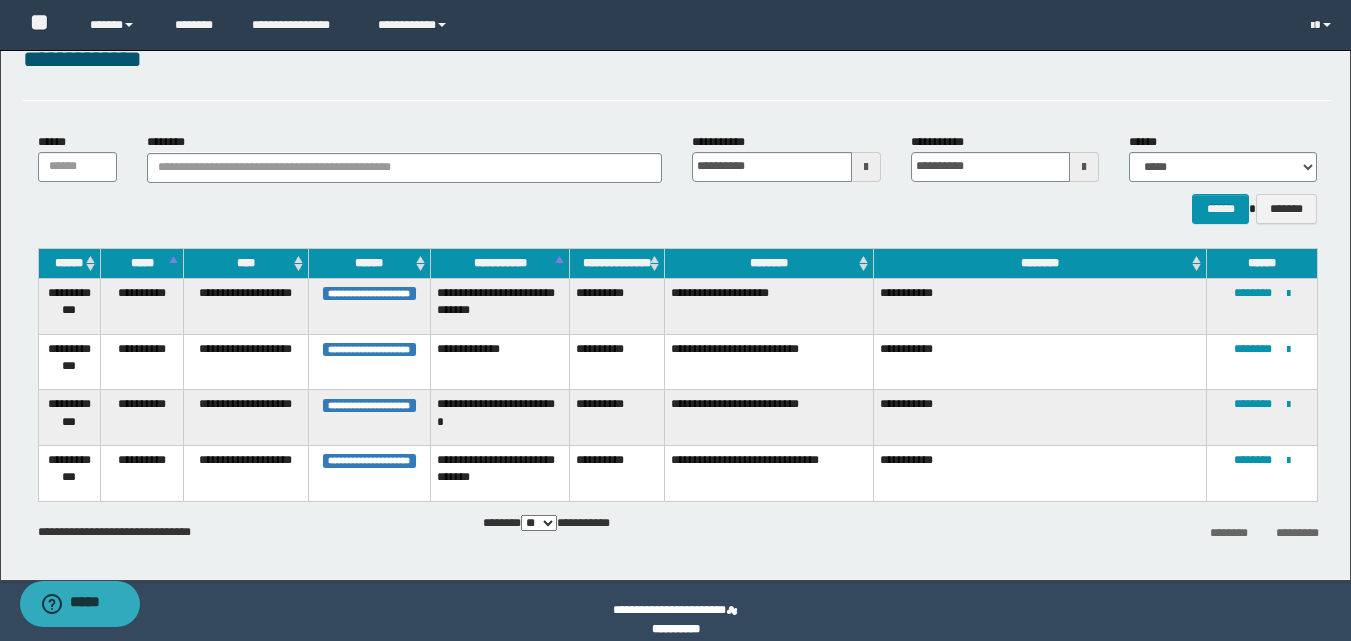 scroll, scrollTop: 0, scrollLeft: 0, axis: both 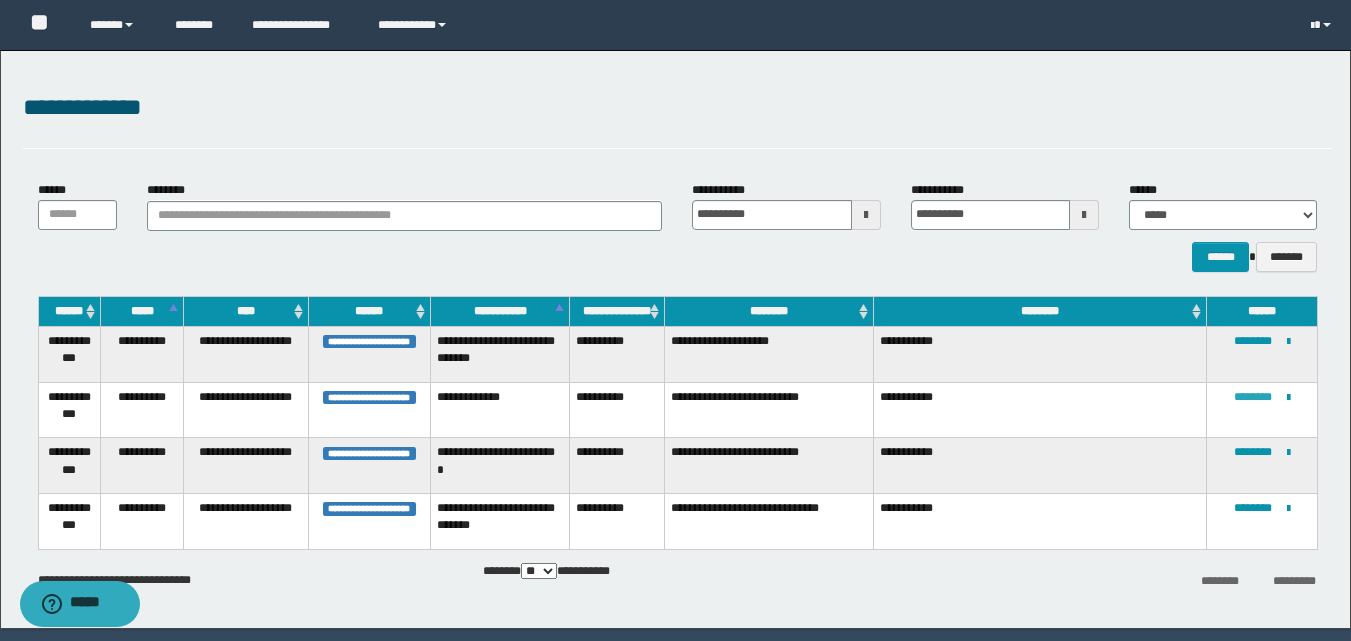 click on "********" at bounding box center (1253, 397) 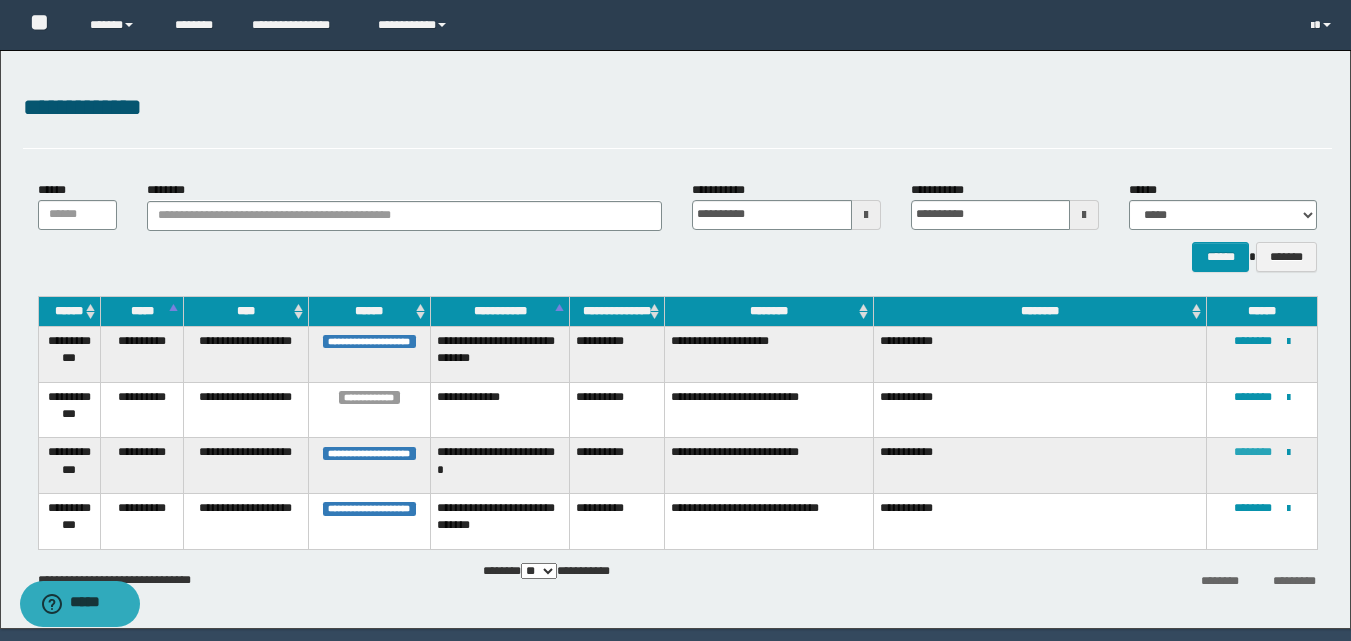click on "********" at bounding box center [1253, 452] 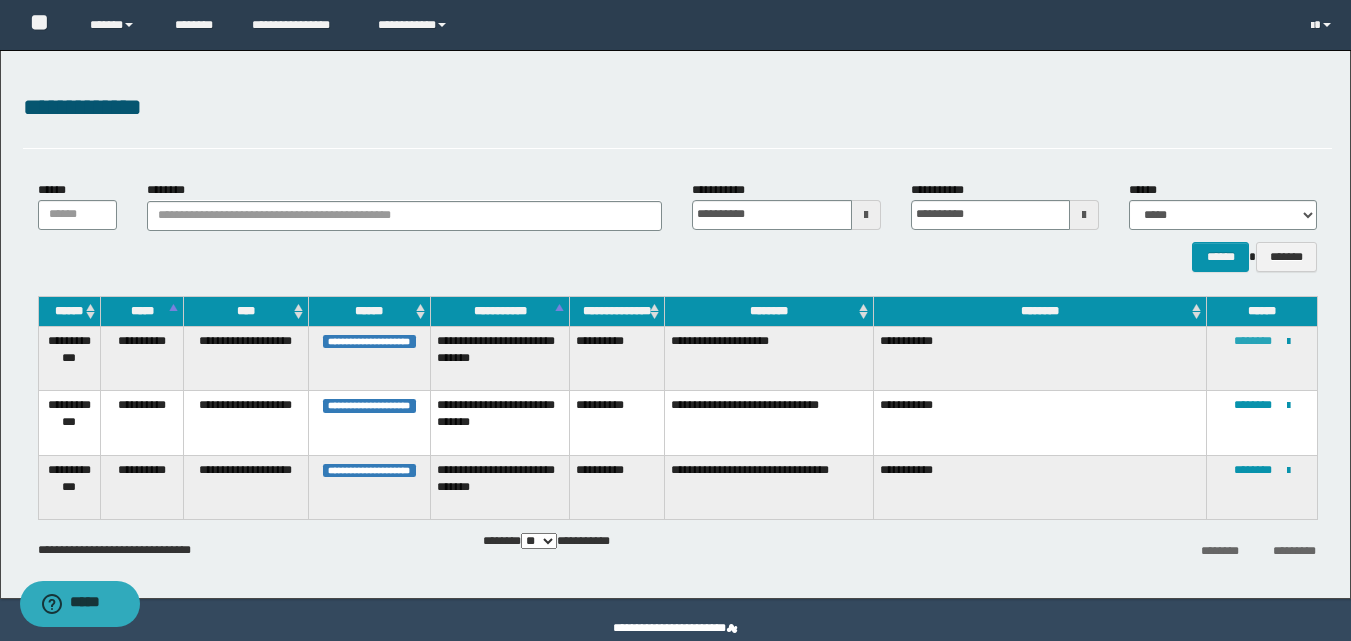 click on "********" at bounding box center [1253, 341] 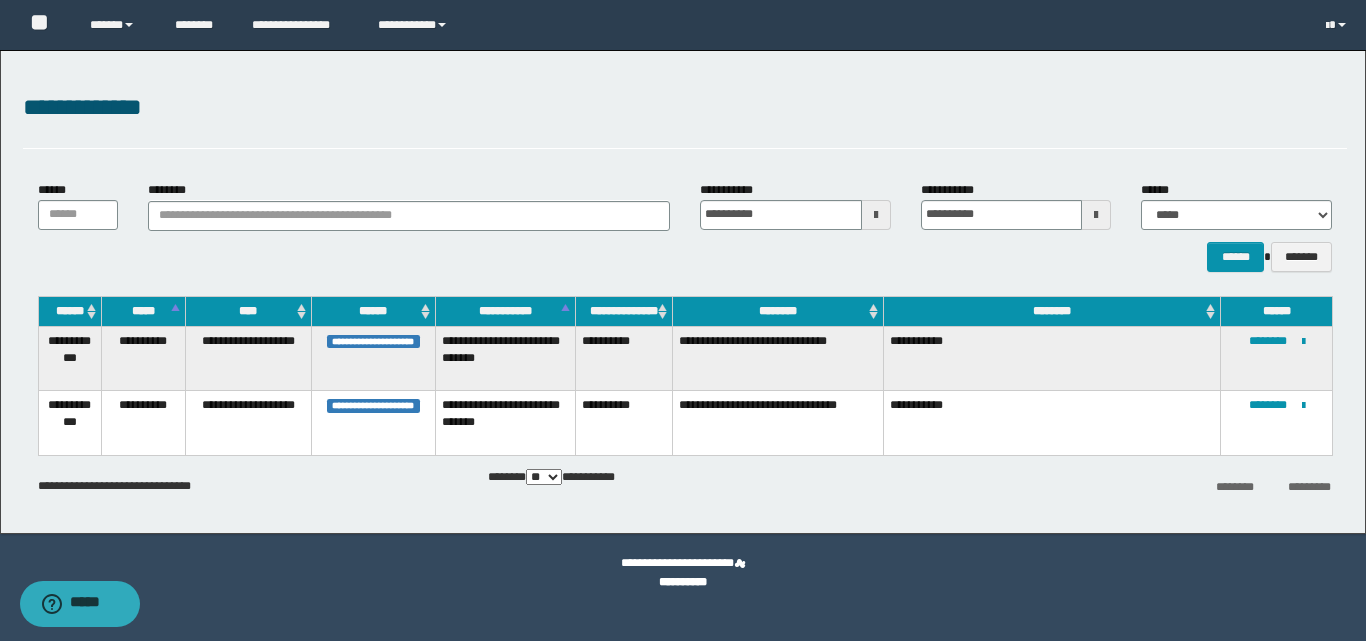 click on "**********" at bounding box center [1051, 423] 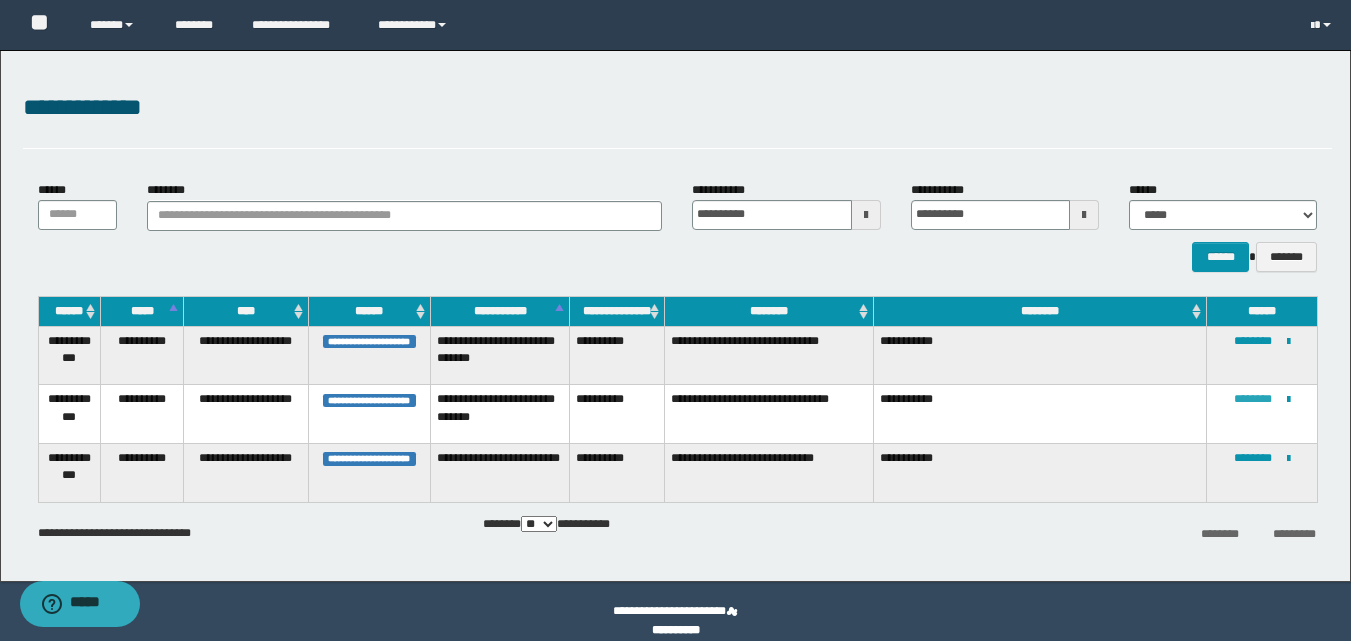 click on "********" at bounding box center (1253, 399) 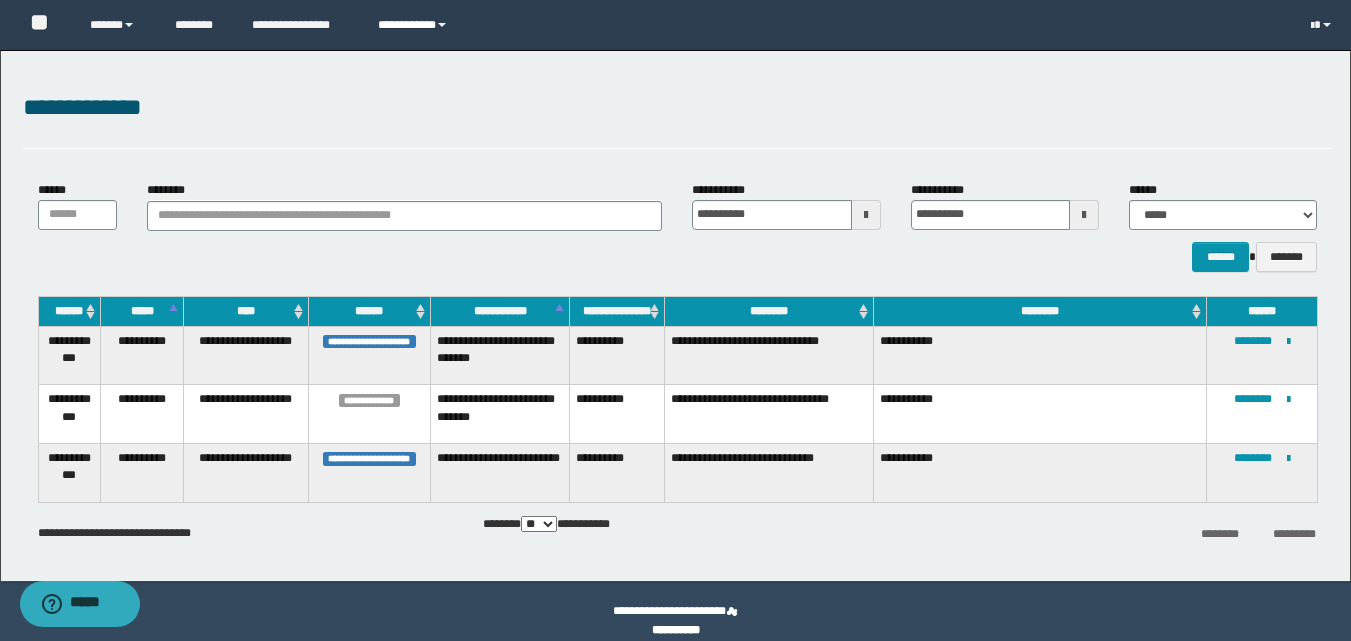 click on "**********" at bounding box center [415, 25] 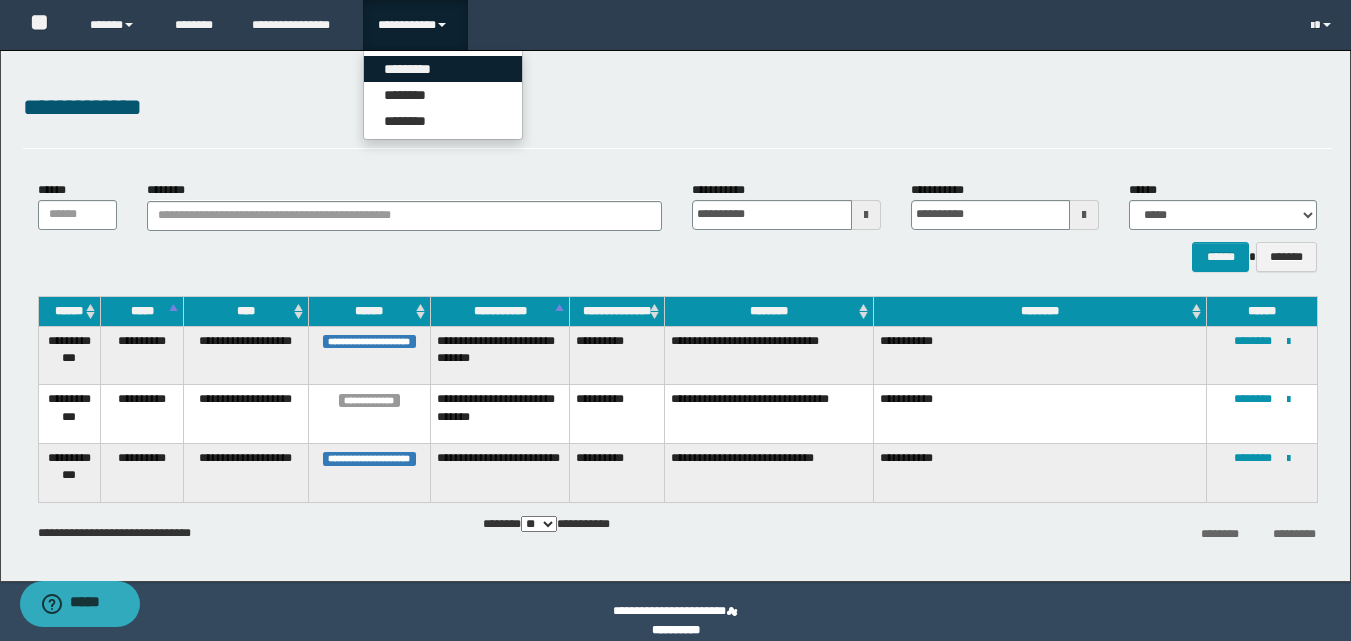 click on "*********" at bounding box center [443, 69] 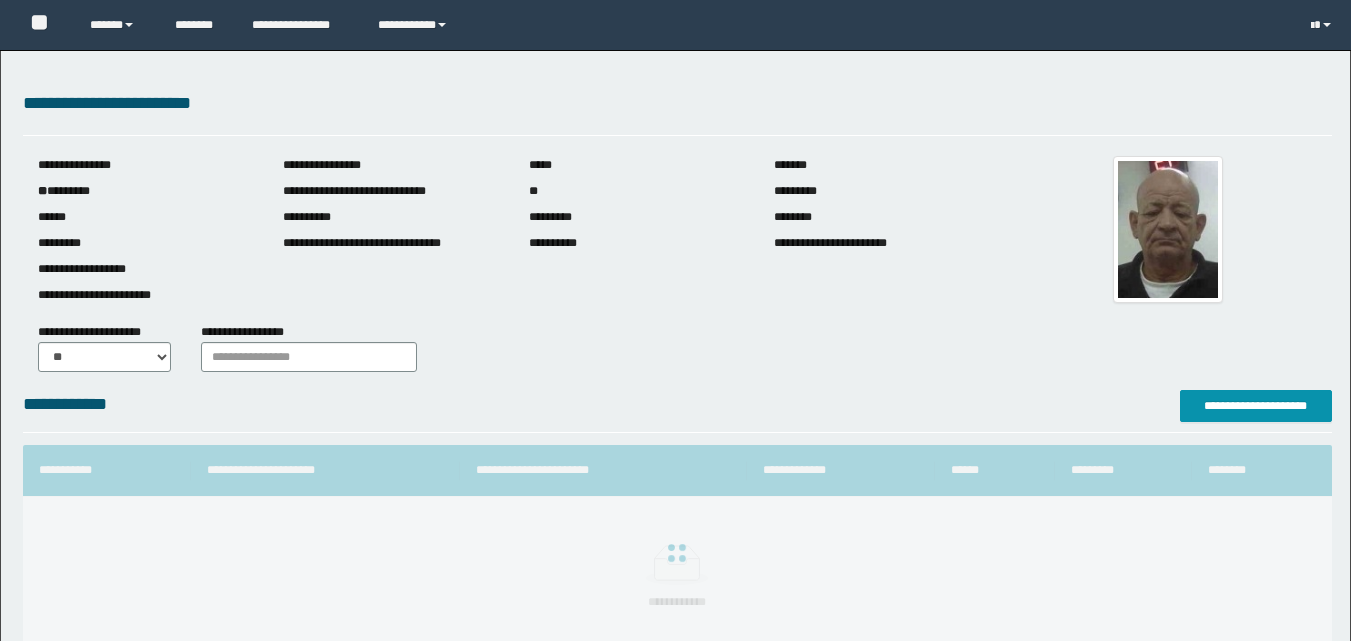scroll, scrollTop: 0, scrollLeft: 0, axis: both 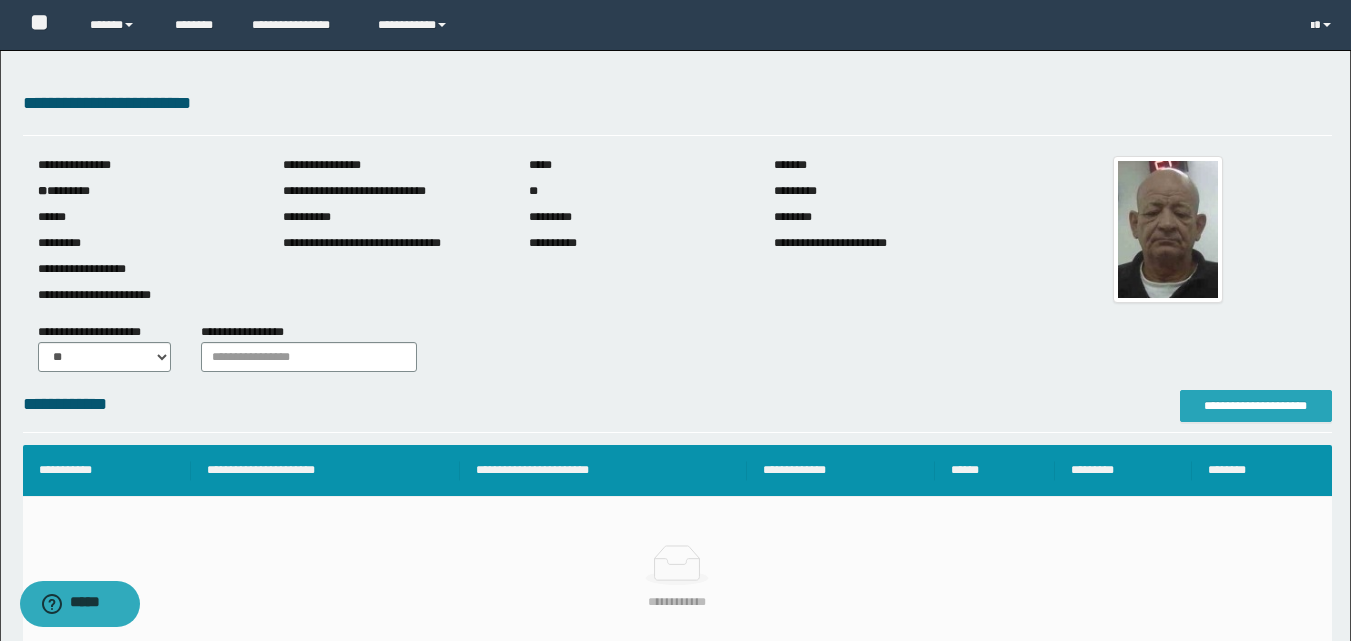 click on "**********" at bounding box center (1256, 406) 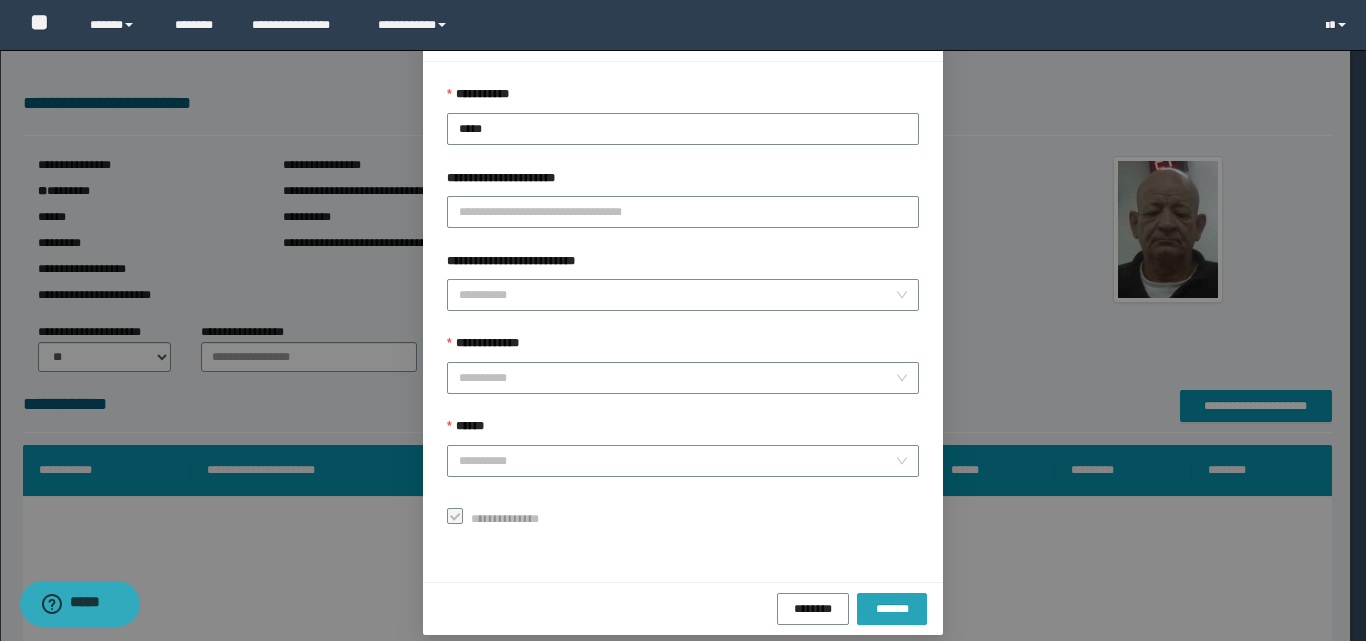 scroll, scrollTop: 111, scrollLeft: 0, axis: vertical 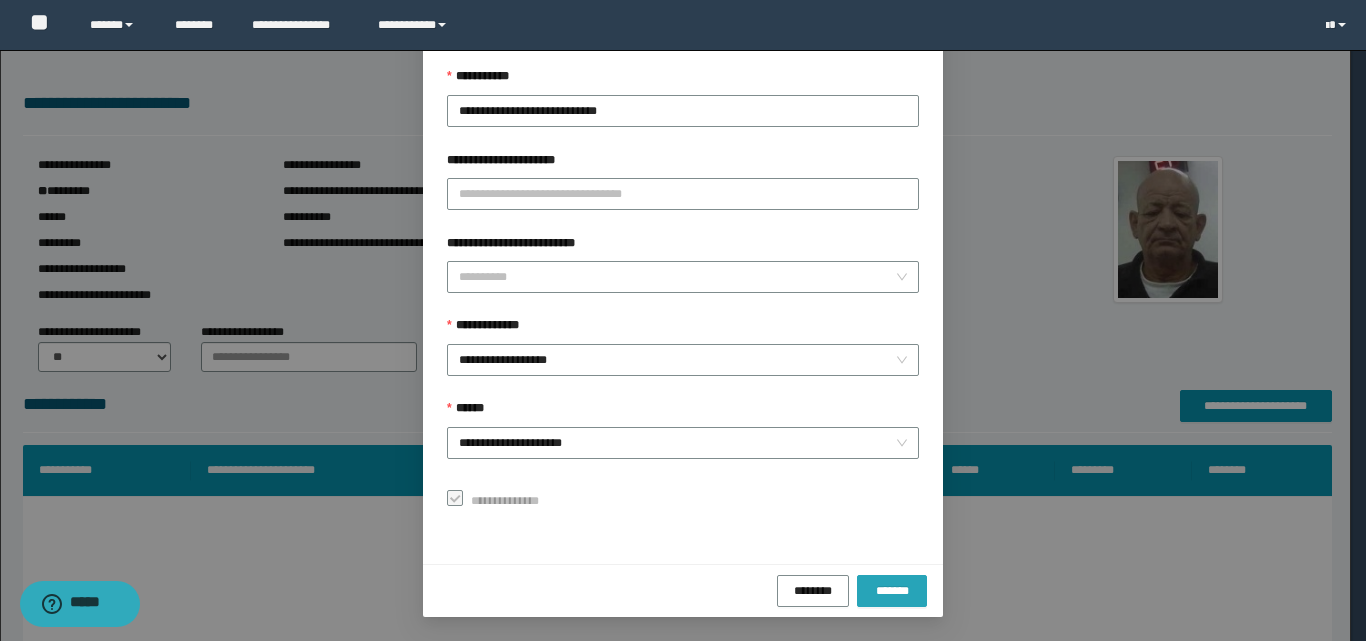click on "*******" at bounding box center [892, 590] 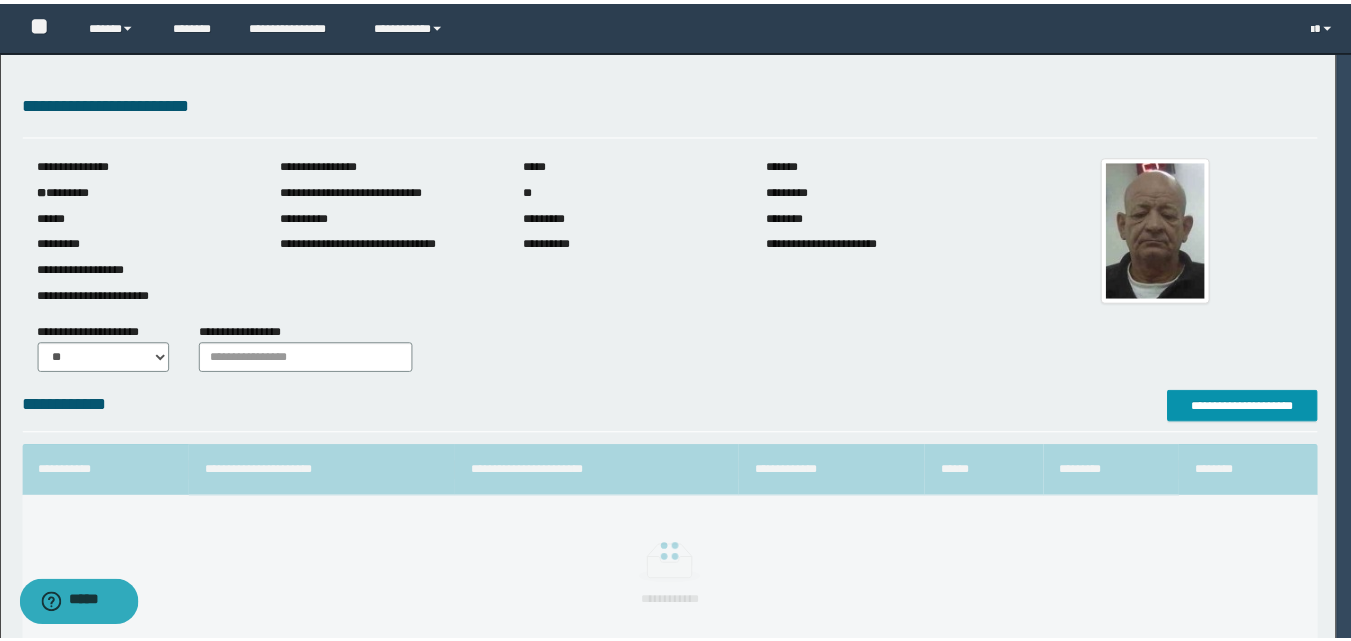 scroll, scrollTop: 64, scrollLeft: 0, axis: vertical 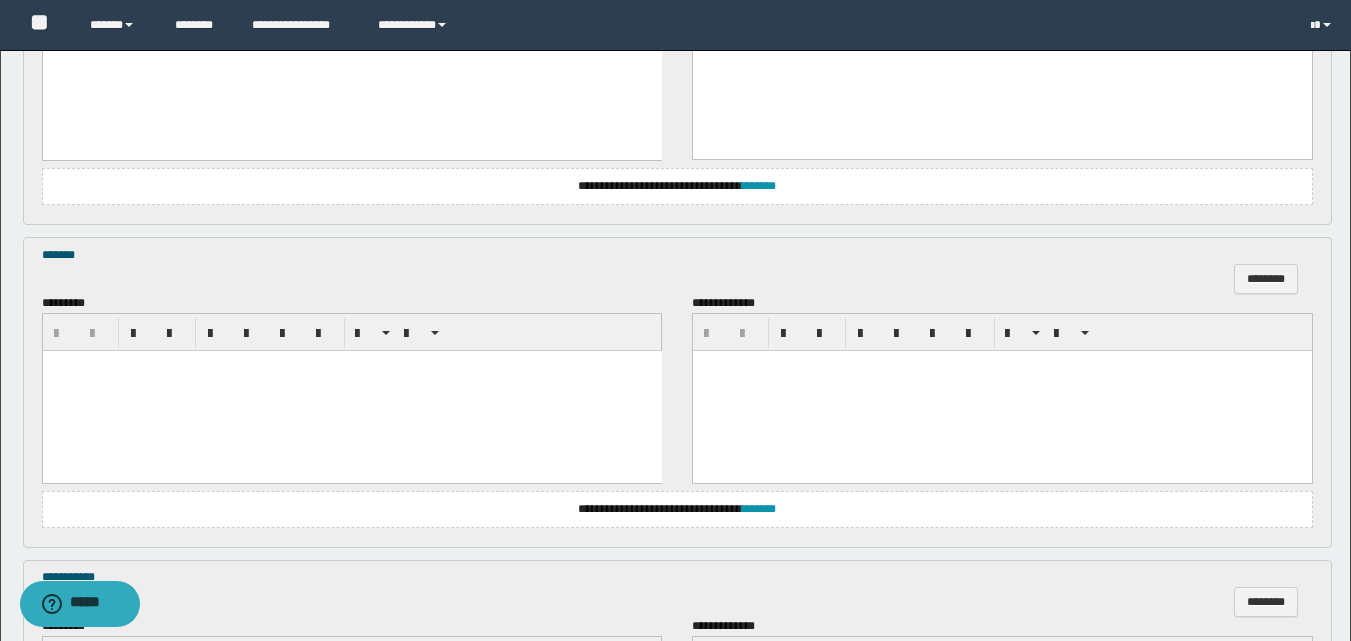 click at bounding box center (351, 391) 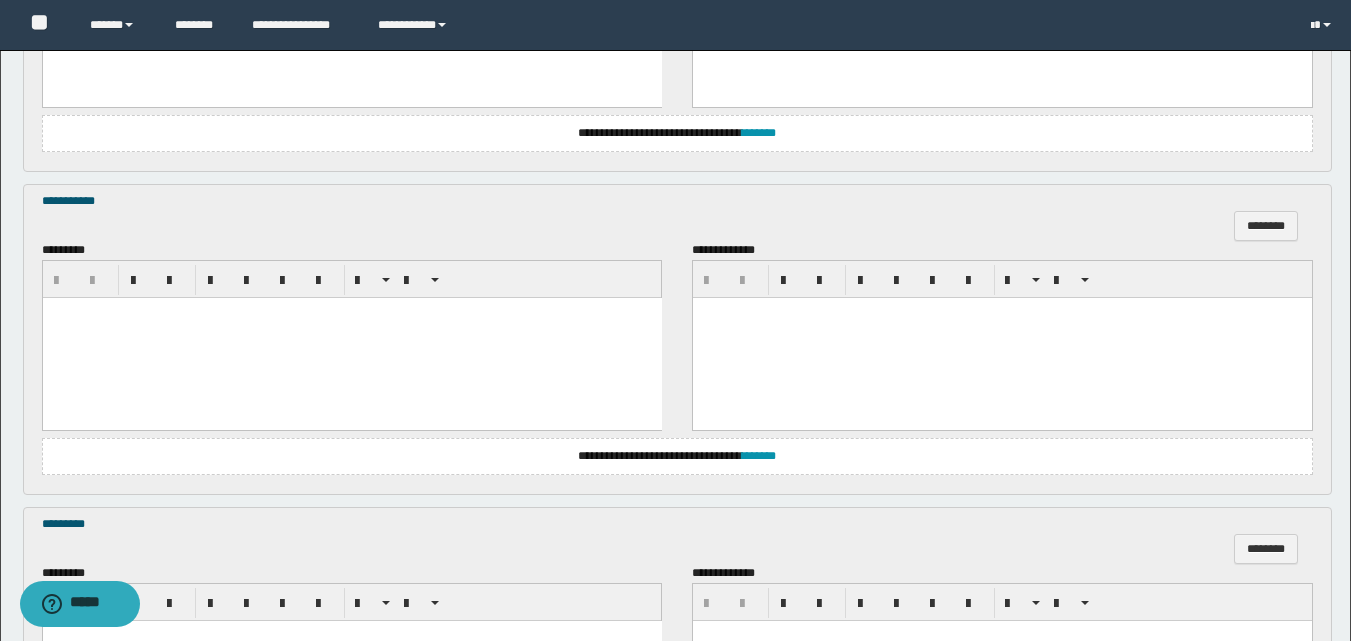 scroll, scrollTop: 1300, scrollLeft: 0, axis: vertical 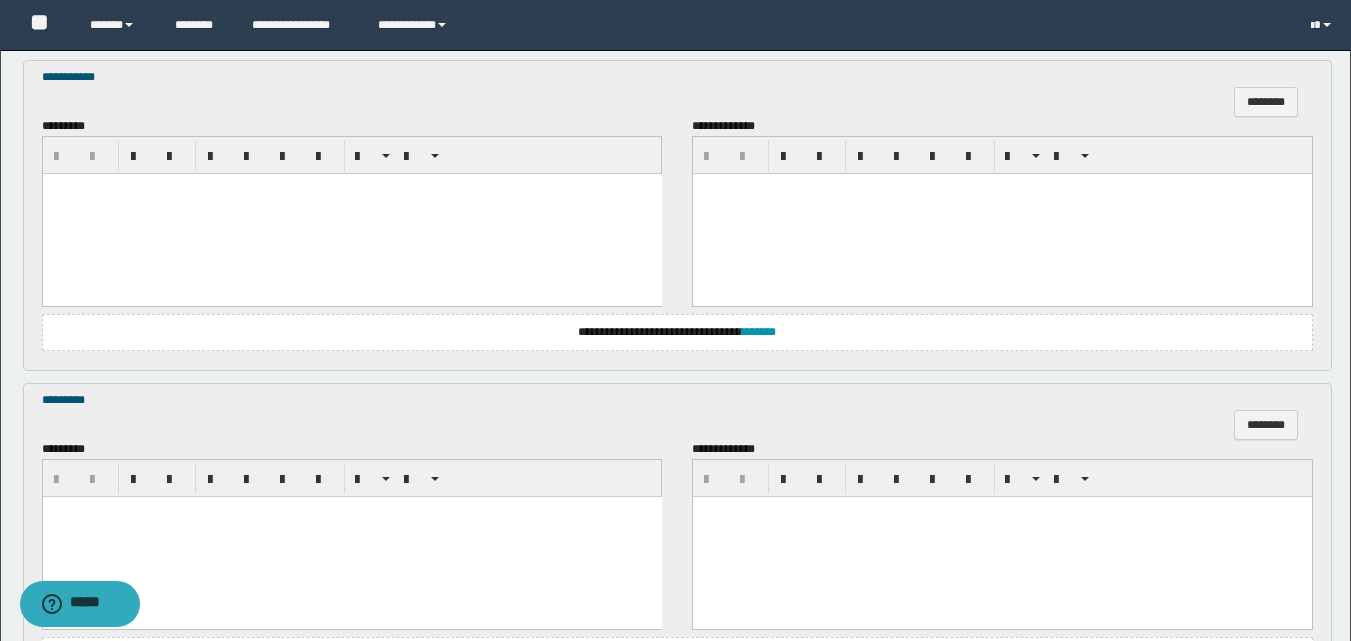 drag, startPoint x: 105, startPoint y: 244, endPoint x: 111, endPoint y: 267, distance: 23.769728 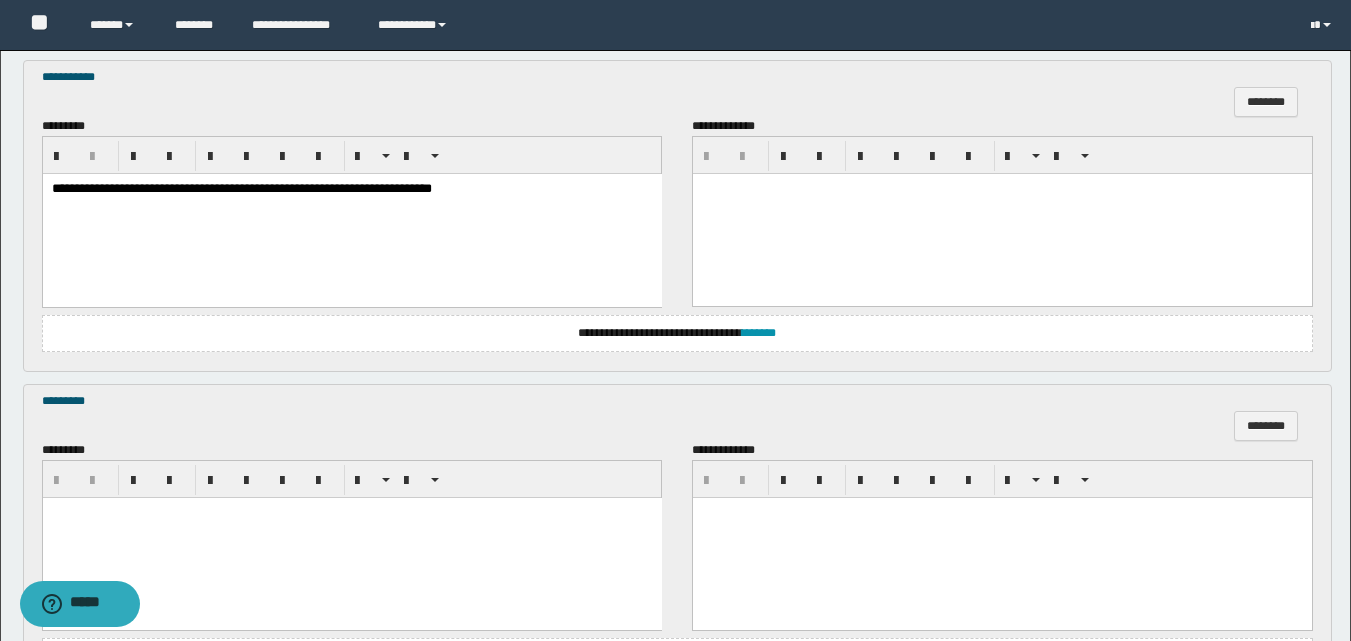 scroll, scrollTop: 1700, scrollLeft: 0, axis: vertical 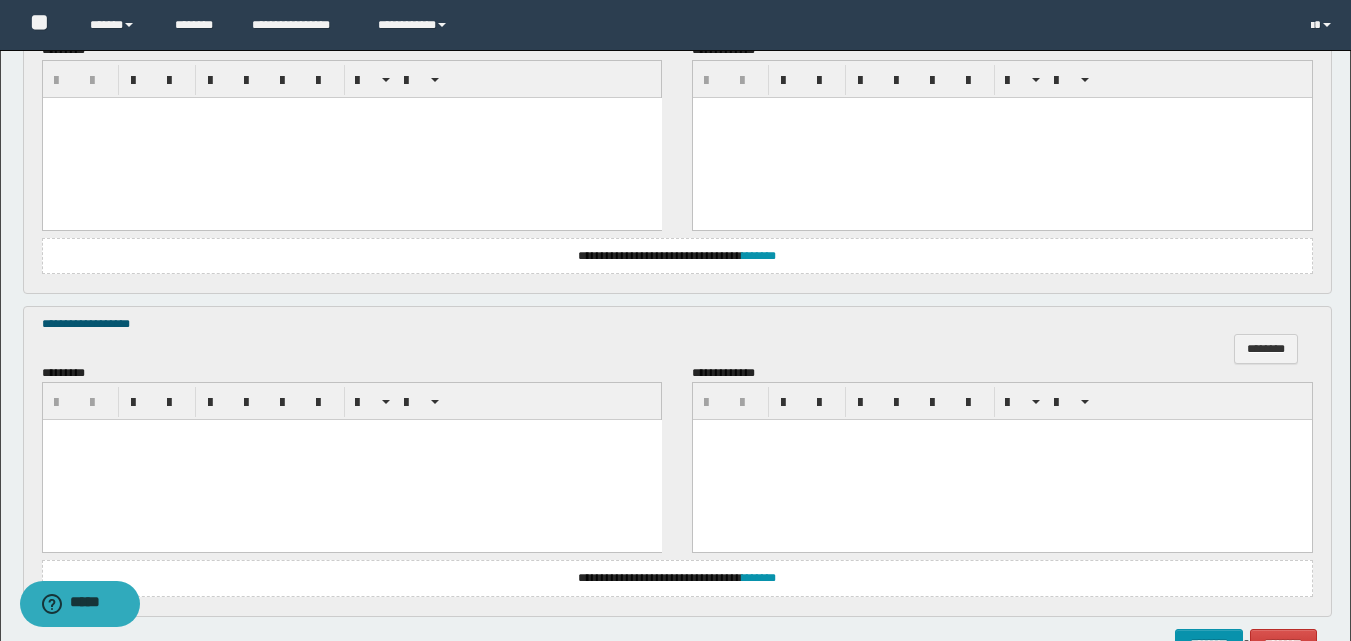 click at bounding box center [351, 137] 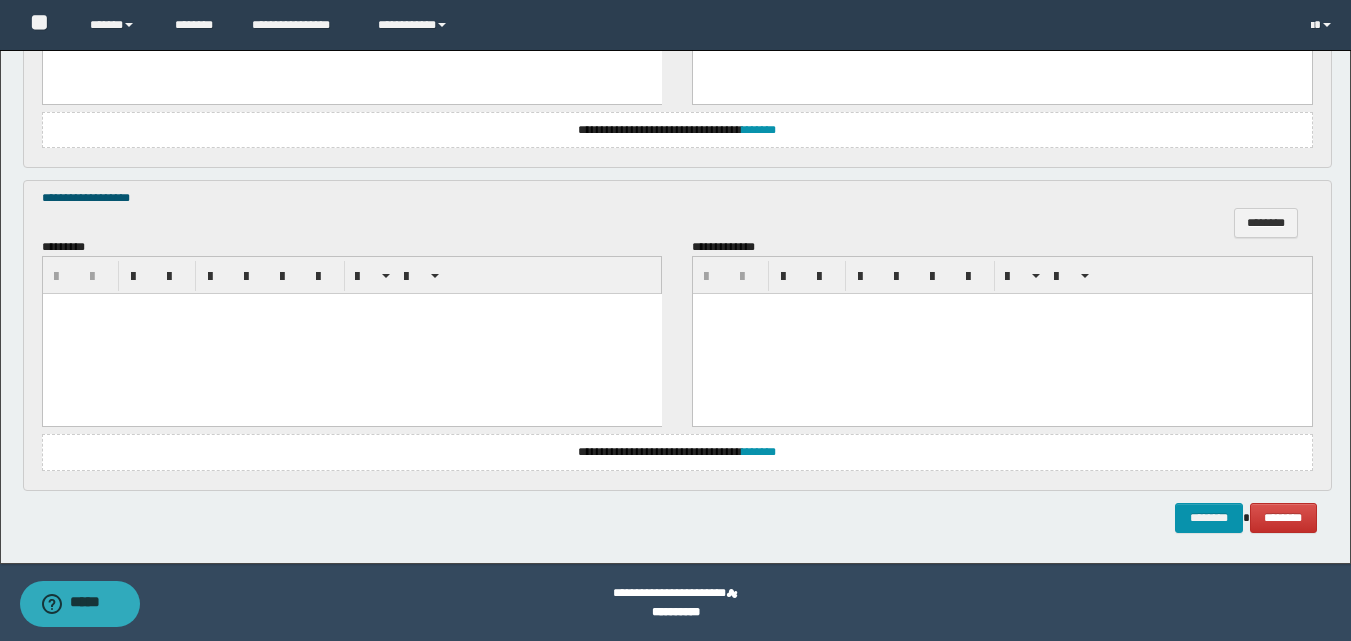 scroll, scrollTop: 1827, scrollLeft: 0, axis: vertical 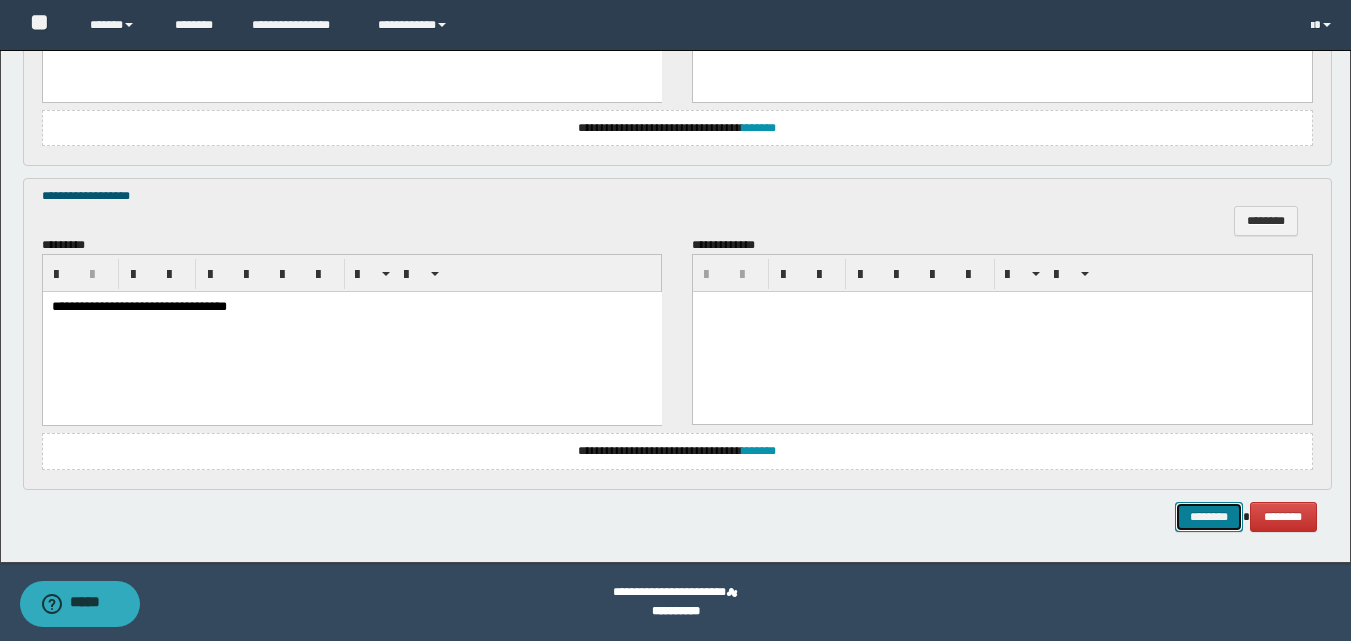 click on "********" at bounding box center (1209, 517) 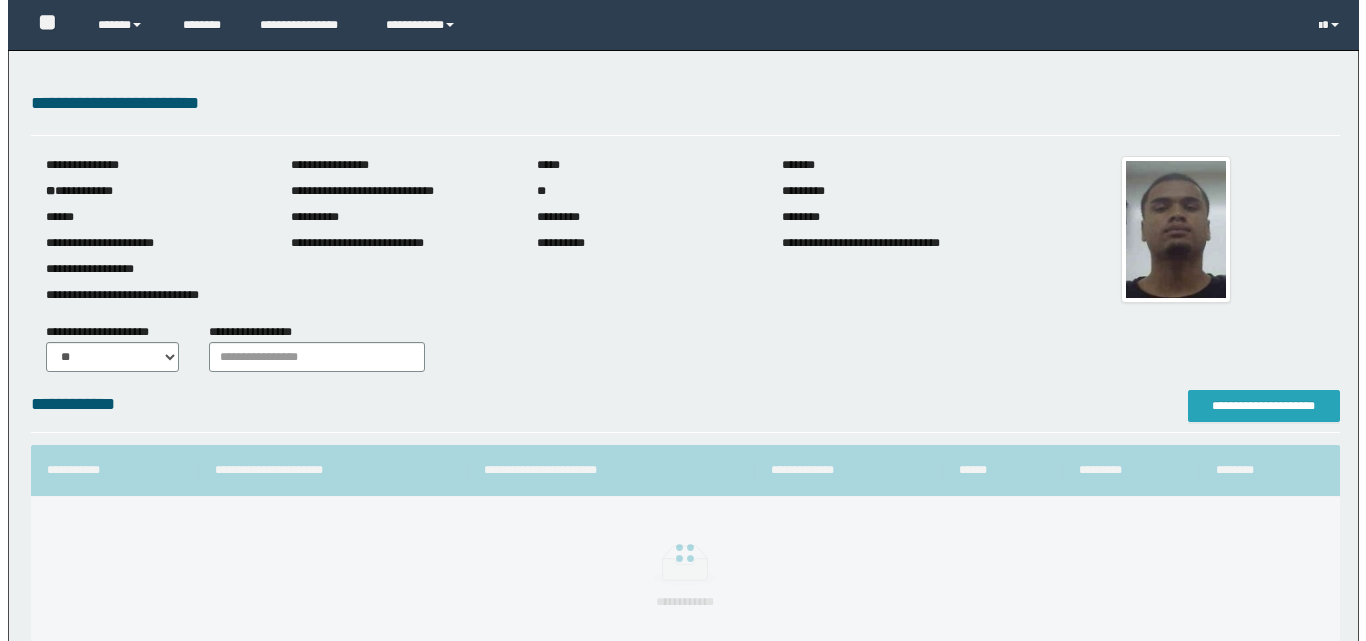 scroll, scrollTop: 0, scrollLeft: 0, axis: both 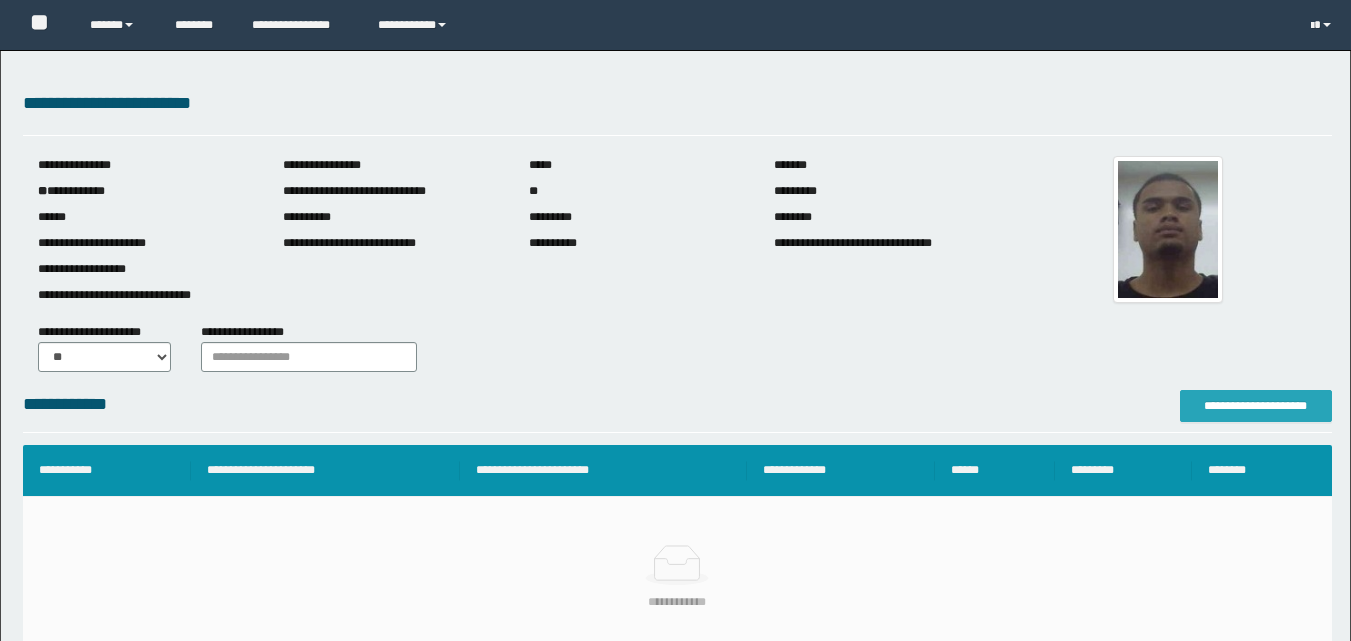 click on "**********" at bounding box center [1256, 406] 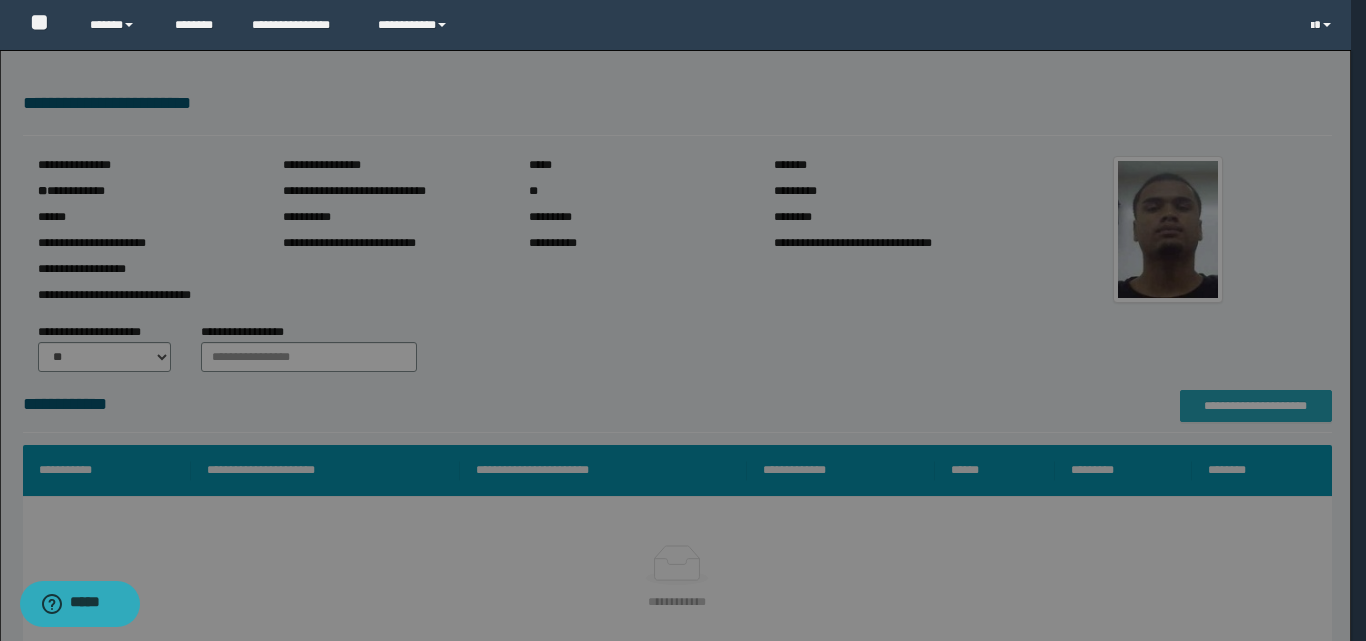 scroll, scrollTop: 0, scrollLeft: 0, axis: both 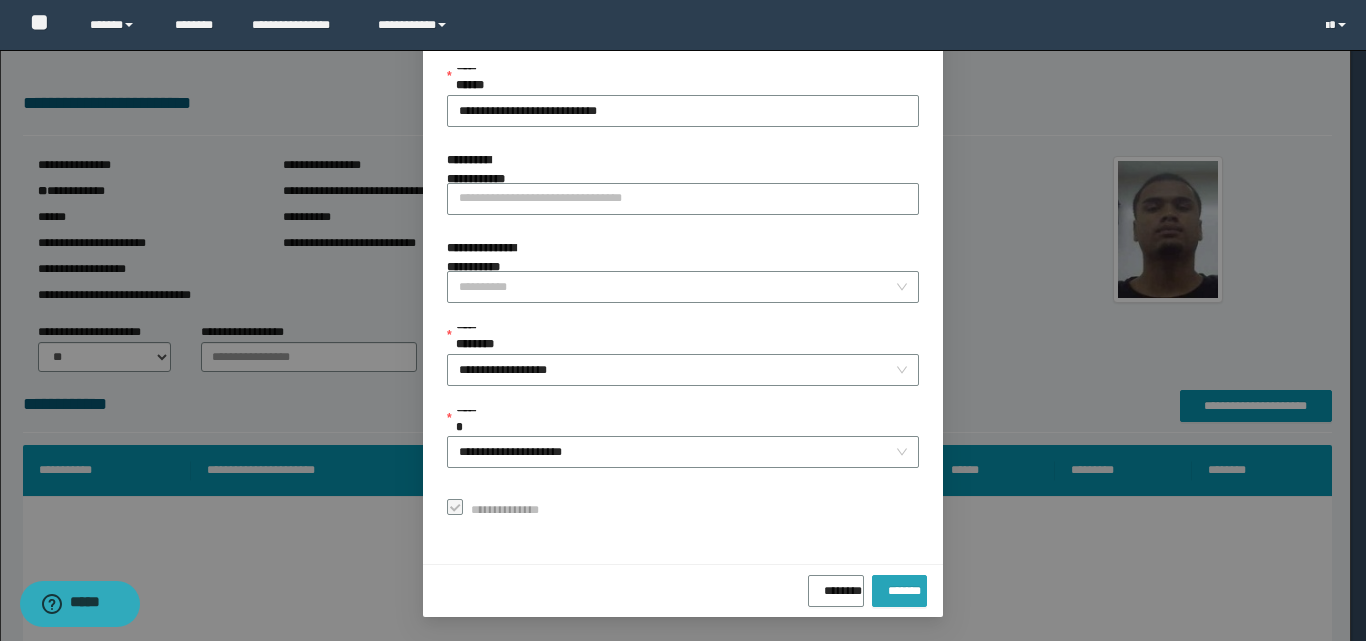 click on "*******" at bounding box center (899, 591) 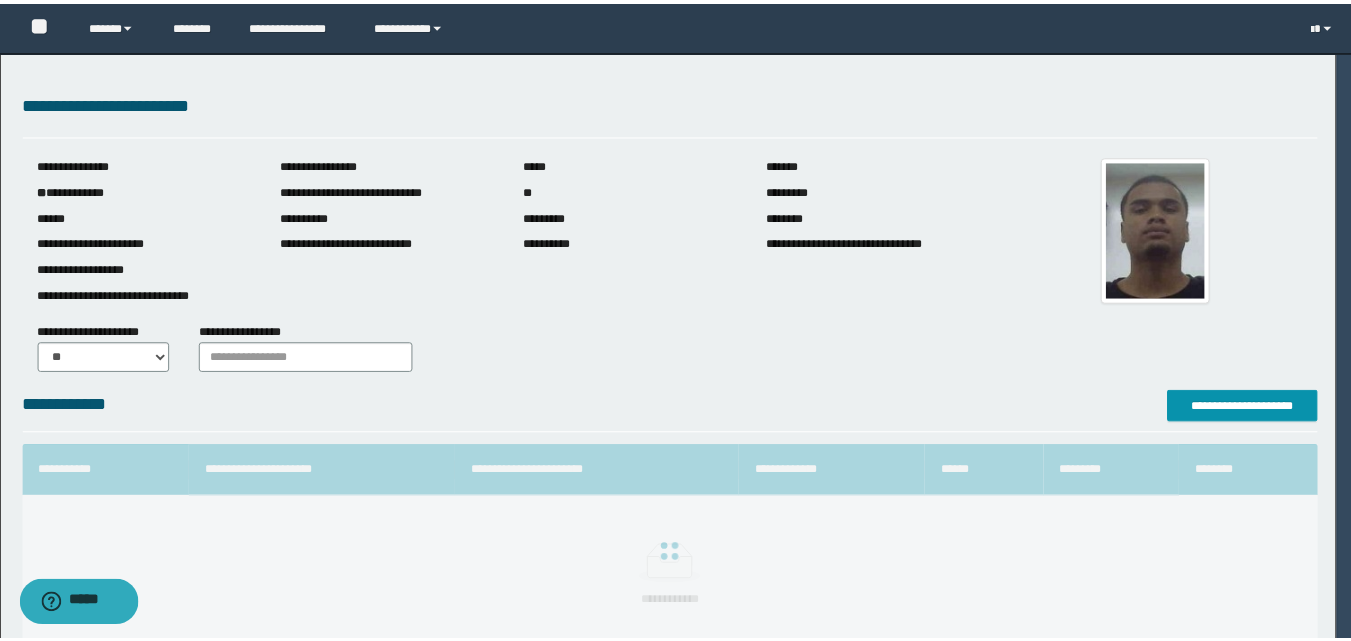 scroll, scrollTop: 64, scrollLeft: 0, axis: vertical 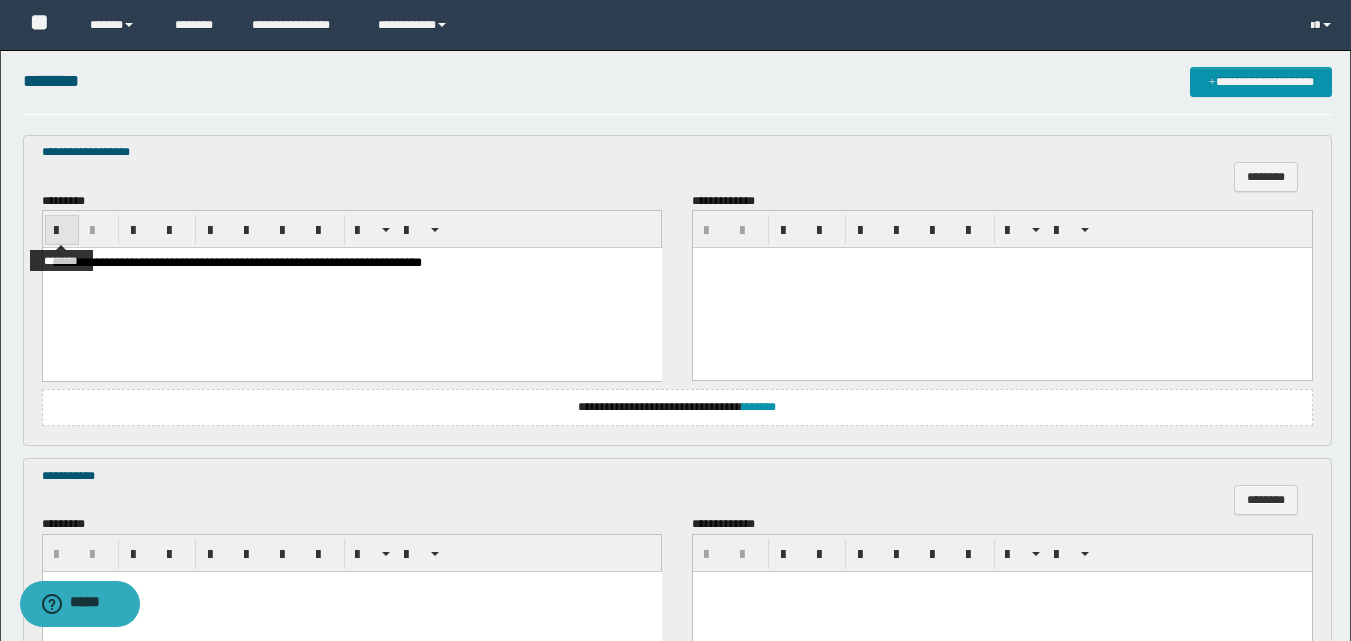 click at bounding box center [62, 231] 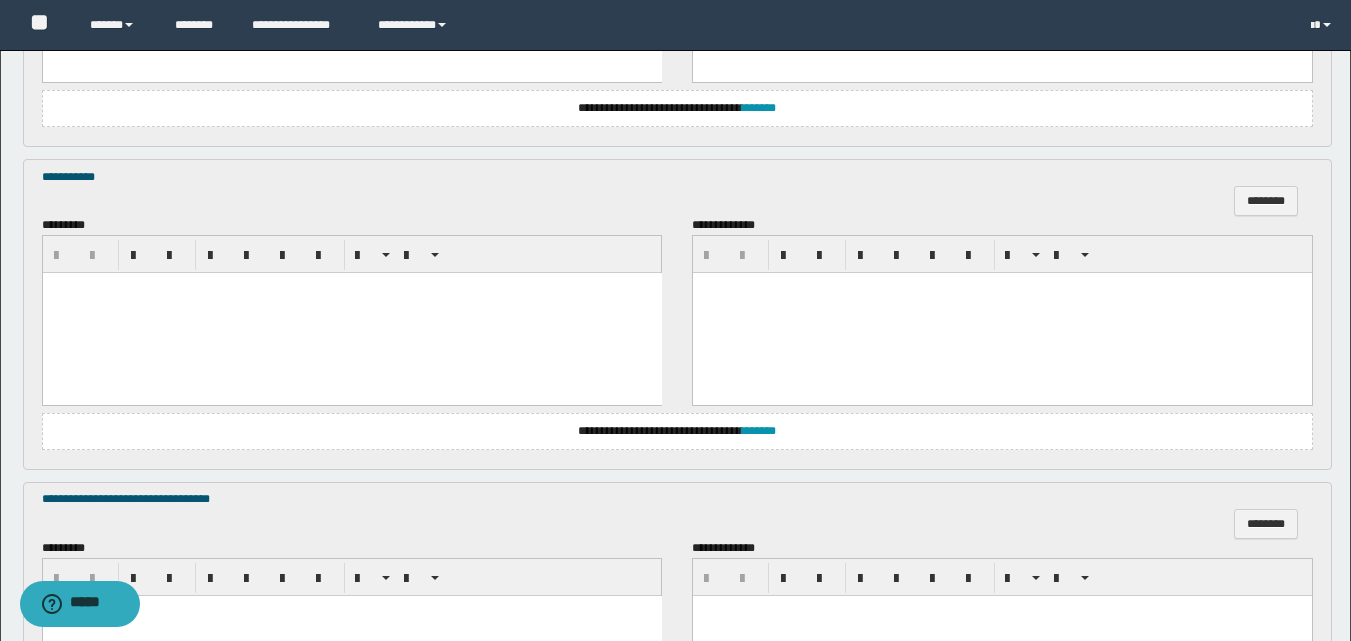 scroll, scrollTop: 879, scrollLeft: 0, axis: vertical 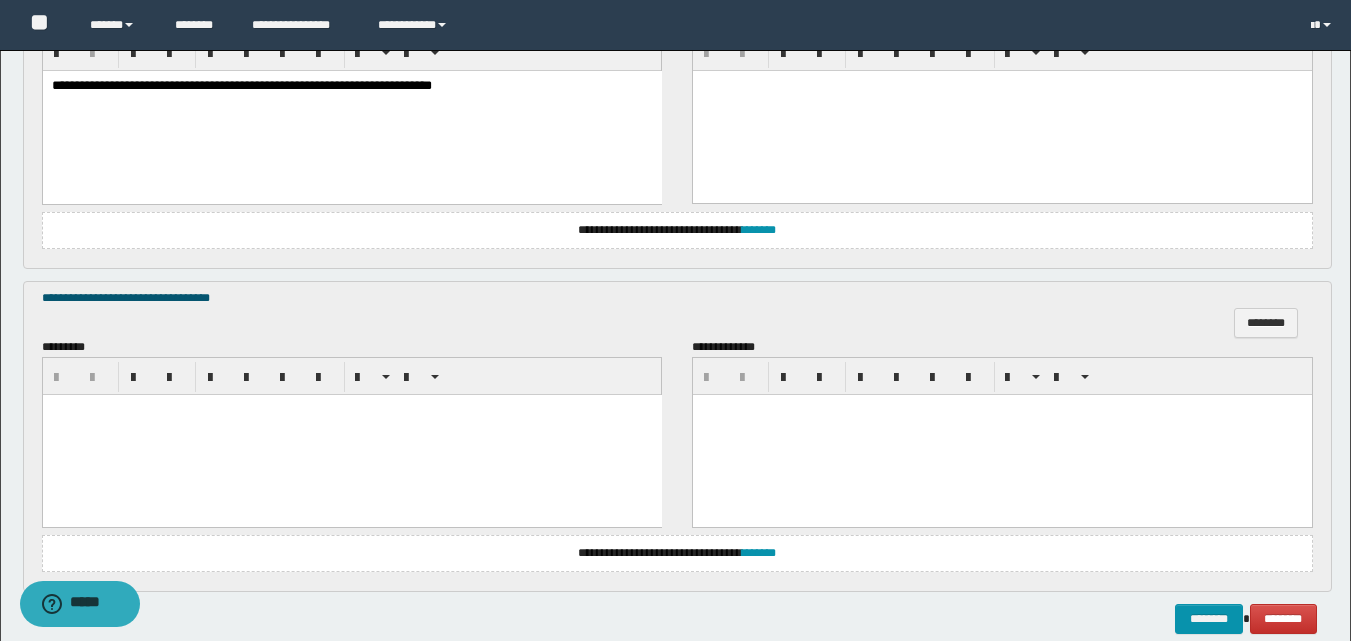 click at bounding box center [351, 434] 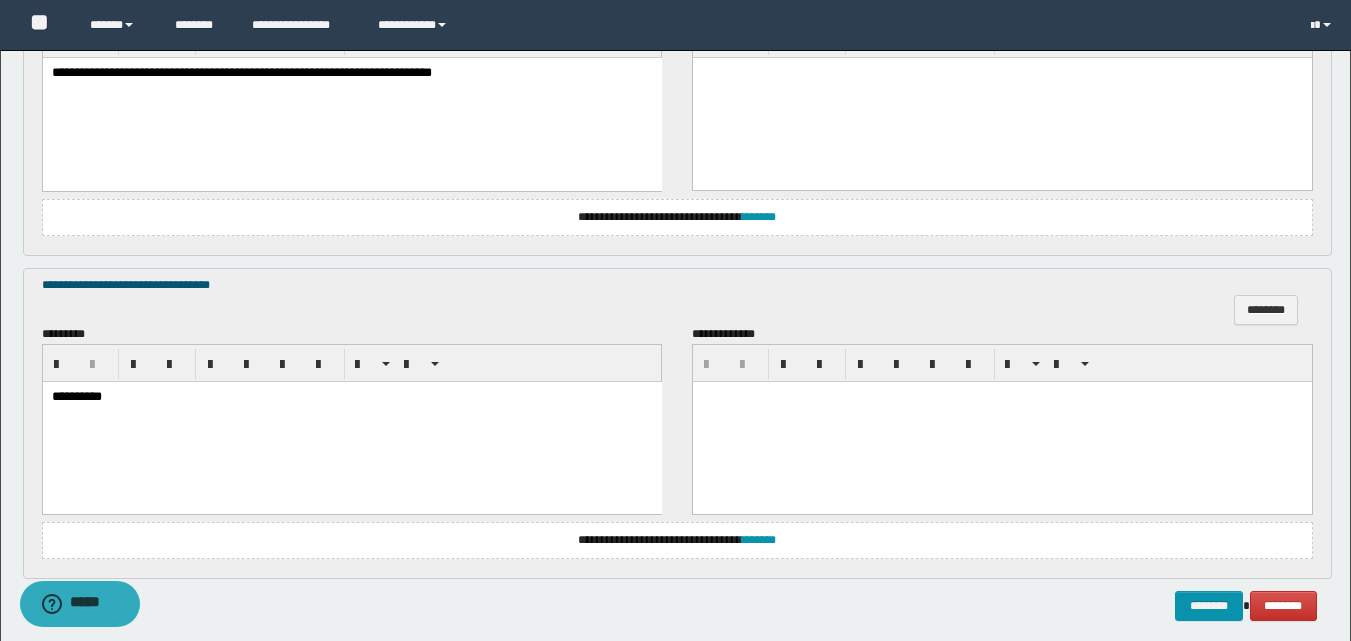 scroll, scrollTop: 1181, scrollLeft: 0, axis: vertical 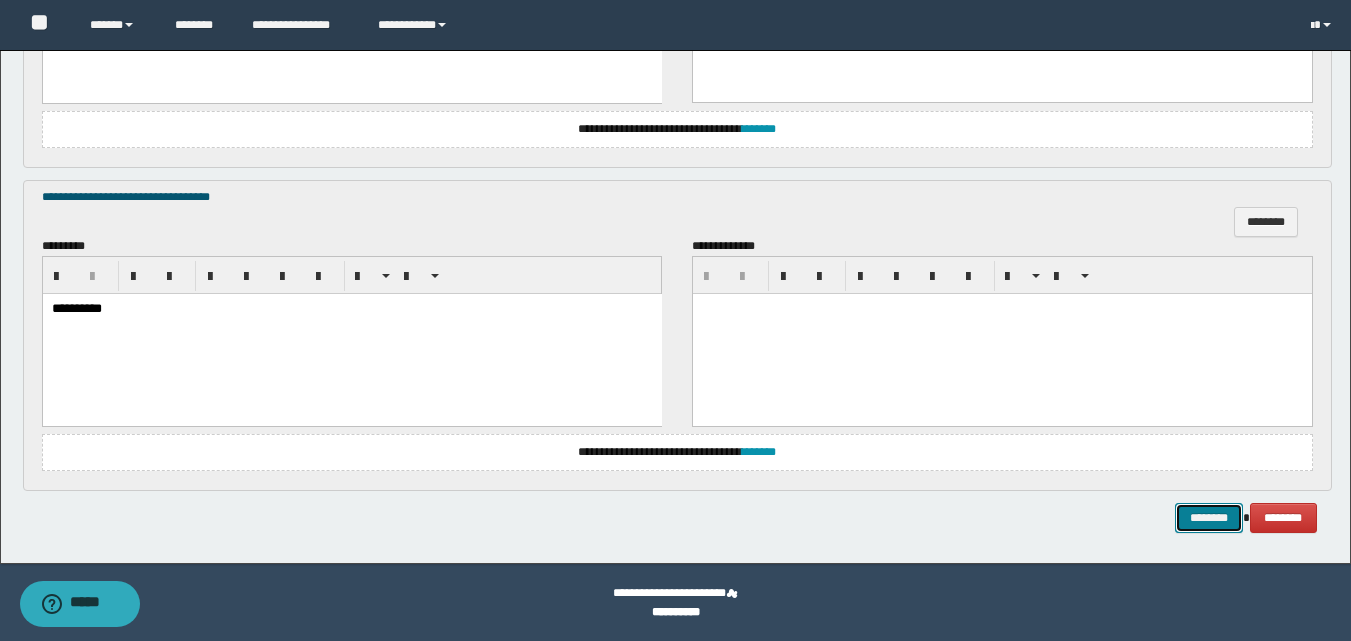 click on "********" at bounding box center [1209, 518] 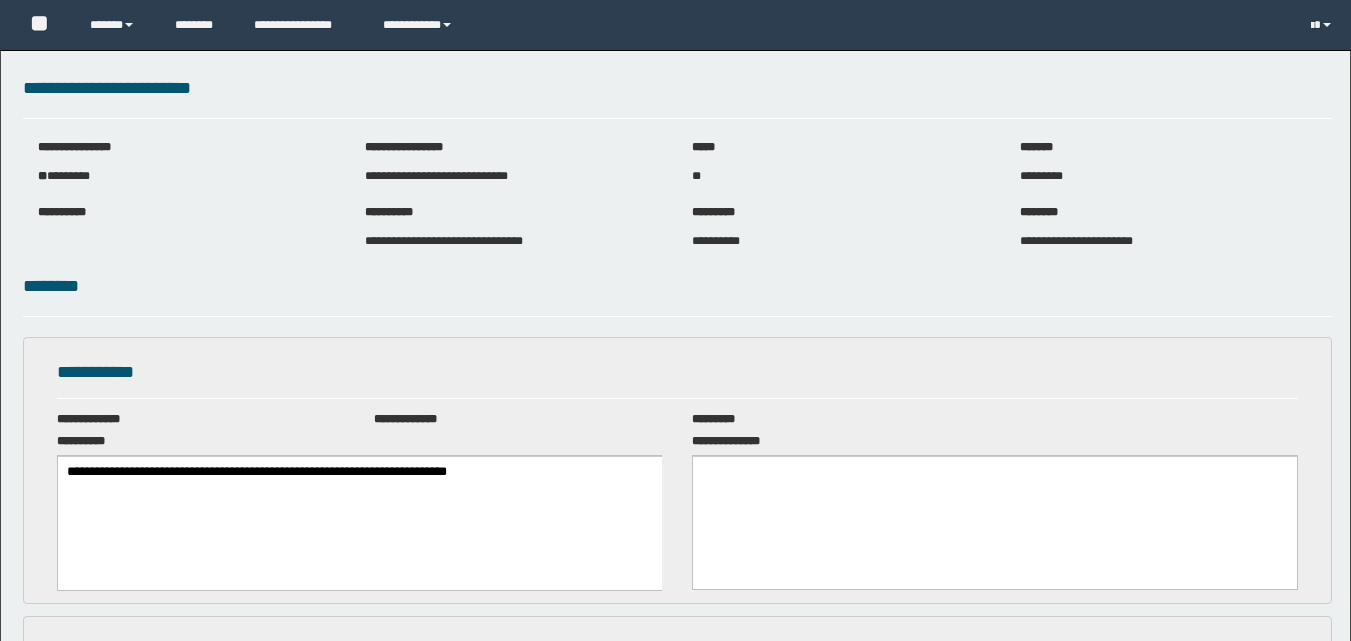 scroll, scrollTop: 0, scrollLeft: 0, axis: both 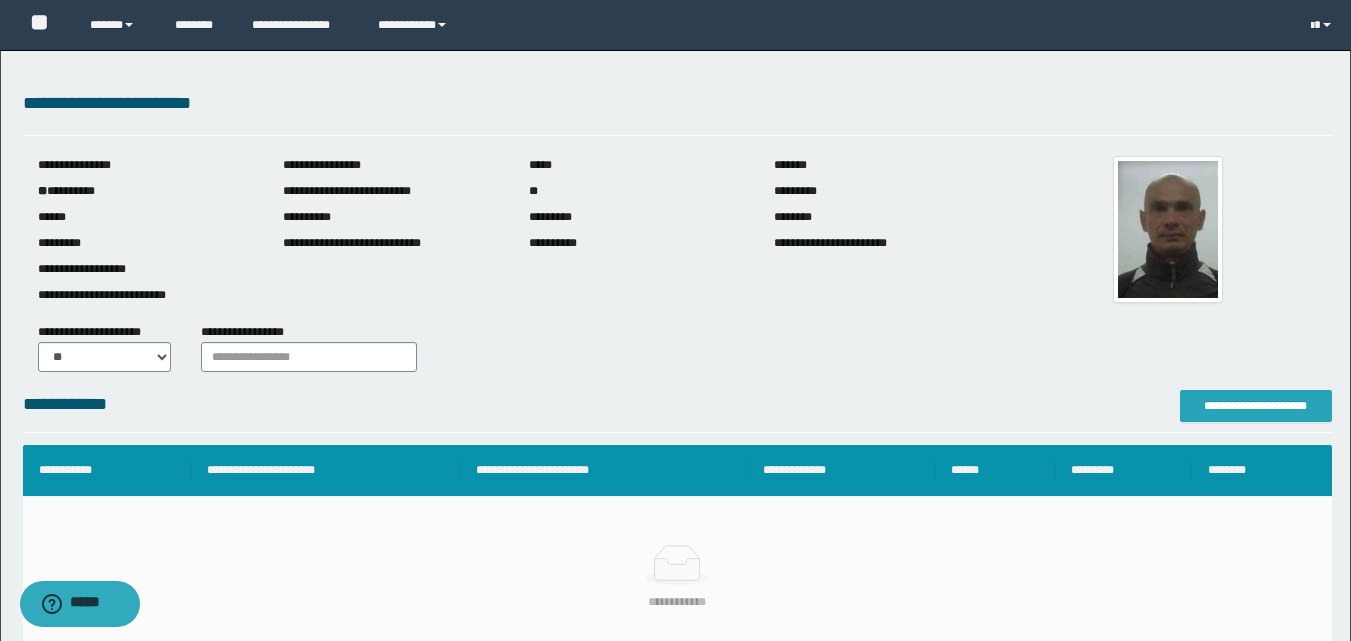 click on "**********" at bounding box center (1256, 406) 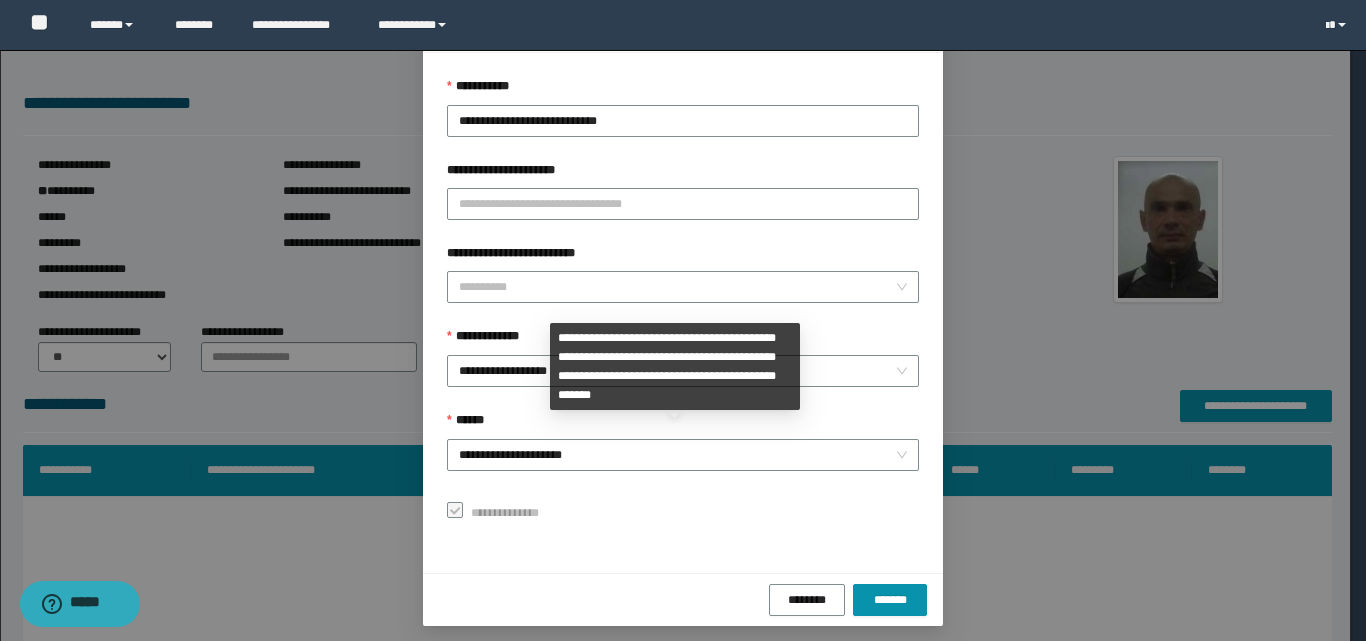 scroll, scrollTop: 111, scrollLeft: 0, axis: vertical 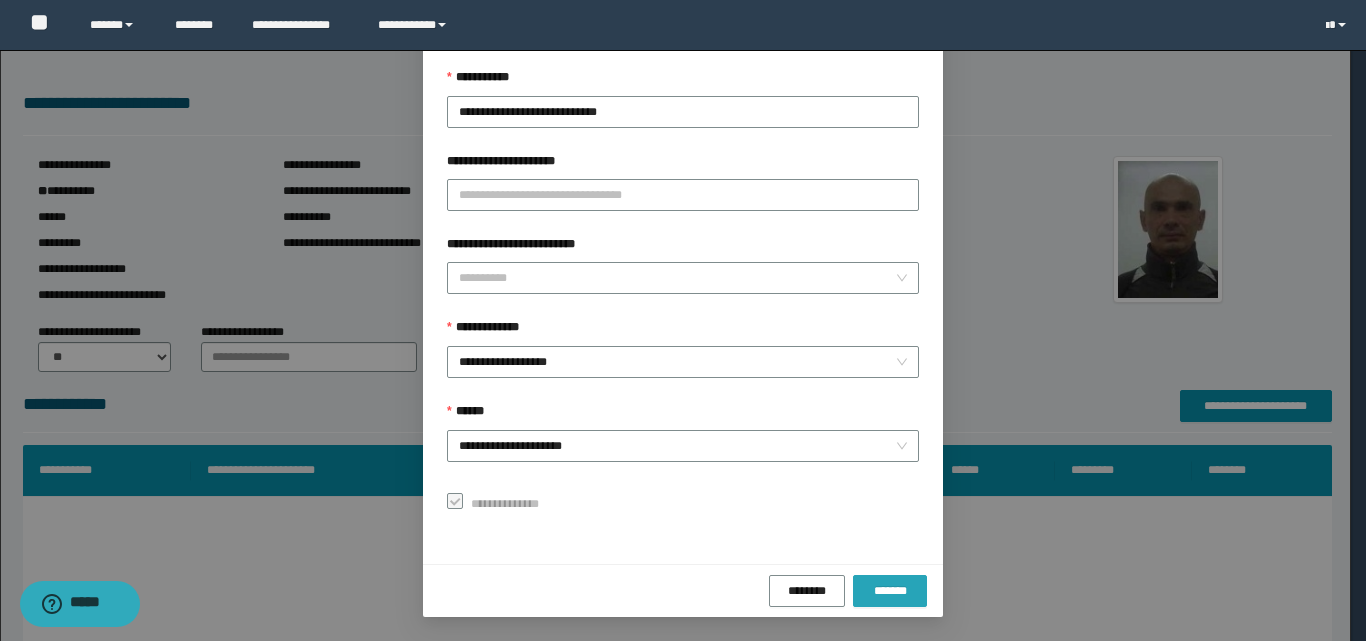 click on "*******" at bounding box center (890, 591) 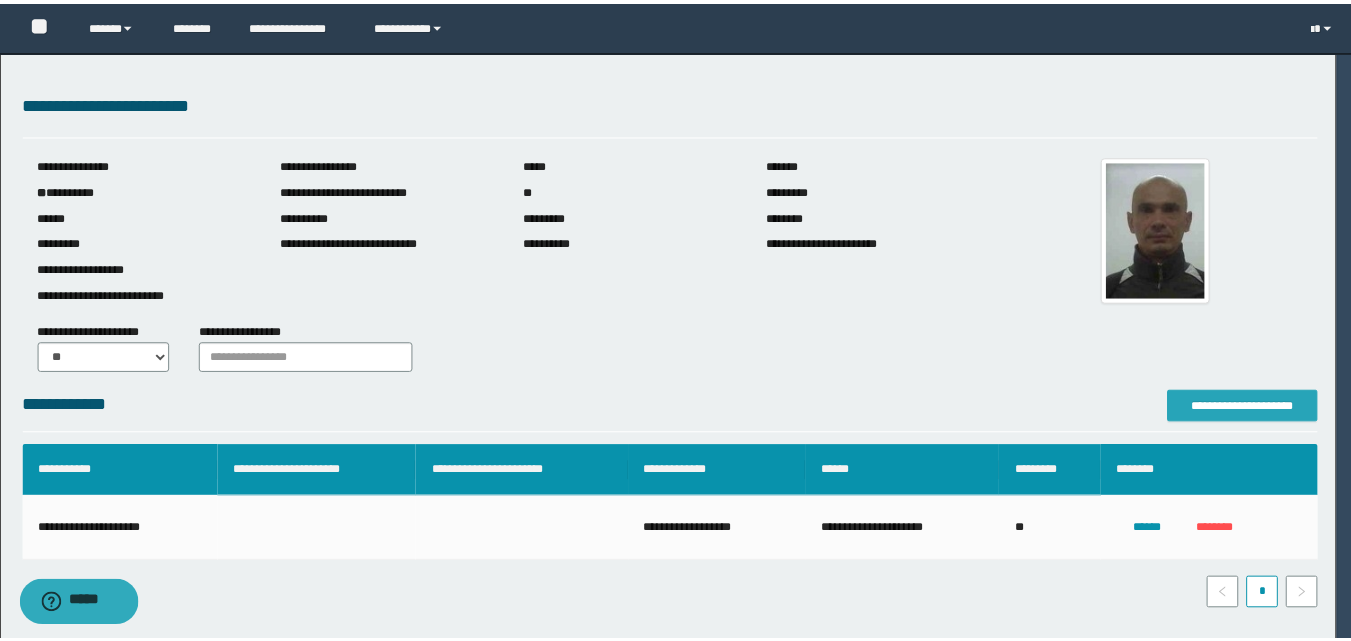 scroll, scrollTop: 0, scrollLeft: 0, axis: both 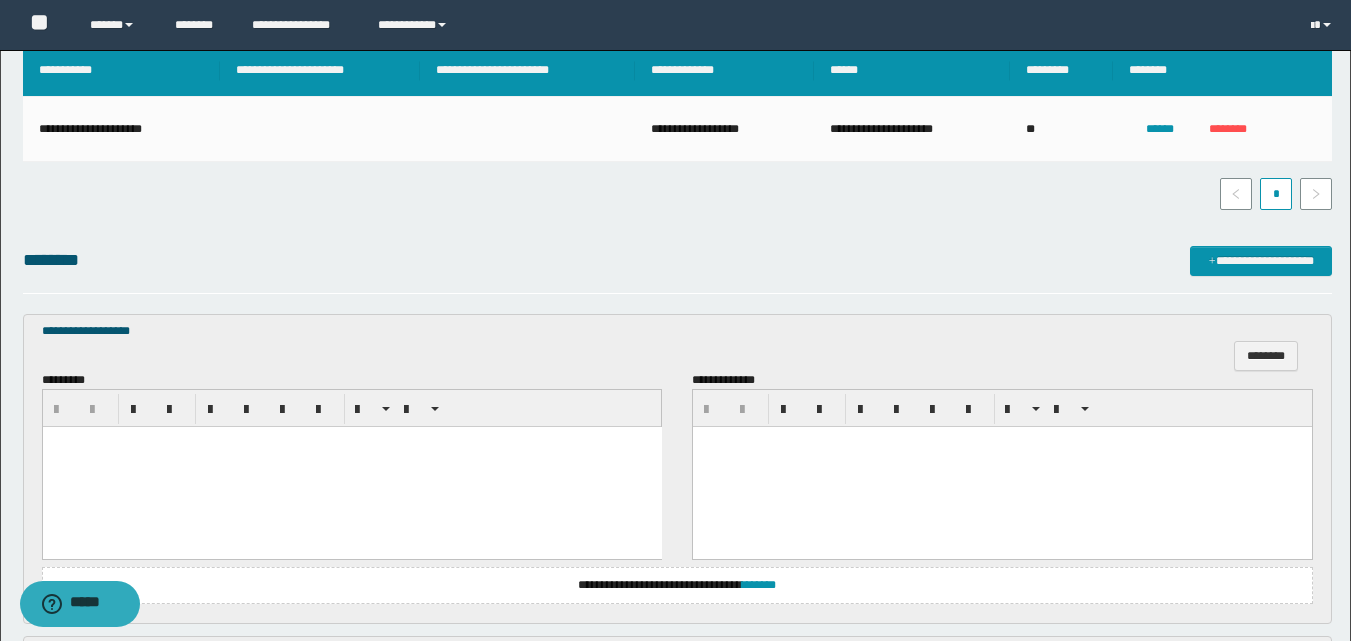 click at bounding box center (351, 467) 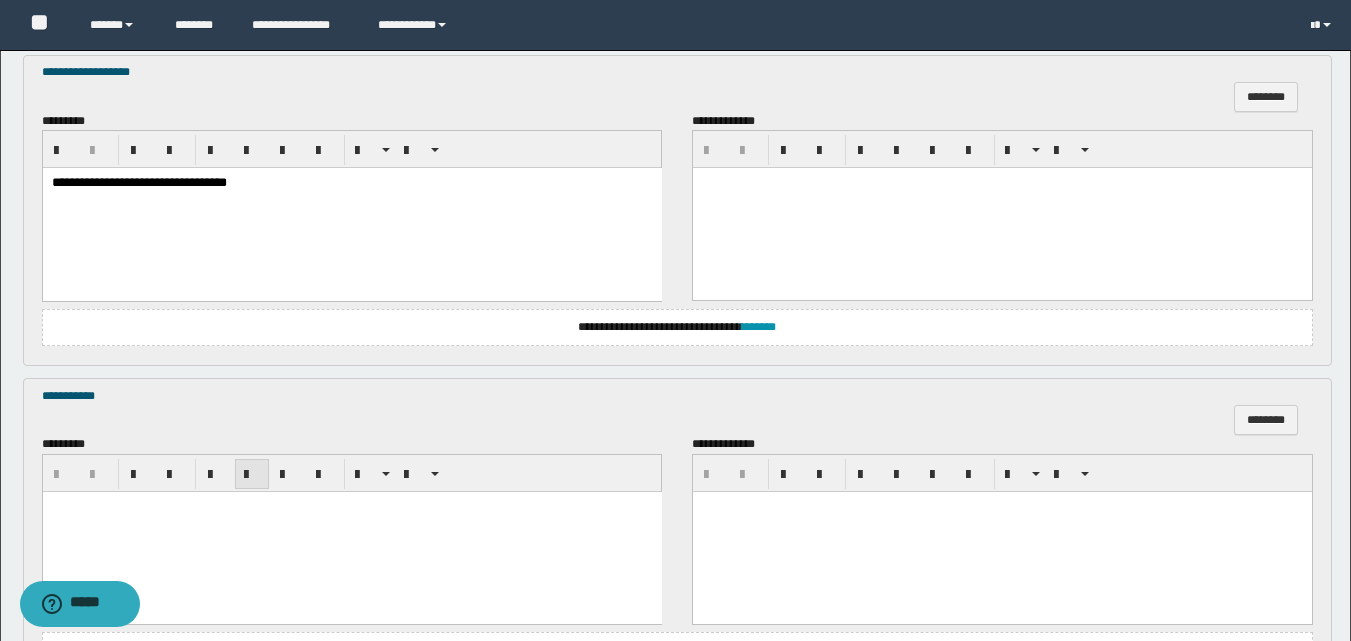scroll, scrollTop: 700, scrollLeft: 0, axis: vertical 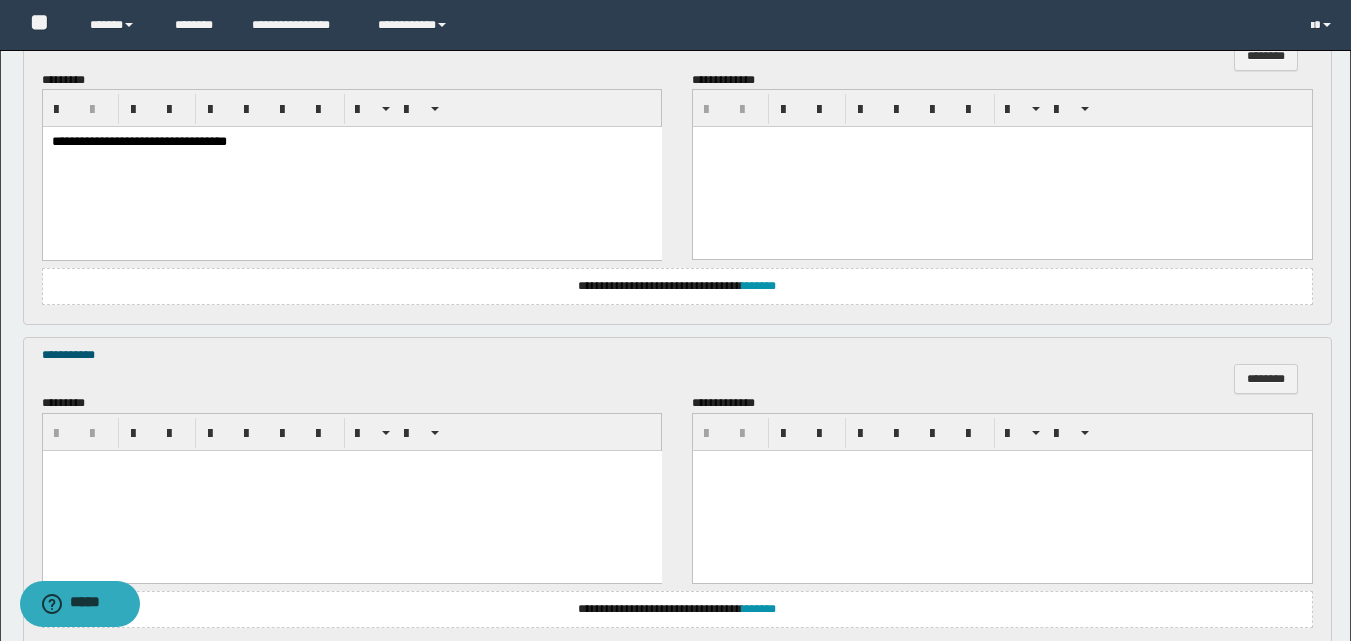 click at bounding box center (351, 491) 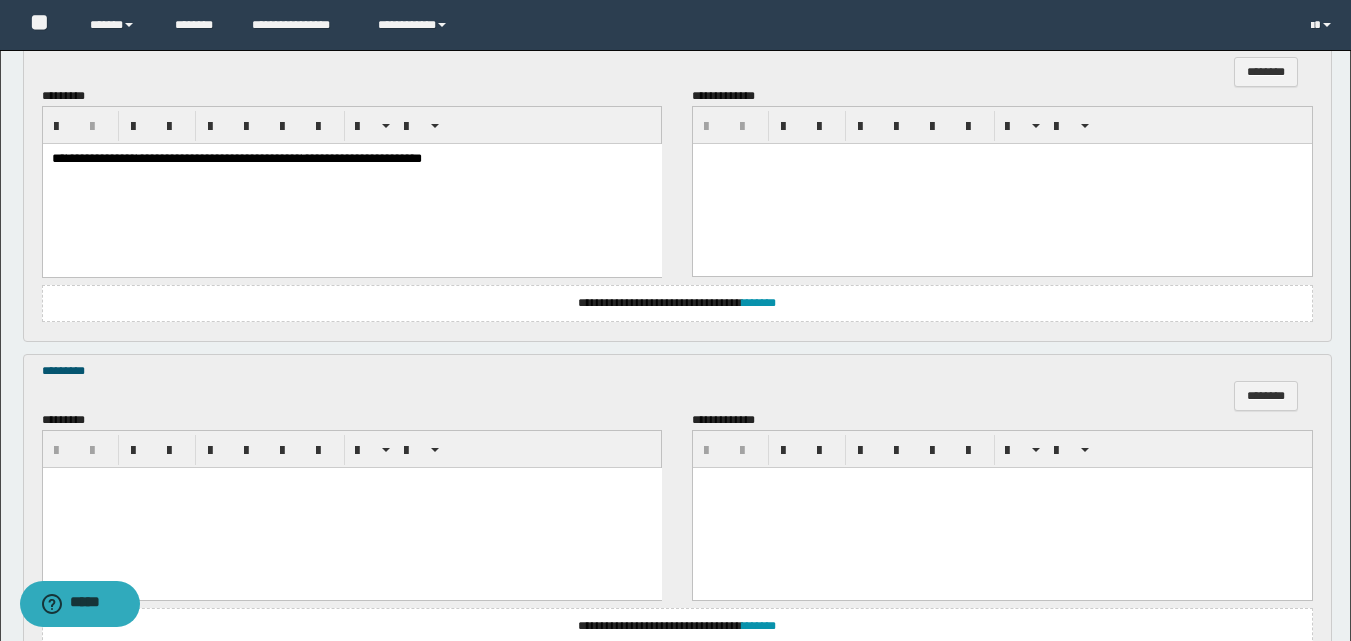 scroll, scrollTop: 1100, scrollLeft: 0, axis: vertical 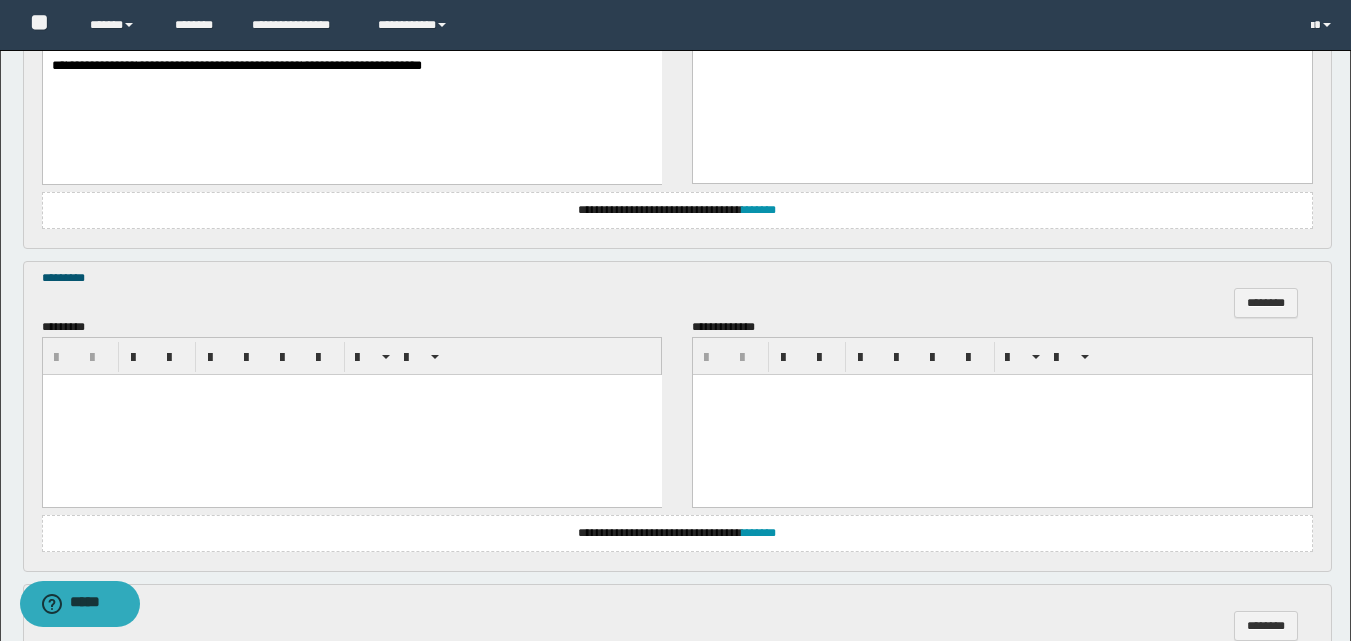 click at bounding box center (351, 414) 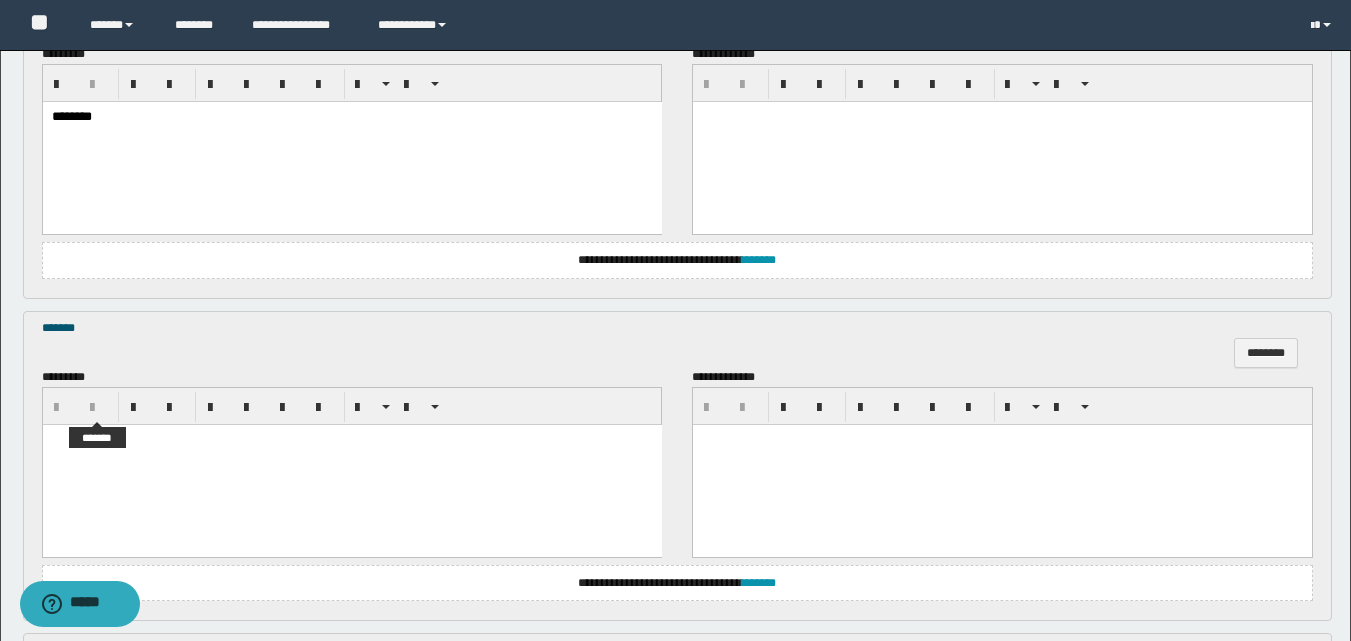 scroll, scrollTop: 1400, scrollLeft: 0, axis: vertical 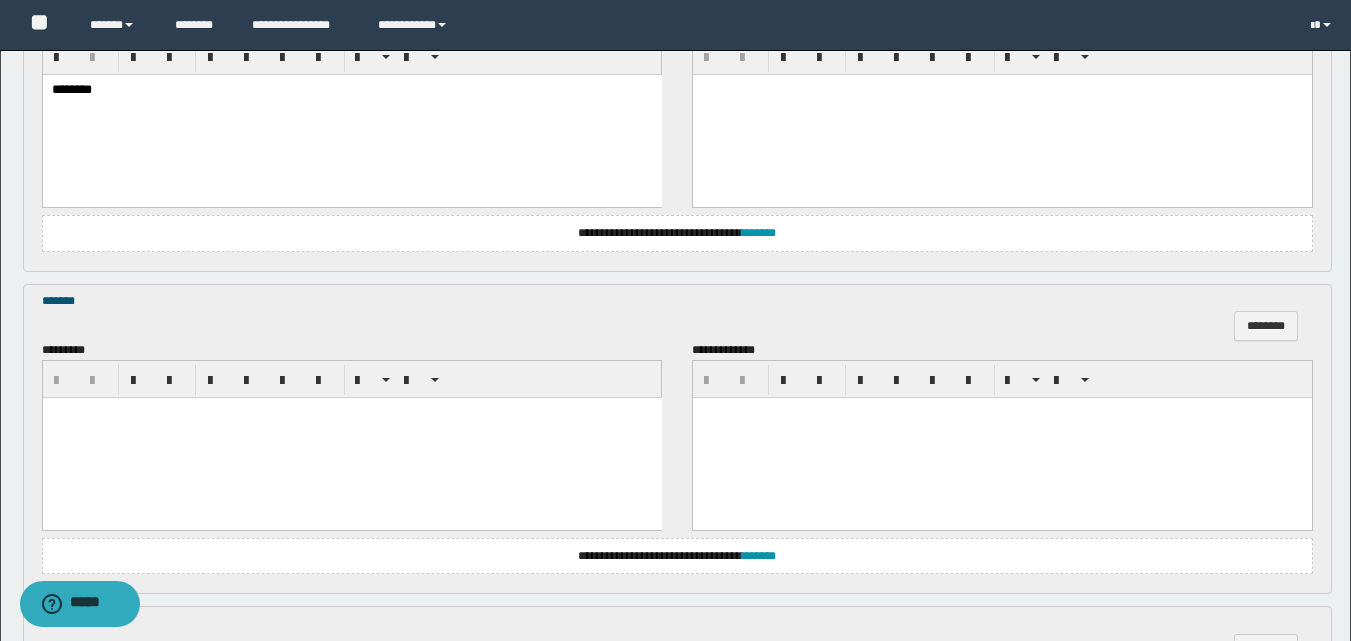 click at bounding box center (351, 437) 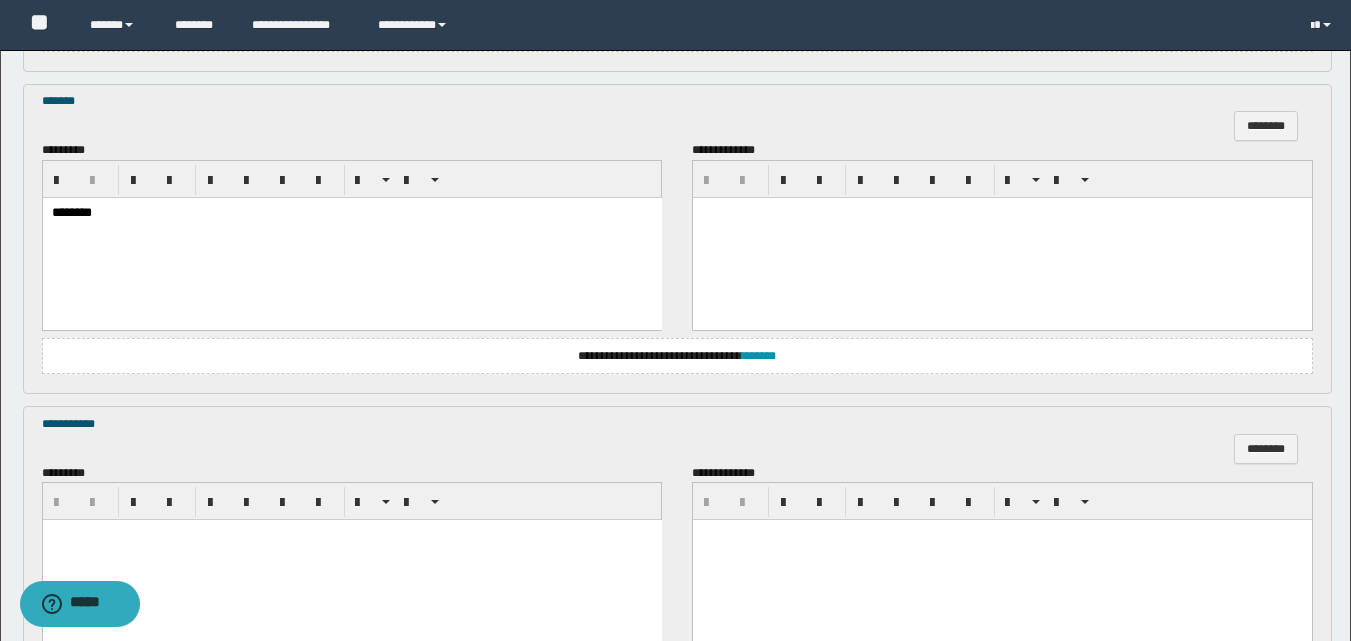 scroll, scrollTop: 1800, scrollLeft: 0, axis: vertical 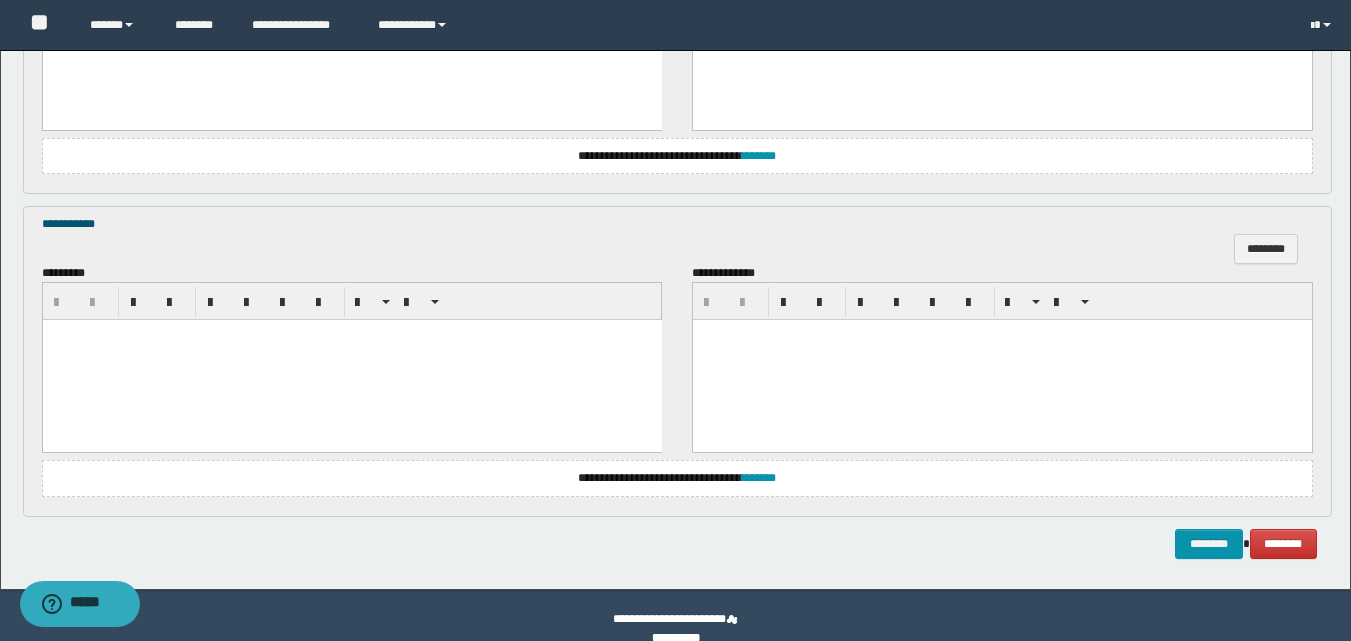 click at bounding box center [351, 360] 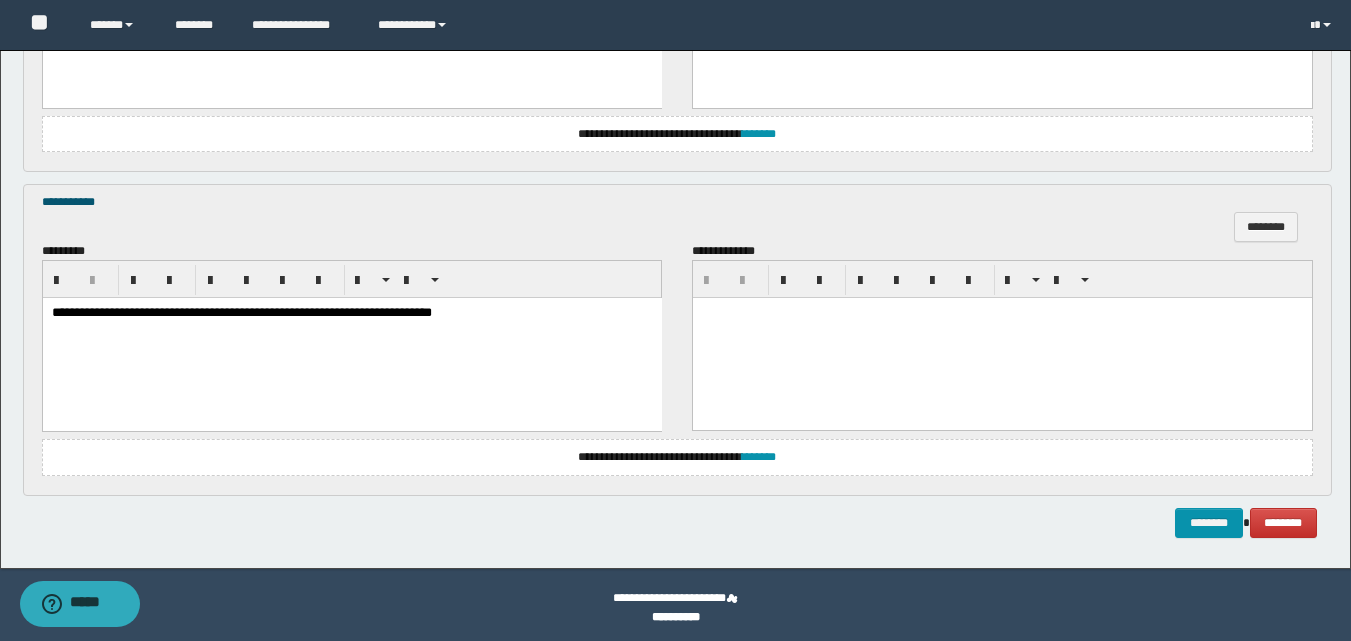 scroll, scrollTop: 1828, scrollLeft: 0, axis: vertical 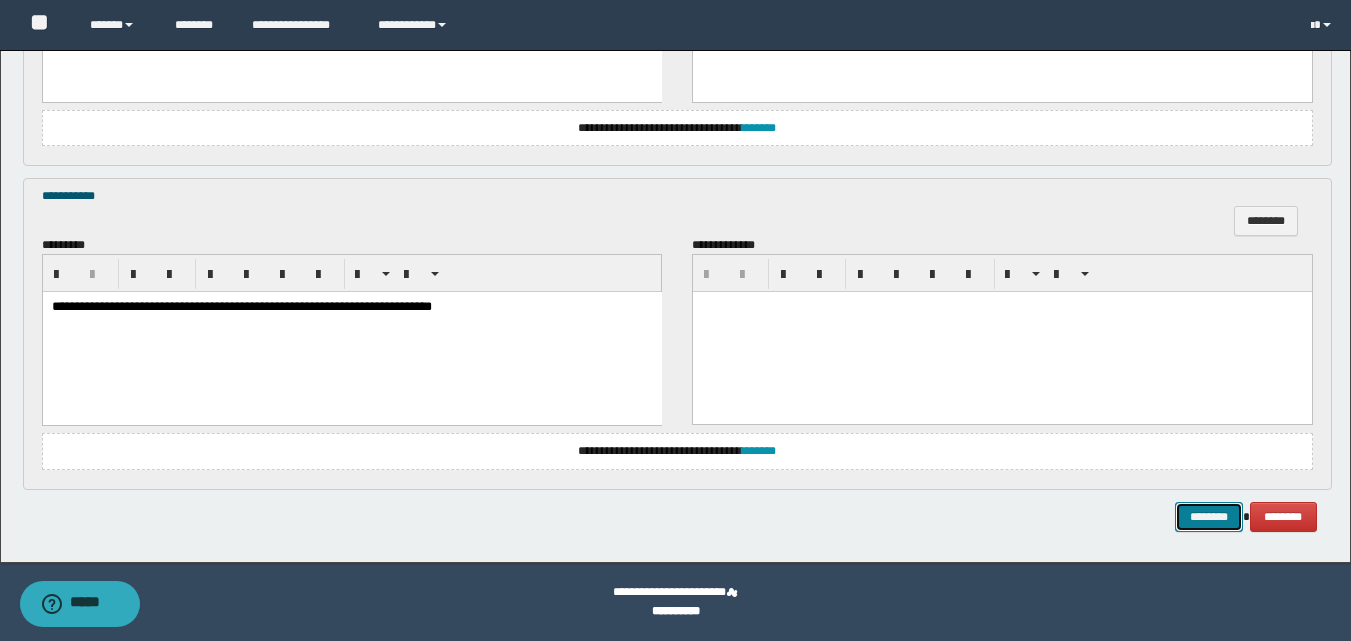 click on "********" at bounding box center [1209, 517] 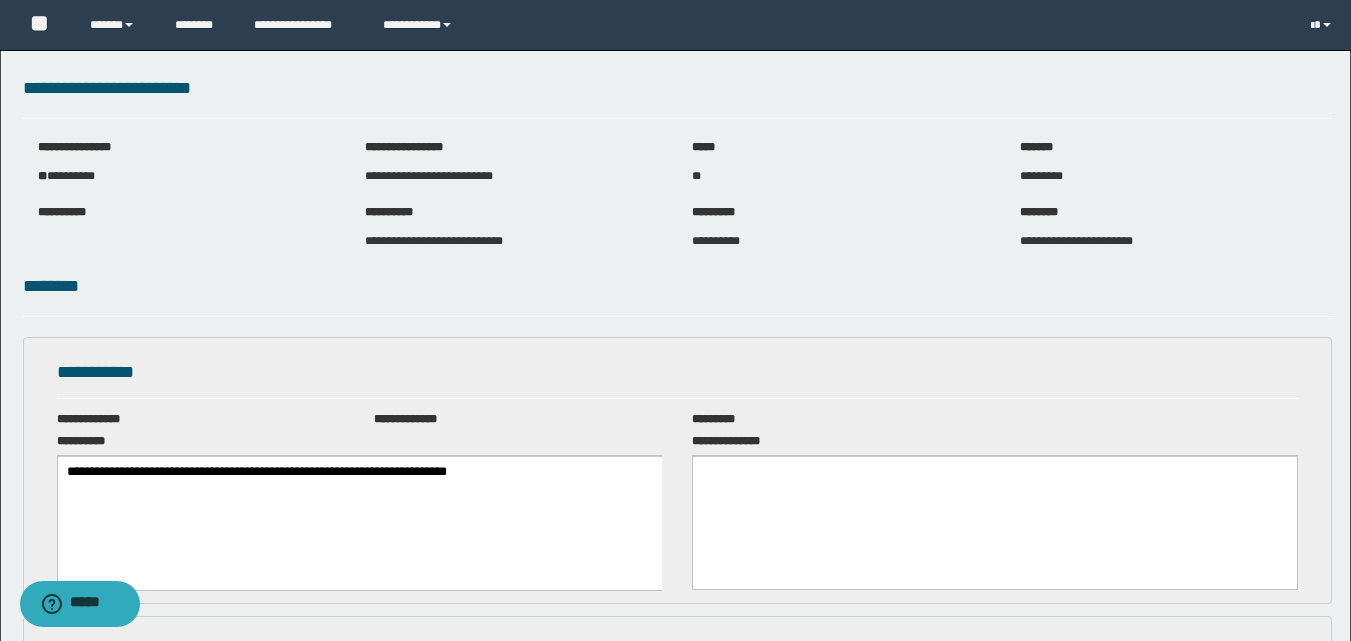 scroll, scrollTop: 0, scrollLeft: 0, axis: both 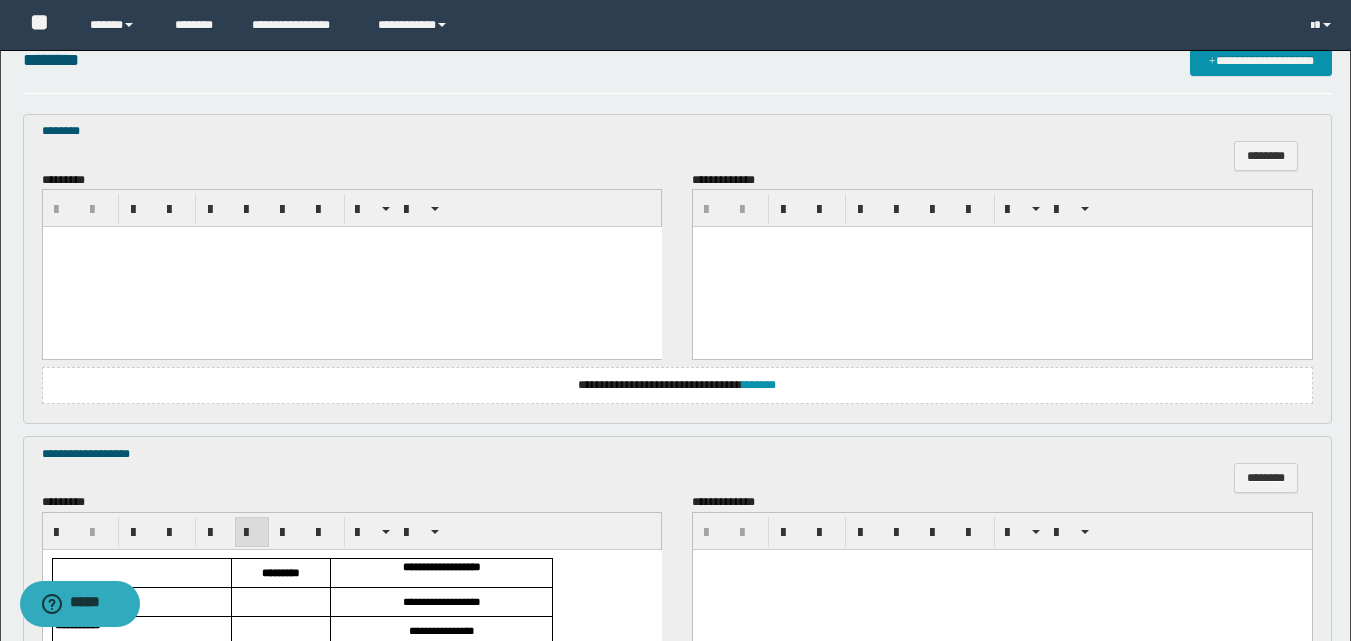 click at bounding box center [351, 267] 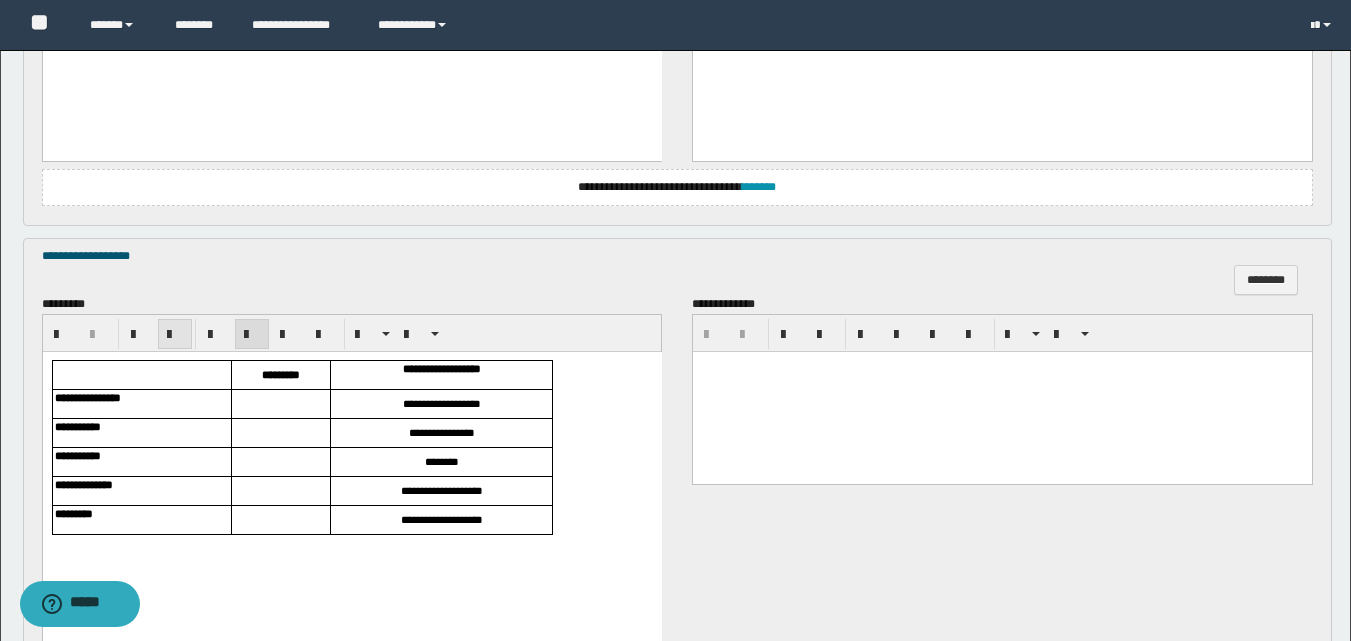 scroll, scrollTop: 800, scrollLeft: 0, axis: vertical 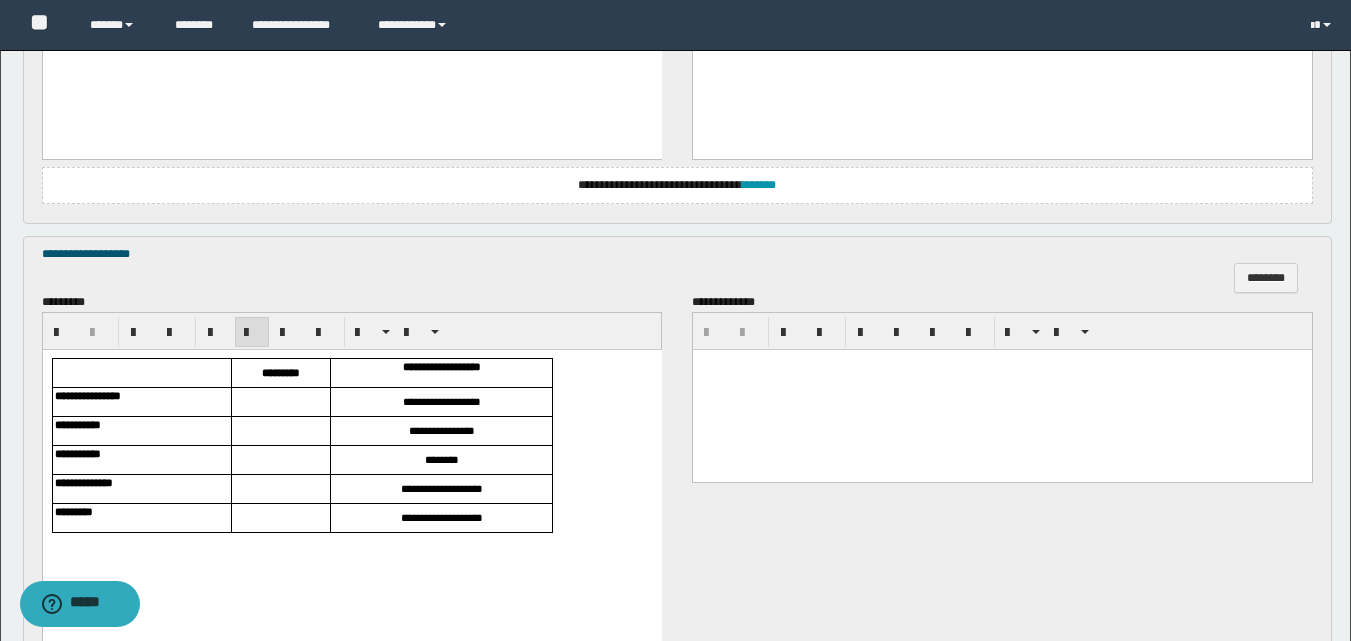 click at bounding box center (280, 402) 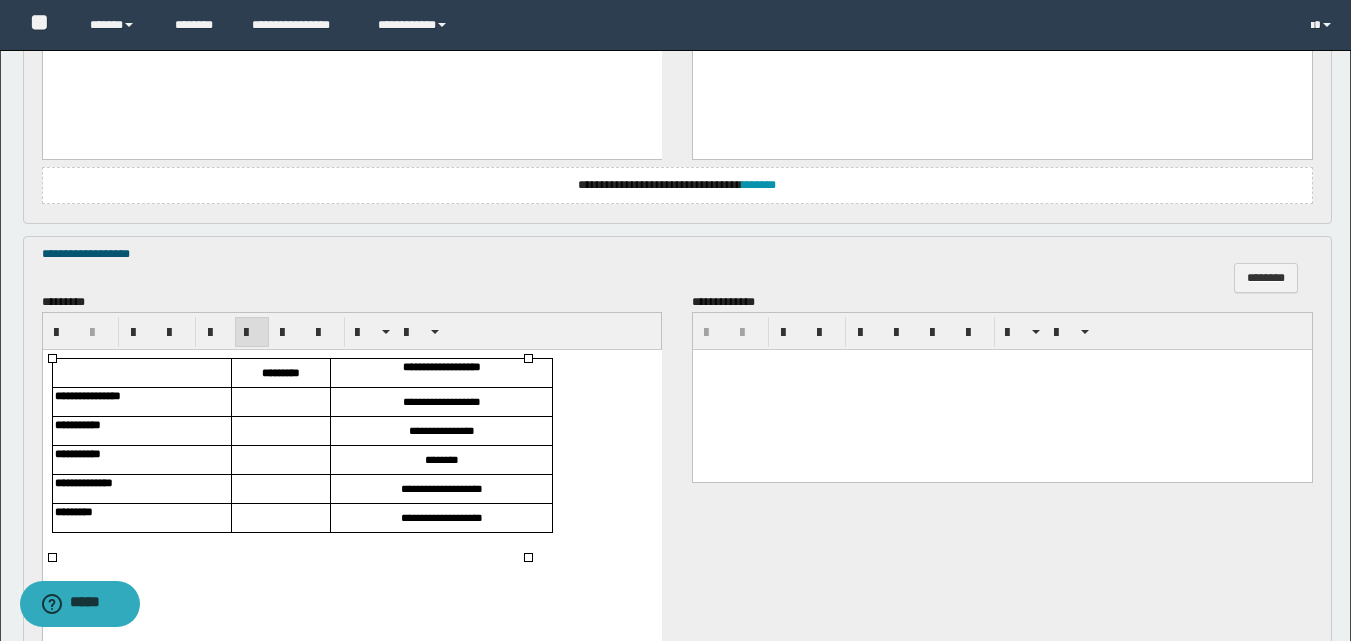 type 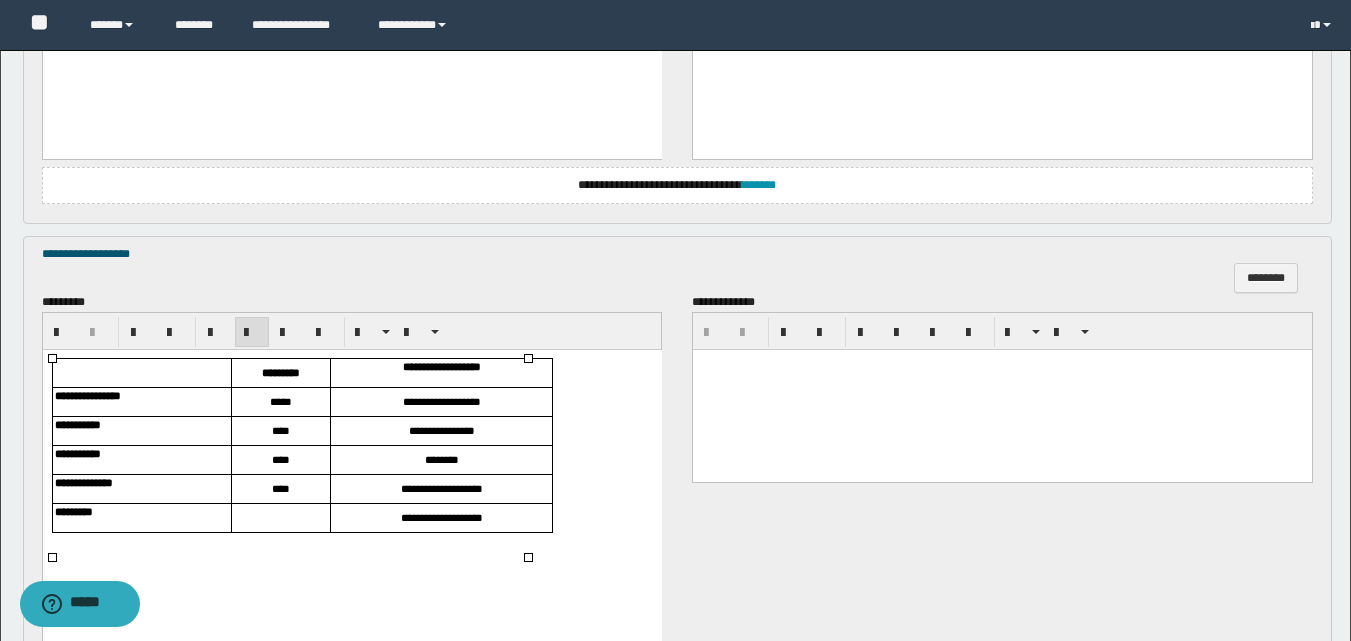 click on "****" at bounding box center (280, 460) 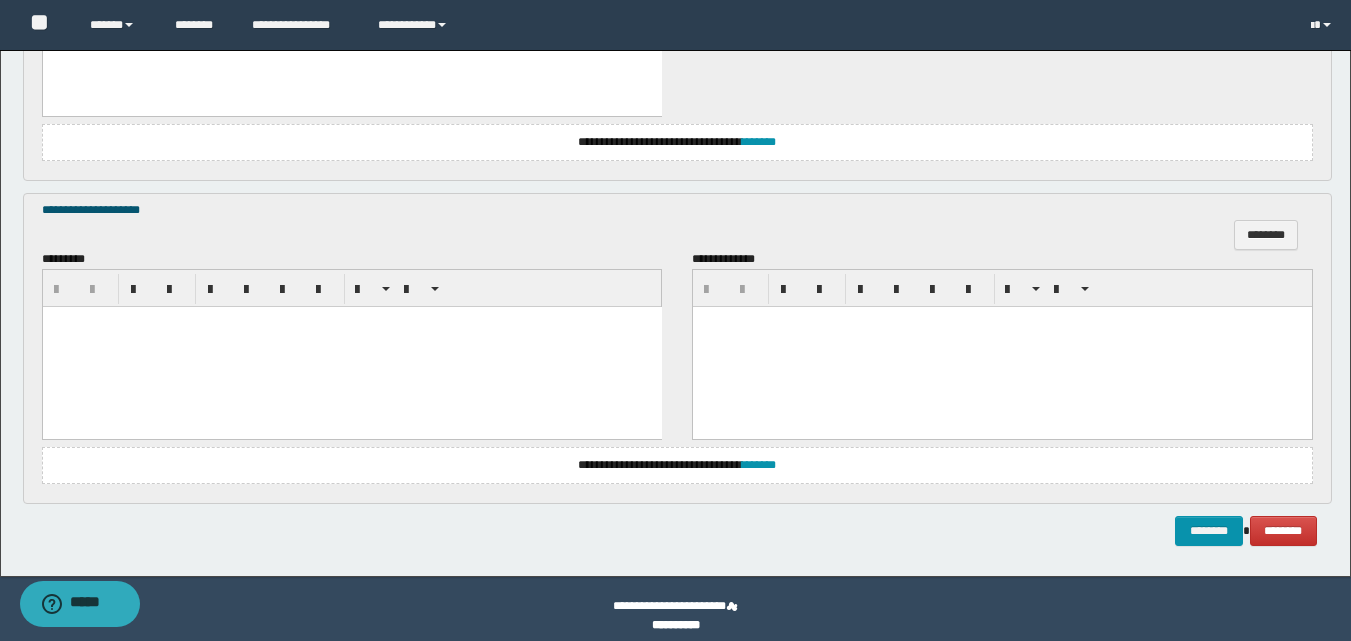 scroll, scrollTop: 1362, scrollLeft: 0, axis: vertical 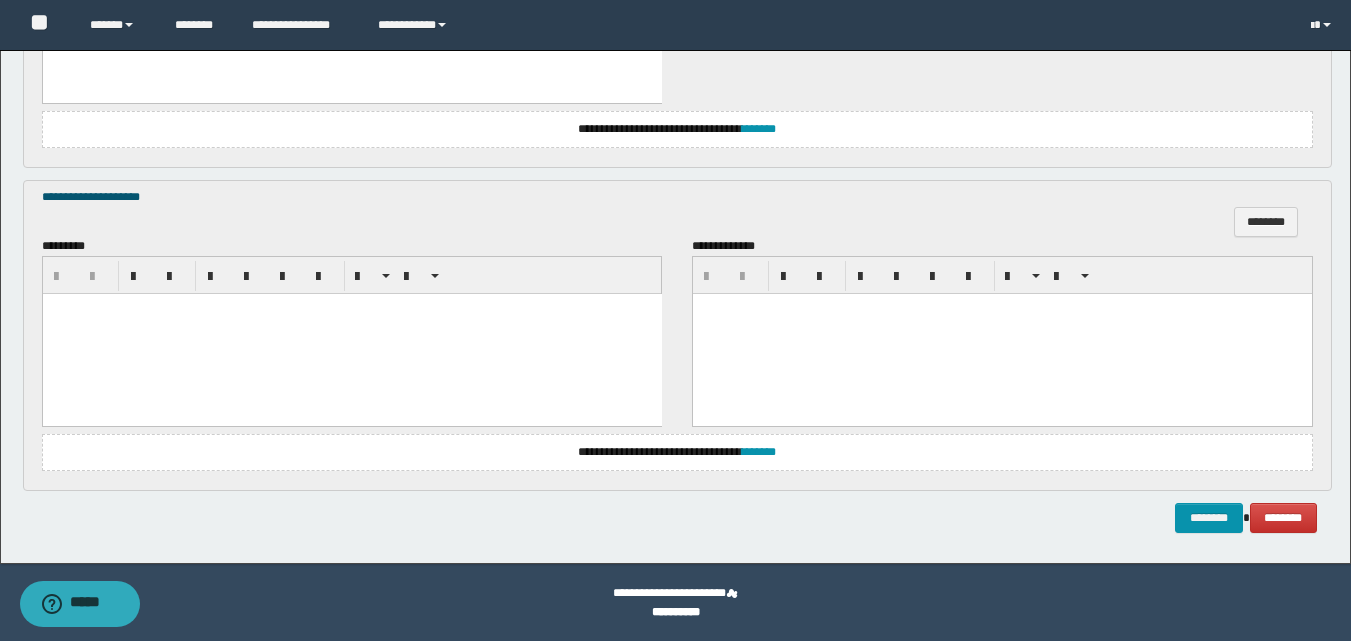 click at bounding box center (351, 333) 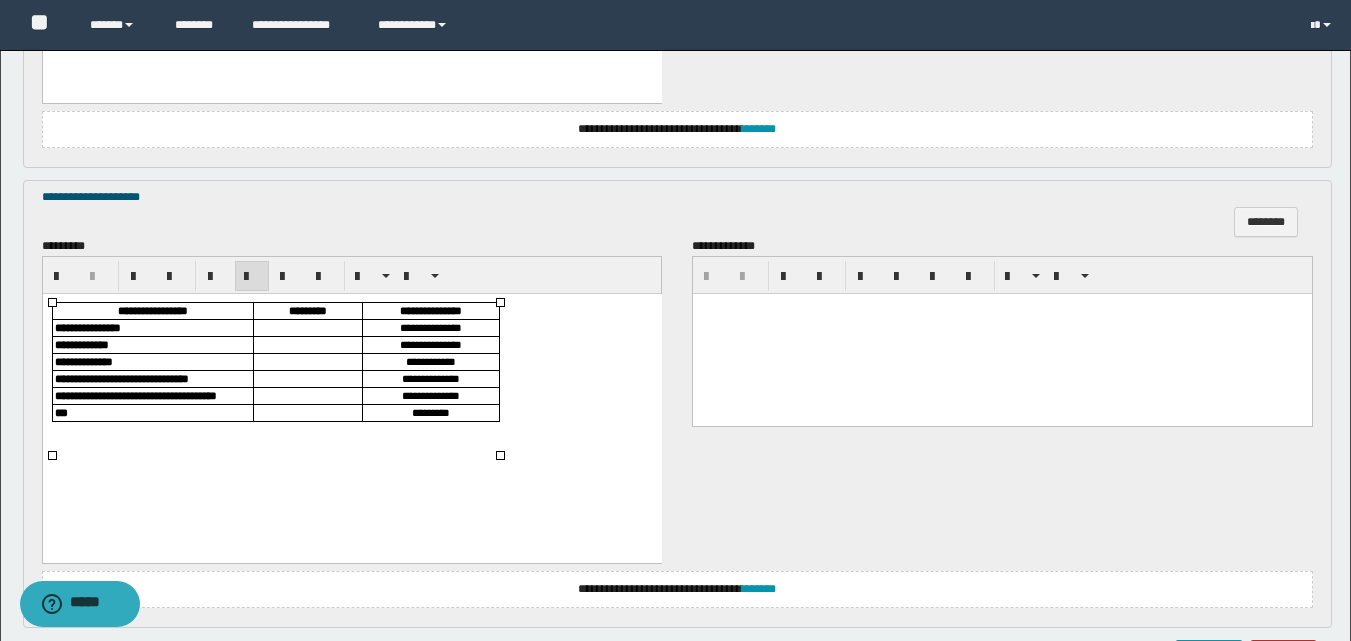 click at bounding box center [307, 327] 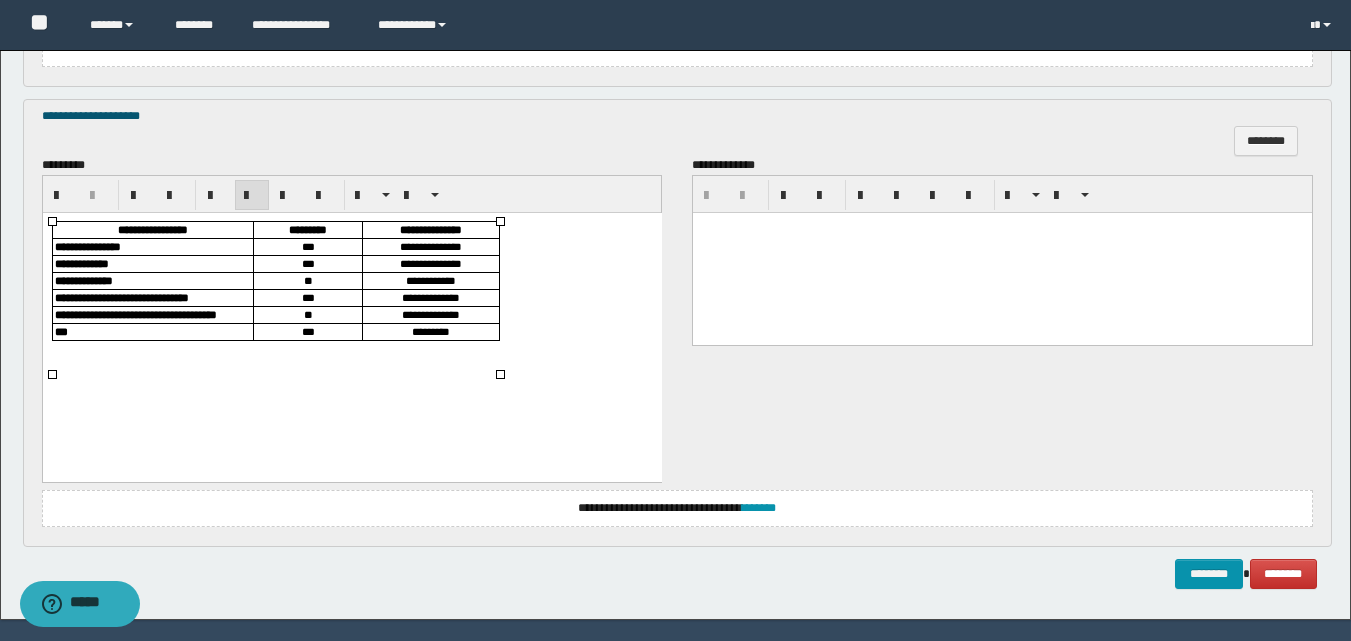 scroll, scrollTop: 1499, scrollLeft: 0, axis: vertical 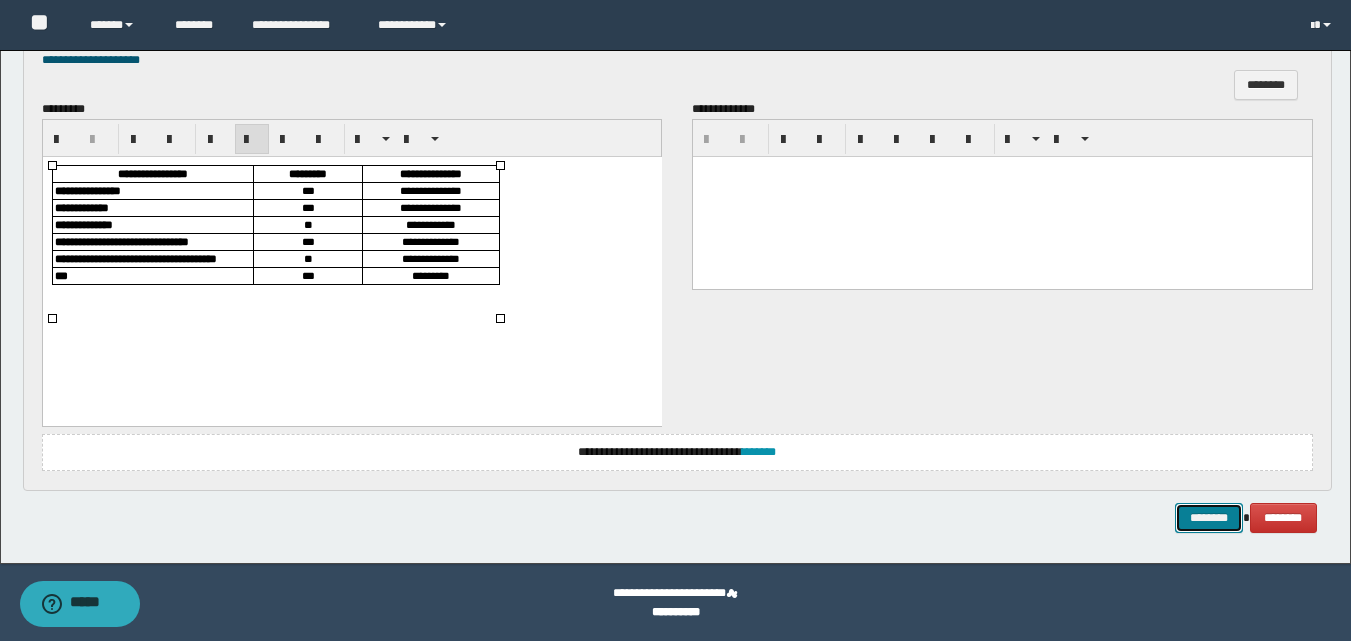 click on "********" at bounding box center (1209, 518) 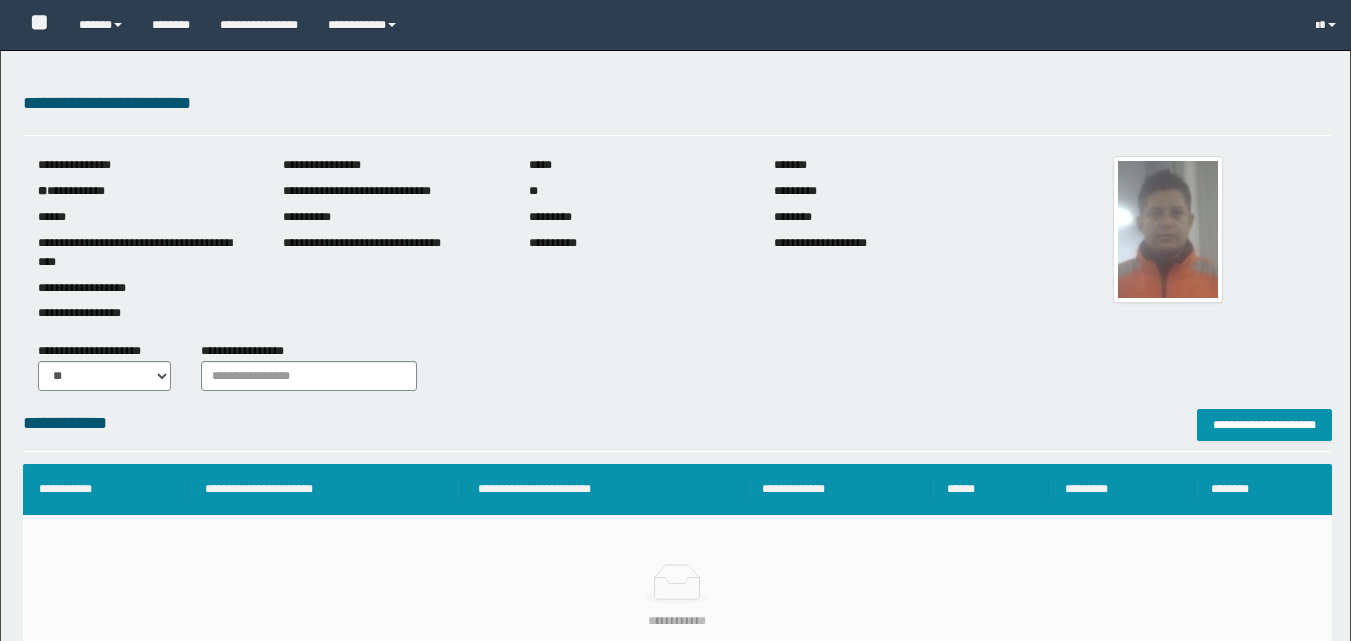 scroll, scrollTop: 0, scrollLeft: 0, axis: both 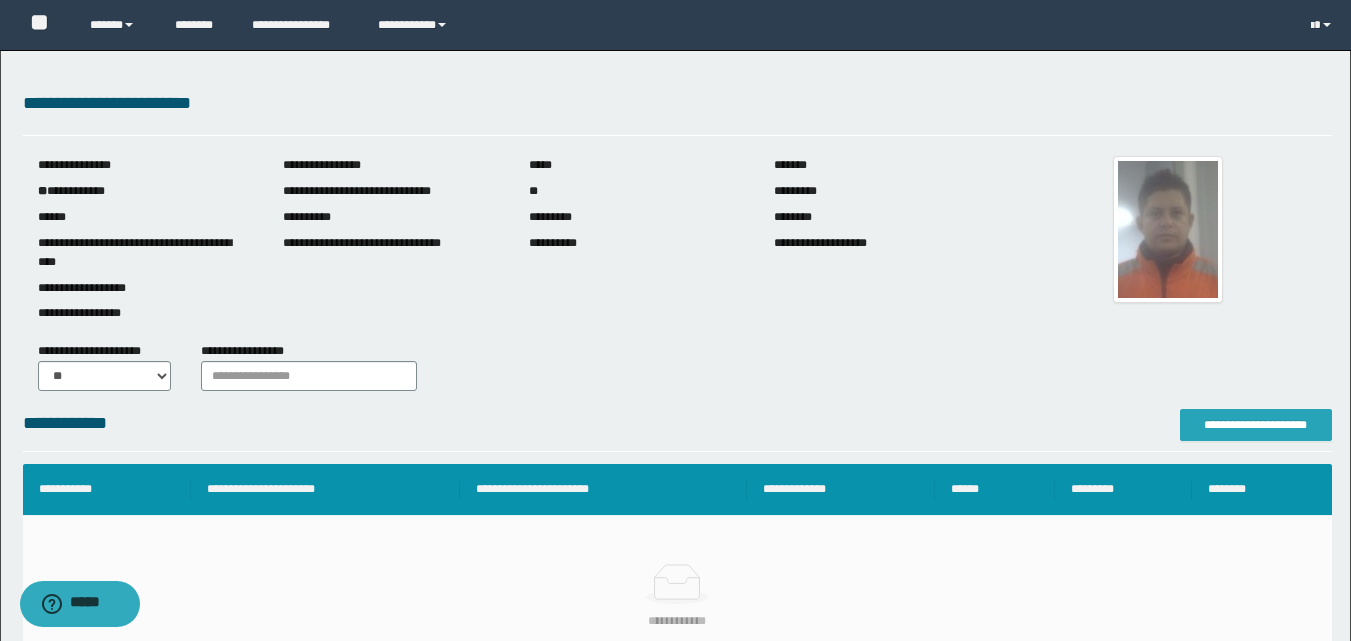 click on "**********" at bounding box center [1256, 425] 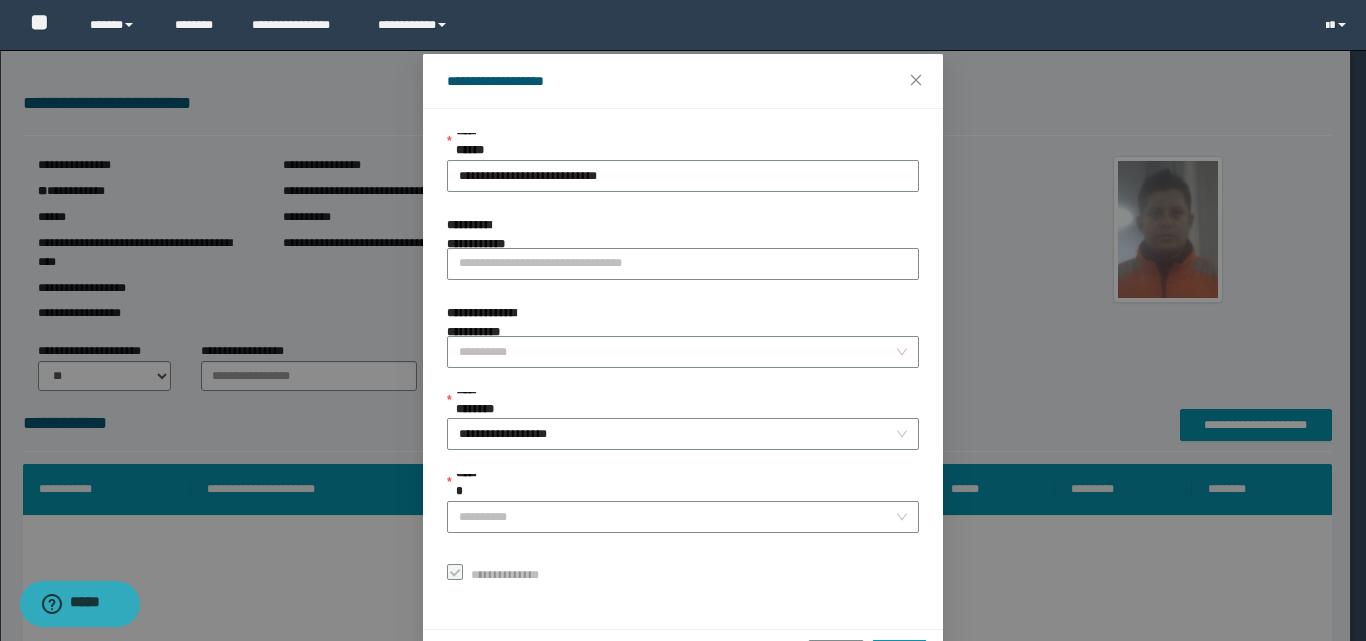 scroll, scrollTop: 111, scrollLeft: 0, axis: vertical 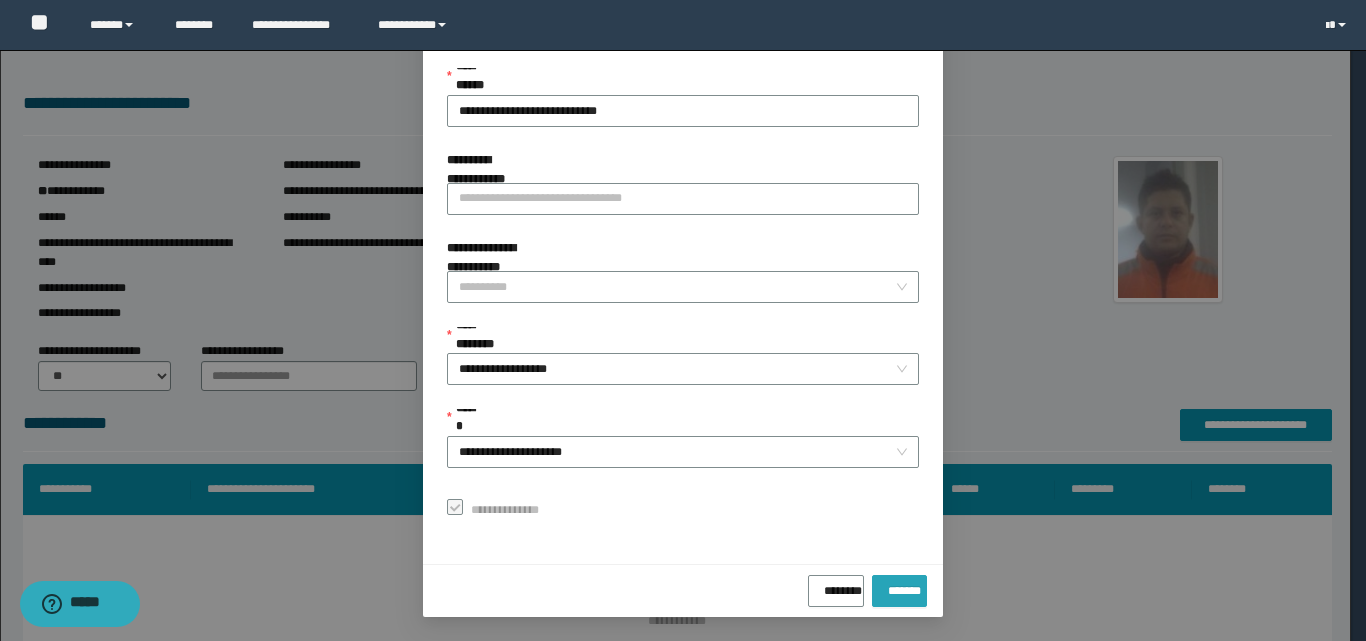 click on "*******" at bounding box center (899, 587) 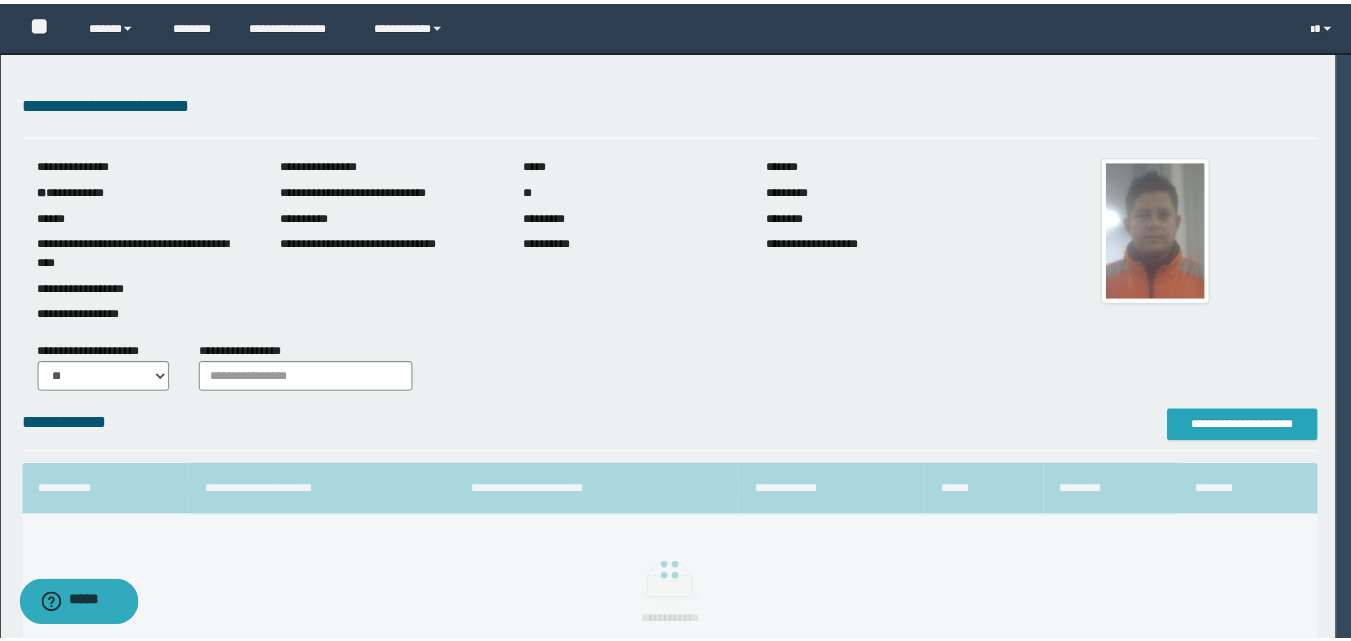 scroll, scrollTop: 0, scrollLeft: 0, axis: both 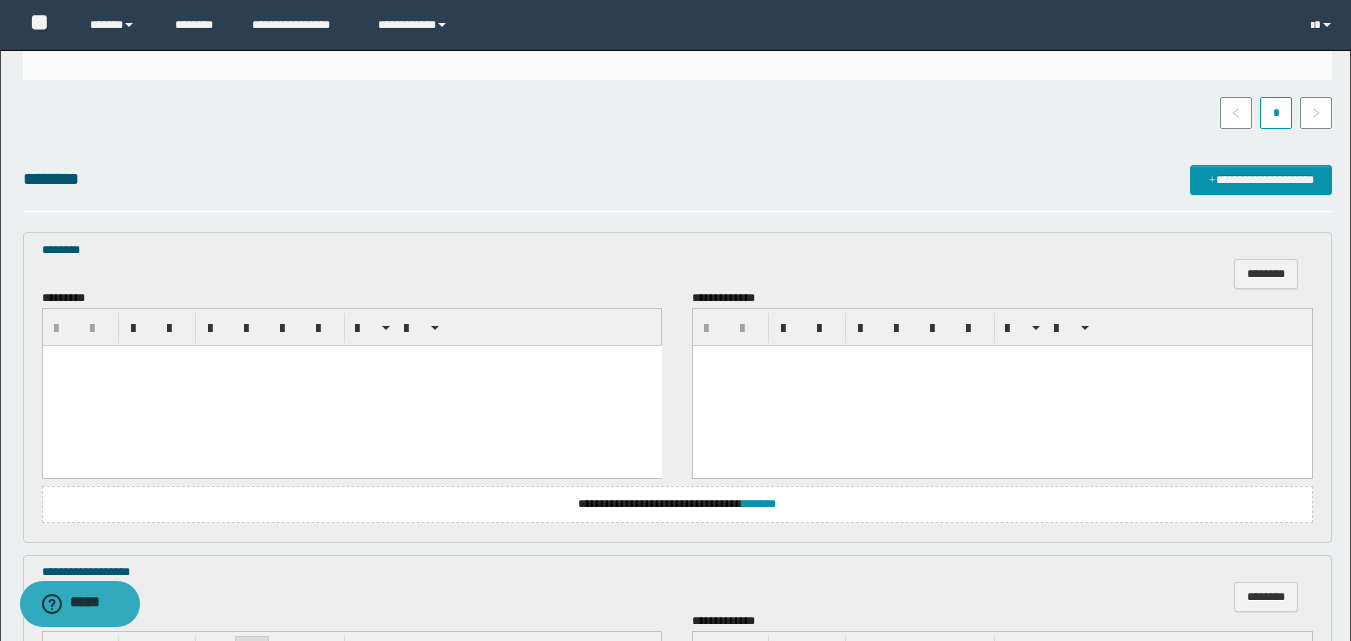 click at bounding box center (351, 386) 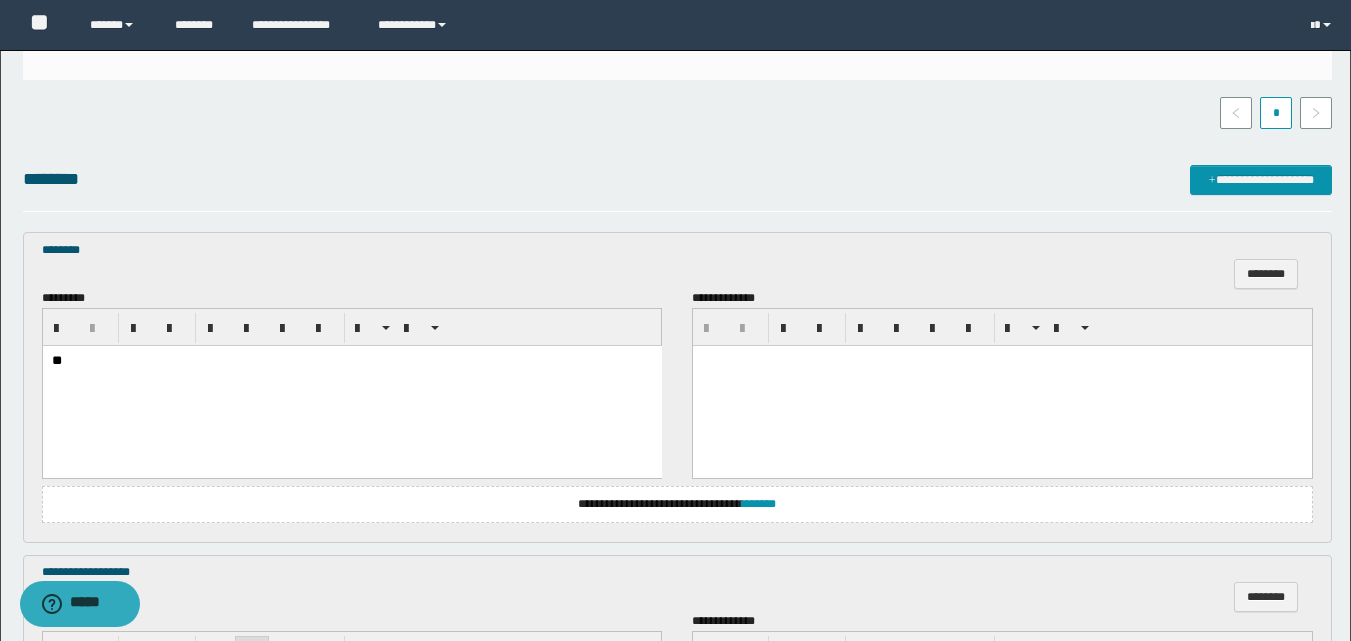 scroll, scrollTop: 1000, scrollLeft: 0, axis: vertical 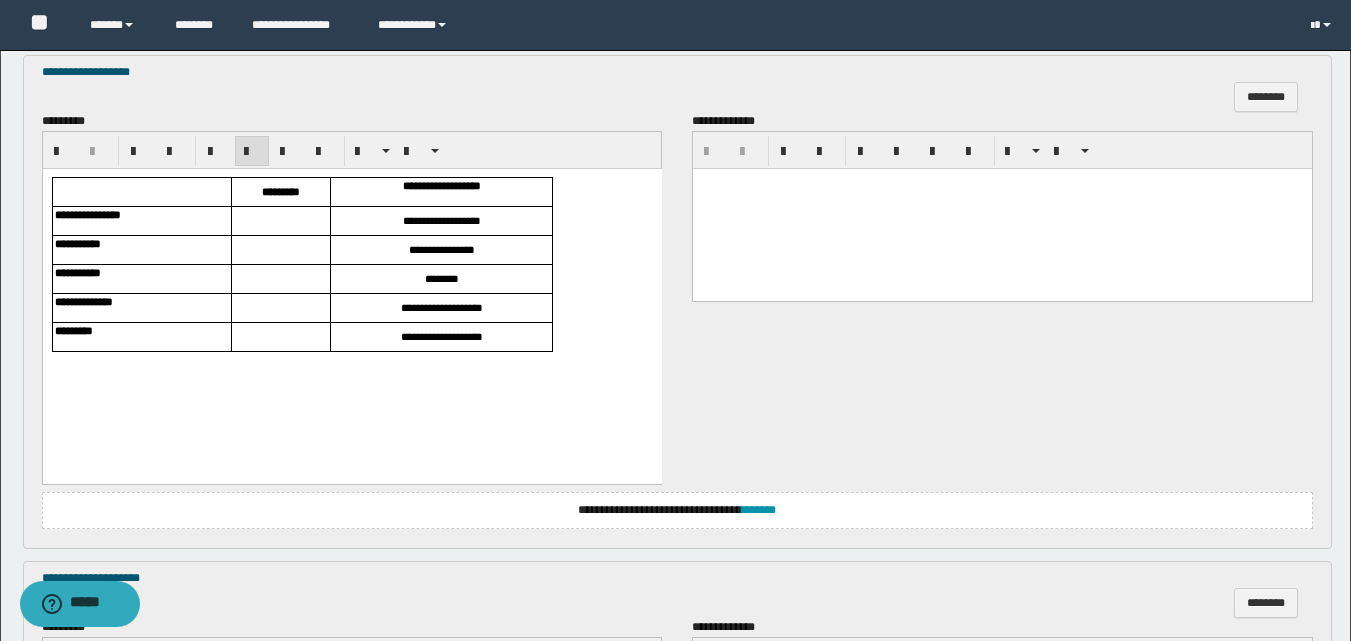 click at bounding box center (280, 221) 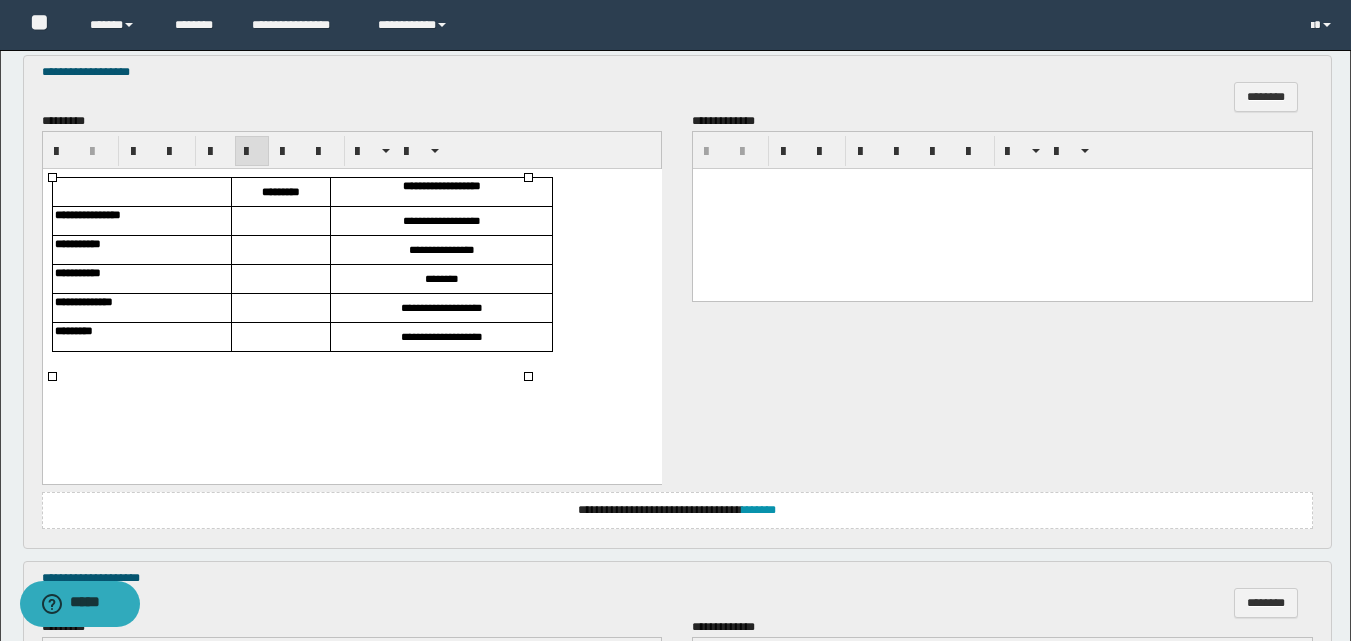 type 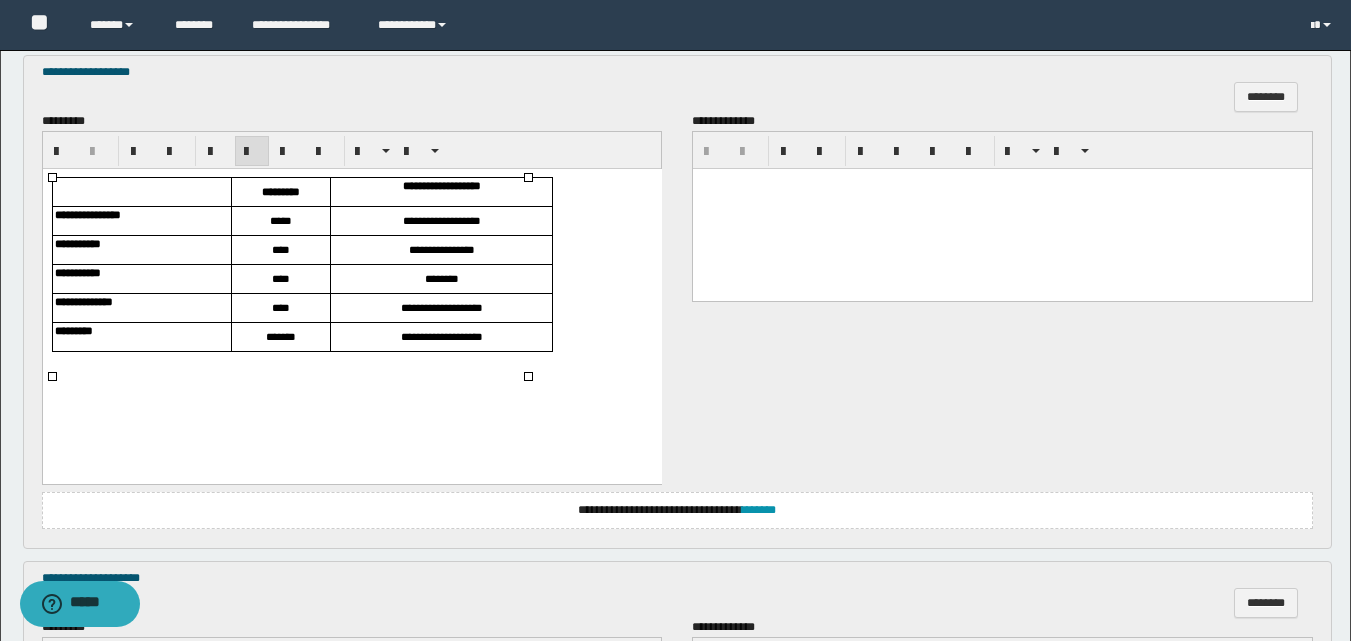 scroll, scrollTop: 1381, scrollLeft: 0, axis: vertical 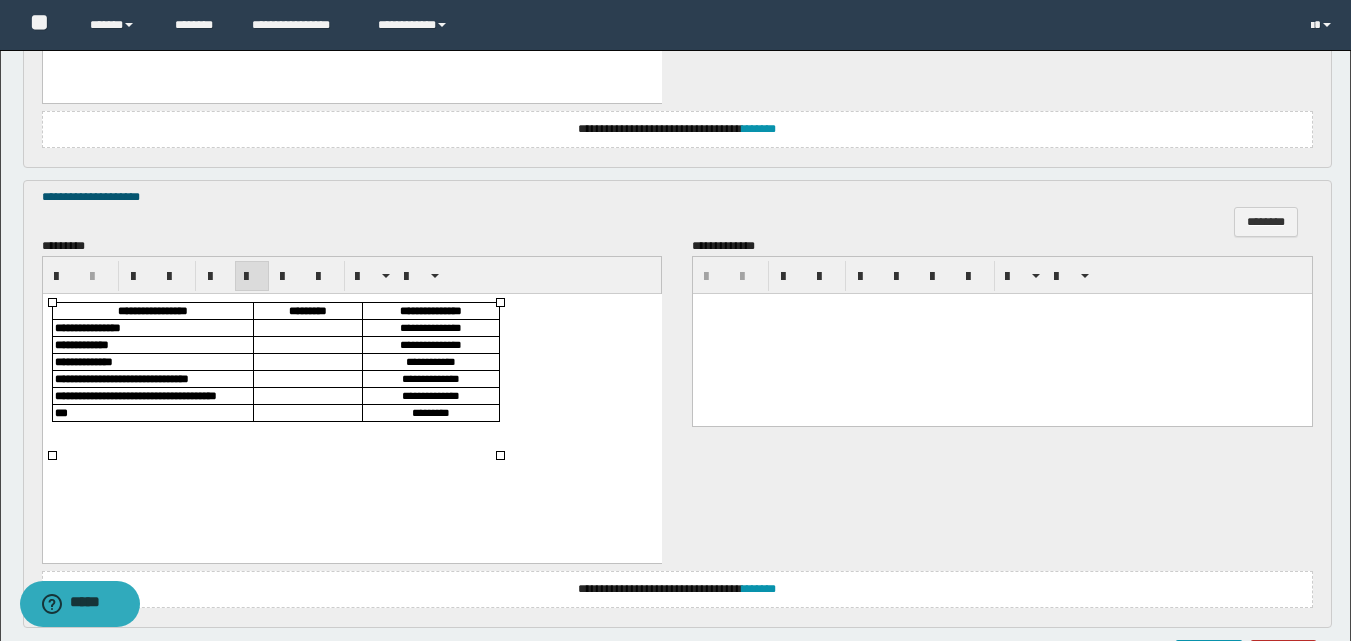 click at bounding box center (307, 327) 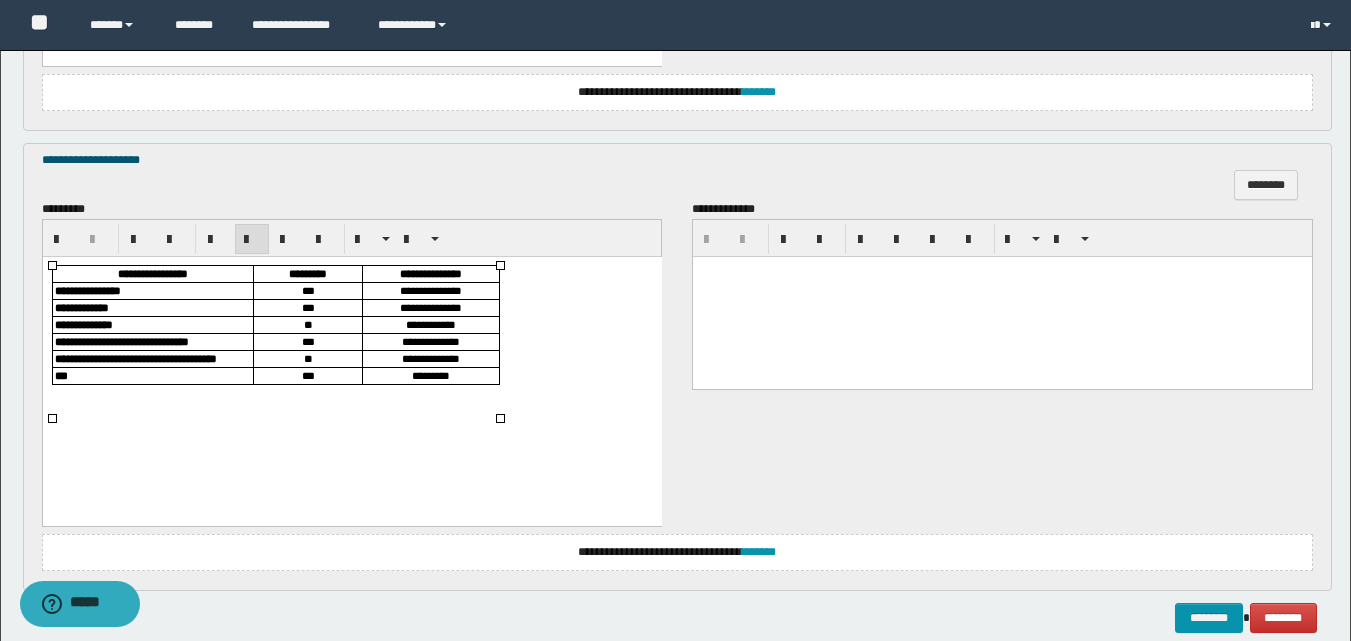 scroll, scrollTop: 1518, scrollLeft: 0, axis: vertical 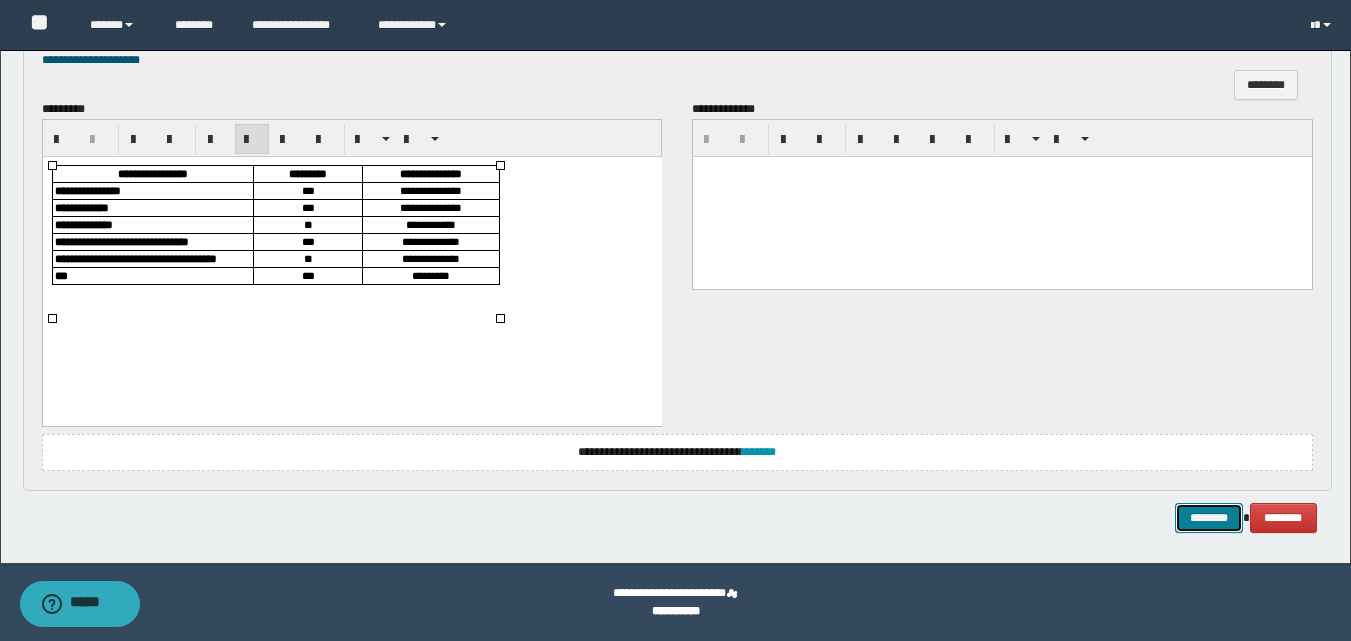 click on "********" at bounding box center [1209, 518] 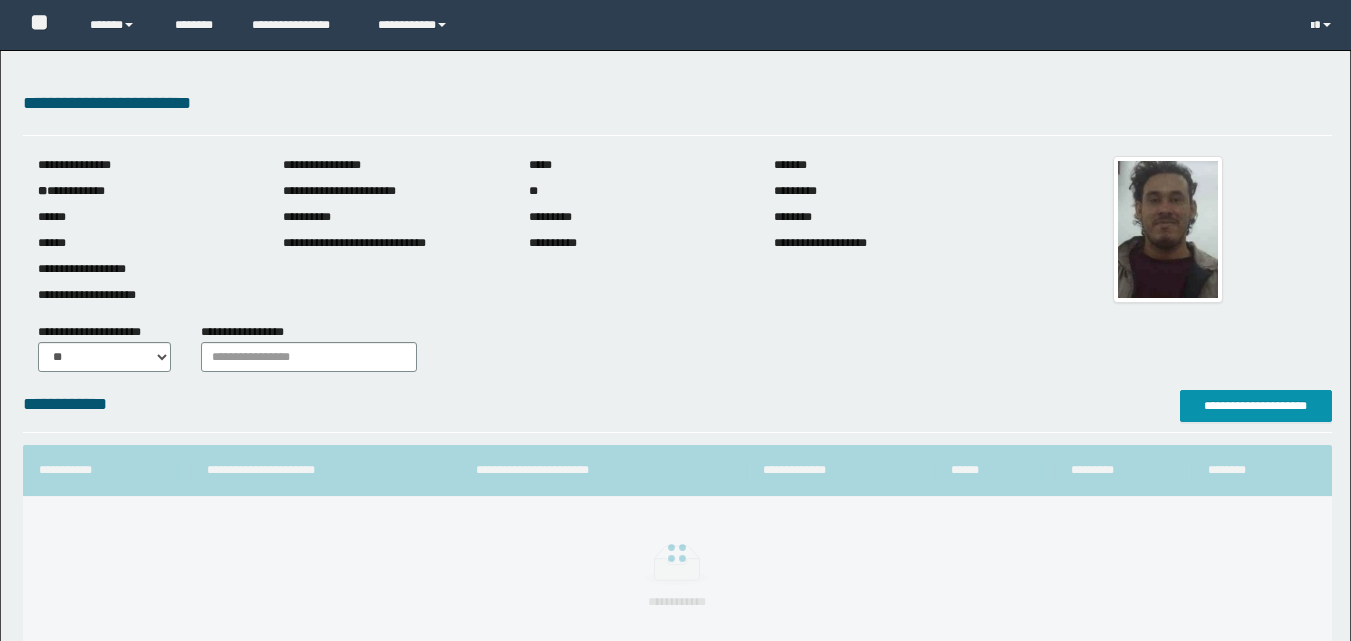 scroll, scrollTop: 0, scrollLeft: 0, axis: both 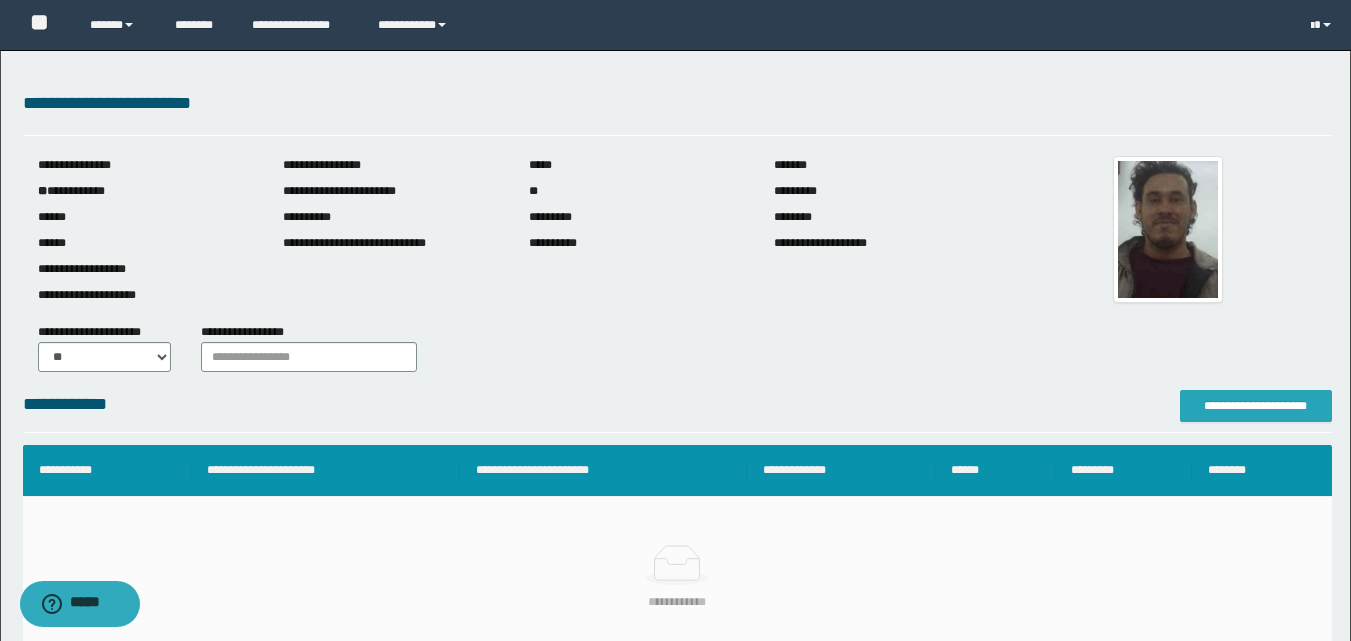 click on "**********" at bounding box center (1256, 406) 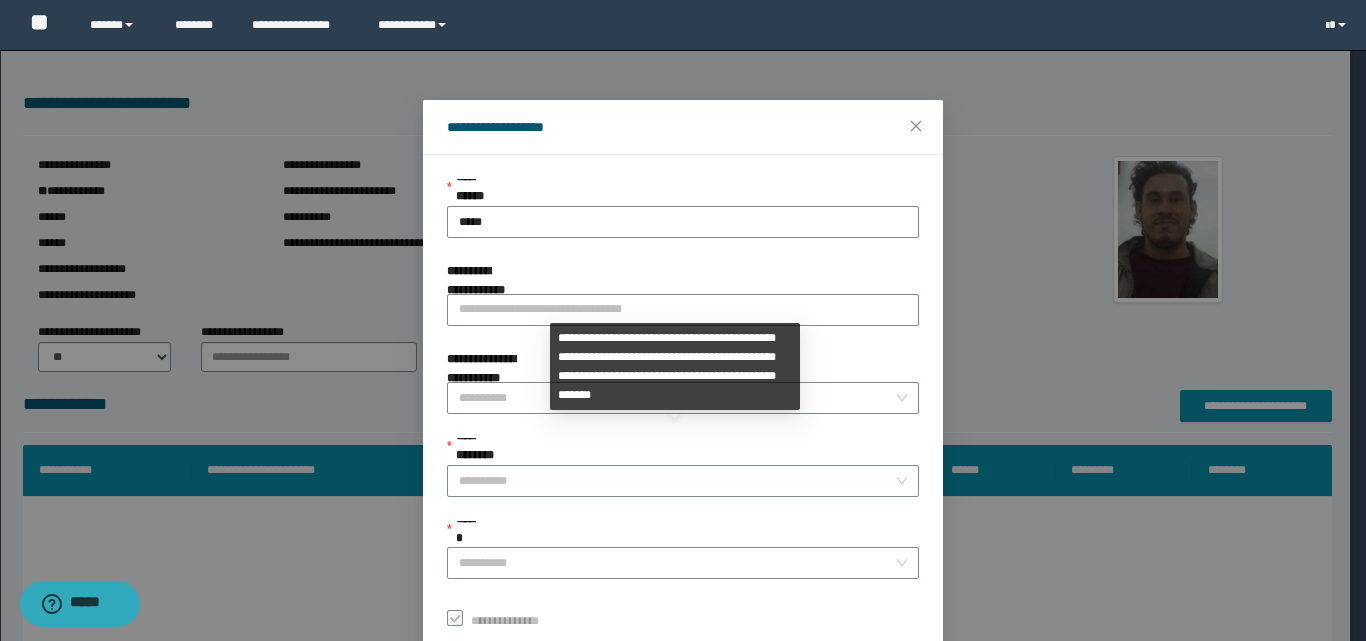 scroll, scrollTop: 111, scrollLeft: 0, axis: vertical 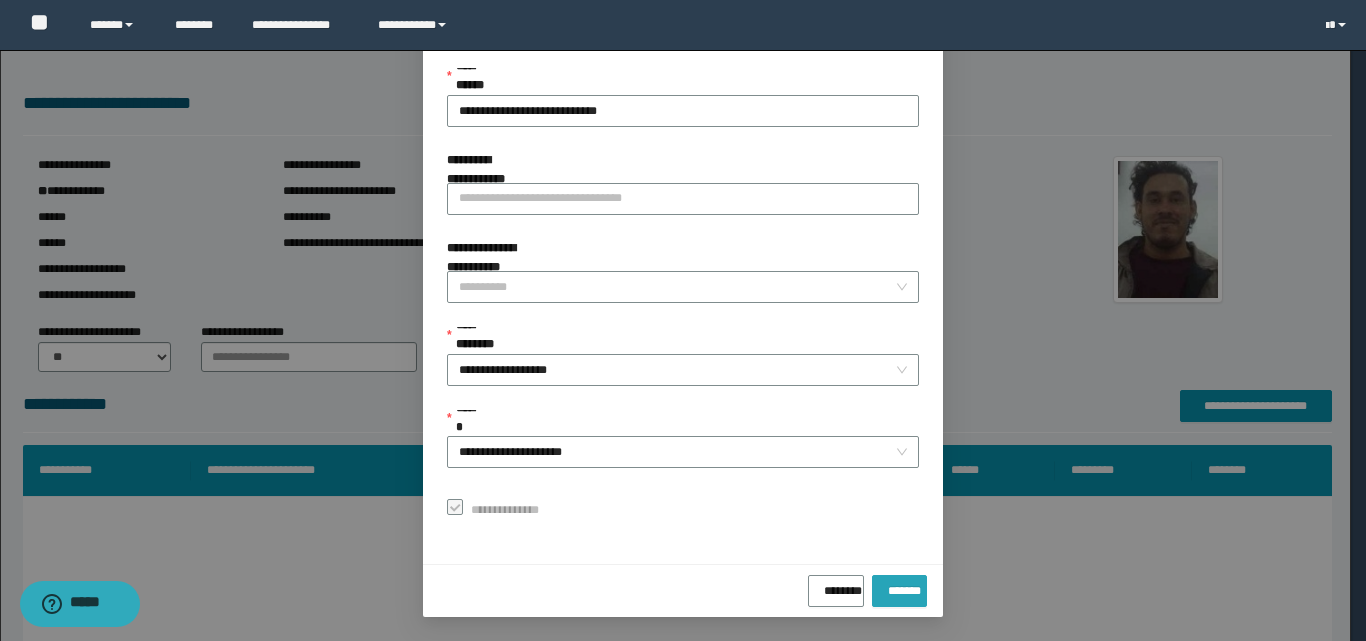 click on "*******" at bounding box center [899, 587] 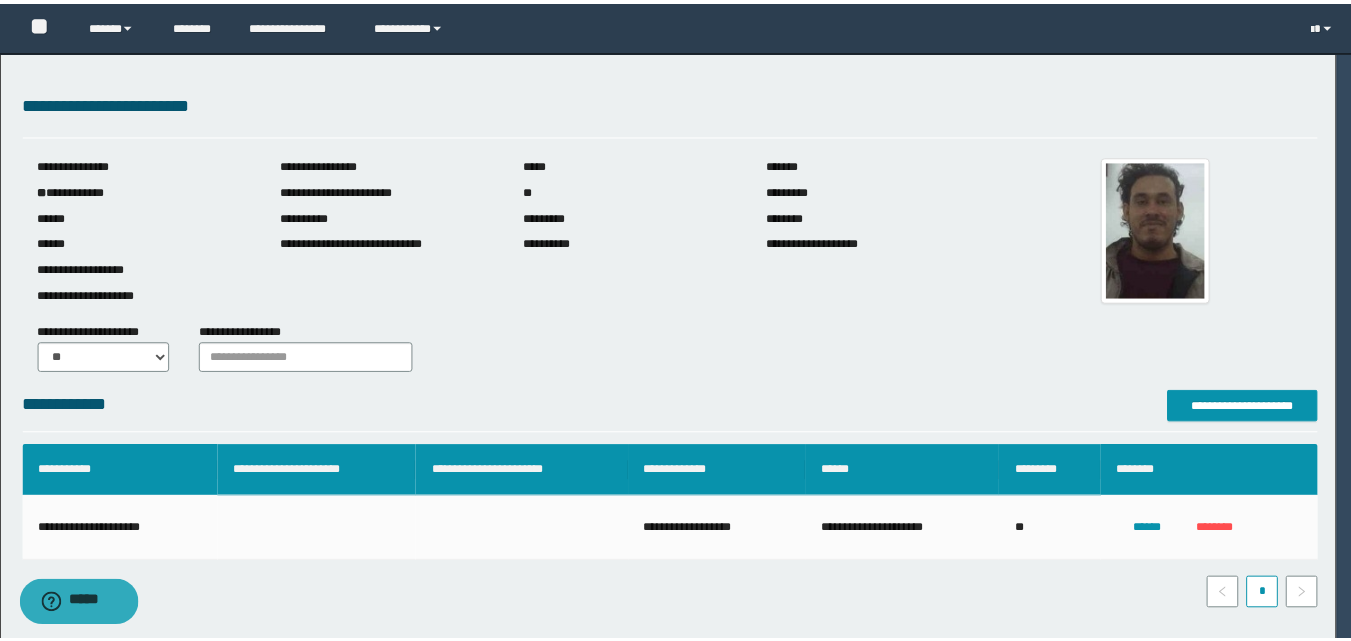 scroll, scrollTop: 64, scrollLeft: 0, axis: vertical 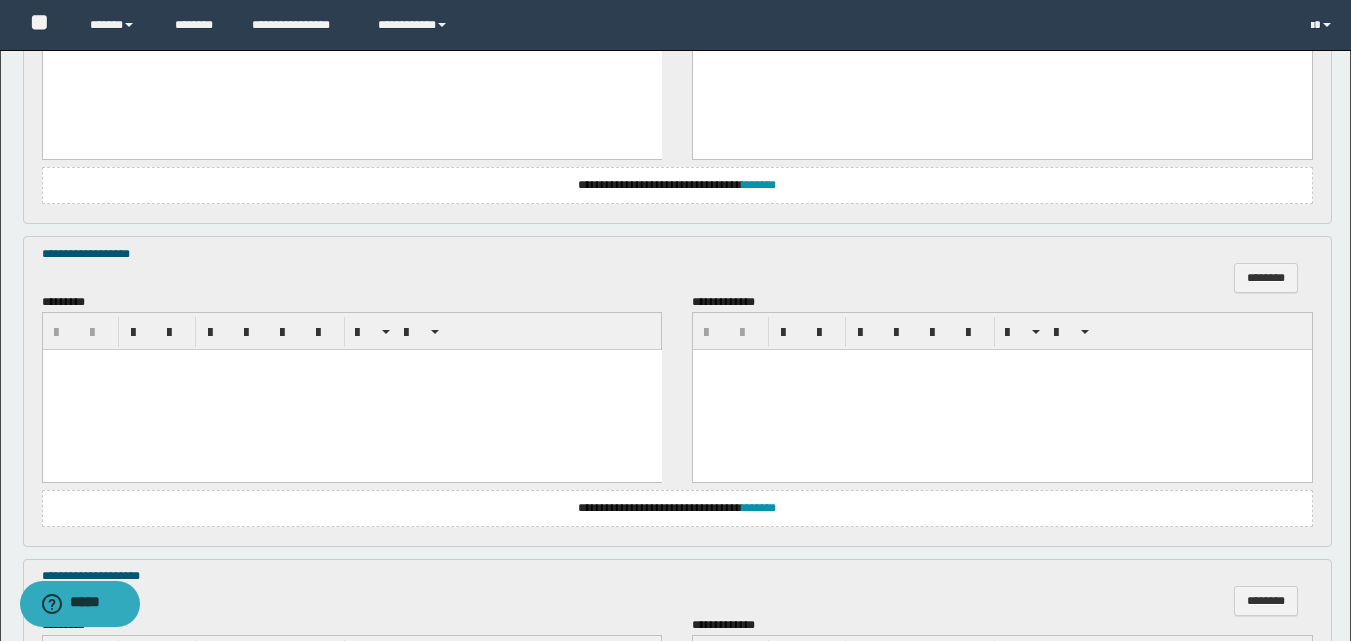 click at bounding box center [351, 390] 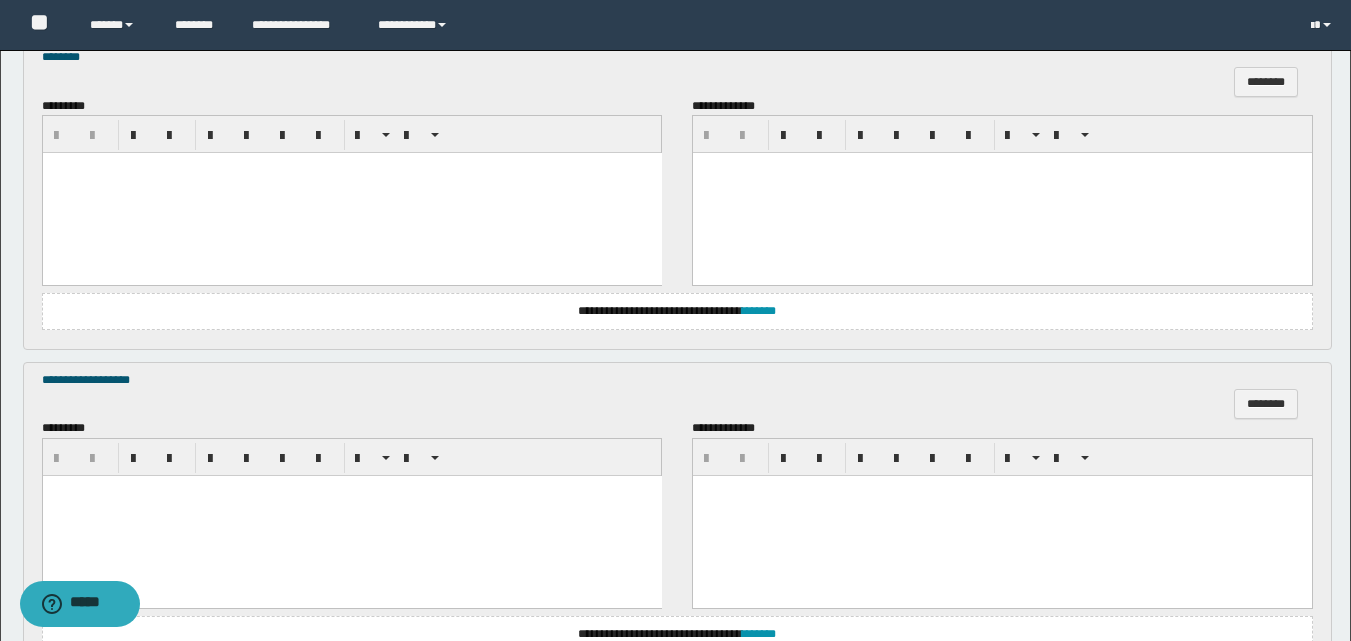 scroll, scrollTop: 800, scrollLeft: 0, axis: vertical 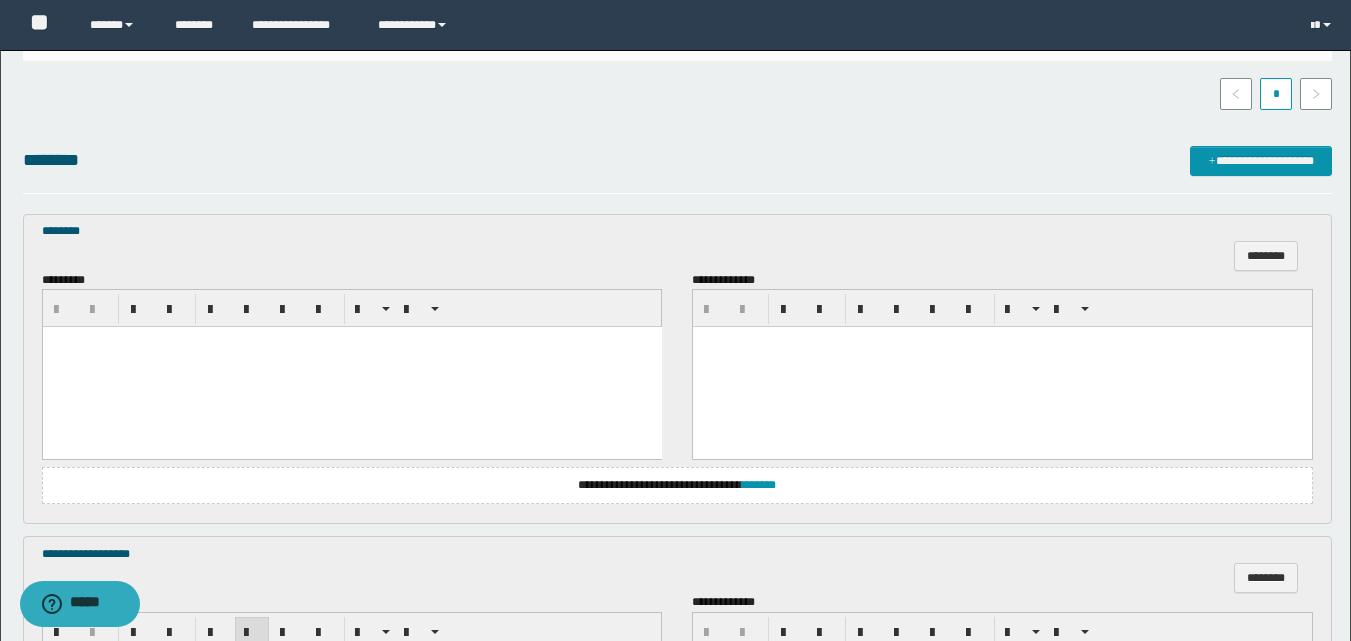 click at bounding box center (351, 367) 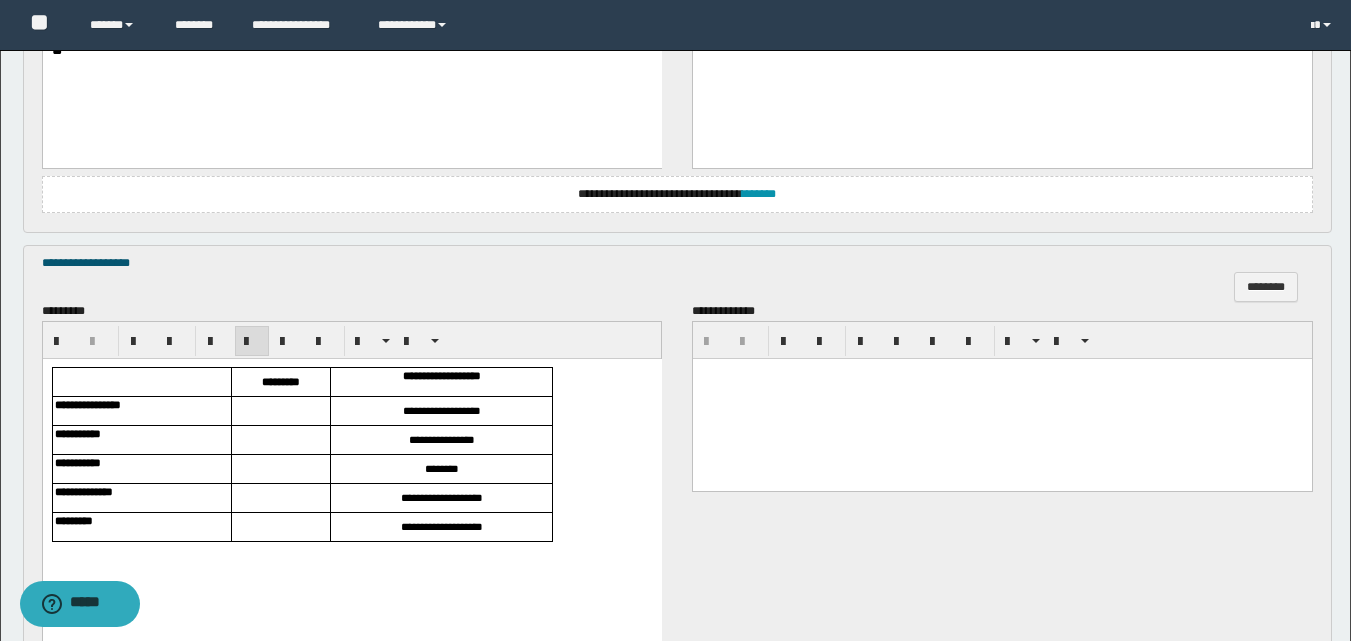 scroll, scrollTop: 800, scrollLeft: 0, axis: vertical 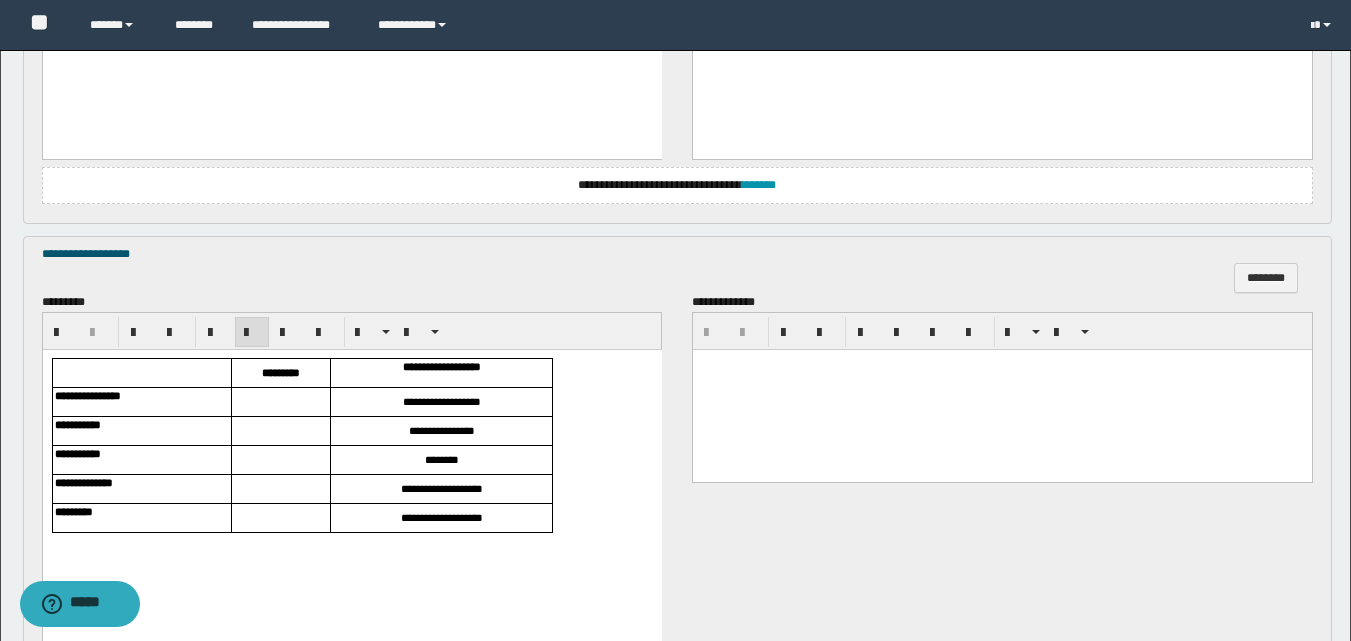 click at bounding box center (280, 402) 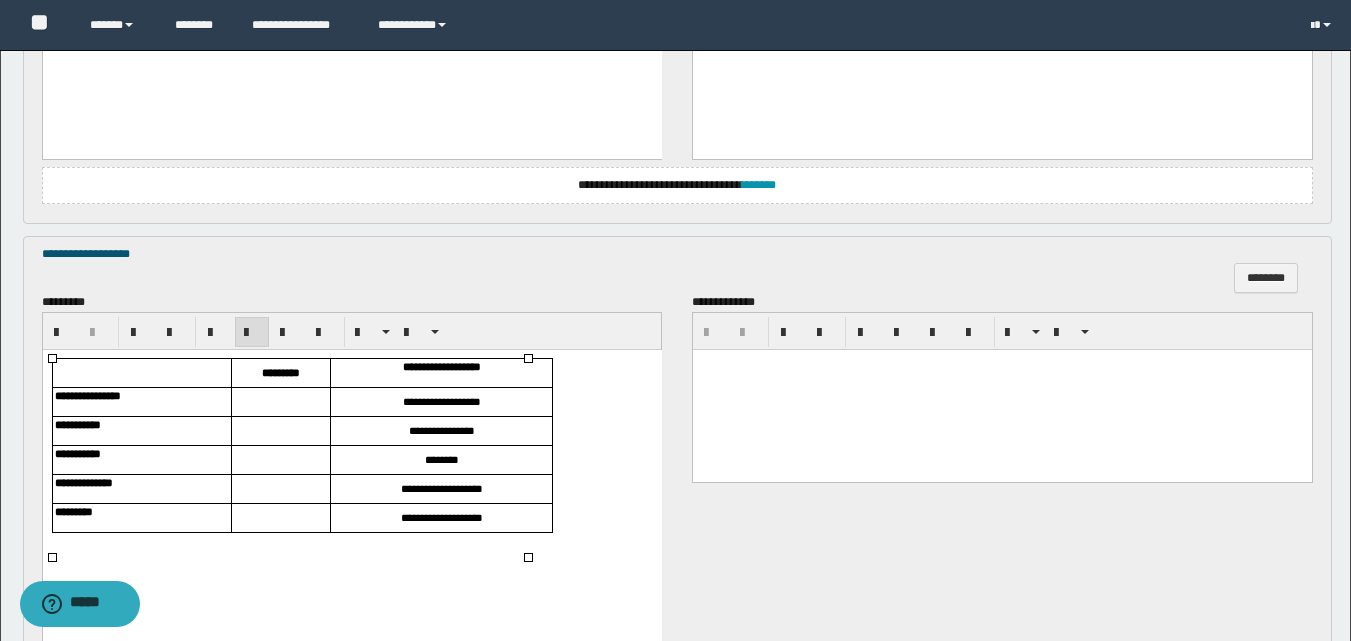 type 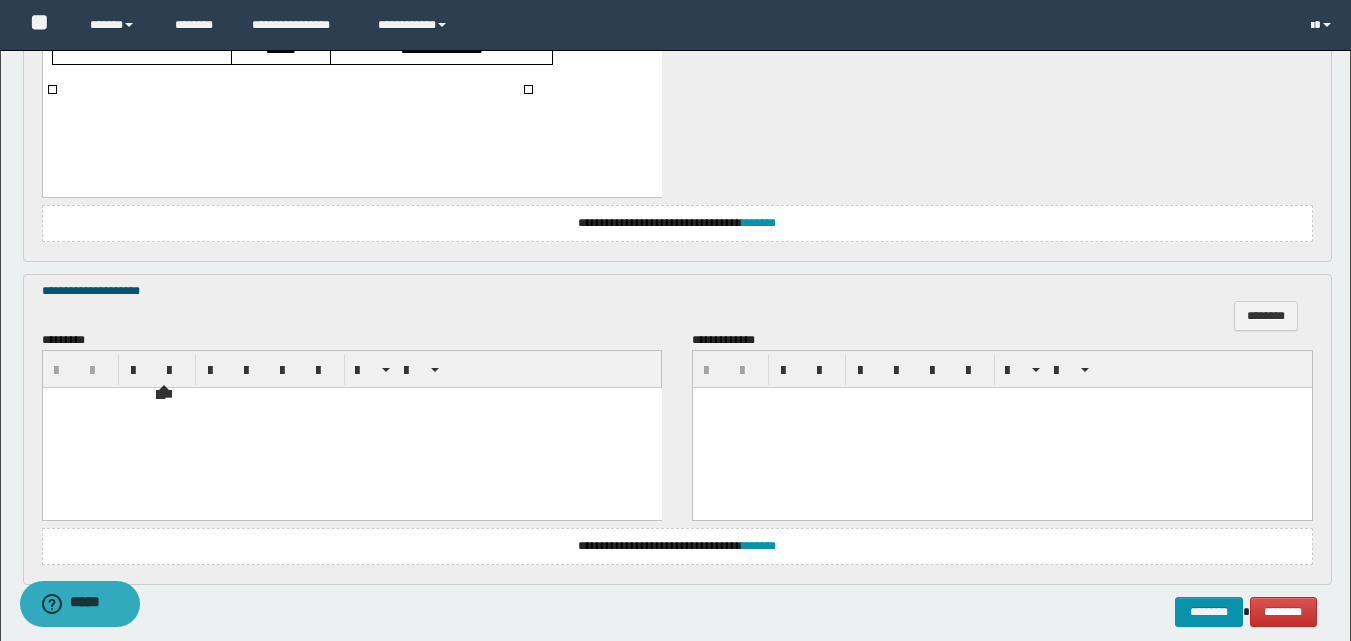 scroll, scrollTop: 1300, scrollLeft: 0, axis: vertical 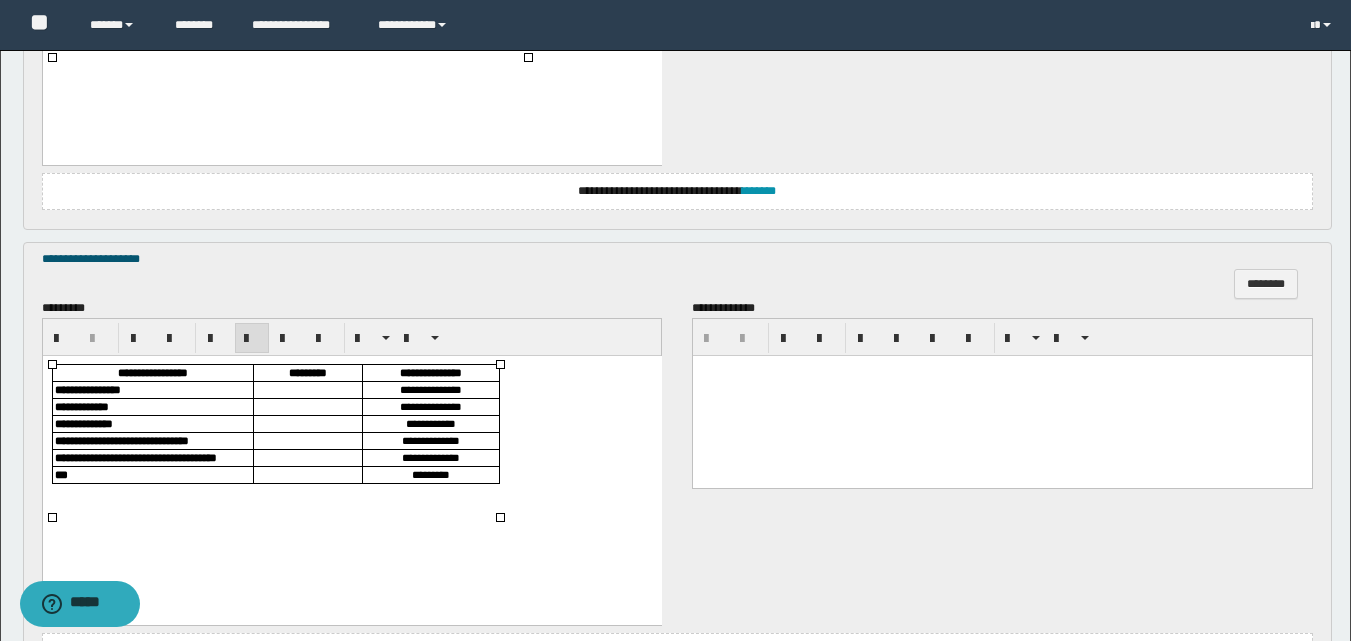click at bounding box center [307, 389] 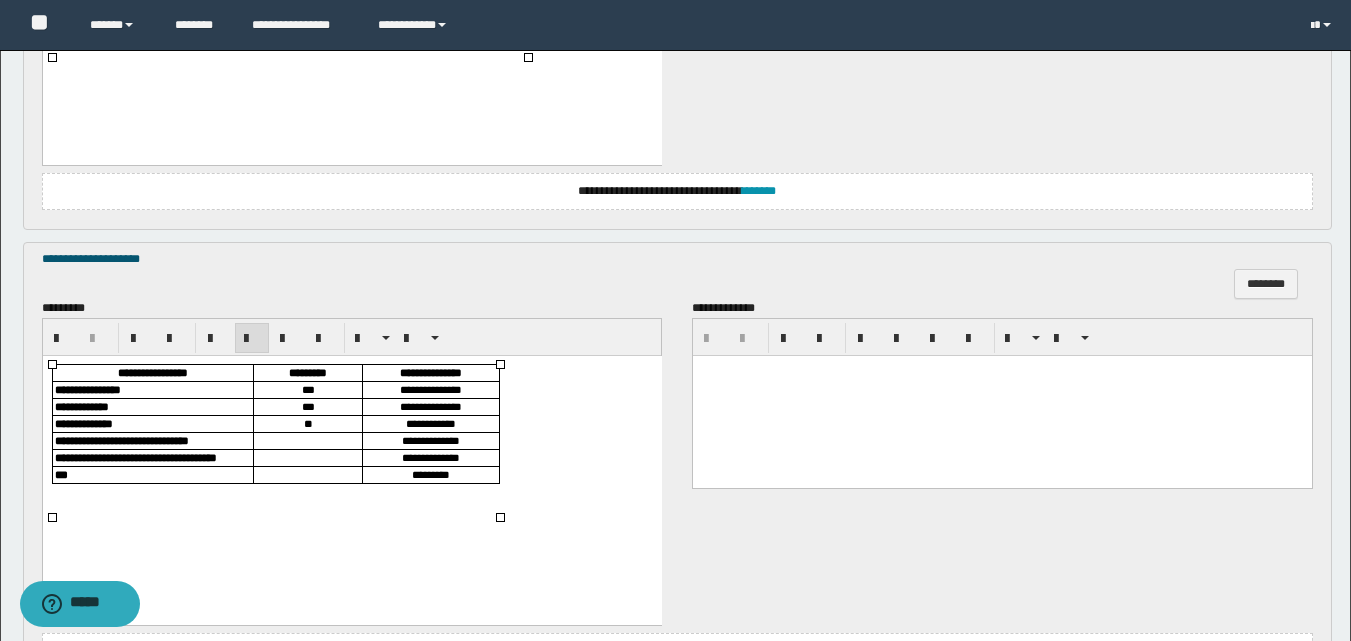 click at bounding box center (1002, 395) 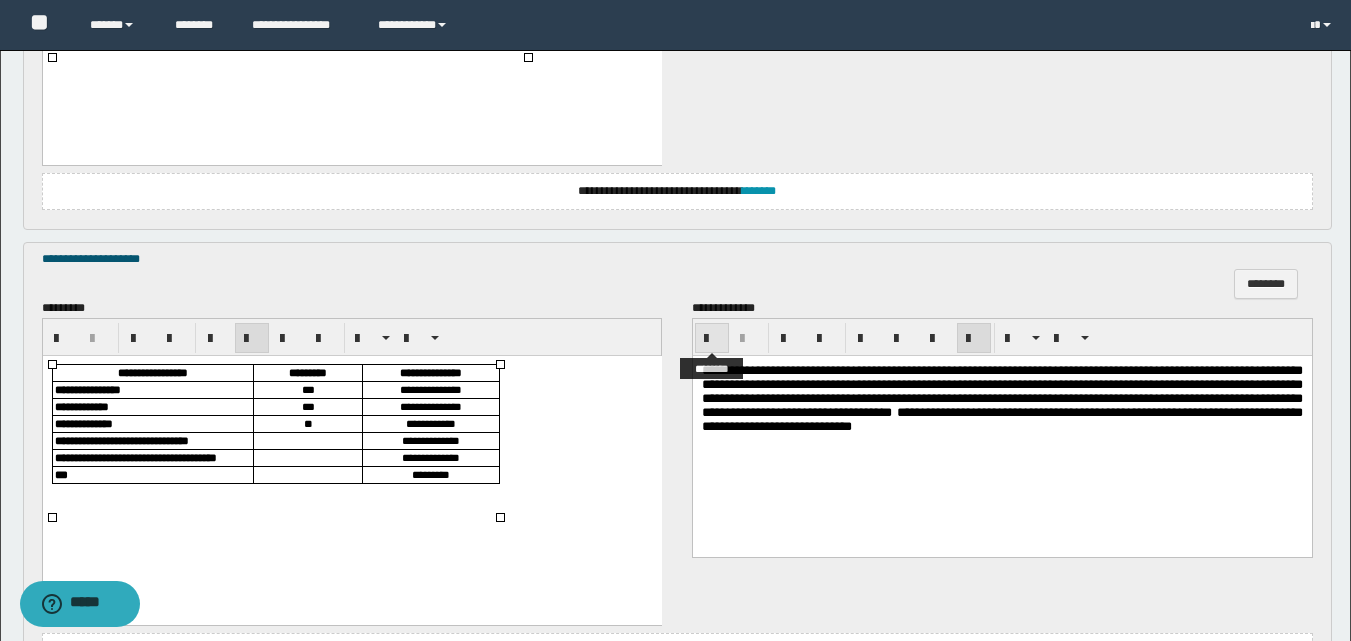 click at bounding box center (712, 339) 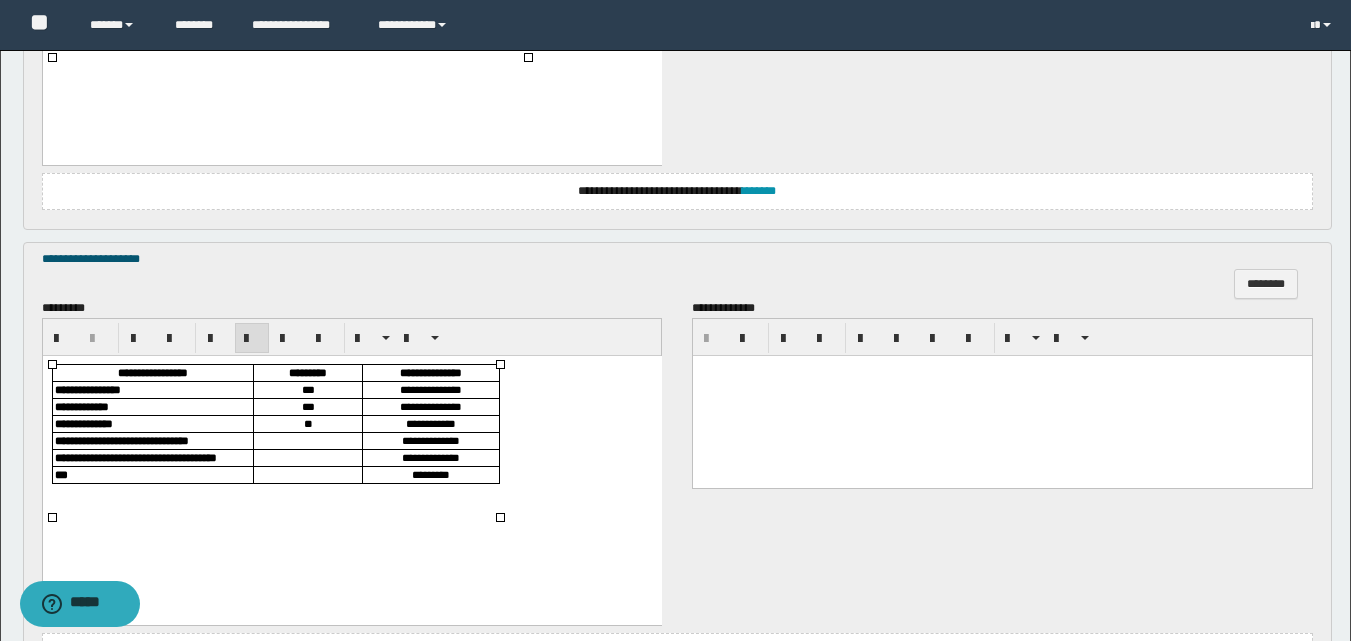 click on "**" at bounding box center (307, 423) 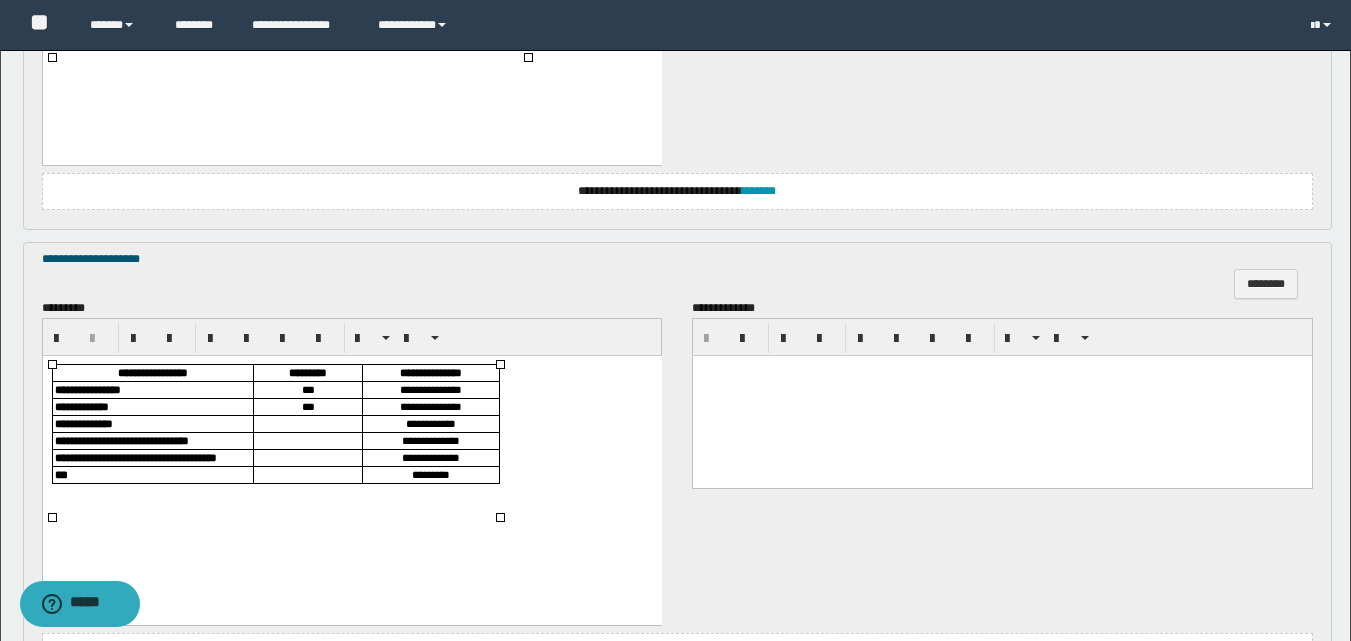 drag, startPoint x: 293, startPoint y: 419, endPoint x: 306, endPoint y: 425, distance: 14.3178215 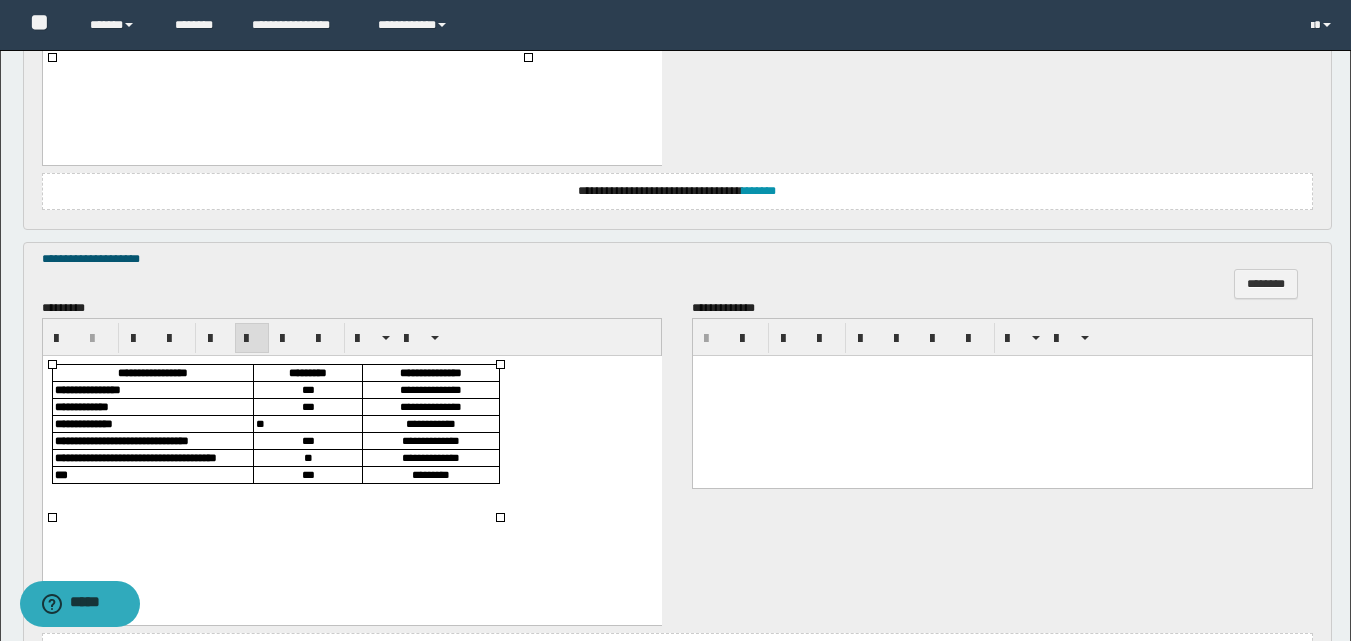 scroll, scrollTop: 1499, scrollLeft: 0, axis: vertical 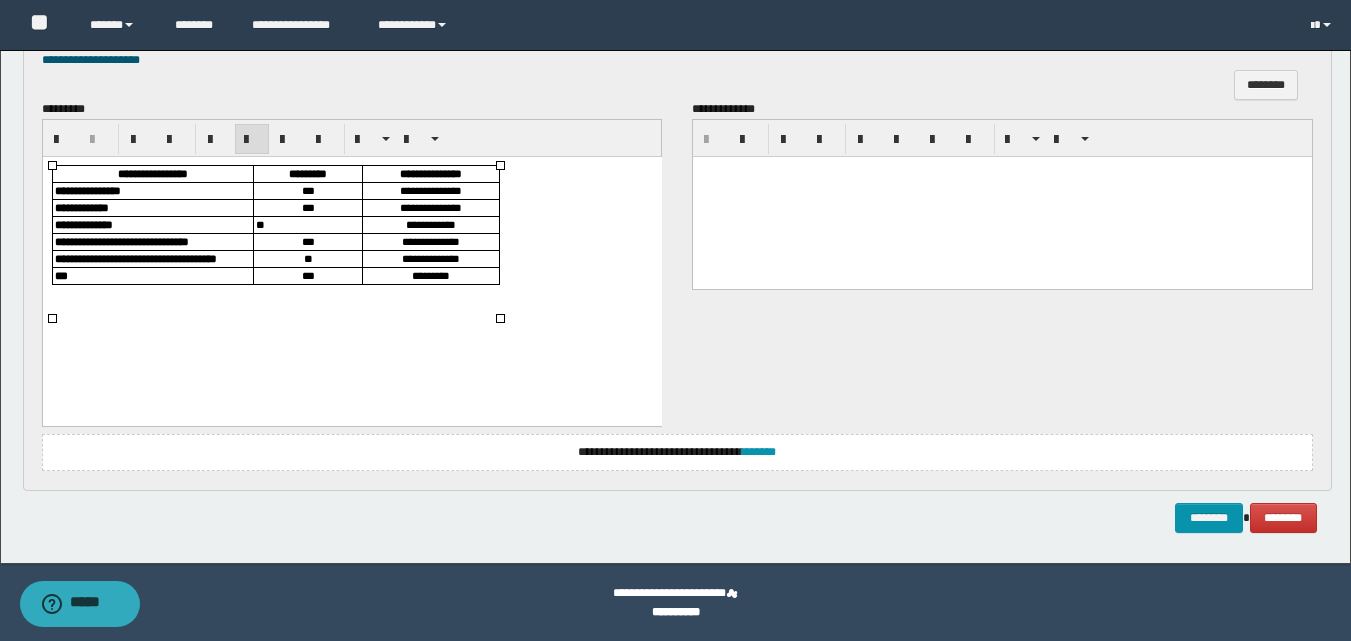 click at bounding box center (1002, 196) 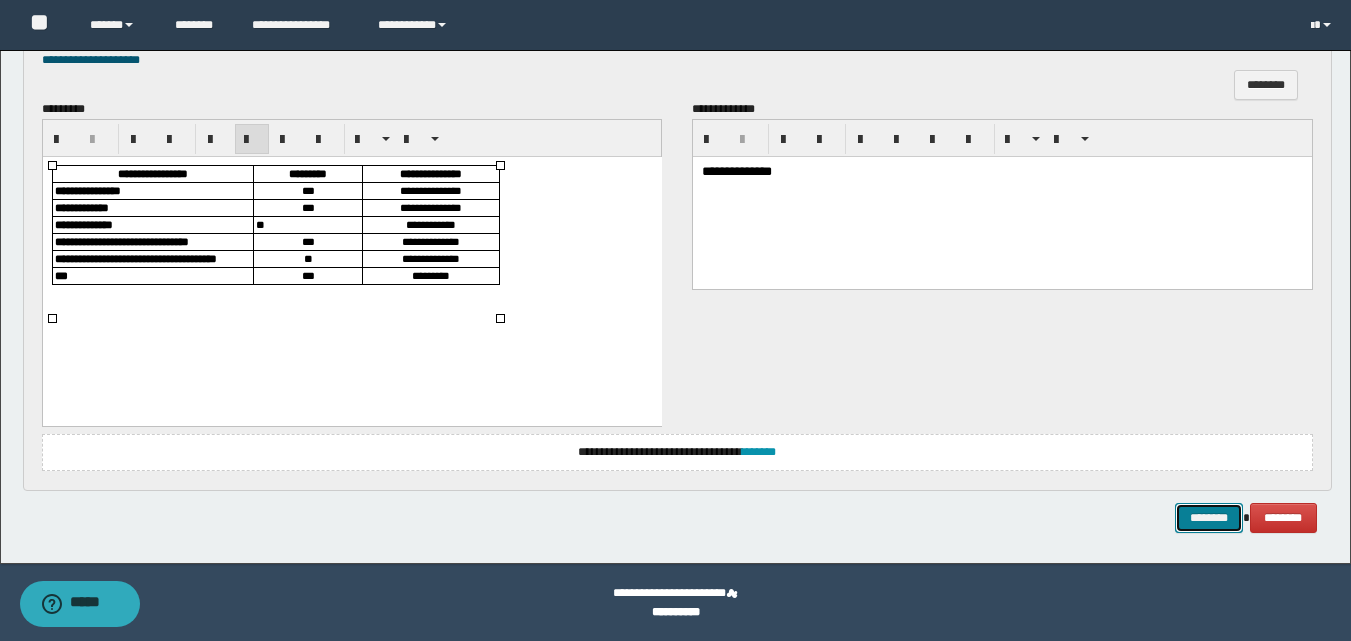 click on "********" at bounding box center (1209, 518) 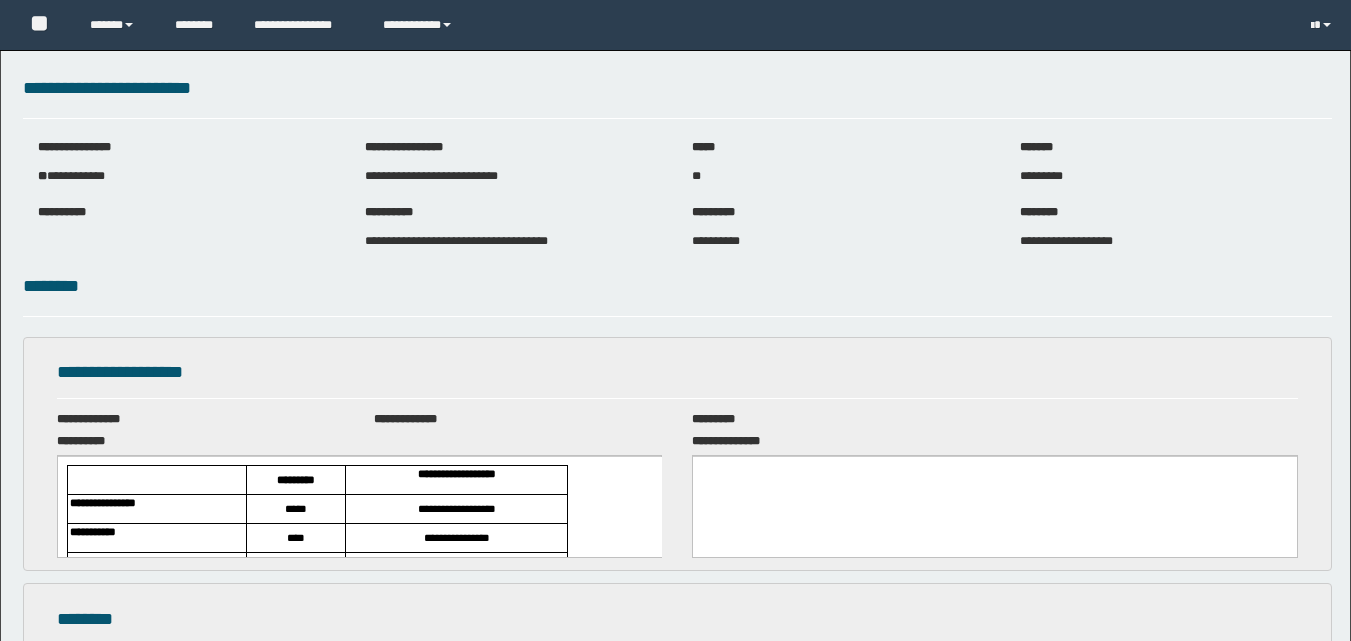 scroll, scrollTop: 0, scrollLeft: 0, axis: both 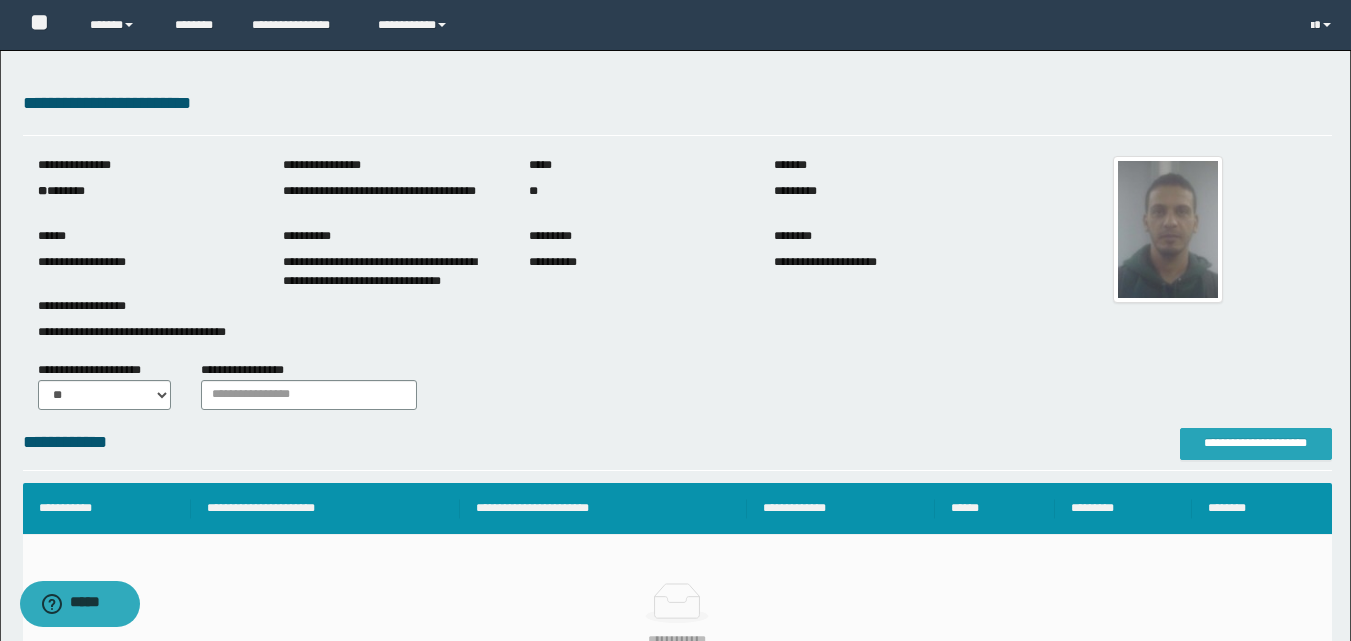 click on "**********" at bounding box center (1256, 443) 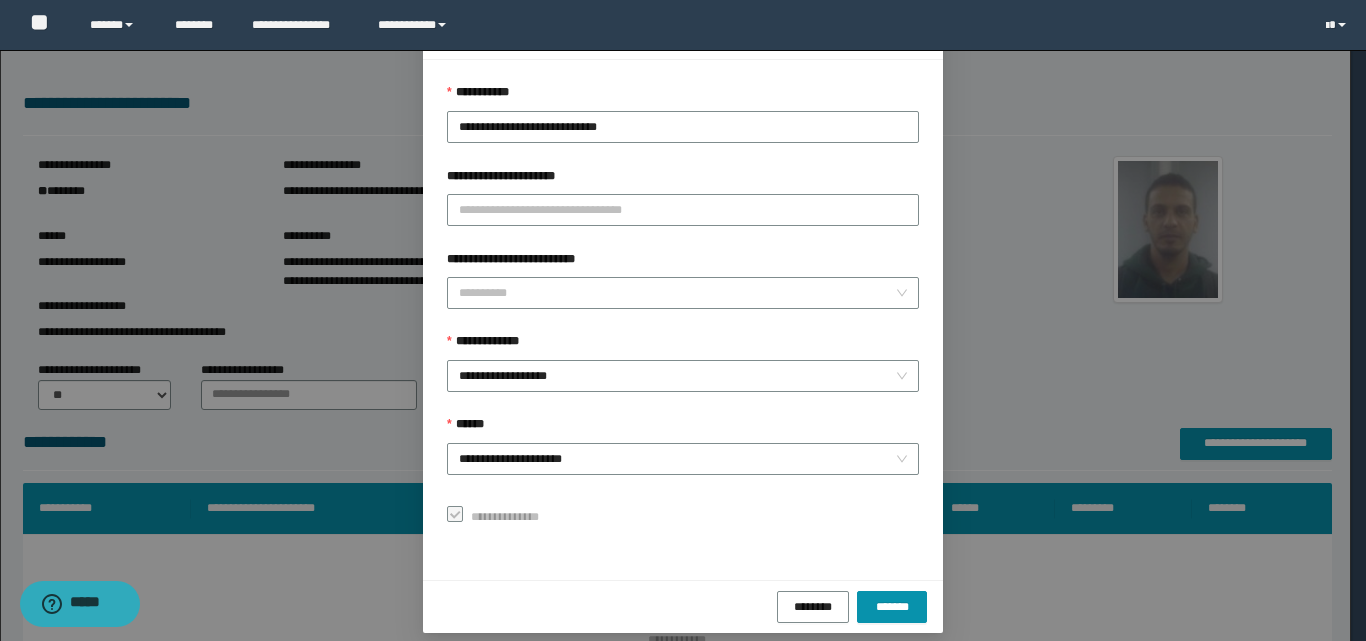 scroll, scrollTop: 111, scrollLeft: 0, axis: vertical 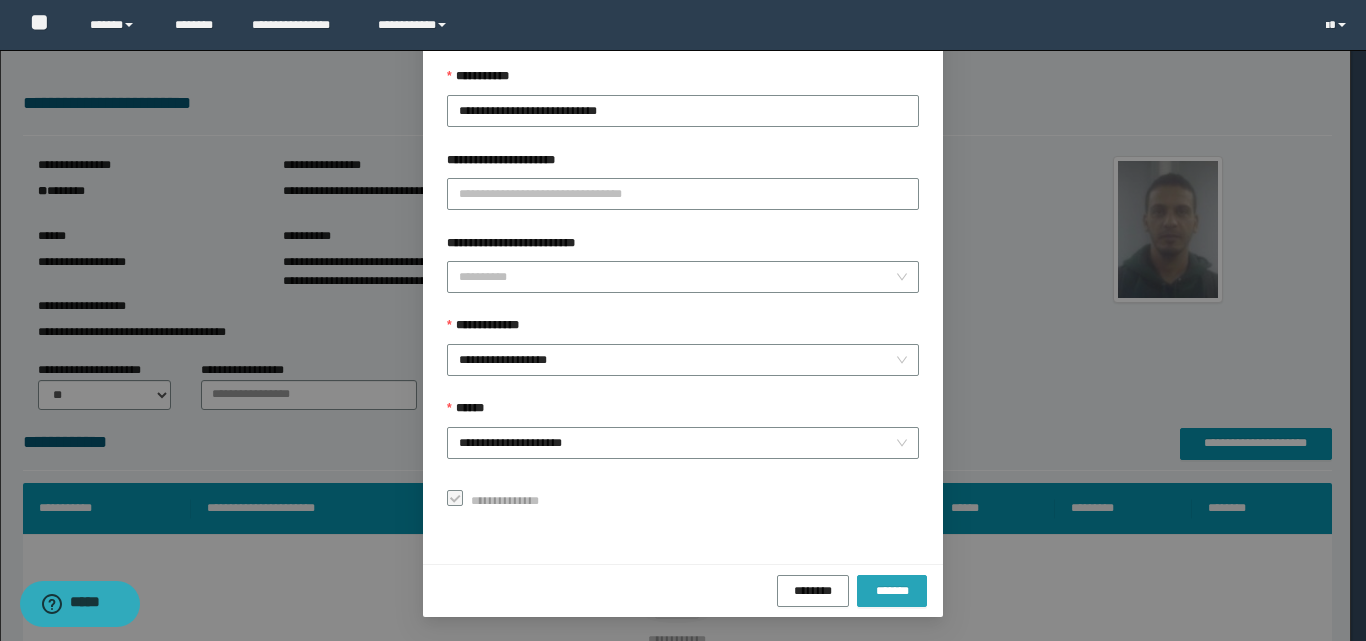 click on "*******" at bounding box center [892, 590] 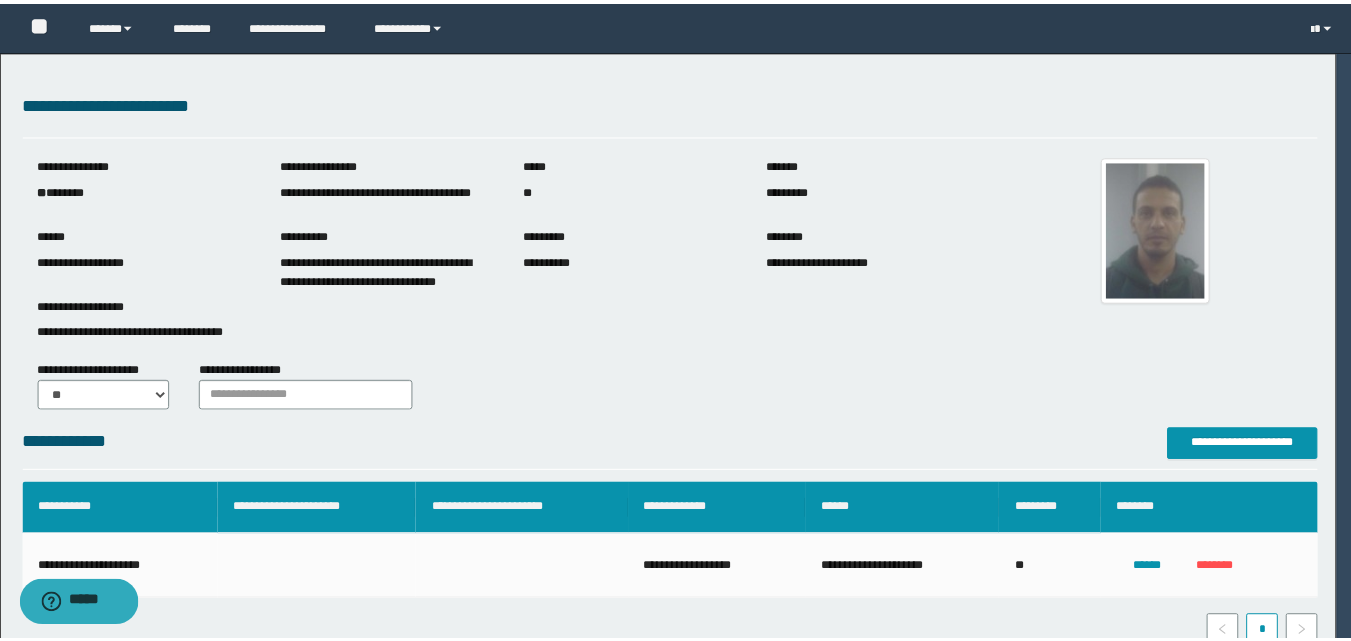 scroll, scrollTop: 64, scrollLeft: 0, axis: vertical 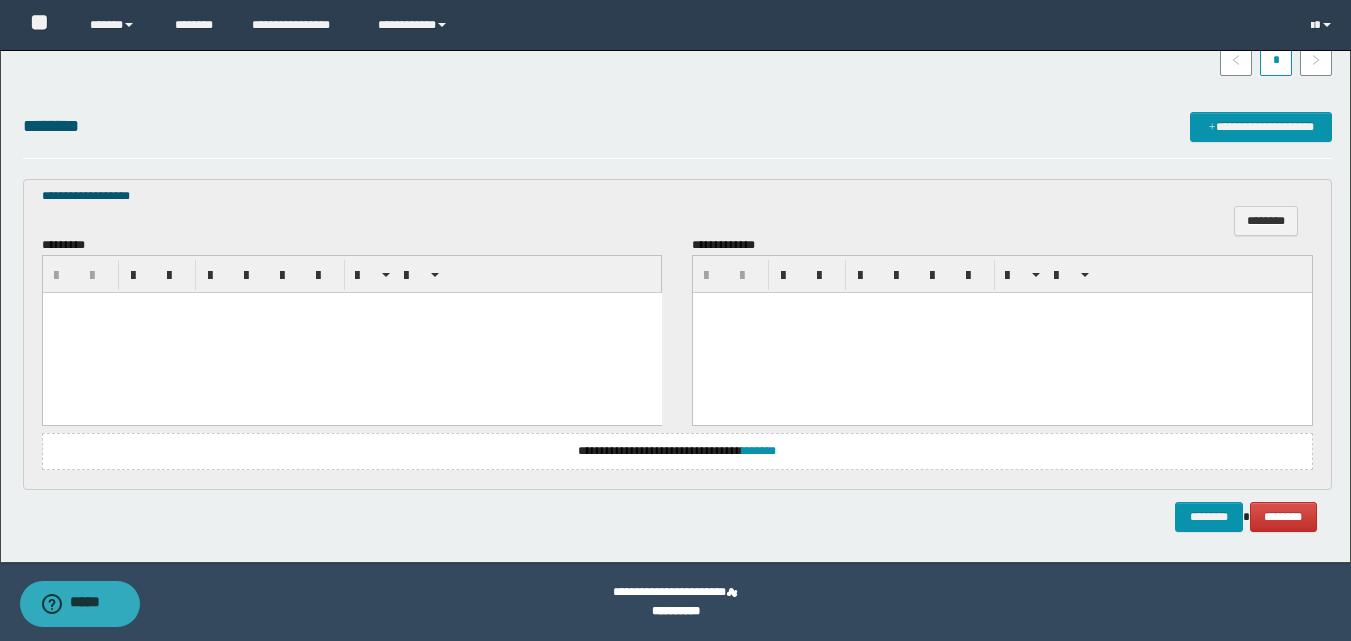click at bounding box center [351, 333] 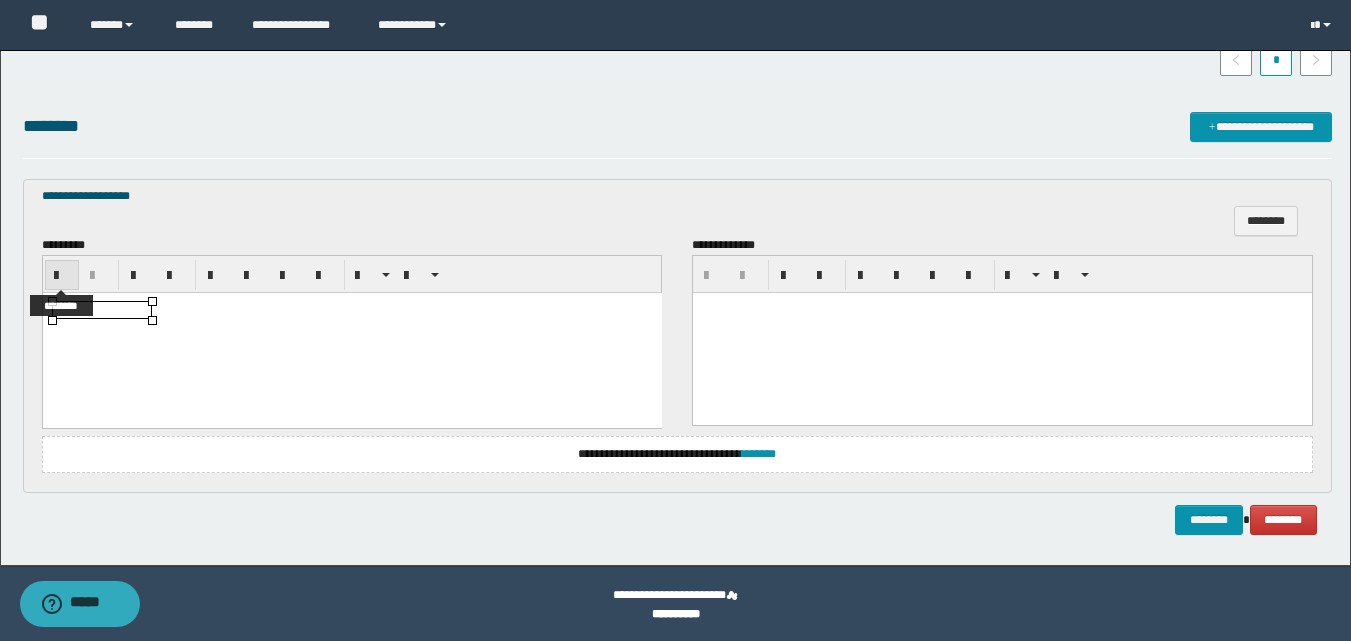 click at bounding box center [62, 276] 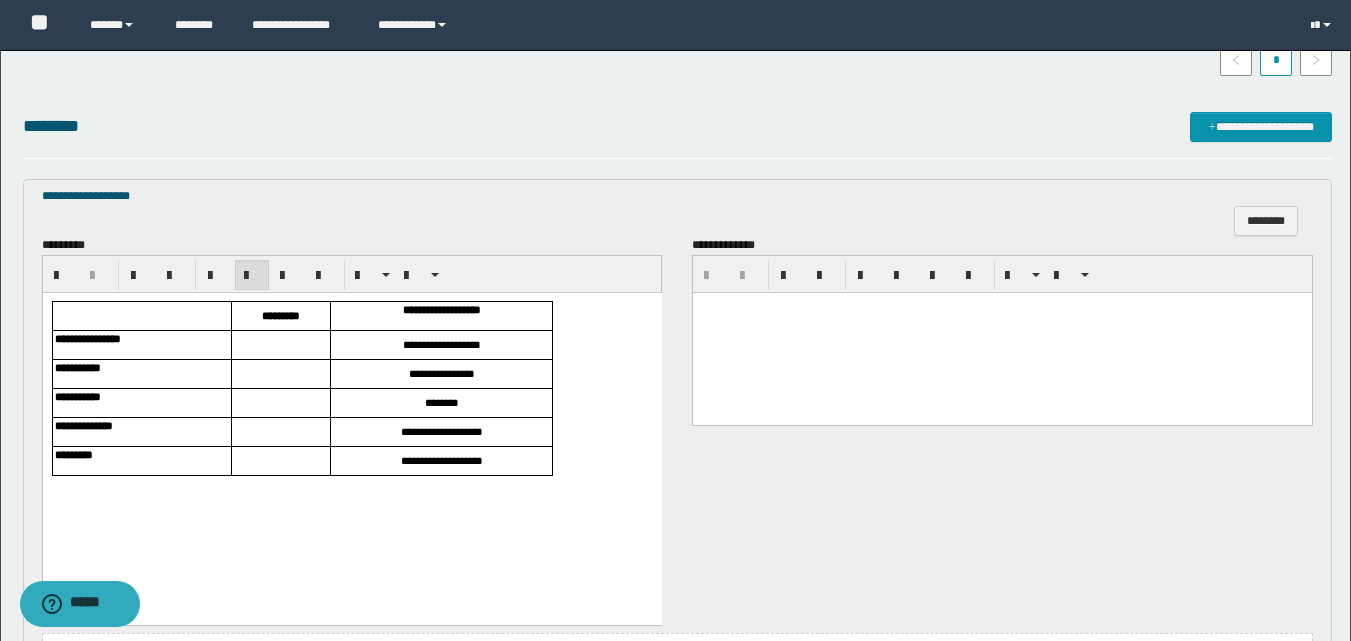 click at bounding box center (280, 345) 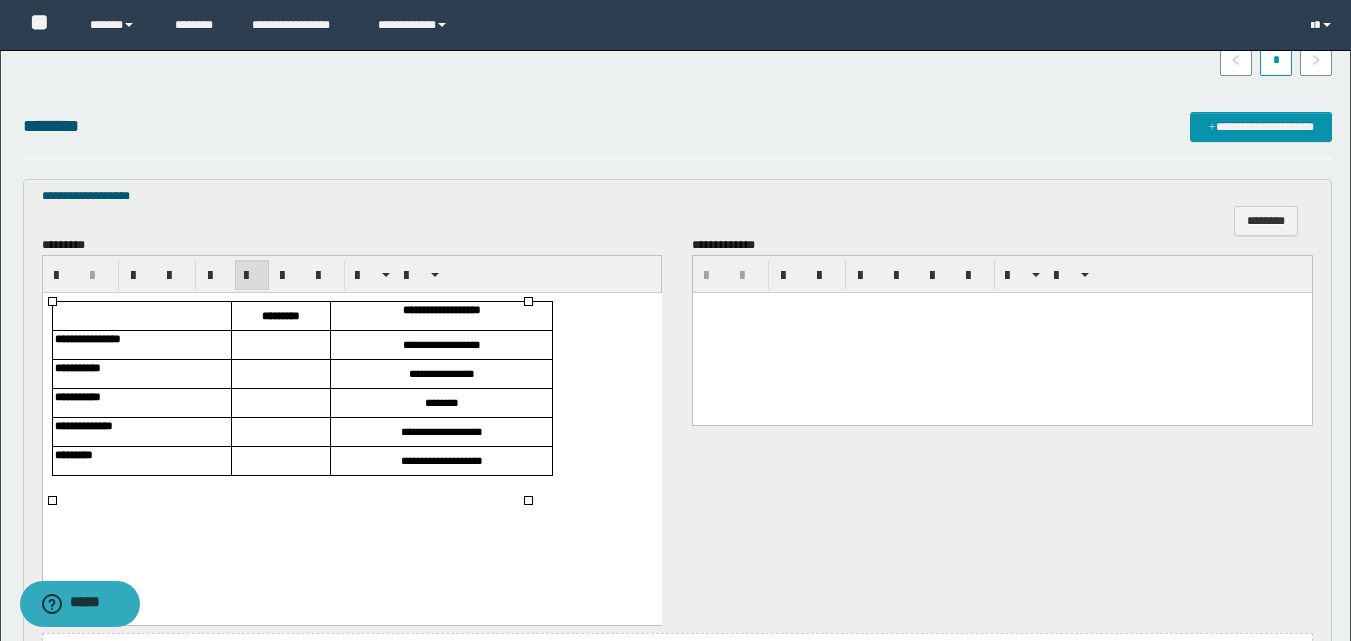 type 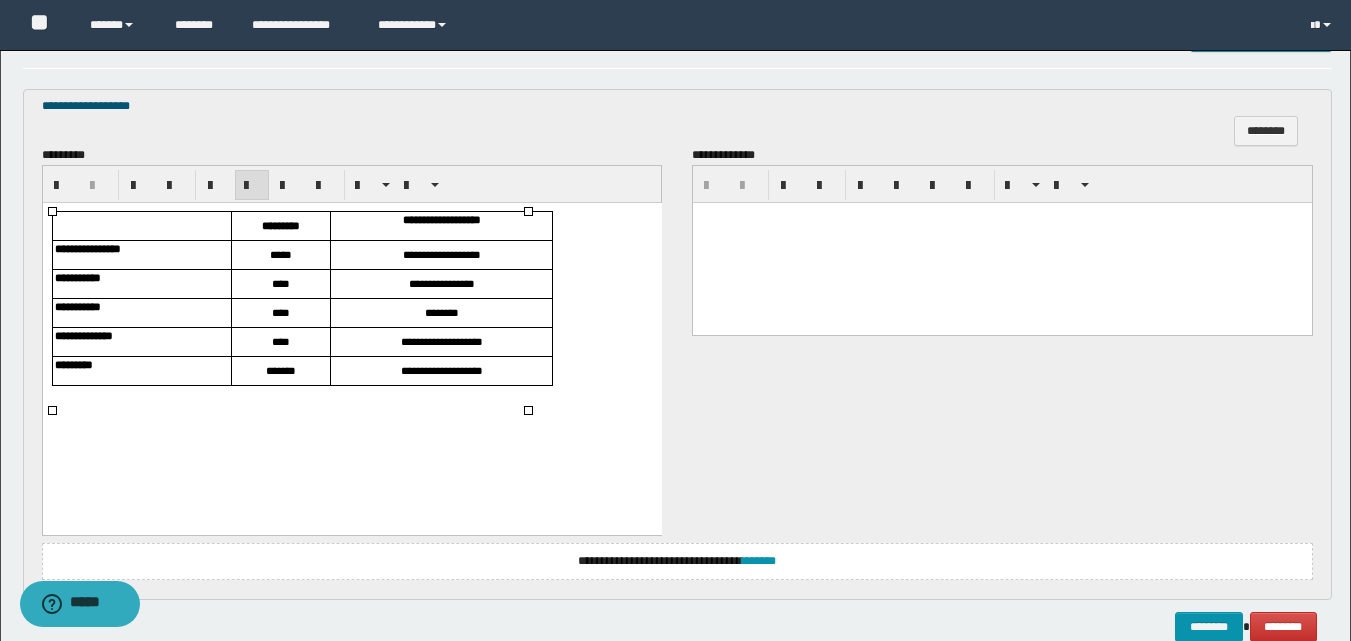 scroll, scrollTop: 772, scrollLeft: 0, axis: vertical 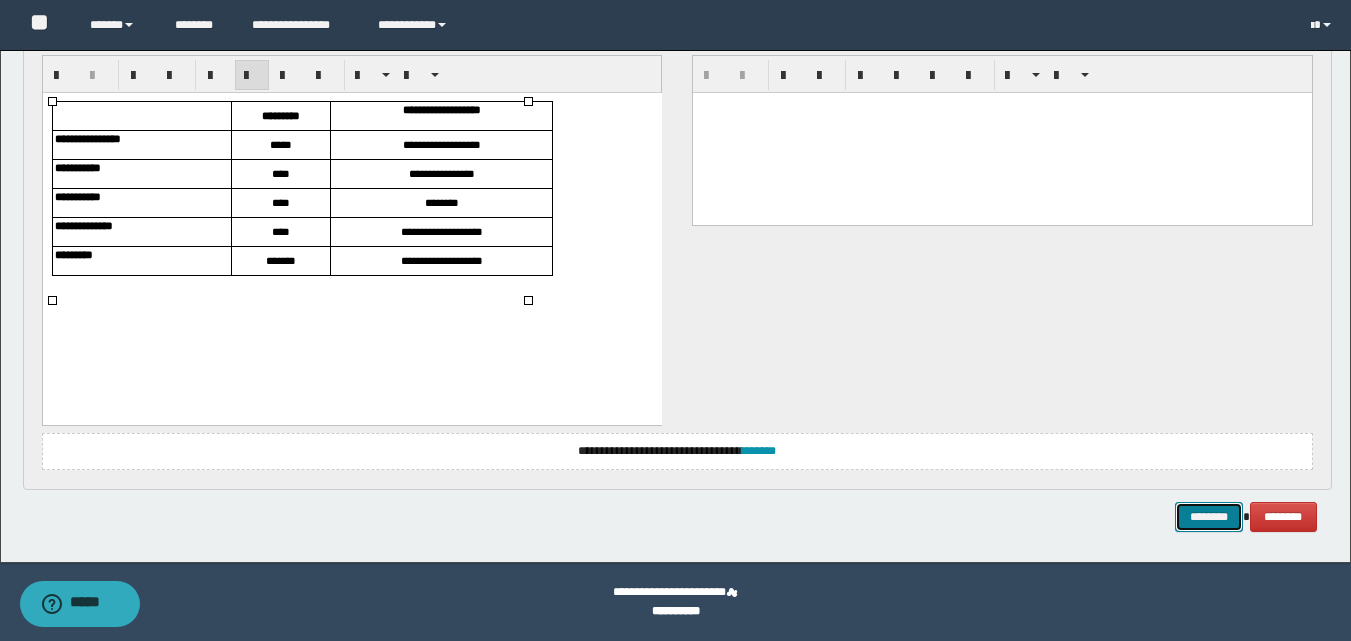 click on "********" at bounding box center (1209, 517) 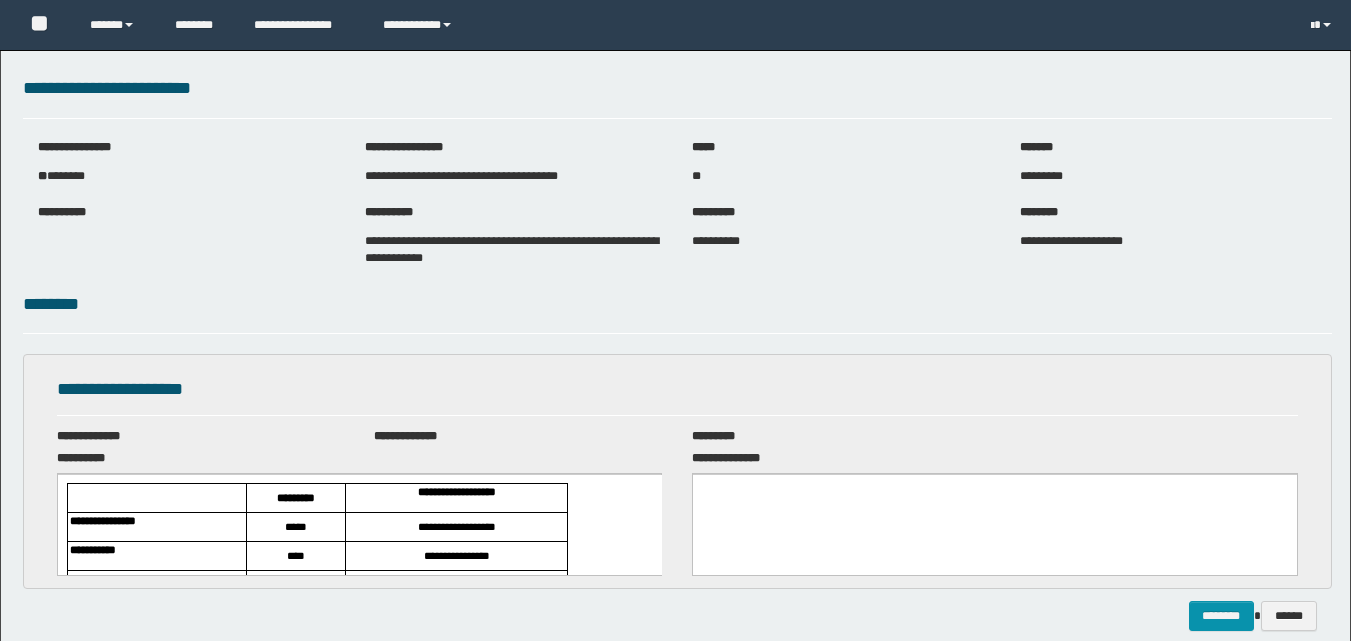 scroll, scrollTop: 0, scrollLeft: 0, axis: both 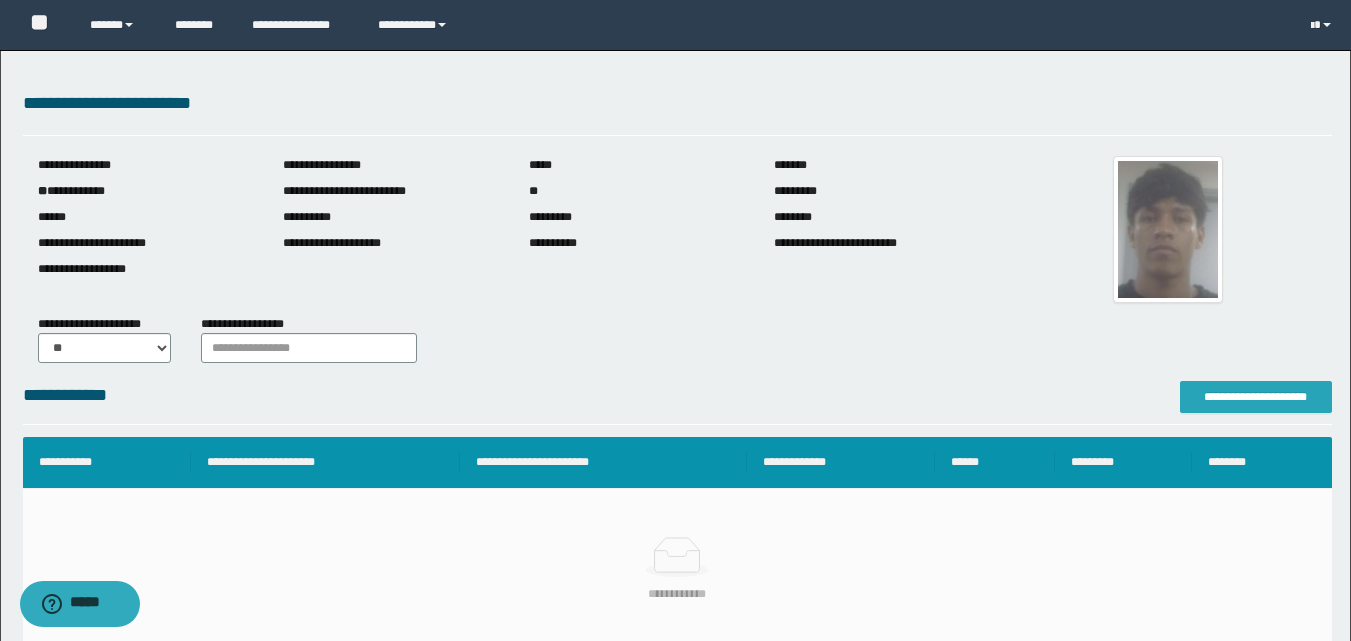 click on "**********" at bounding box center (1256, 397) 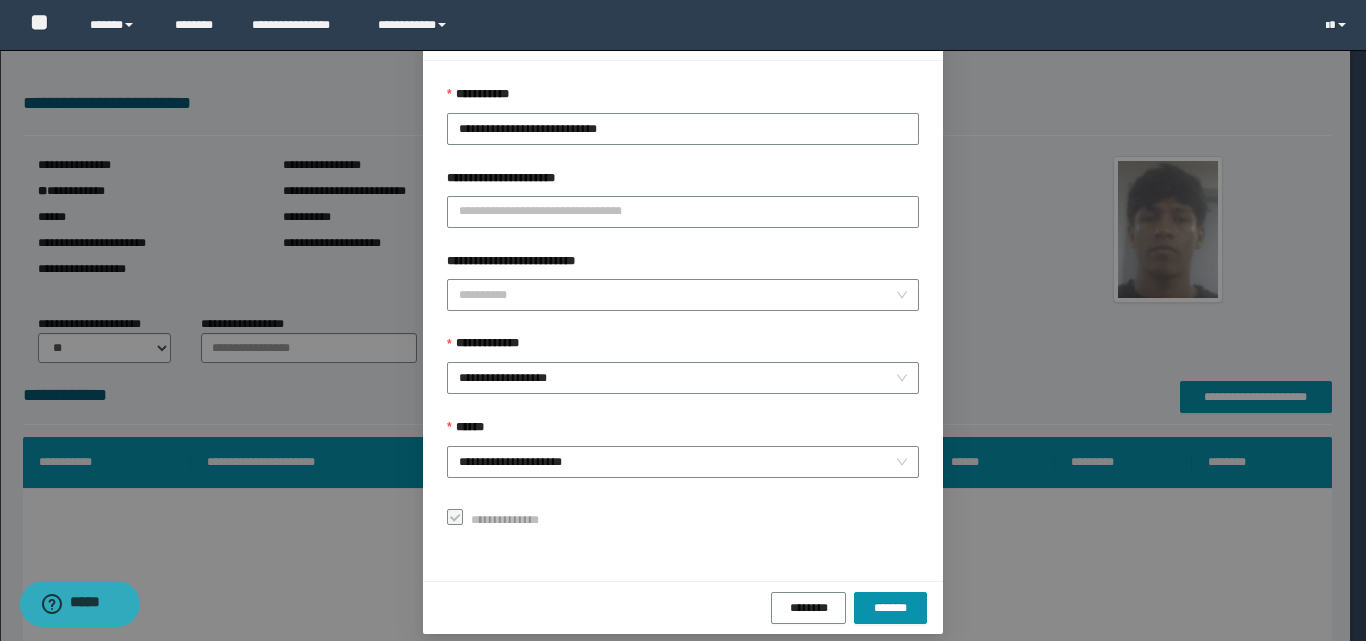 scroll, scrollTop: 111, scrollLeft: 0, axis: vertical 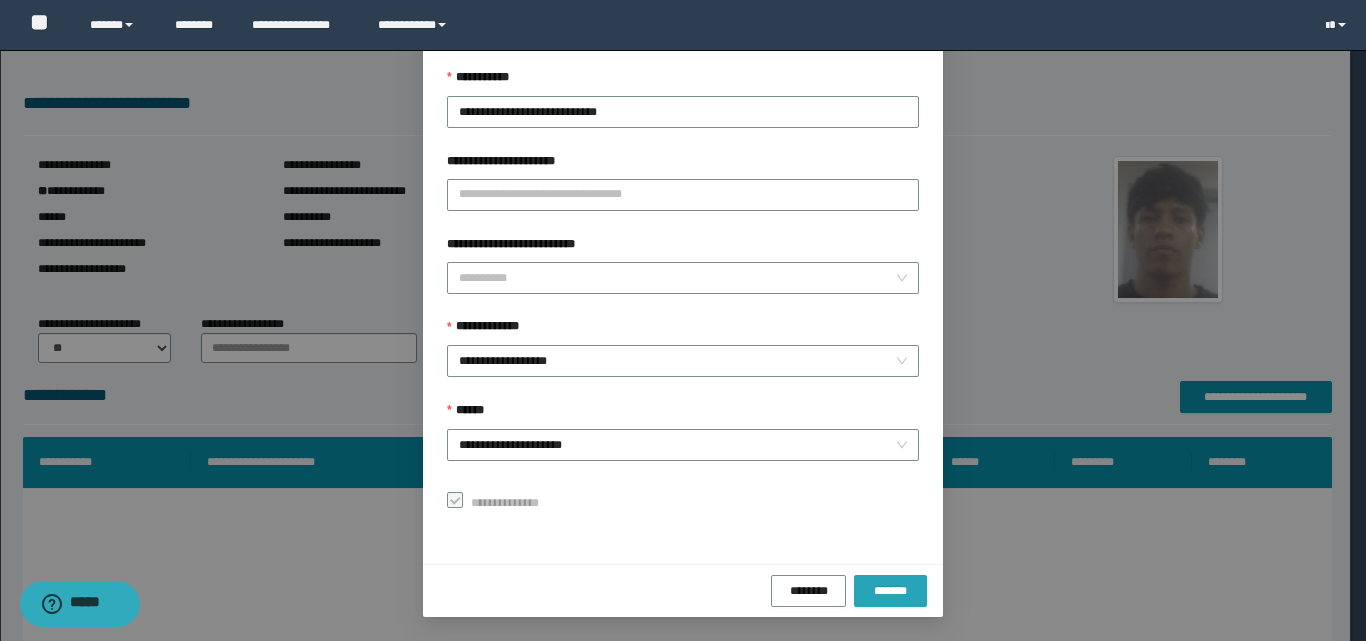 click on "*******" at bounding box center [890, 591] 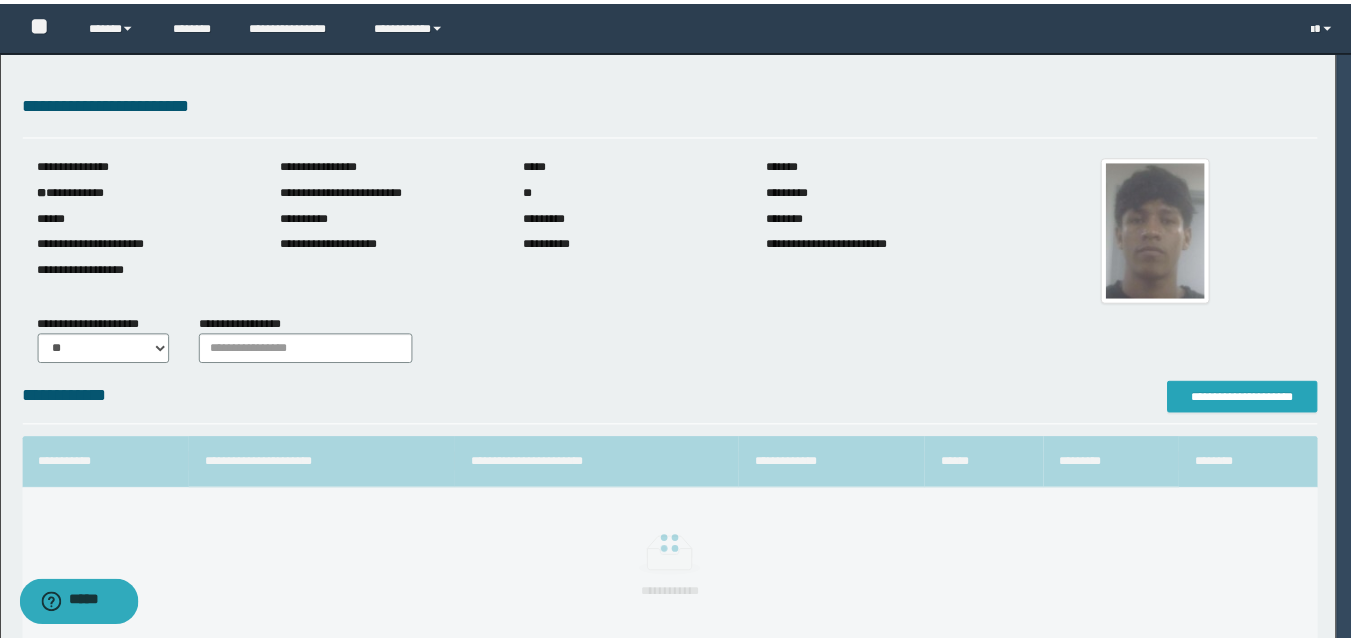 scroll, scrollTop: 0, scrollLeft: 0, axis: both 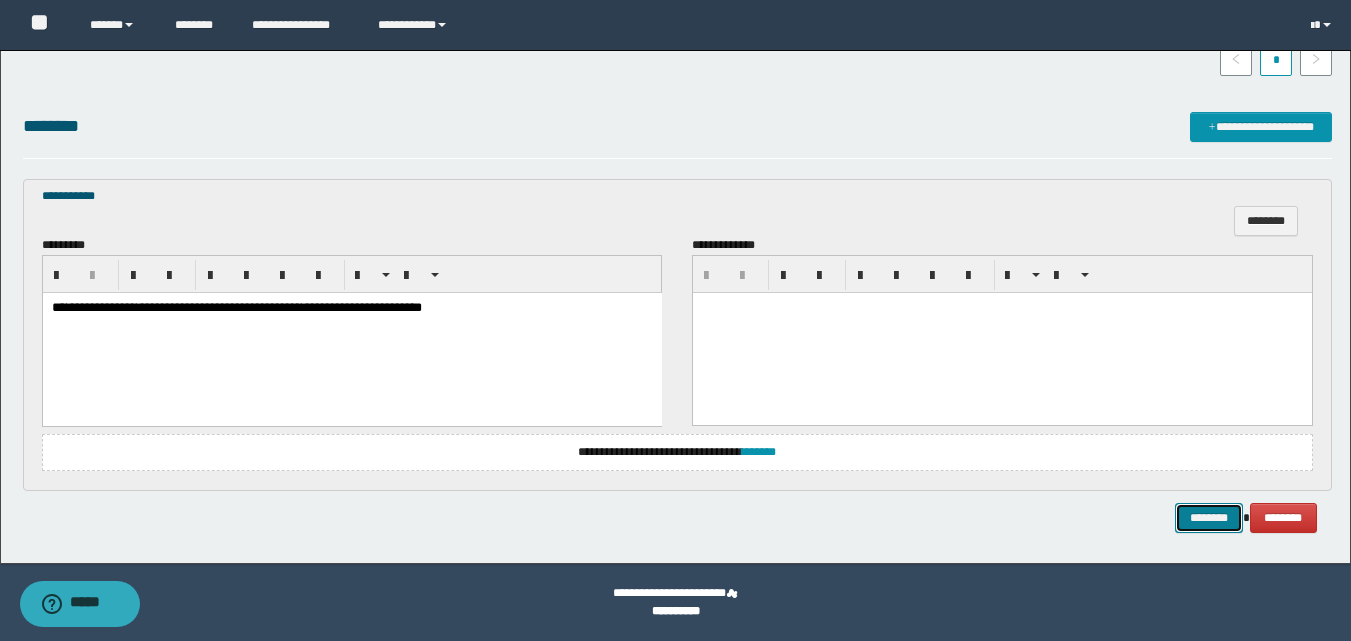 click on "********" at bounding box center [1209, 518] 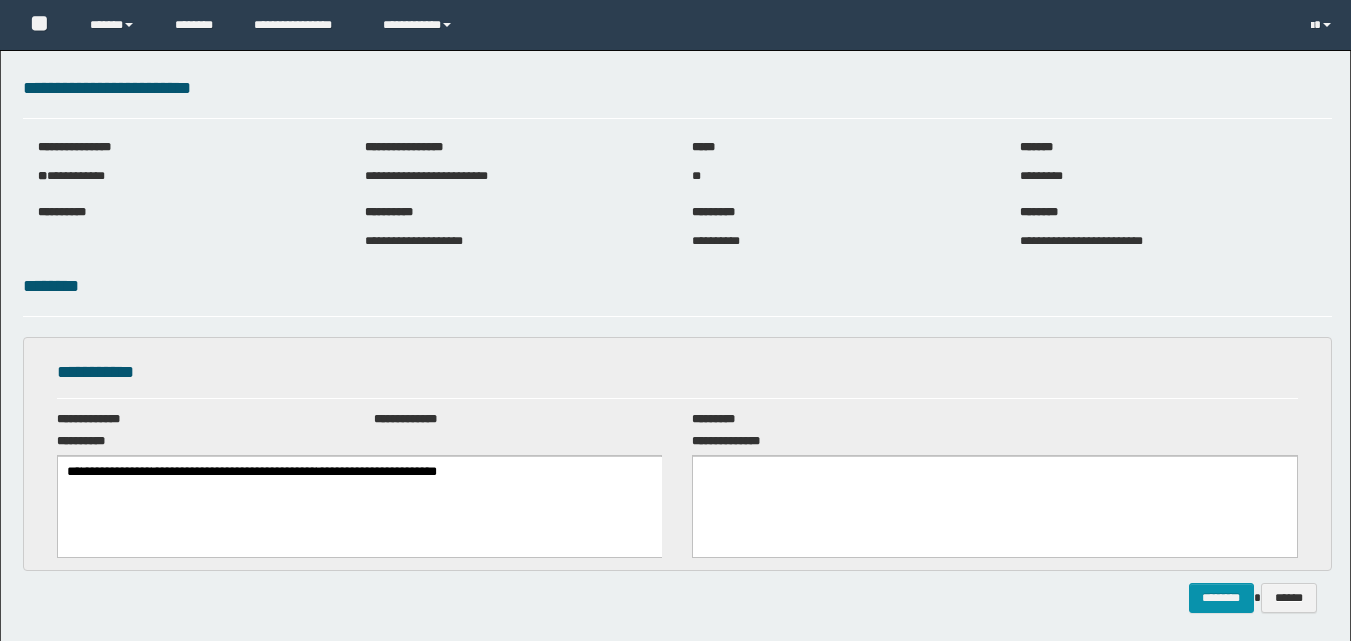 scroll, scrollTop: 0, scrollLeft: 0, axis: both 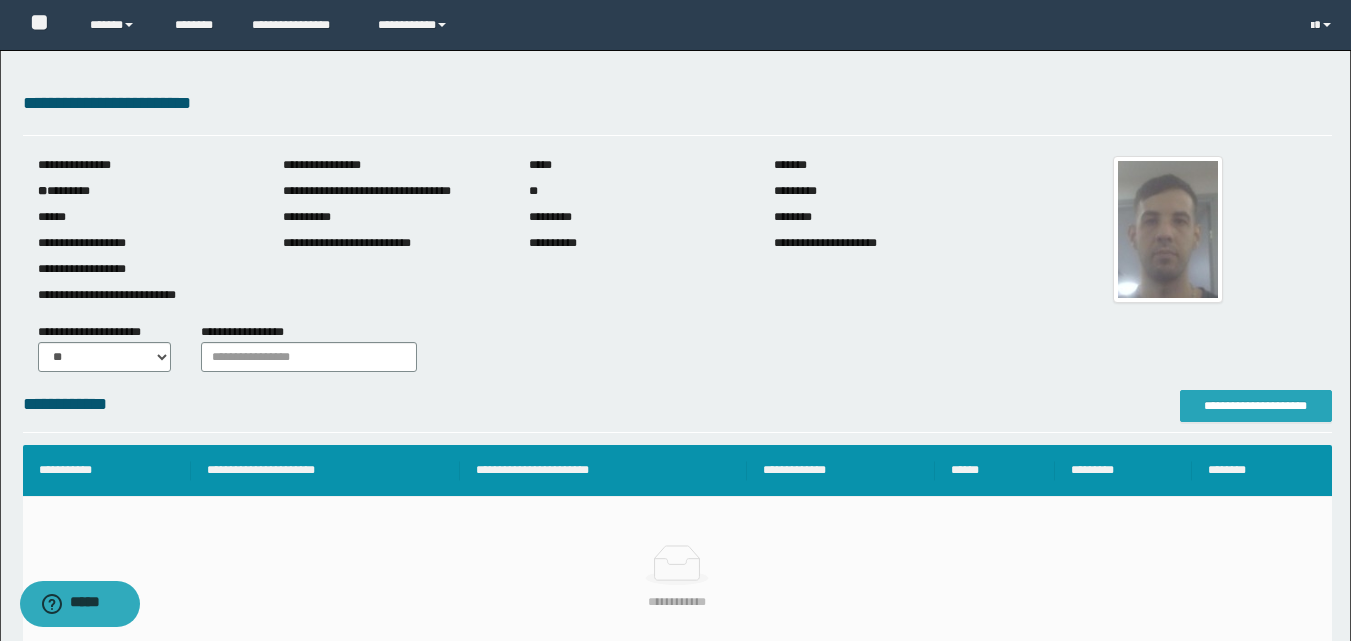 click on "**********" at bounding box center (1256, 406) 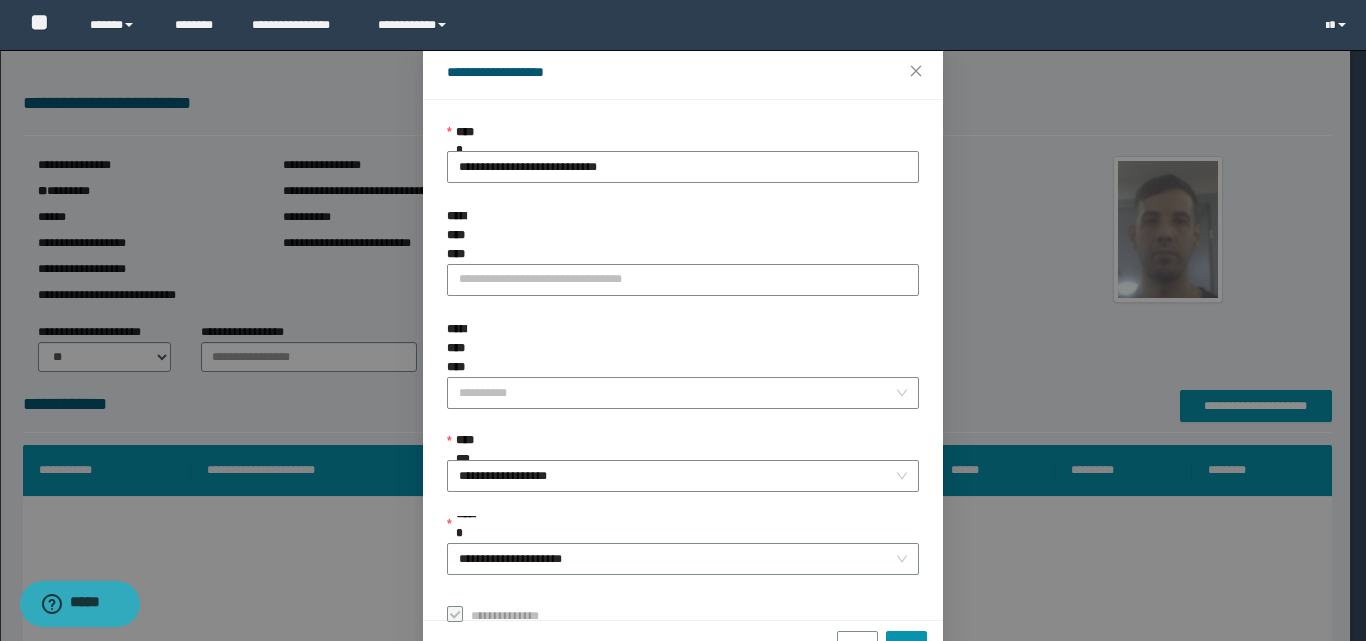 scroll, scrollTop: 111, scrollLeft: 0, axis: vertical 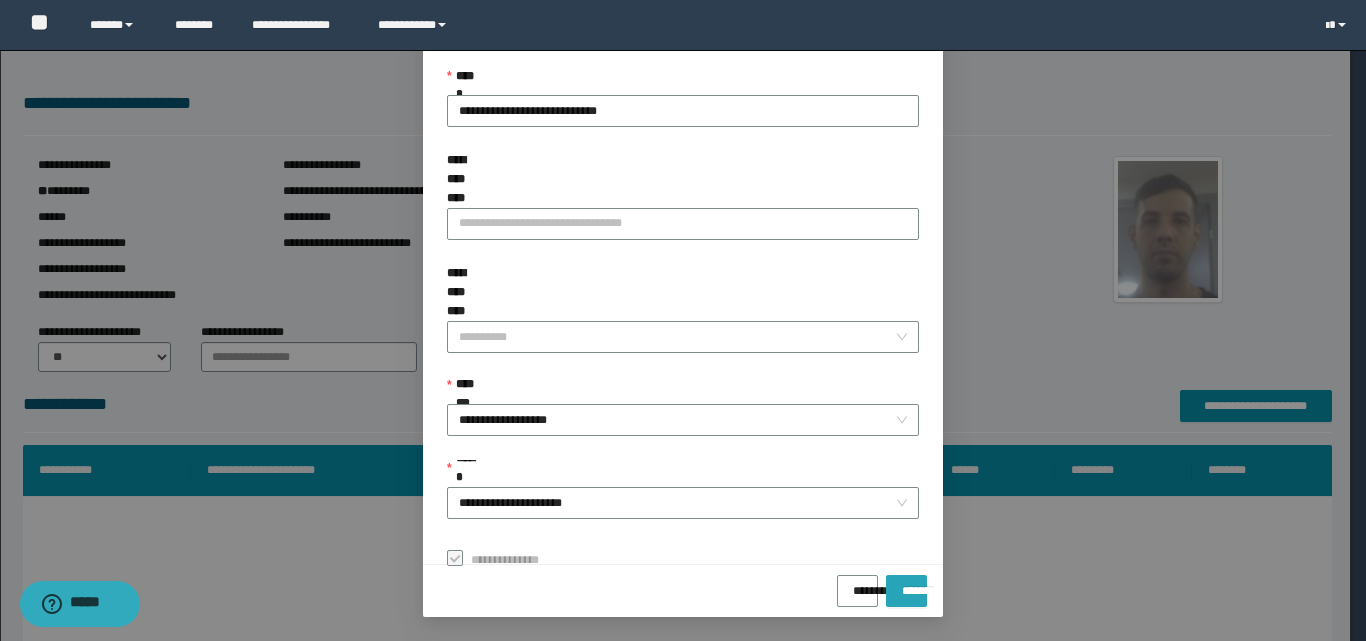 click on "*******" at bounding box center (906, 584) 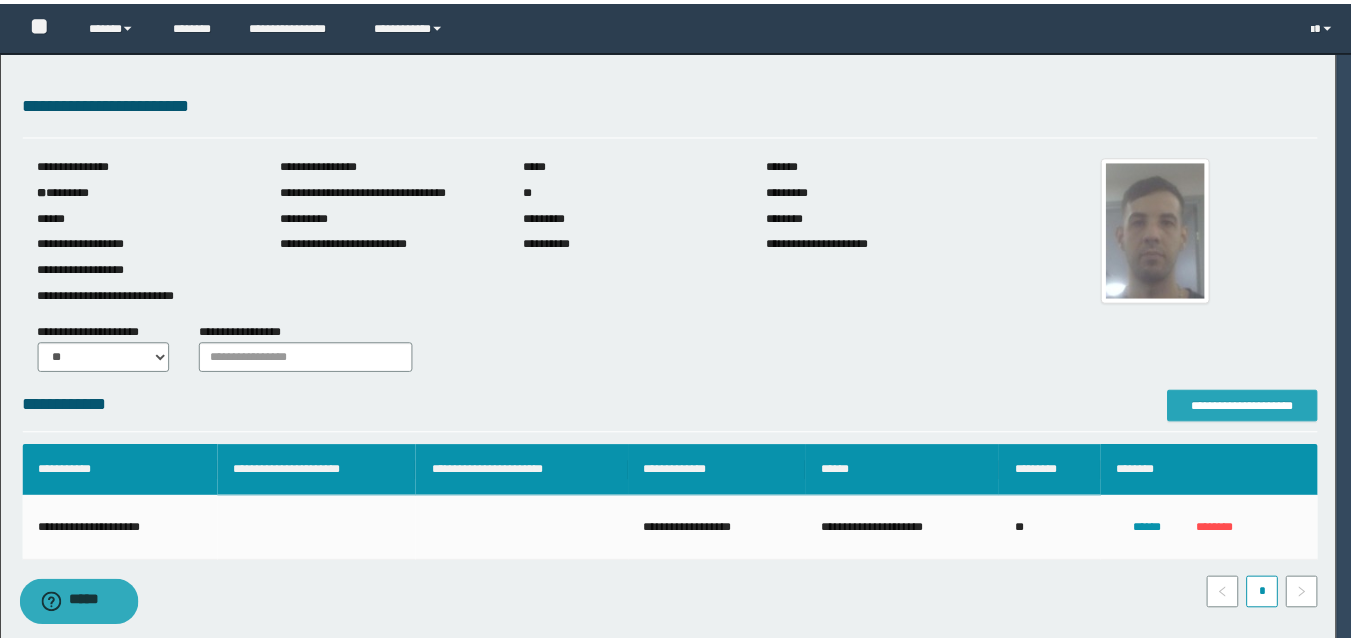 scroll, scrollTop: 0, scrollLeft: 0, axis: both 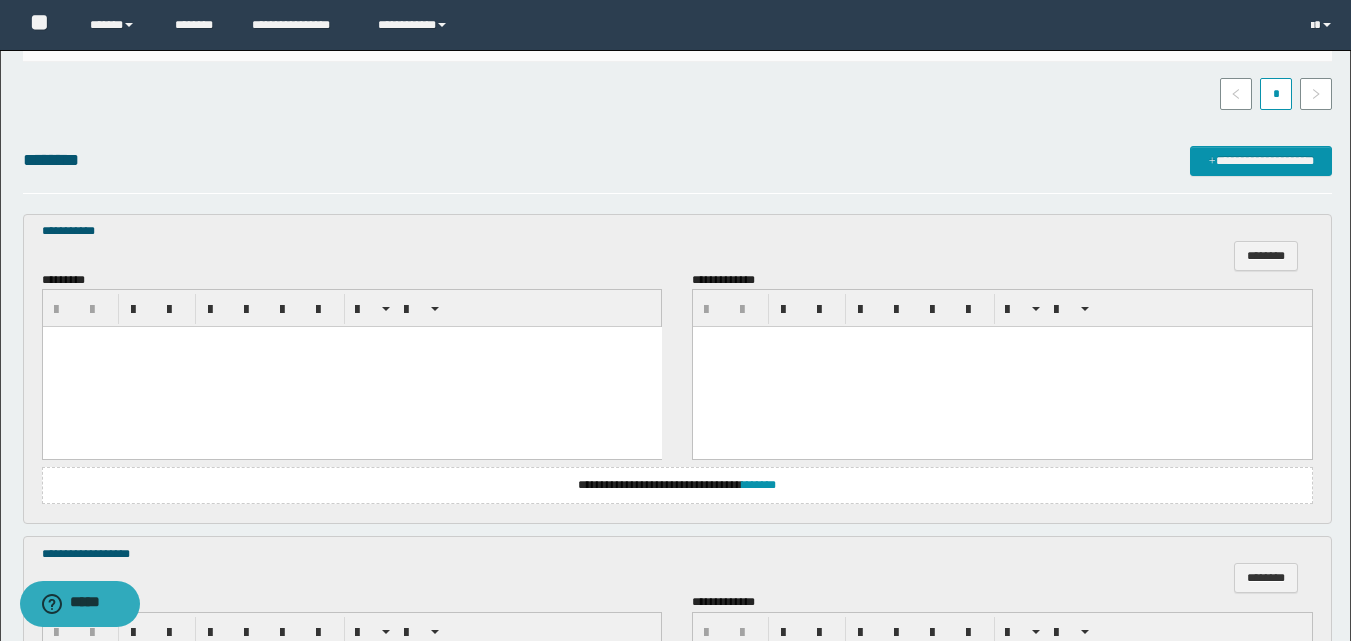 click at bounding box center [351, 367] 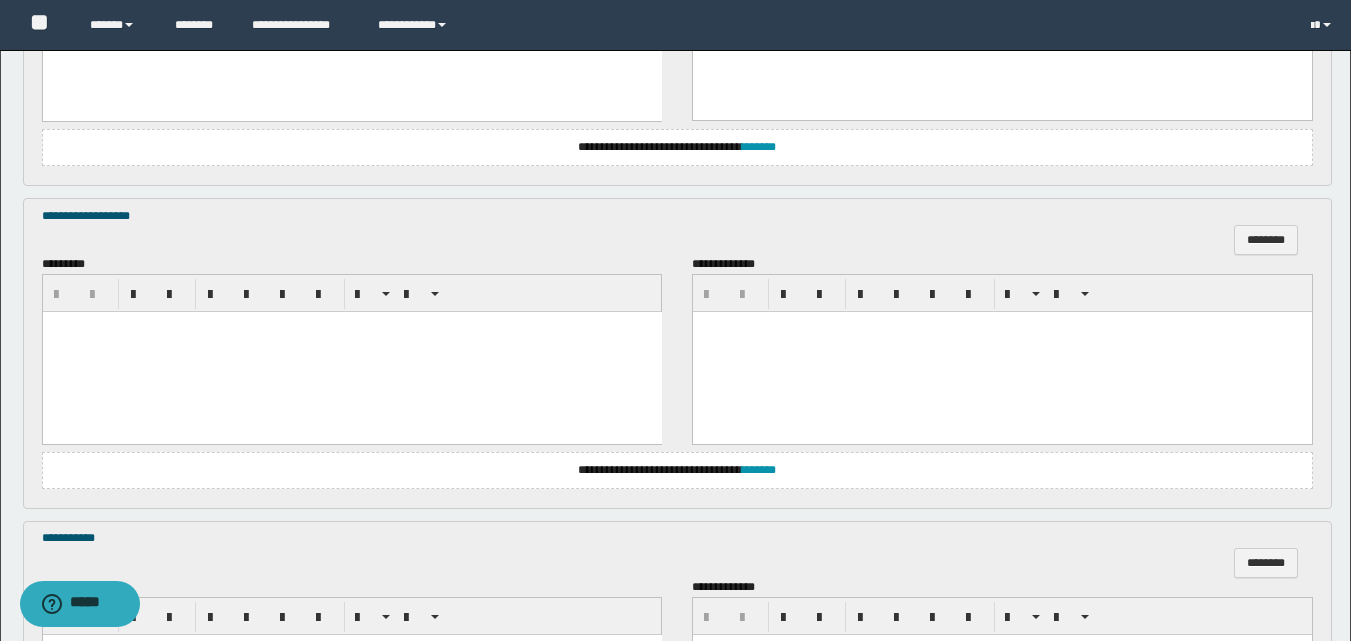 scroll, scrollTop: 900, scrollLeft: 0, axis: vertical 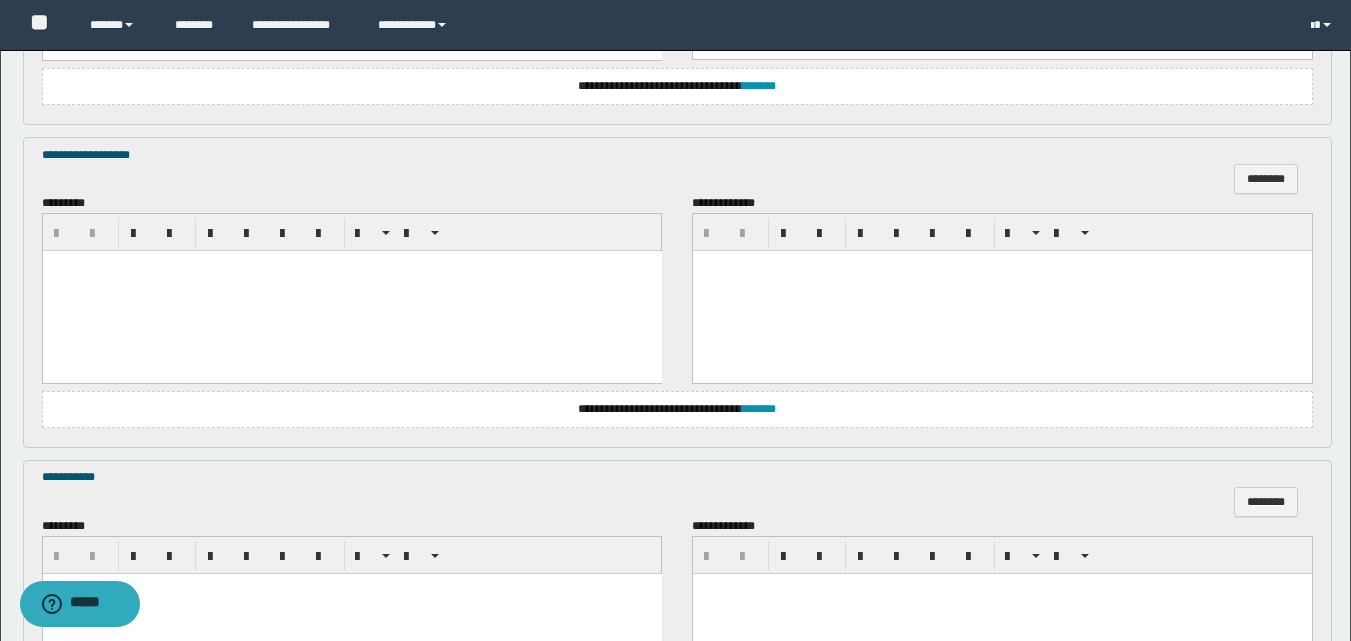 click at bounding box center [351, 291] 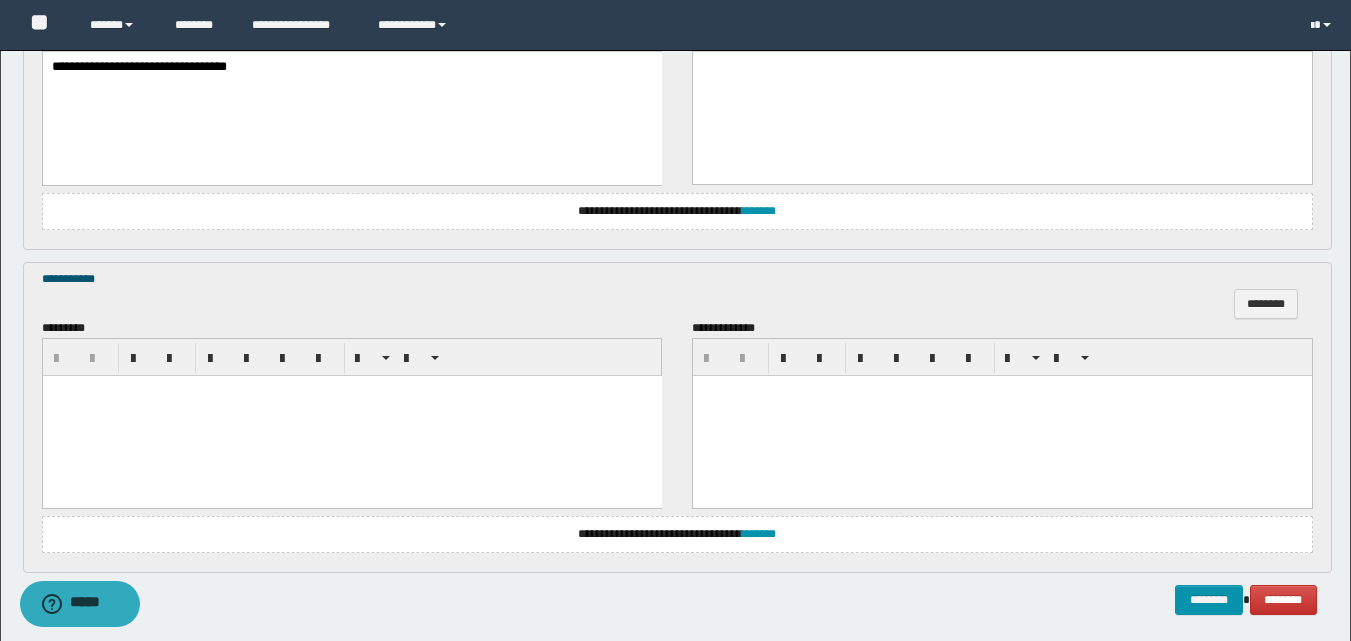 scroll, scrollTop: 1100, scrollLeft: 0, axis: vertical 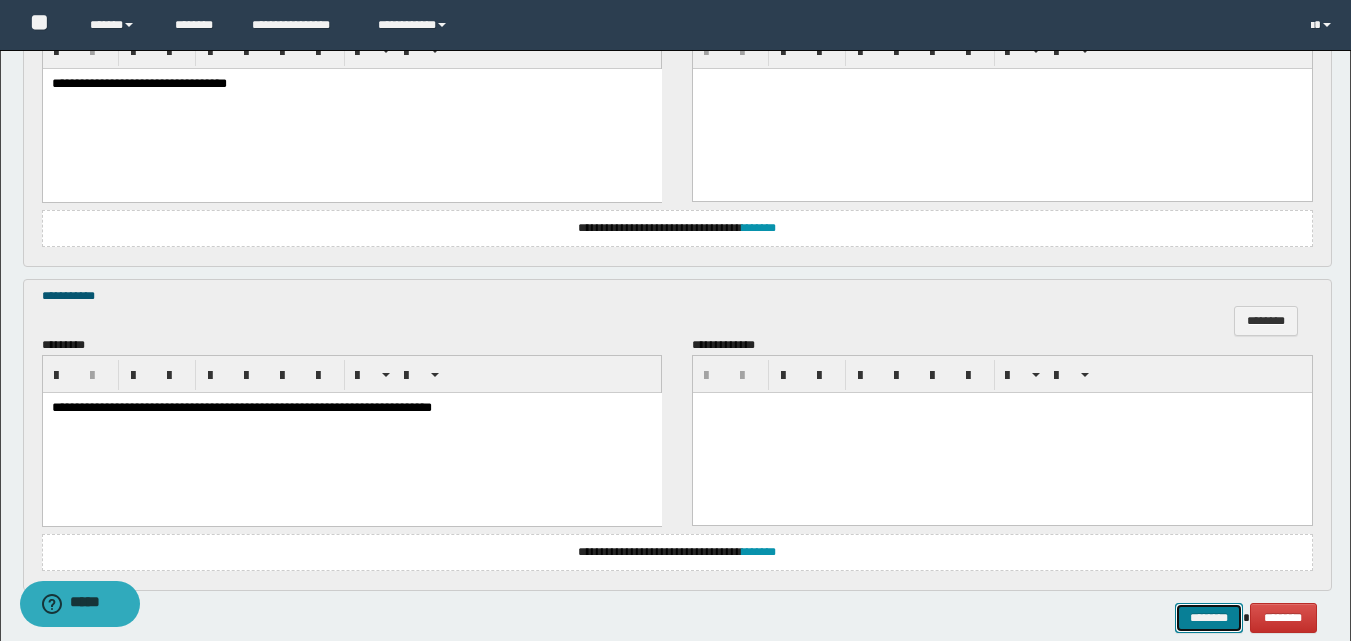 click on "********" at bounding box center (1209, 618) 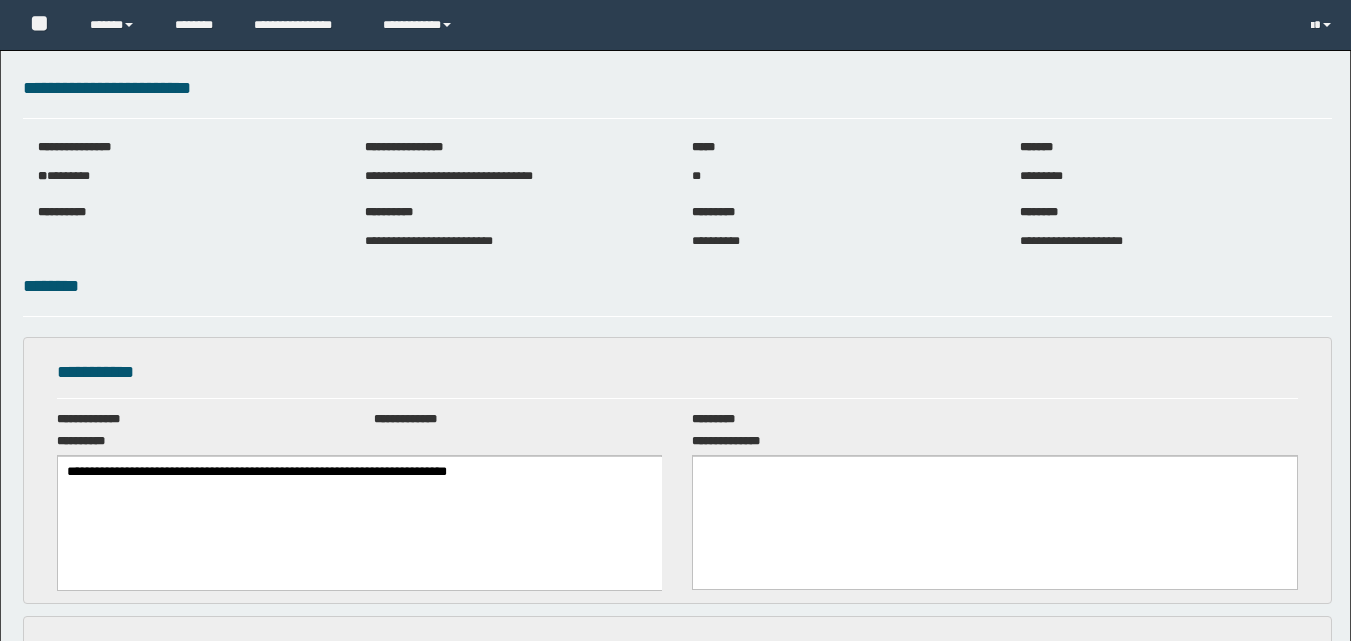 scroll, scrollTop: 0, scrollLeft: 0, axis: both 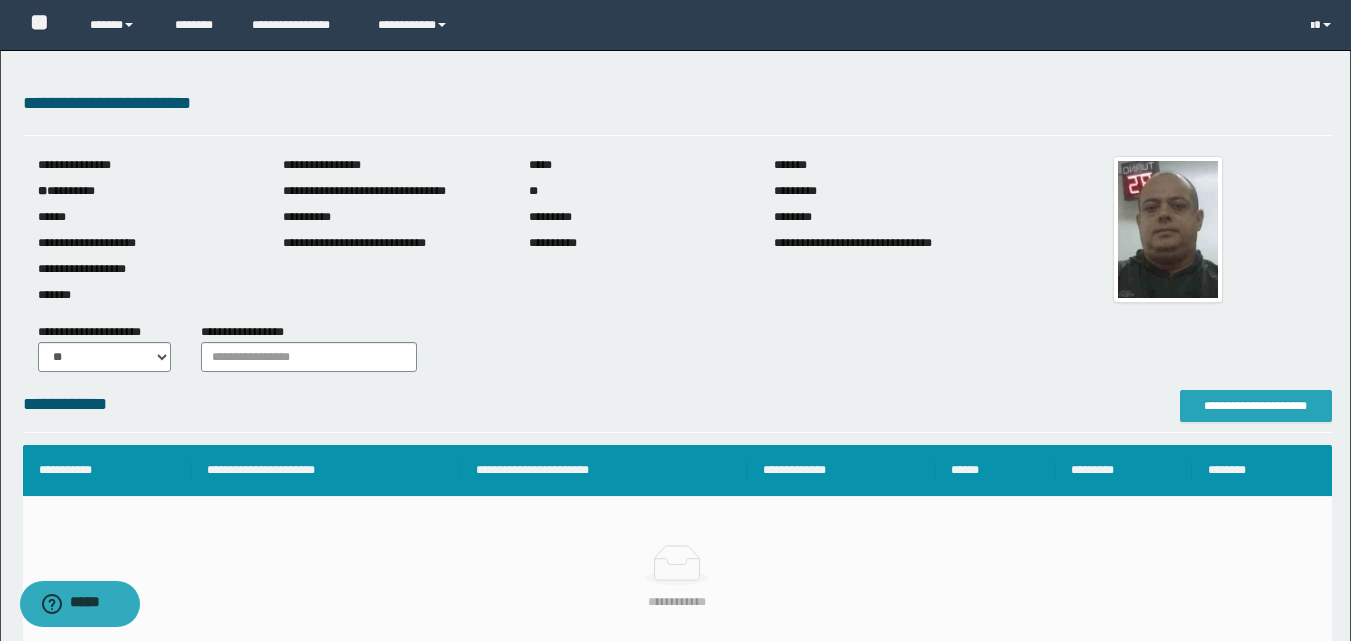 click on "**********" at bounding box center (1256, 406) 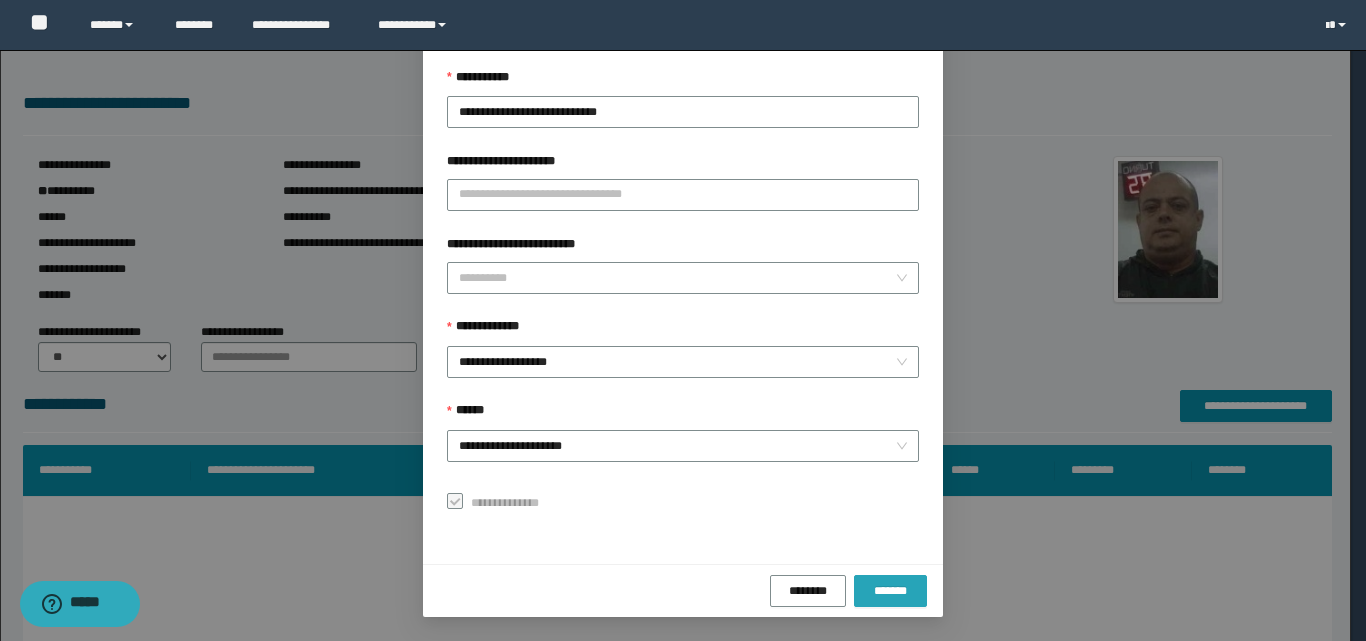 click on "*******" at bounding box center (890, 591) 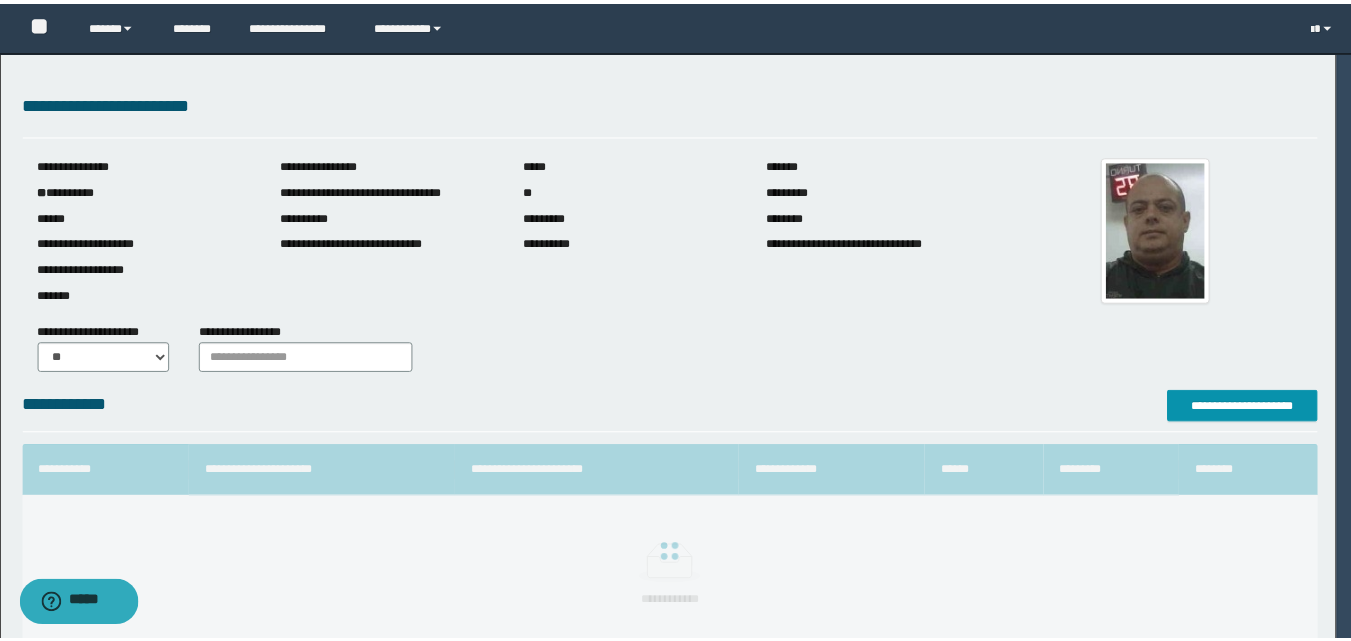 scroll, scrollTop: 64, scrollLeft: 0, axis: vertical 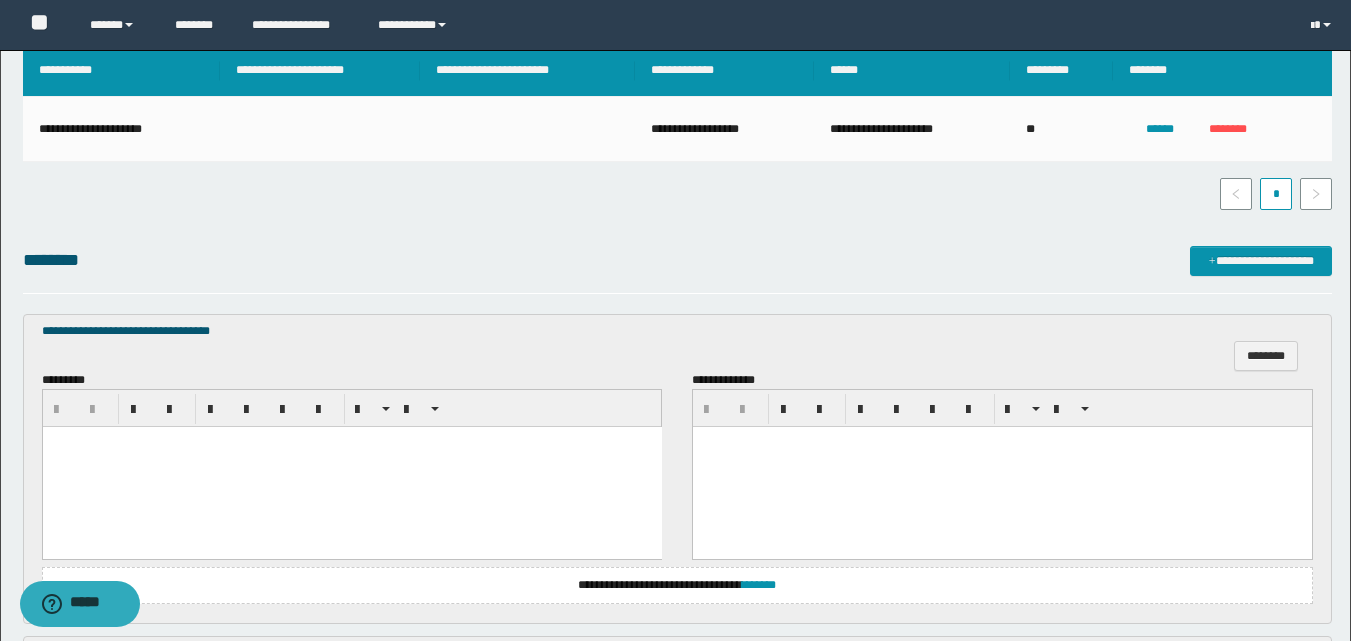 click at bounding box center (351, 467) 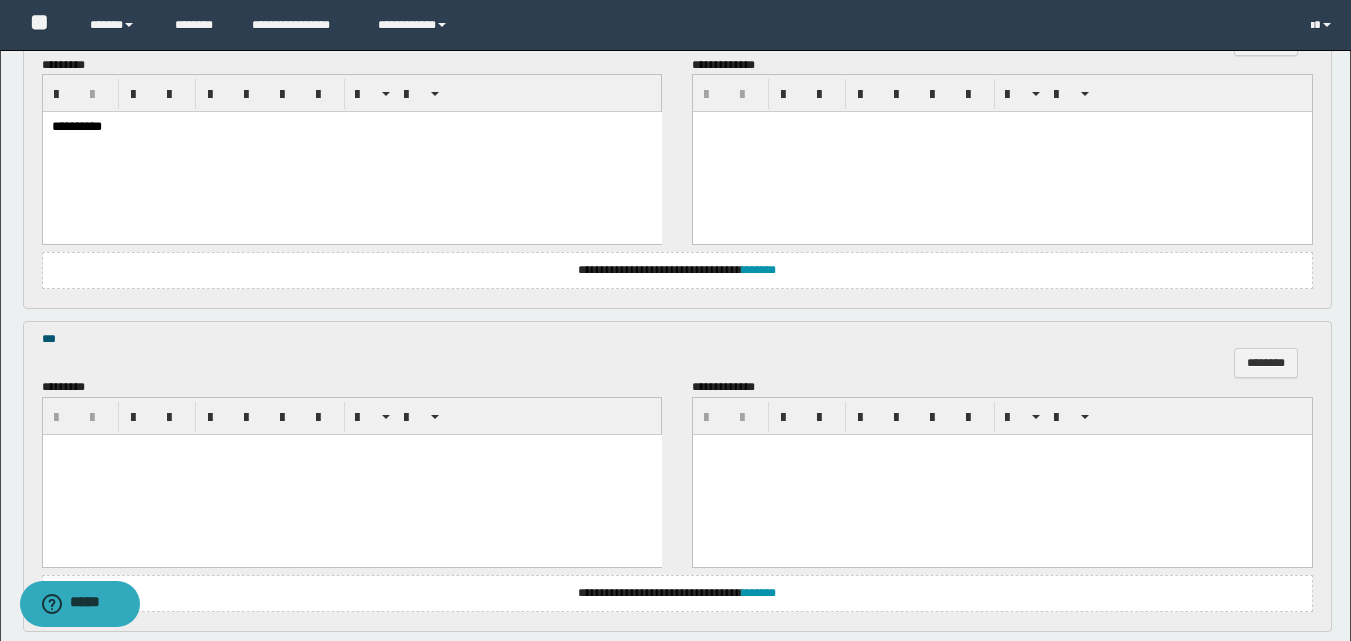 scroll, scrollTop: 800, scrollLeft: 0, axis: vertical 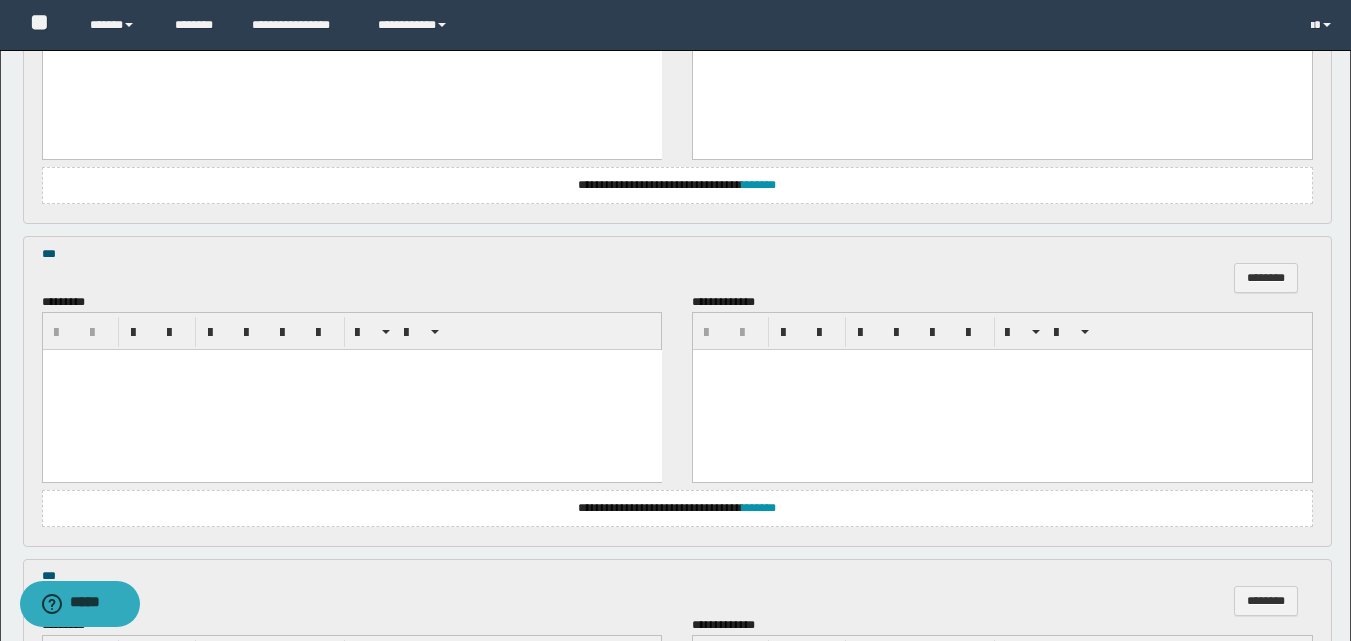 click at bounding box center [351, 390] 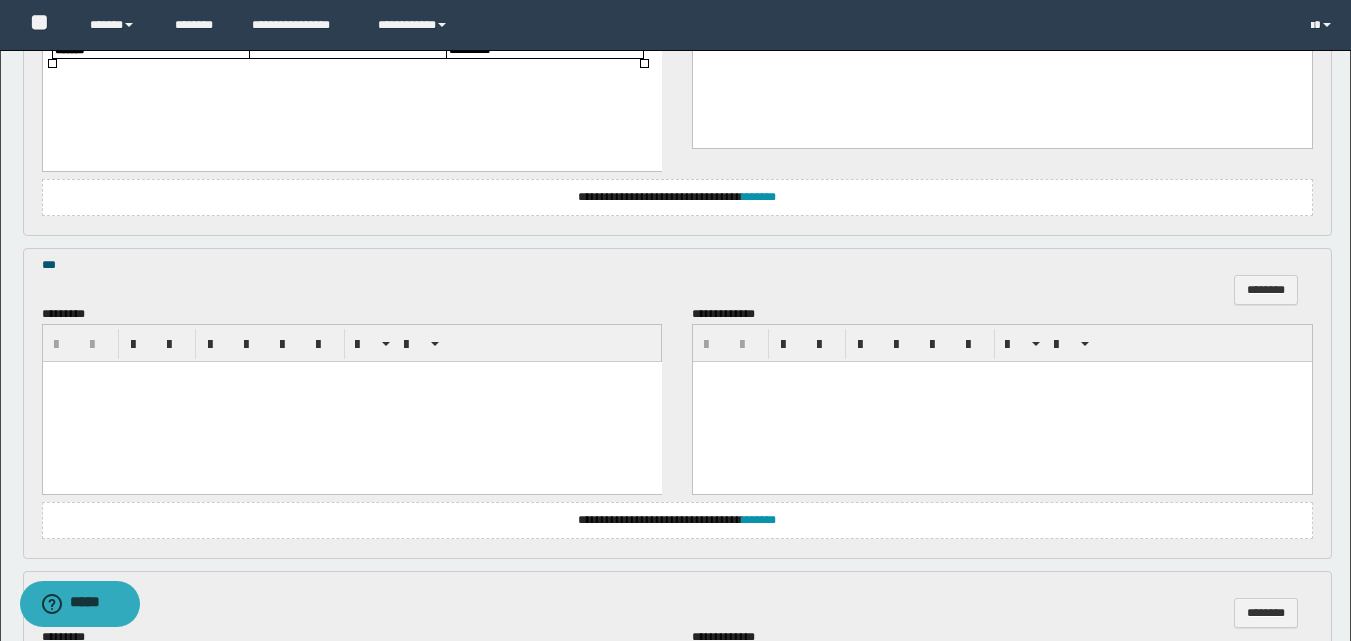 scroll, scrollTop: 1200, scrollLeft: 0, axis: vertical 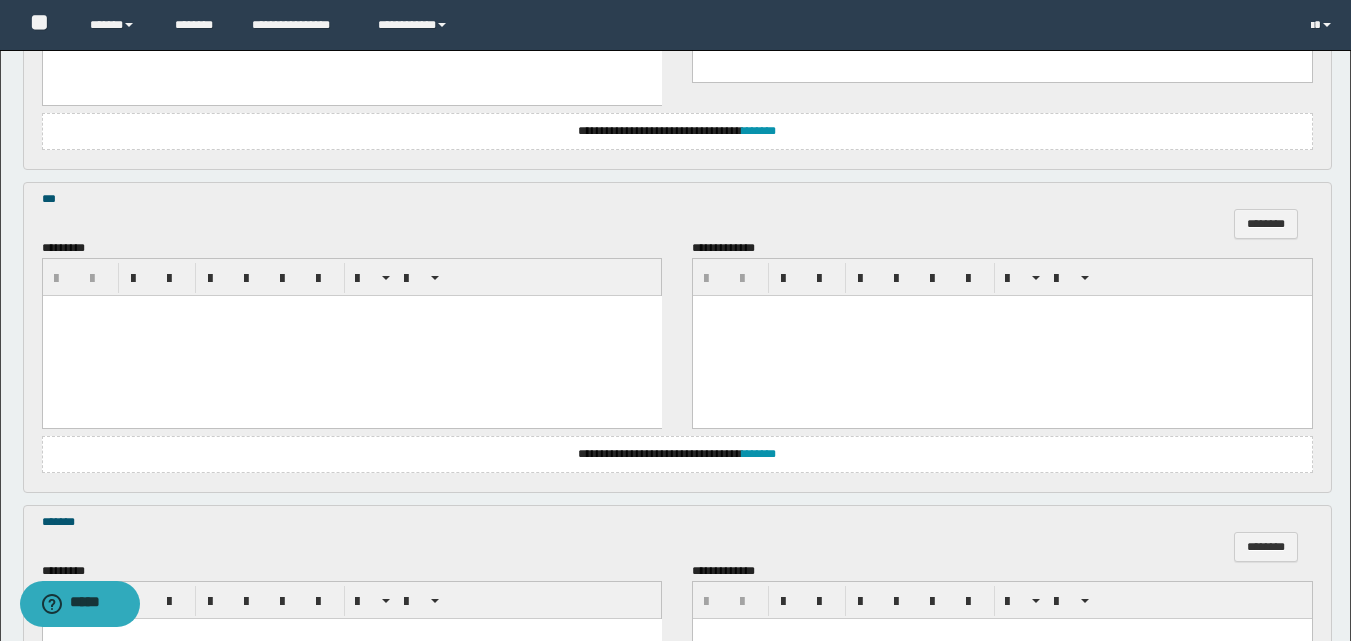 click at bounding box center (351, 335) 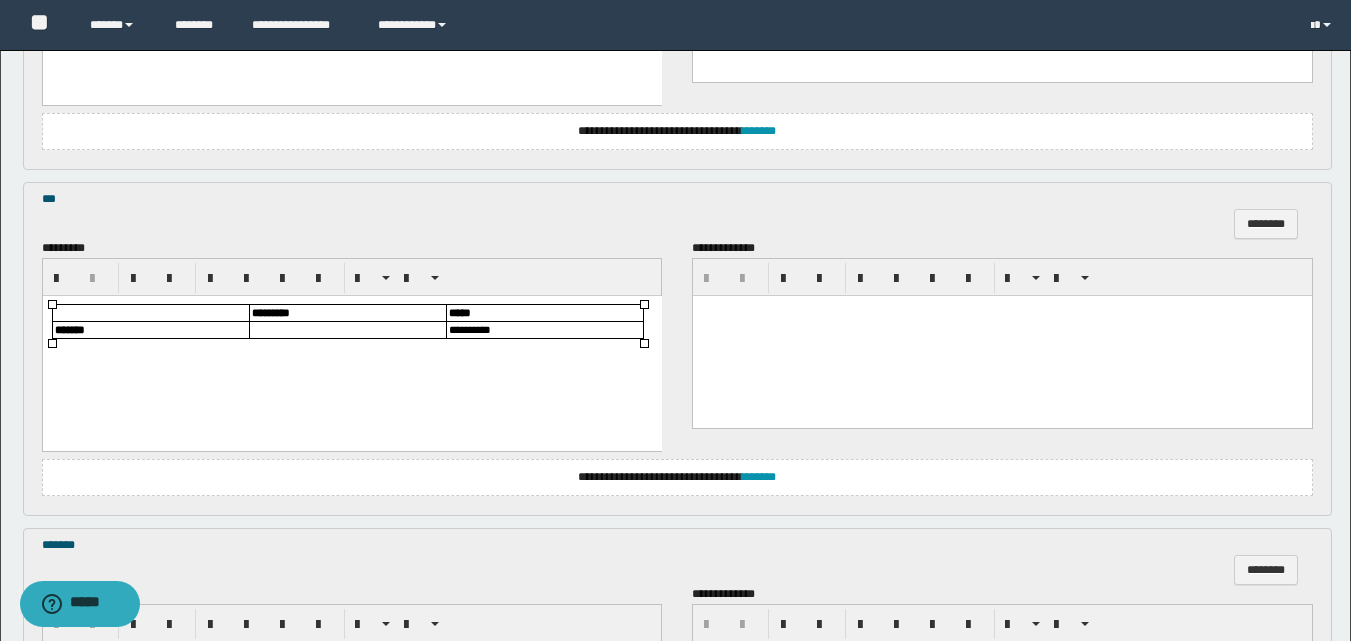 click at bounding box center (347, 329) 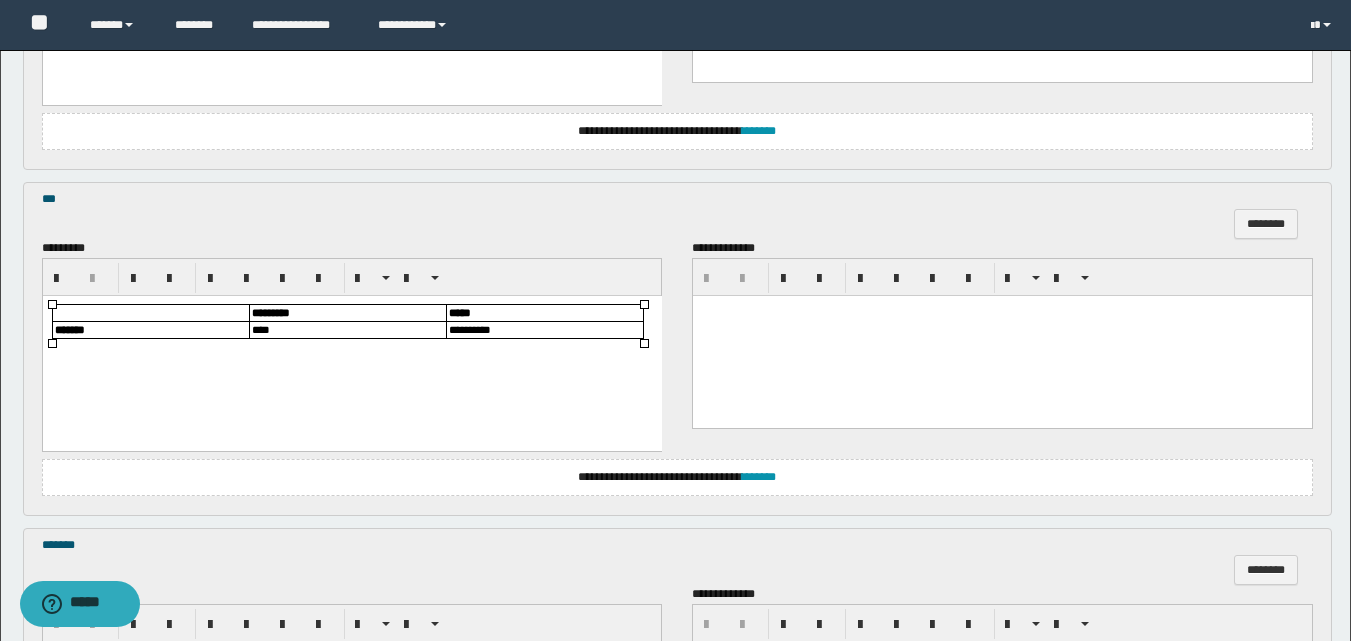 scroll, scrollTop: 900, scrollLeft: 0, axis: vertical 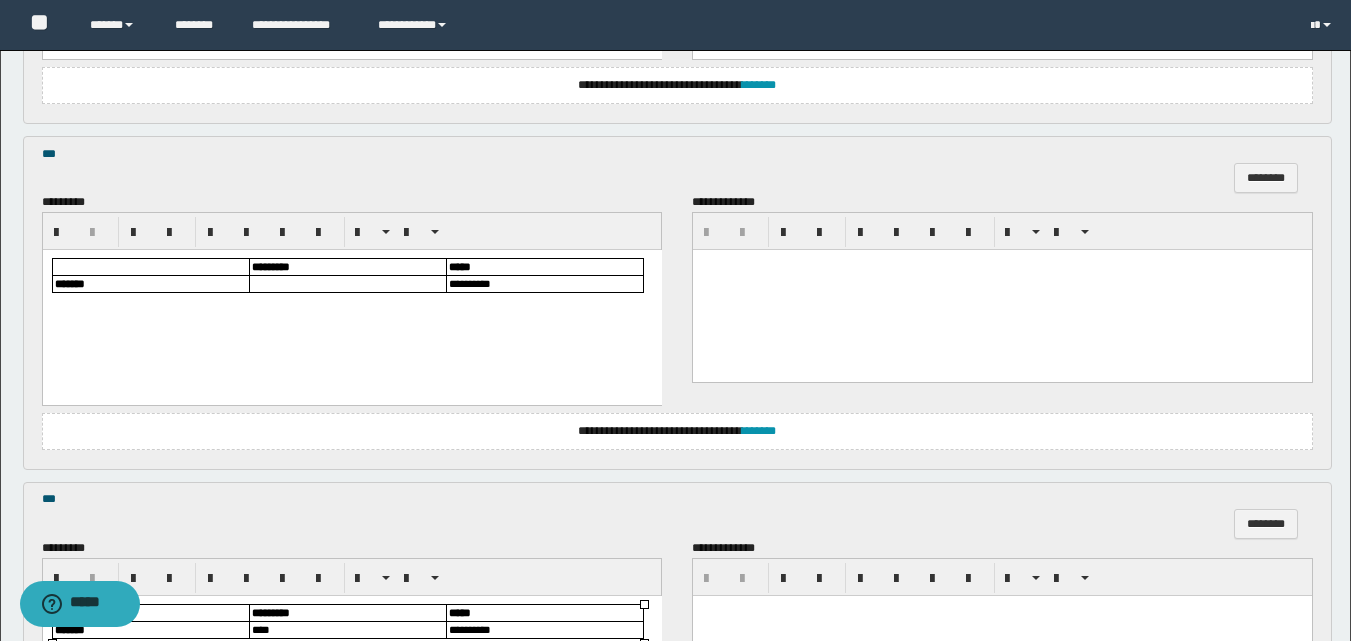 click at bounding box center [347, 284] 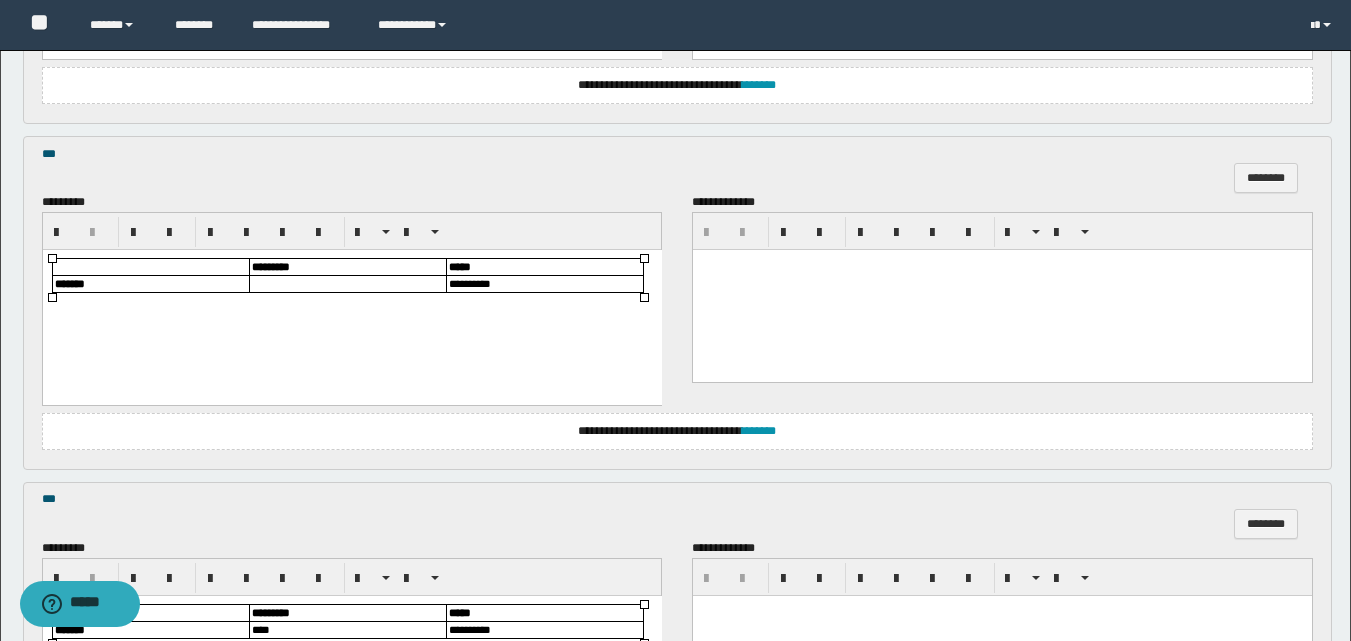 type 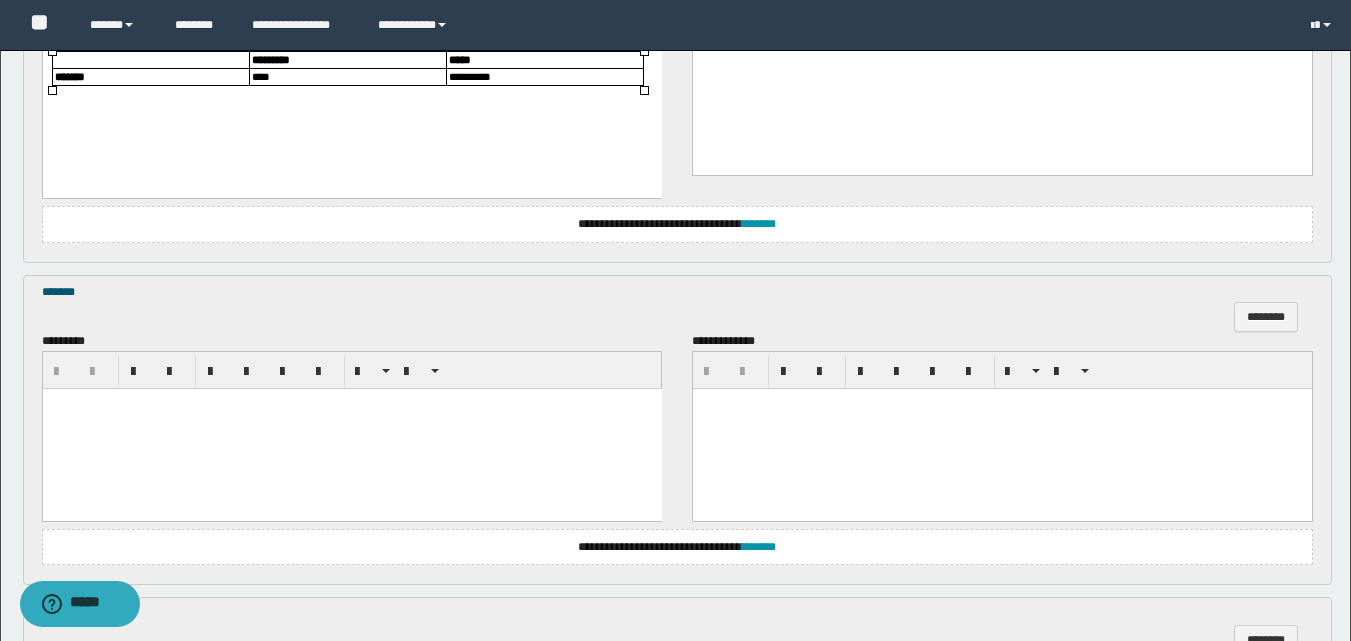 scroll, scrollTop: 1500, scrollLeft: 0, axis: vertical 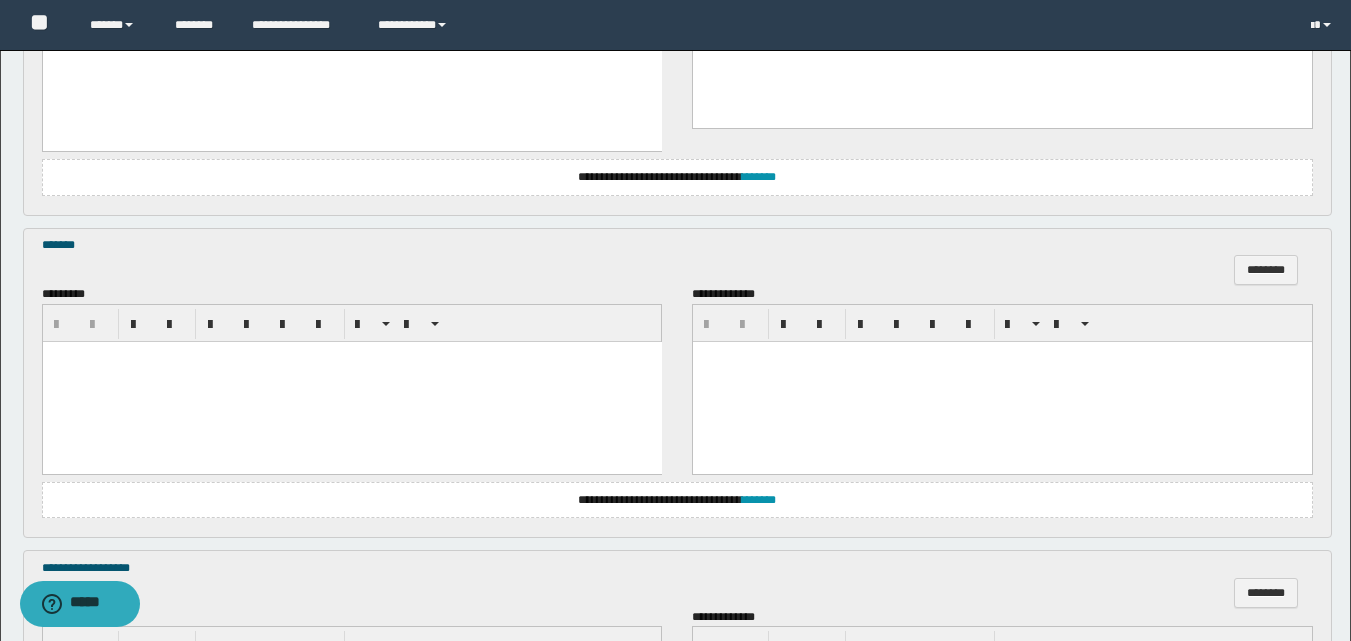 click at bounding box center [351, 381] 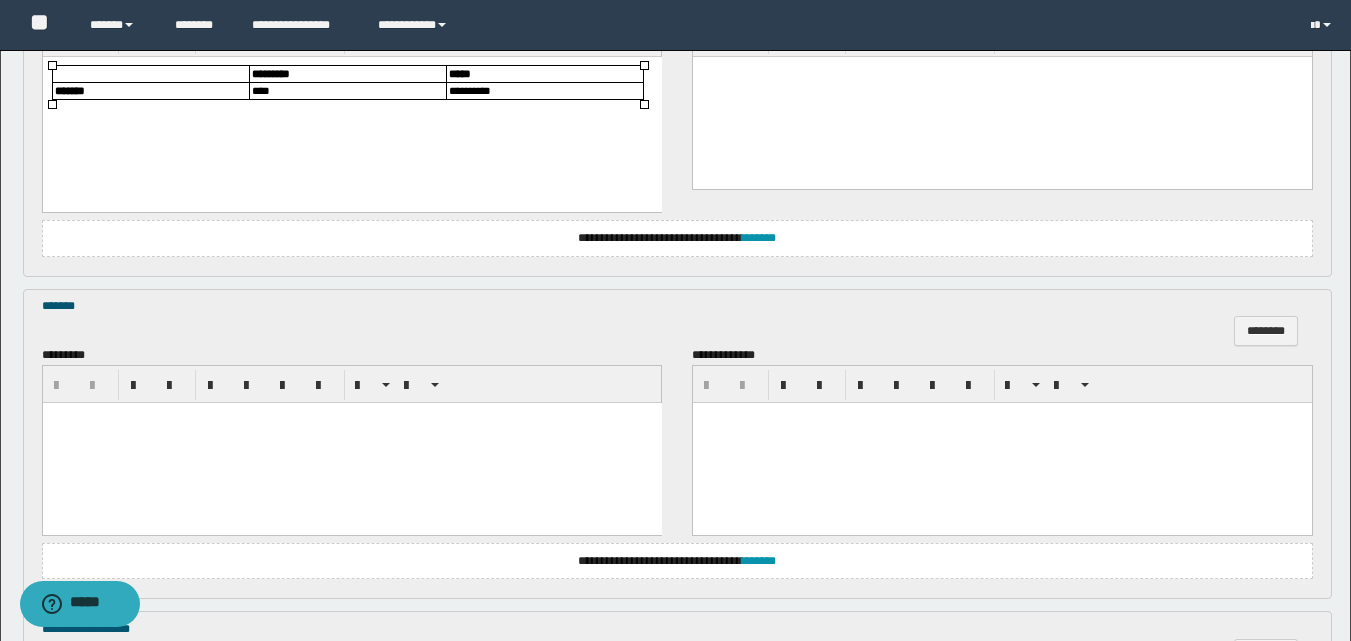 scroll, scrollTop: 1500, scrollLeft: 0, axis: vertical 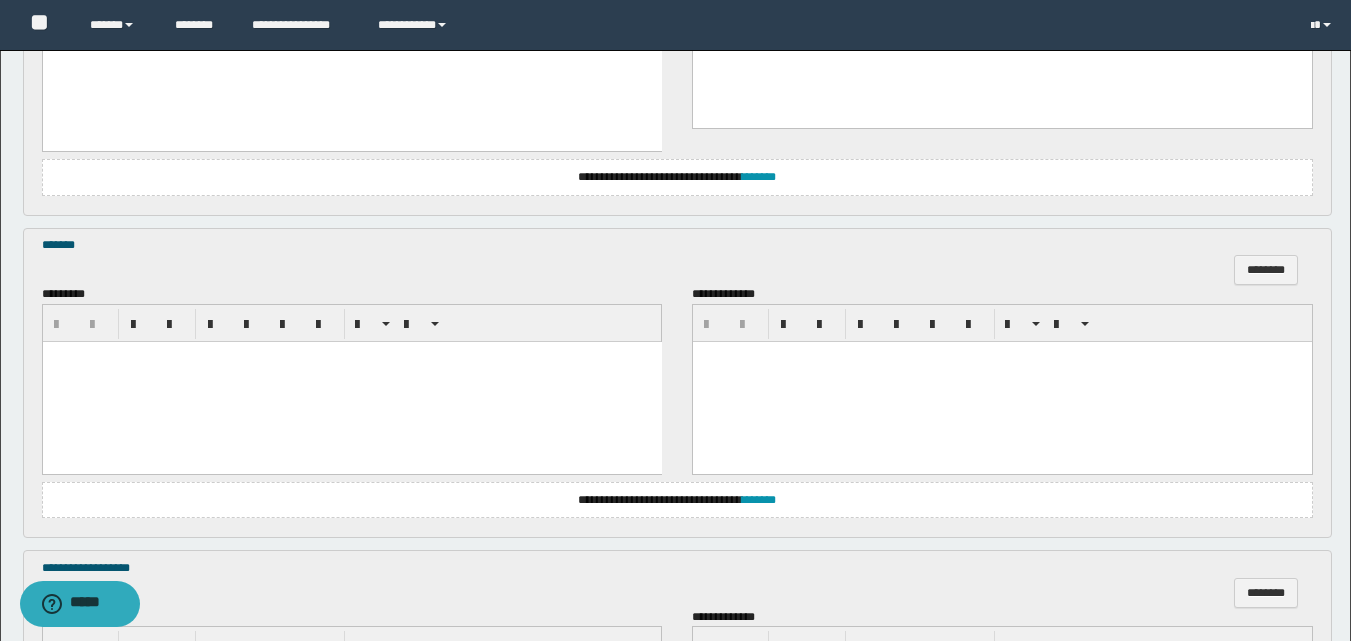 type 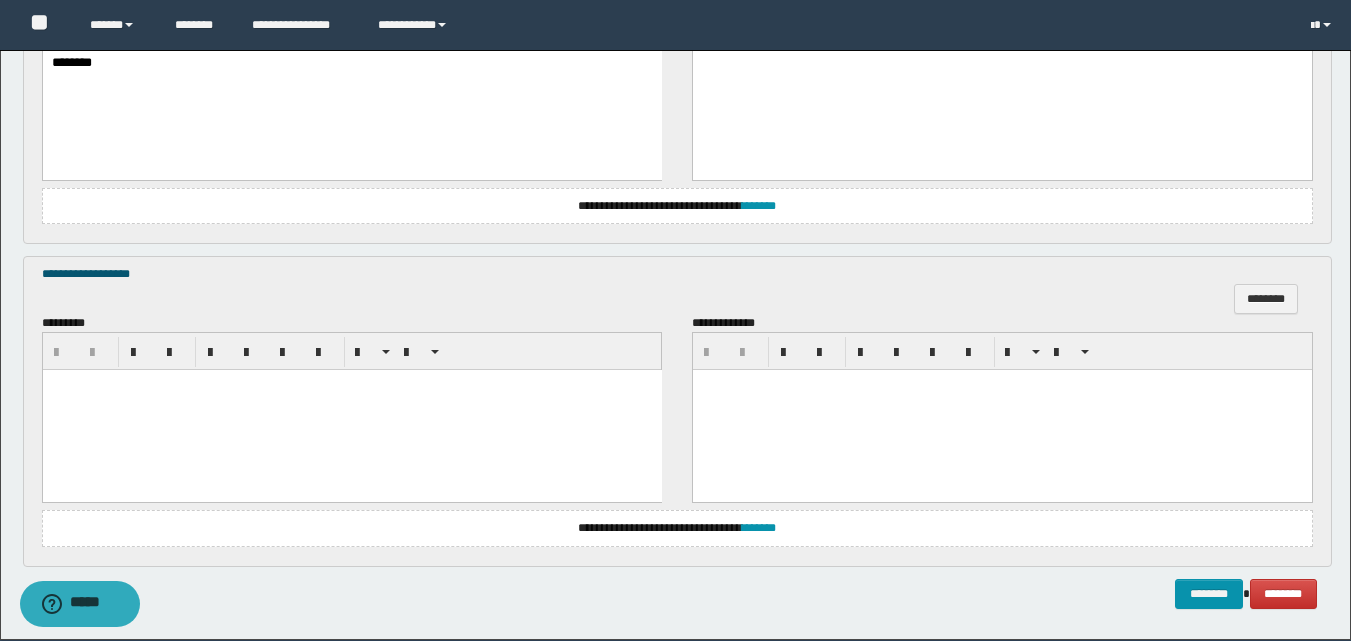 scroll, scrollTop: 1871, scrollLeft: 0, axis: vertical 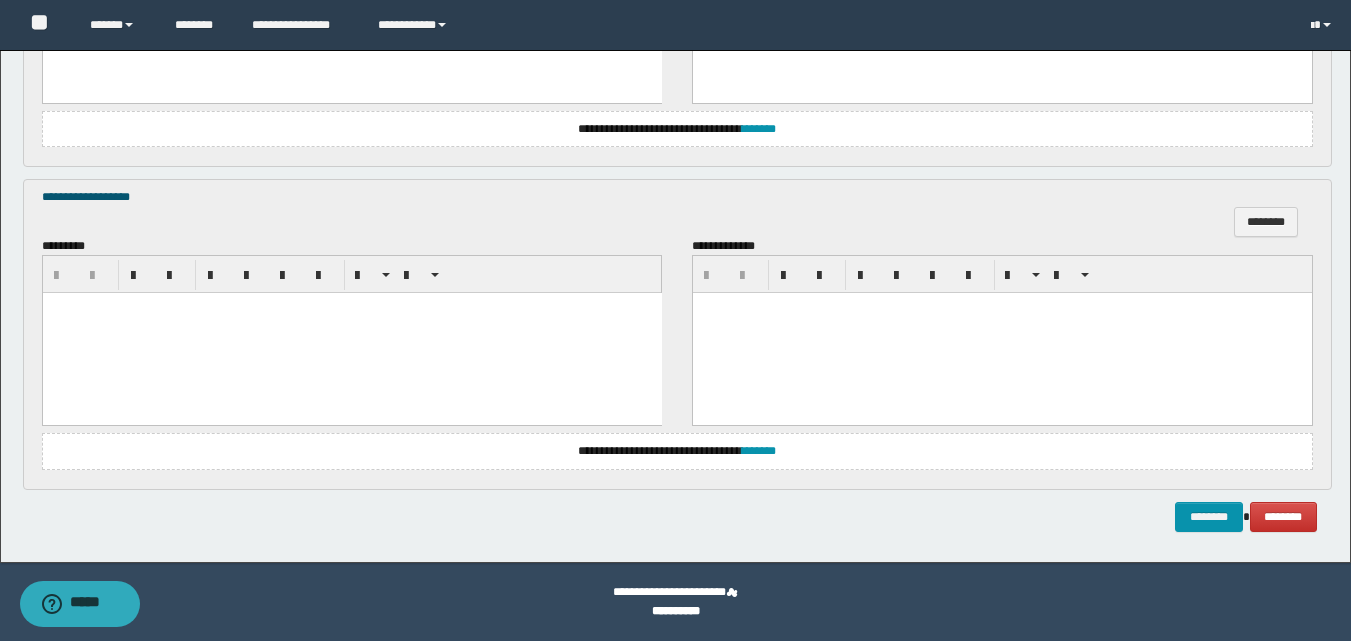 click at bounding box center [351, 333] 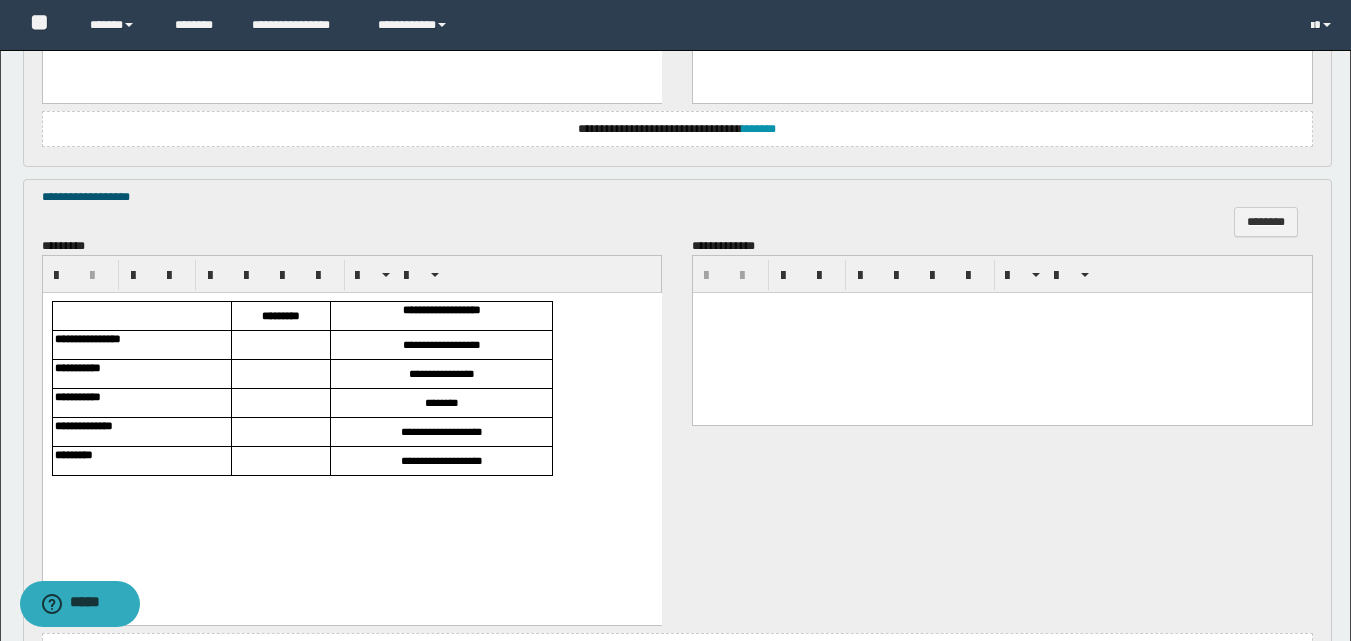 click at bounding box center (280, 345) 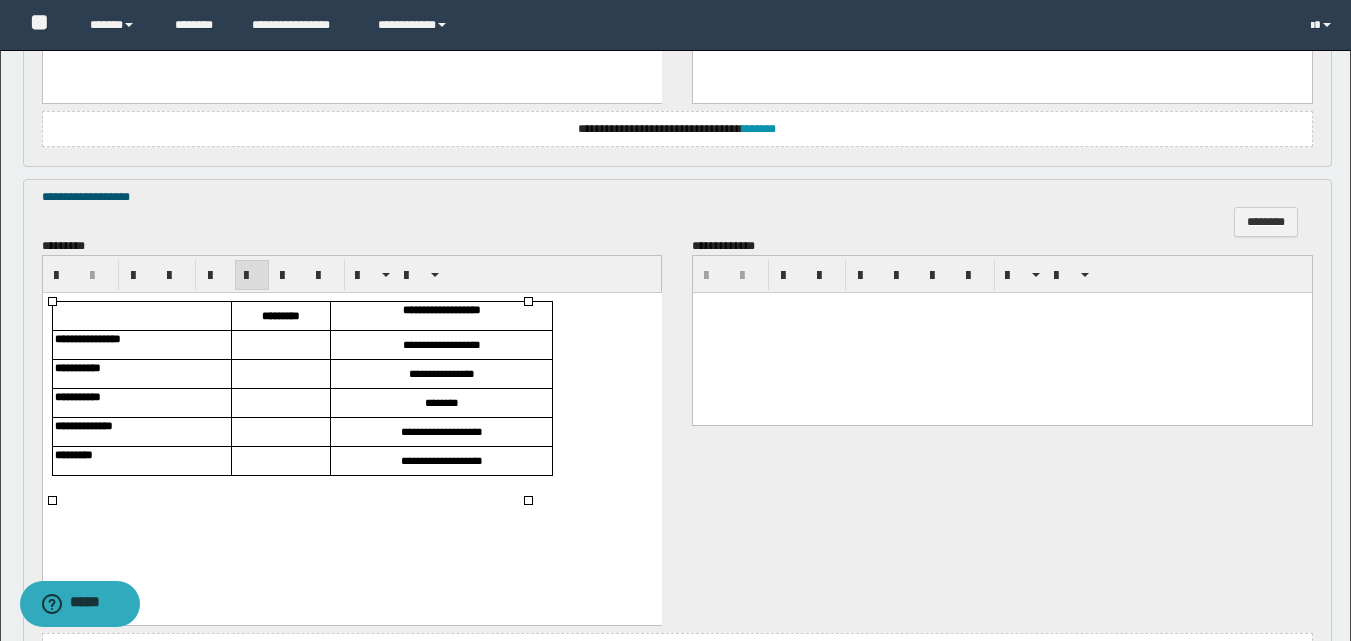 type 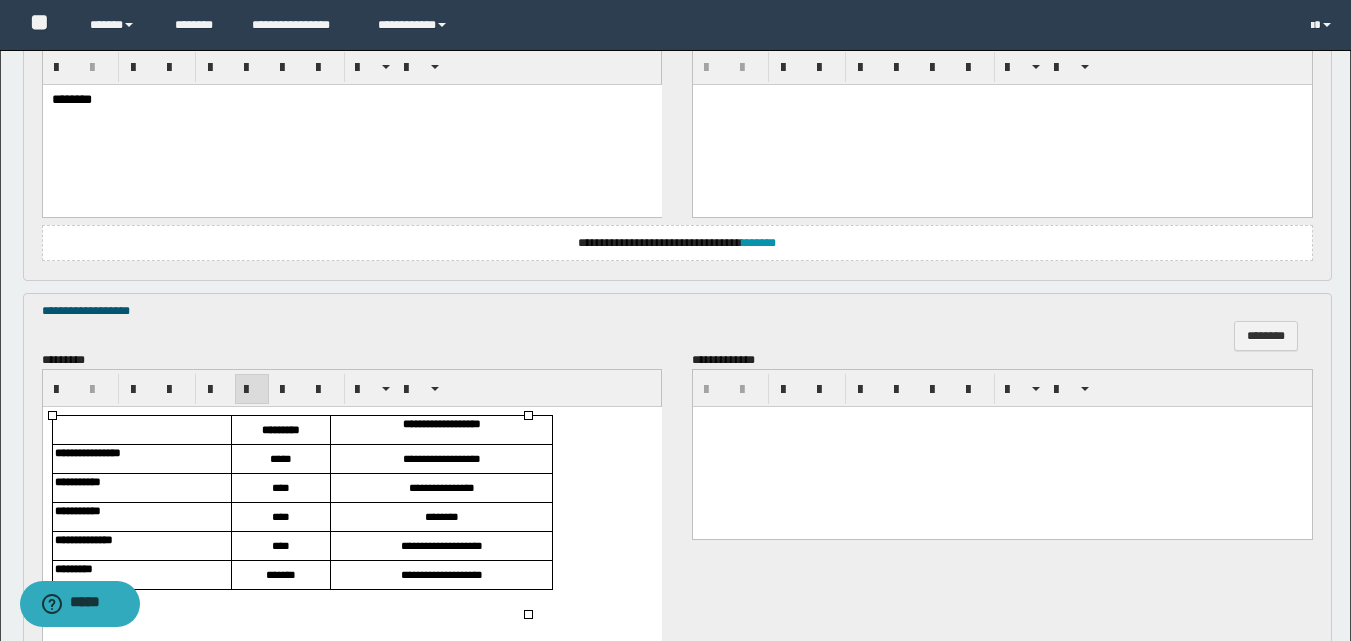scroll, scrollTop: 2071, scrollLeft: 0, axis: vertical 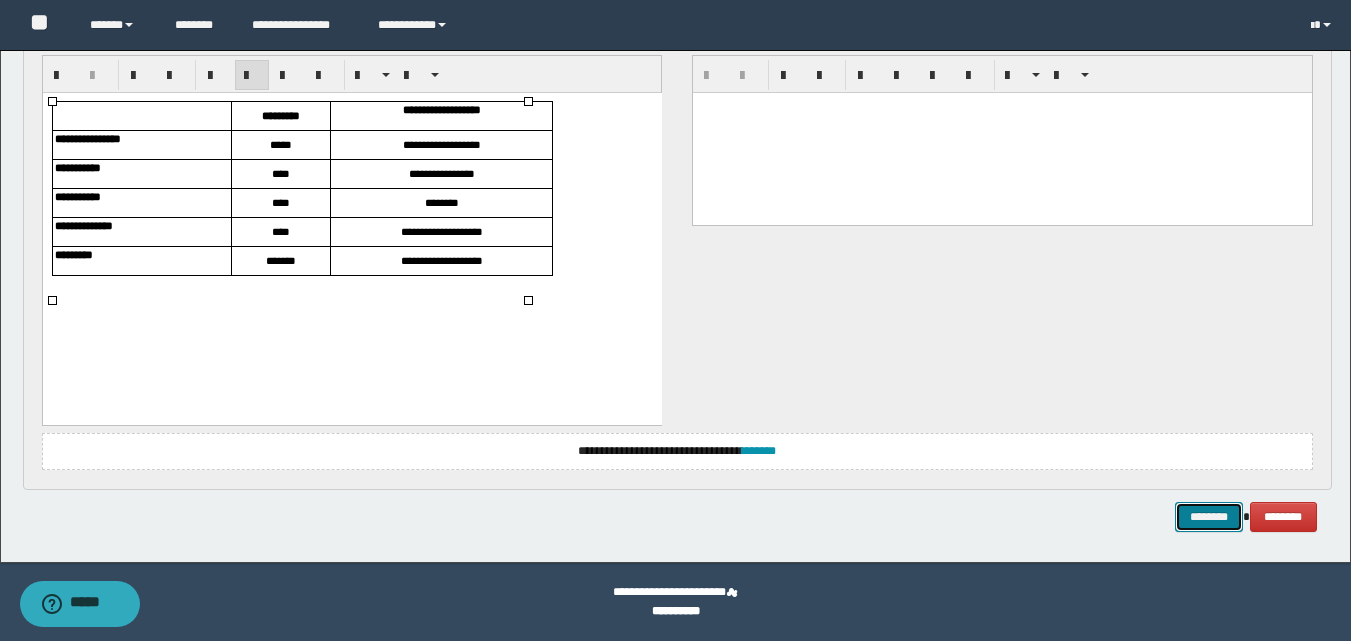 click on "********" at bounding box center (1209, 517) 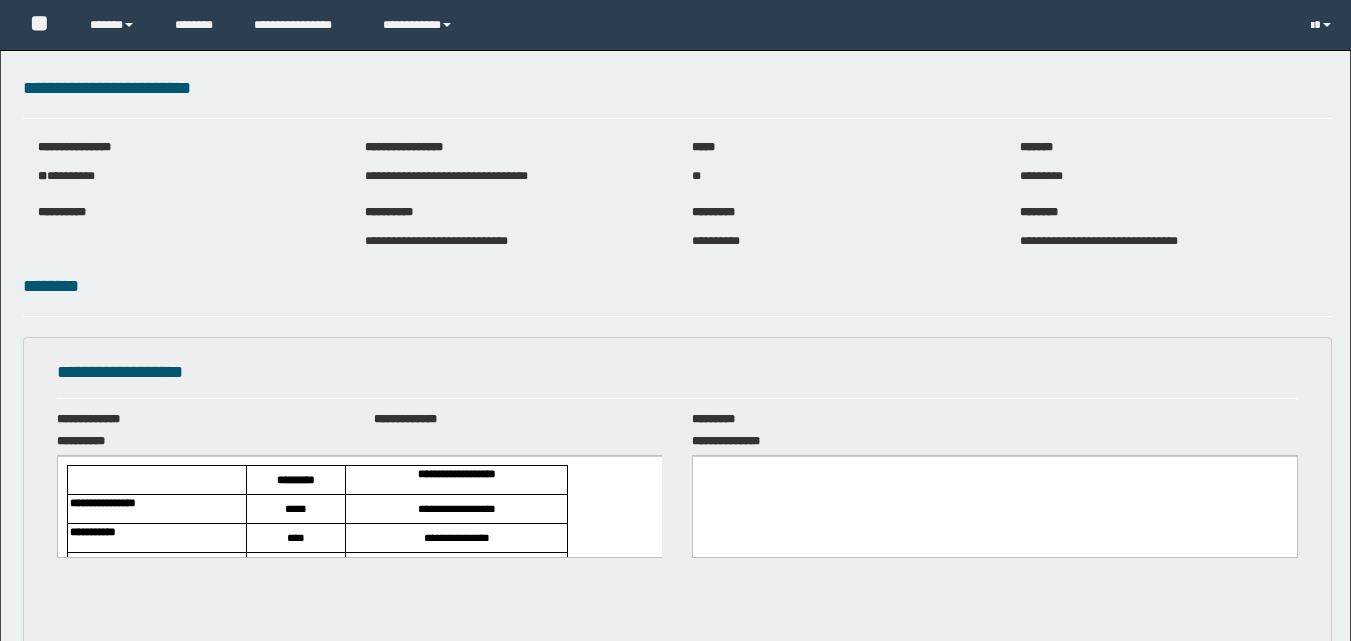 scroll, scrollTop: 0, scrollLeft: 0, axis: both 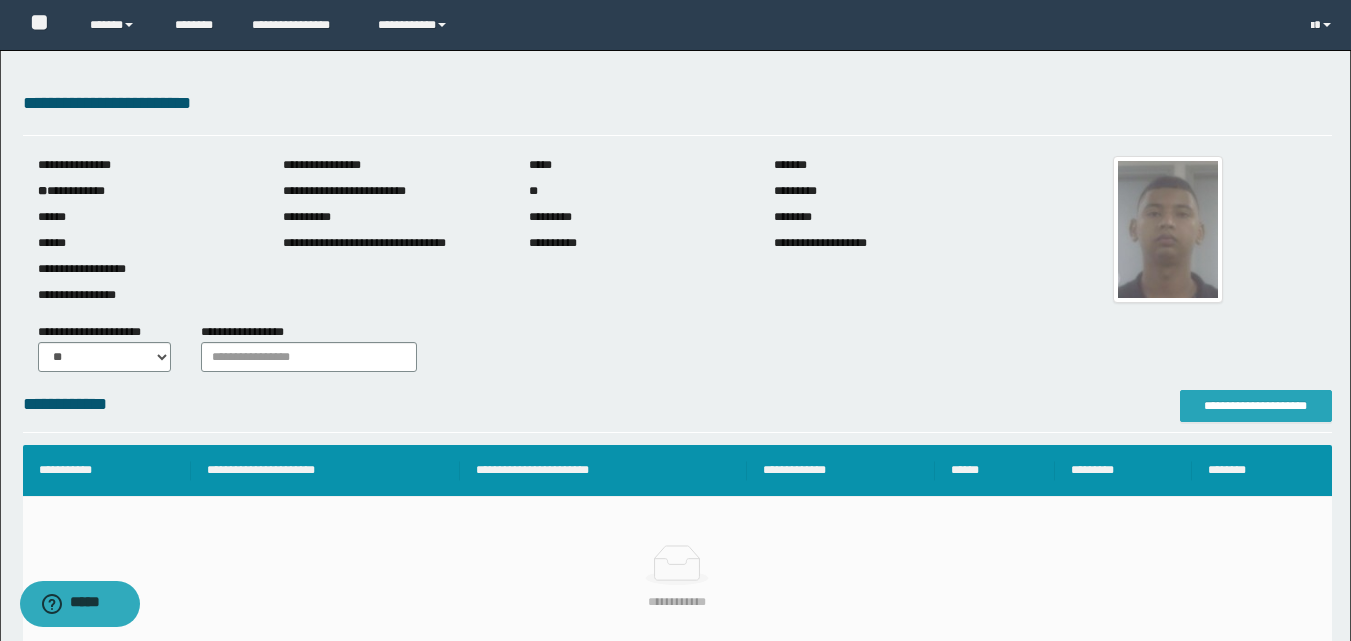 click on "**********" at bounding box center (1256, 406) 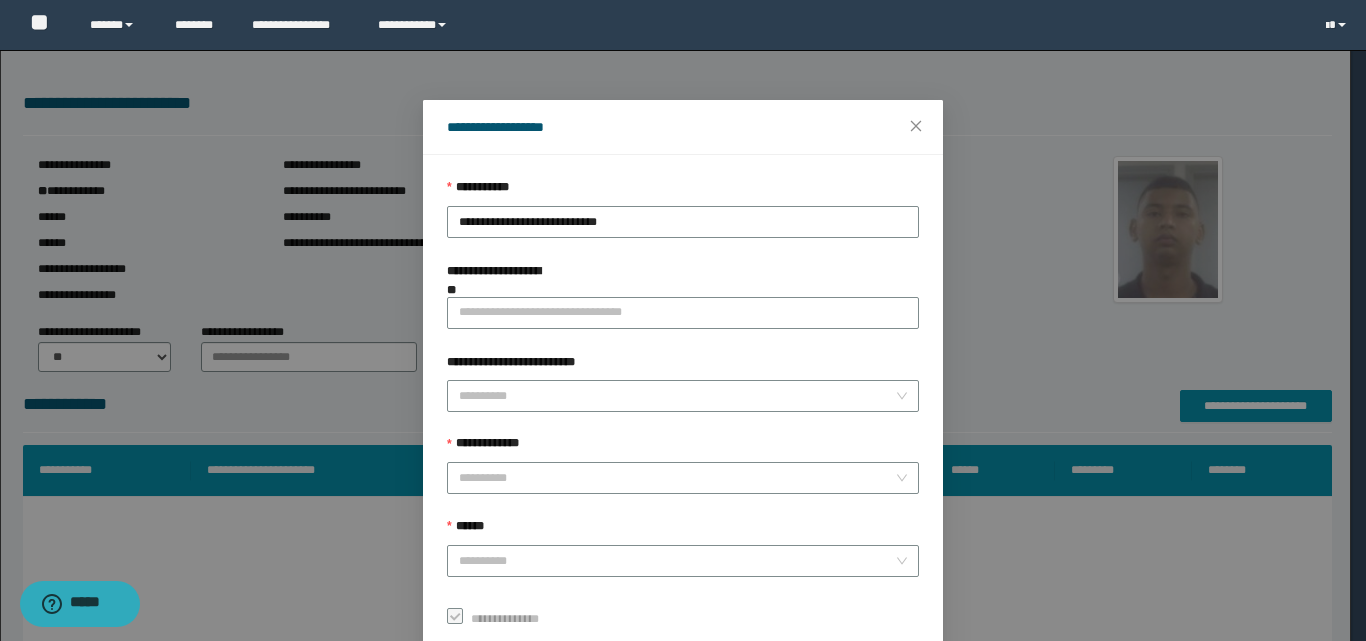 scroll, scrollTop: 111, scrollLeft: 0, axis: vertical 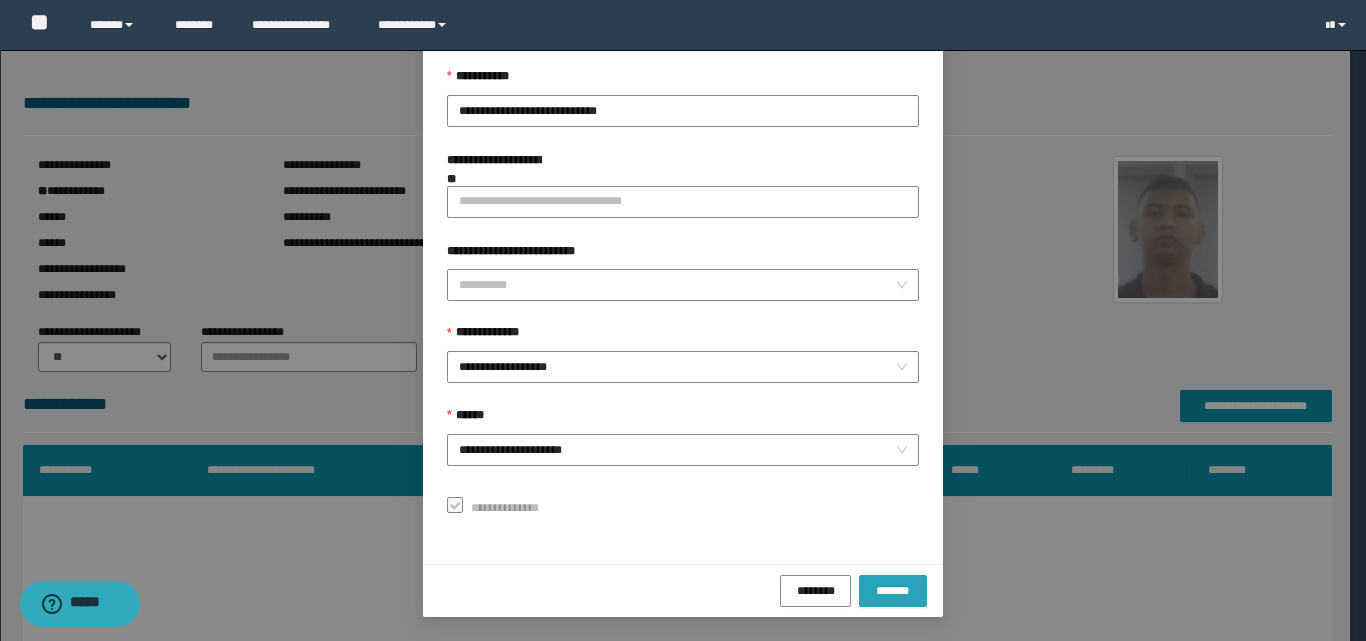click on "*******" at bounding box center [893, 591] 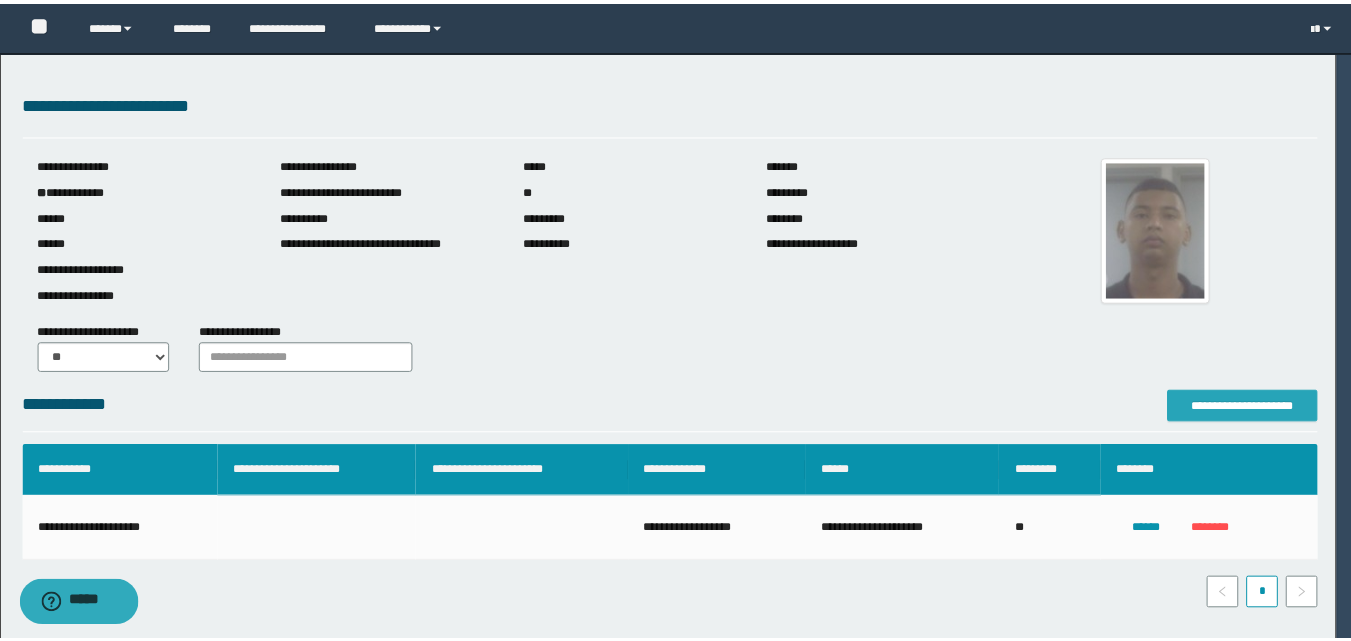 scroll, scrollTop: 0, scrollLeft: 0, axis: both 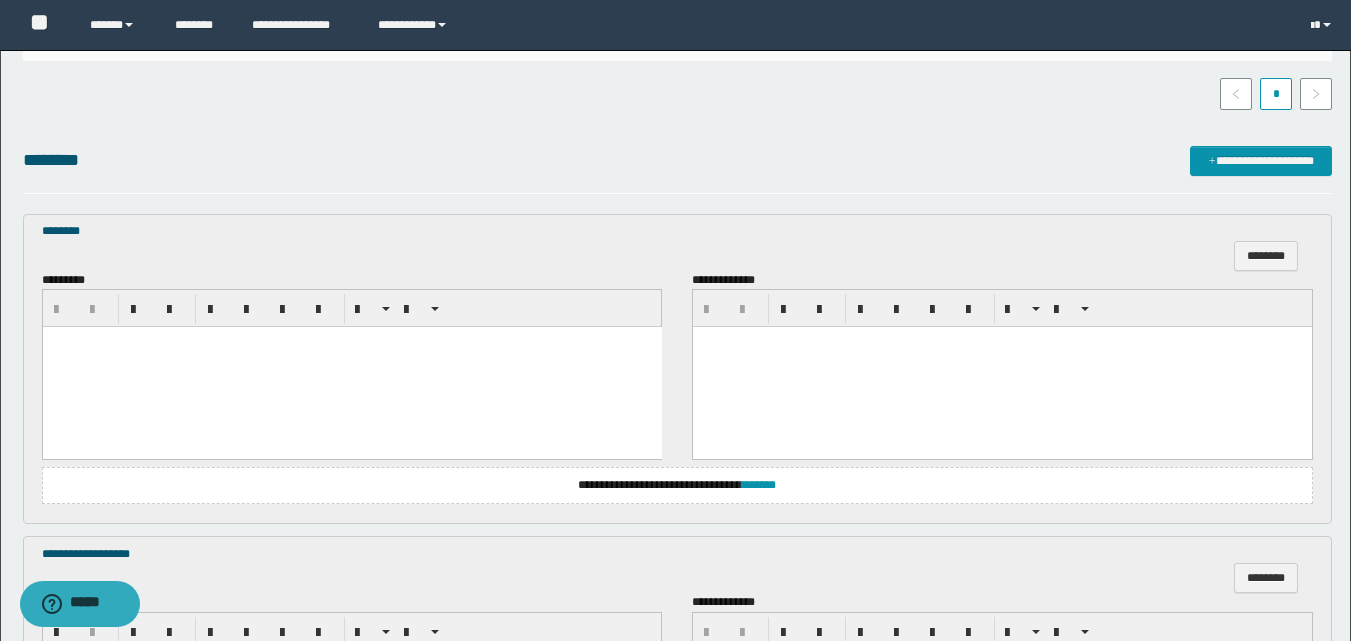 click at bounding box center (351, 367) 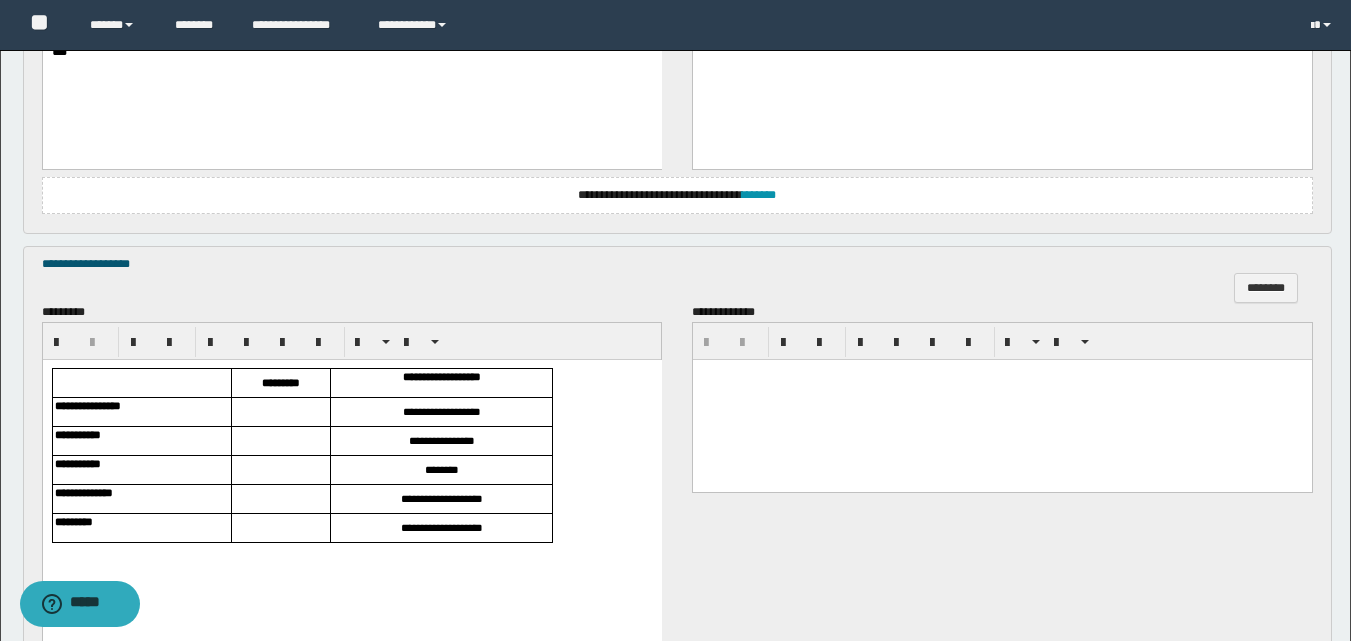 scroll, scrollTop: 800, scrollLeft: 0, axis: vertical 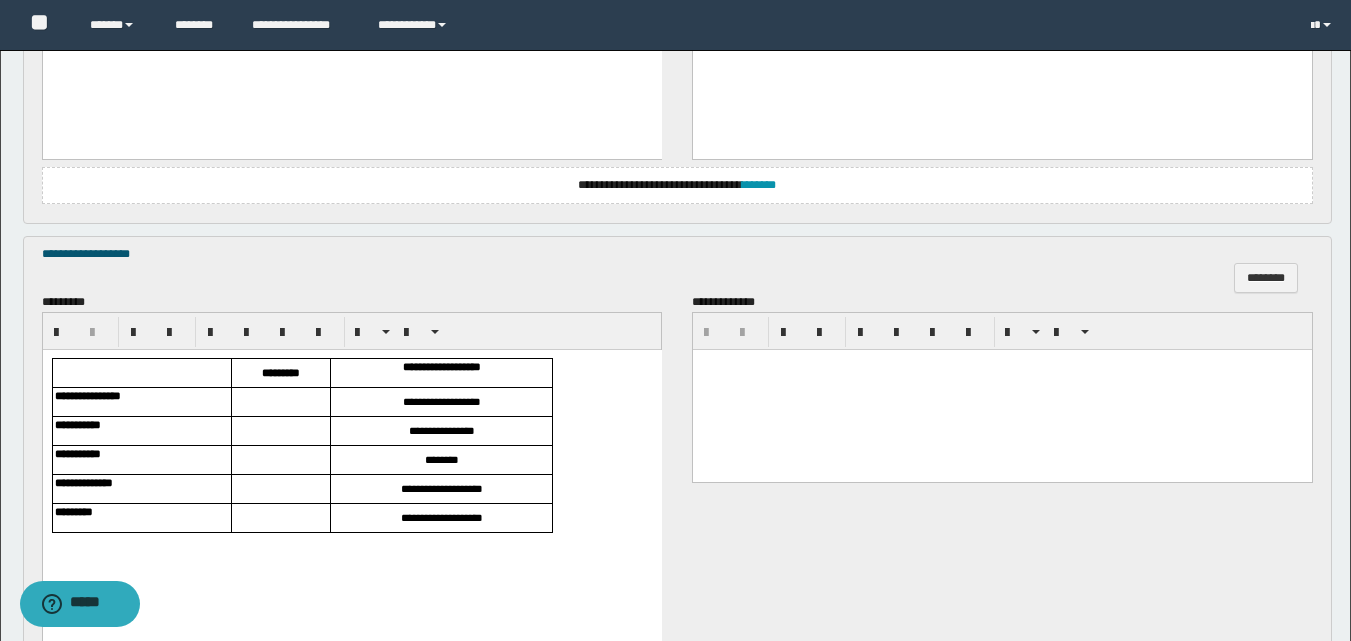 click at bounding box center (280, 402) 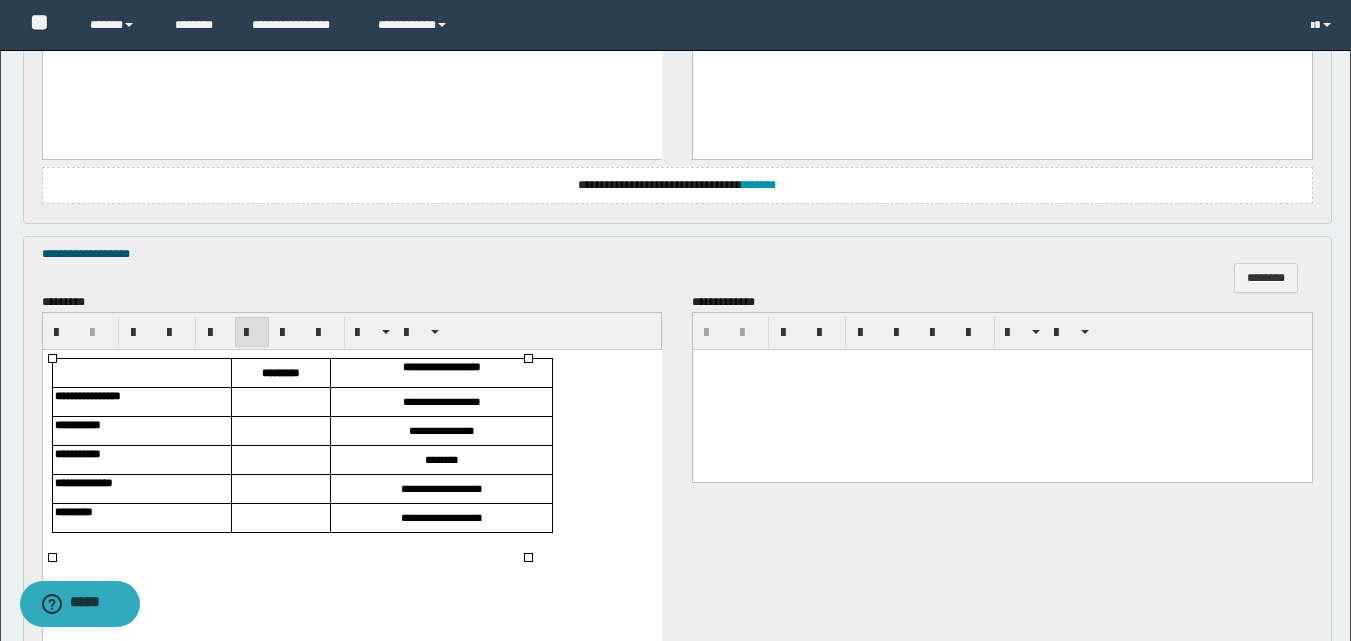 type 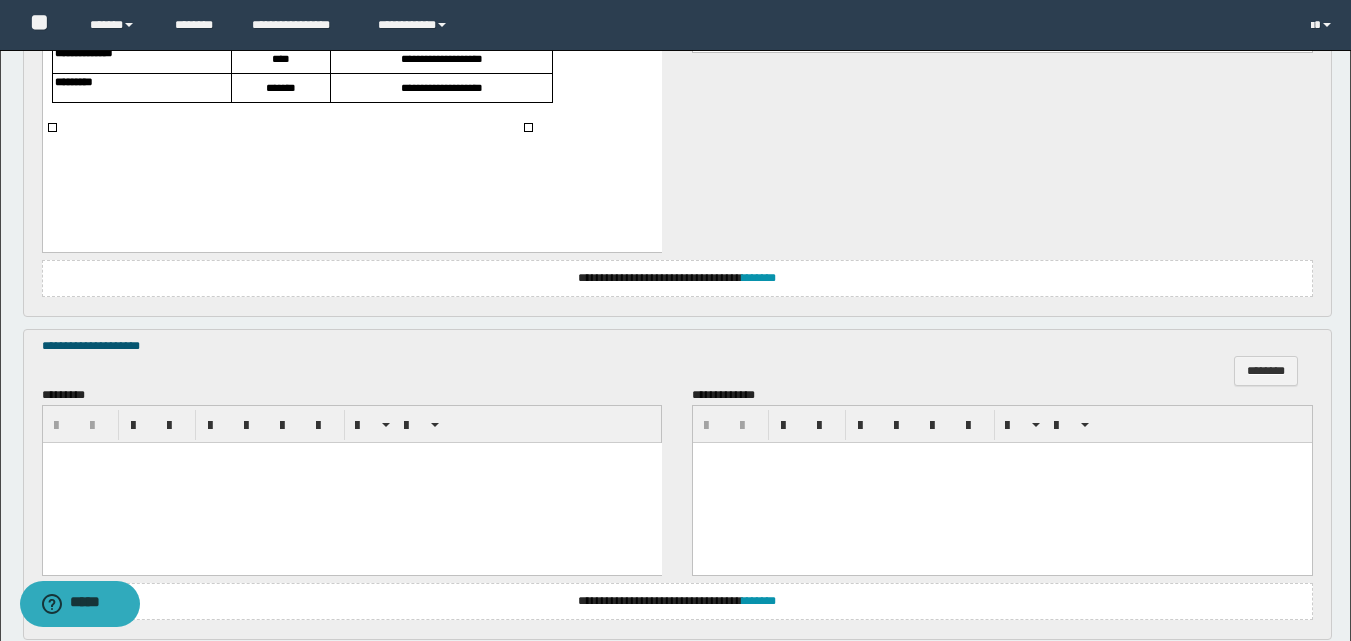 scroll, scrollTop: 1300, scrollLeft: 0, axis: vertical 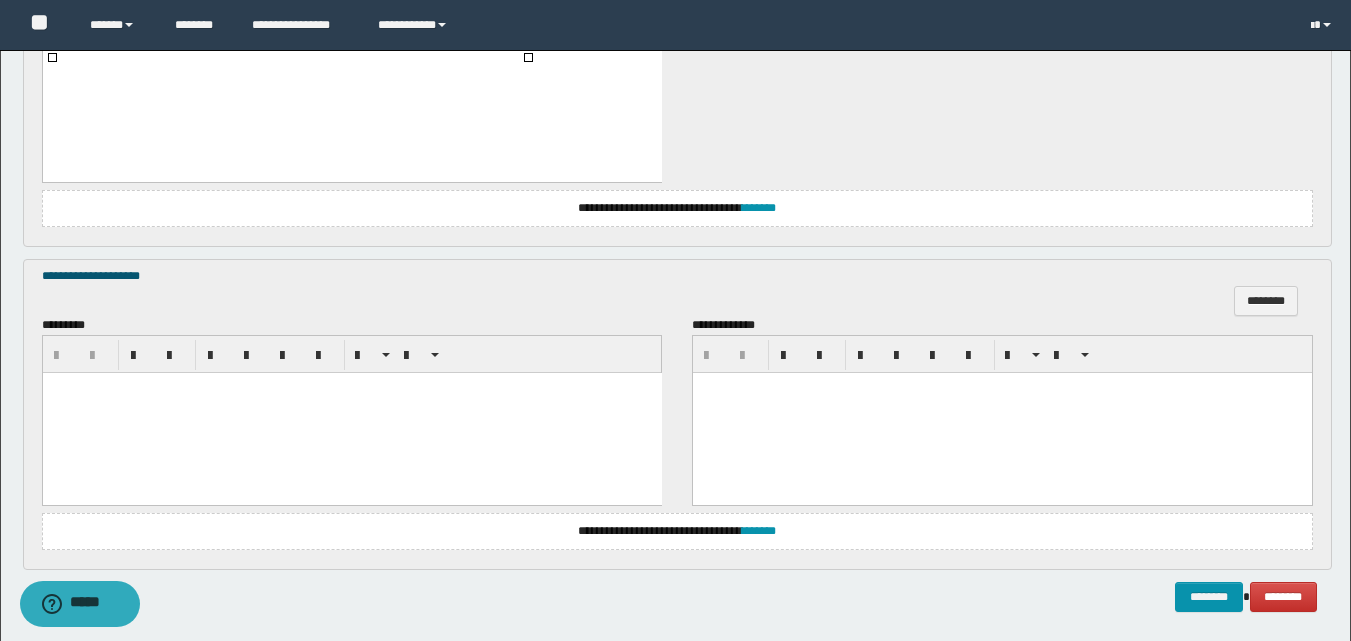 click at bounding box center [351, 412] 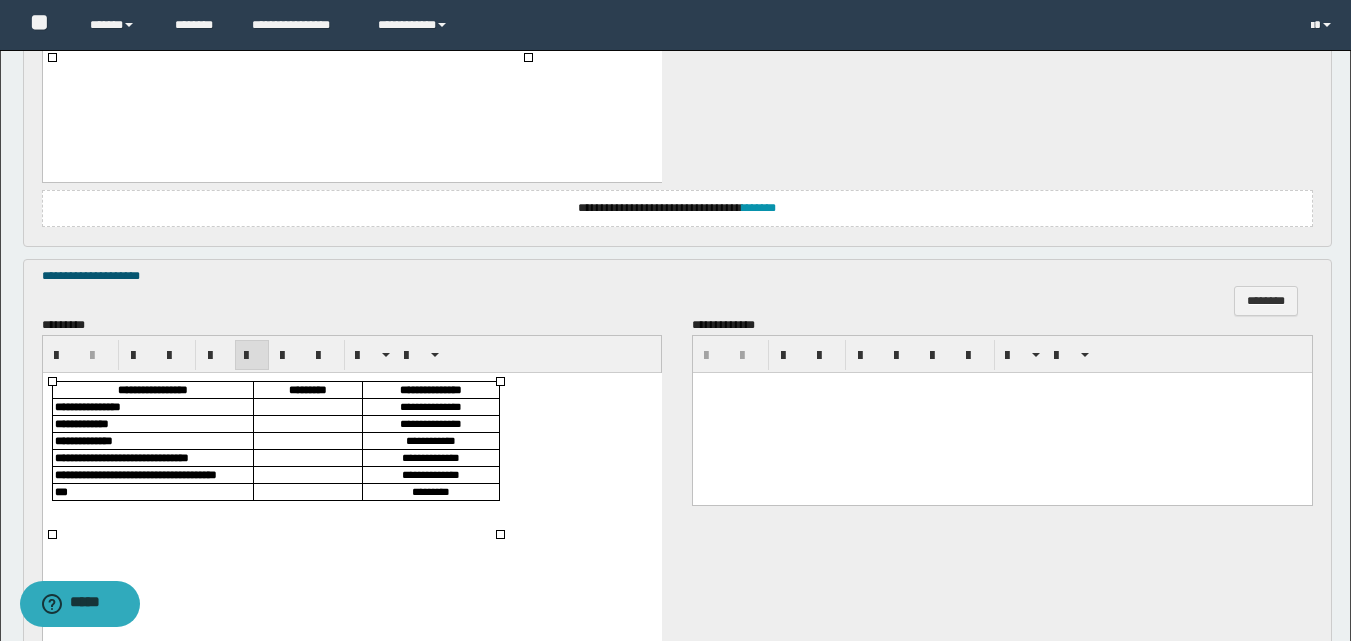 click at bounding box center (307, 406) 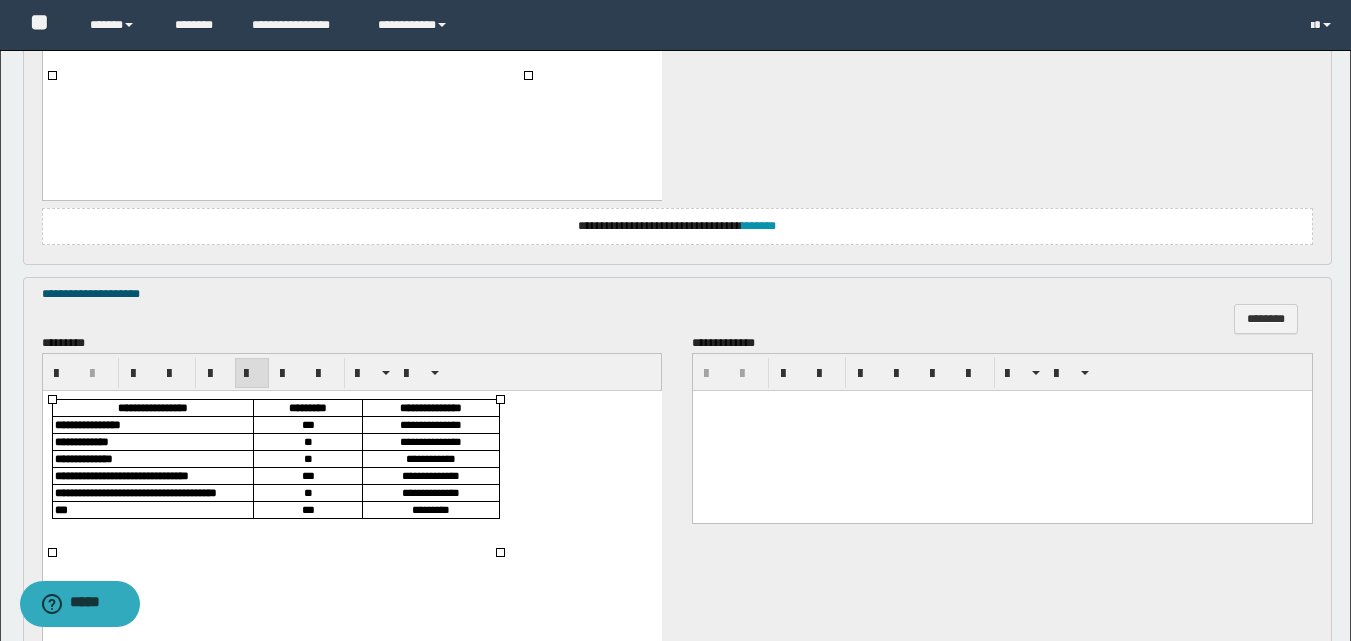 scroll, scrollTop: 1516, scrollLeft: 0, axis: vertical 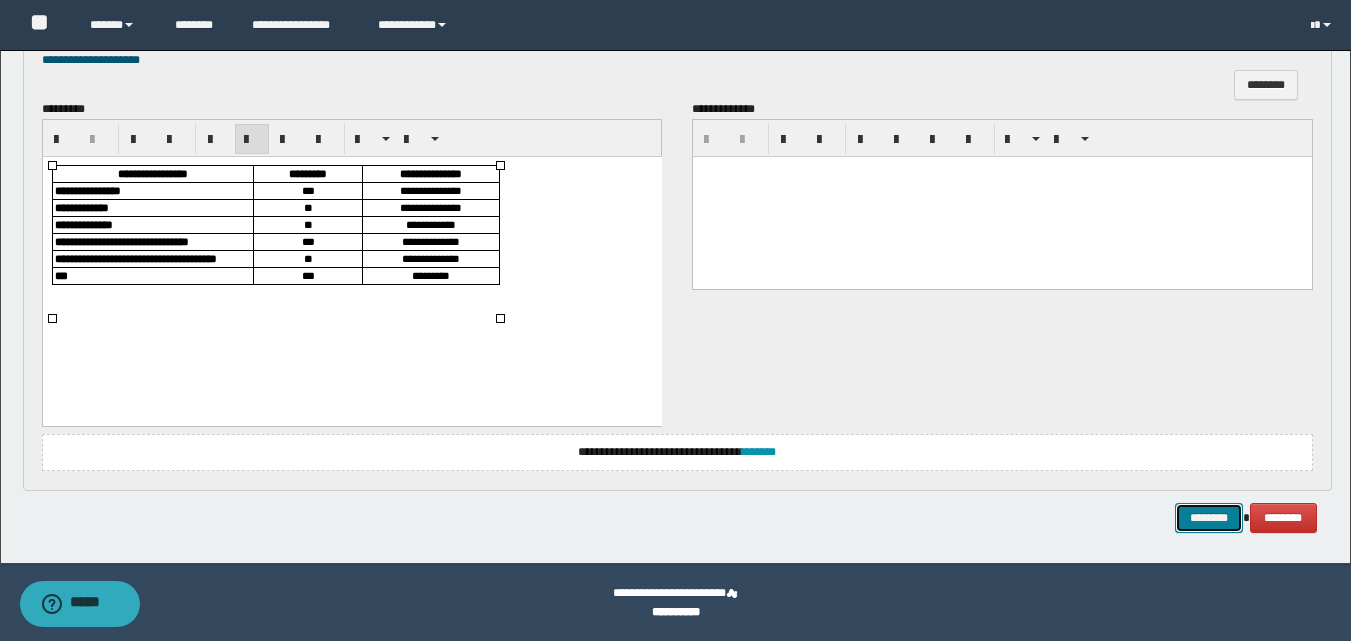 click on "********" at bounding box center (1209, 518) 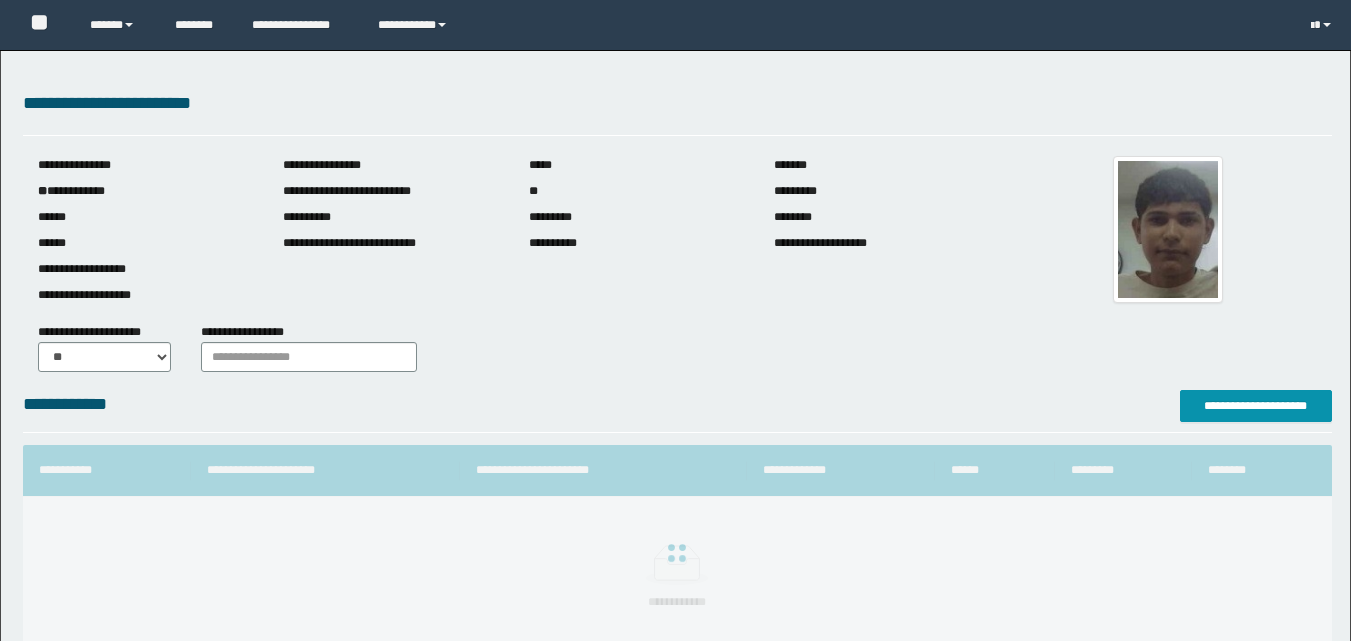 scroll, scrollTop: 0, scrollLeft: 0, axis: both 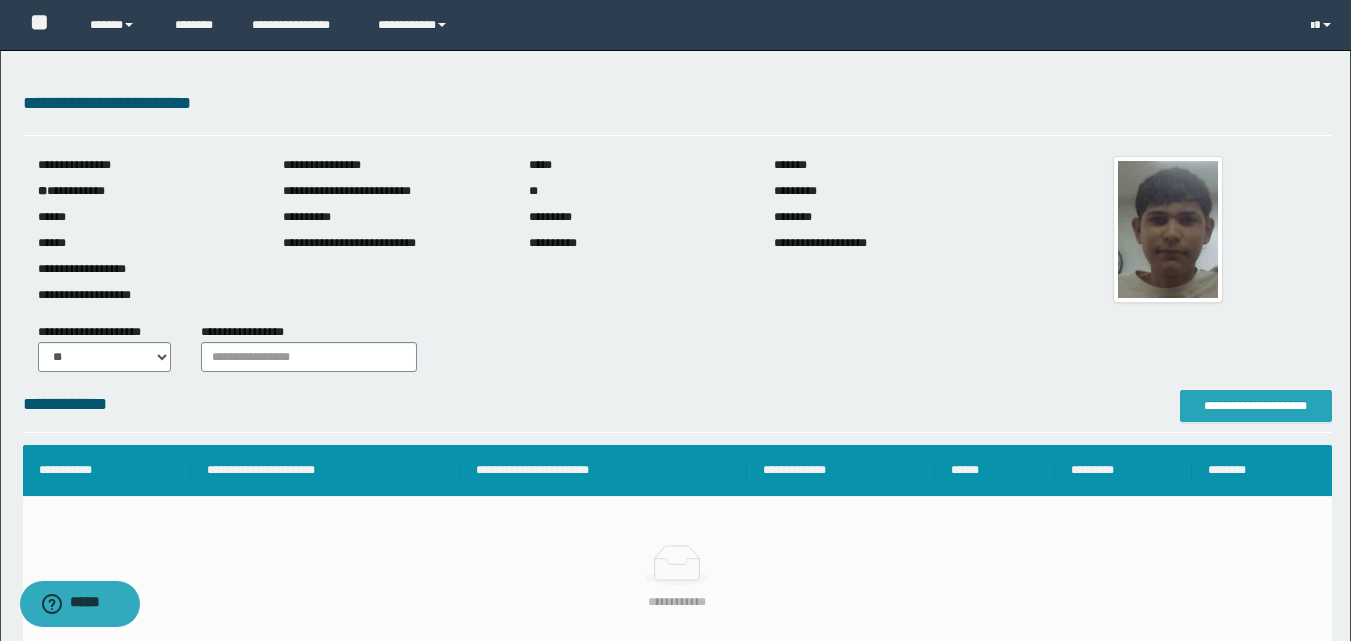 click on "**********" at bounding box center (1256, 406) 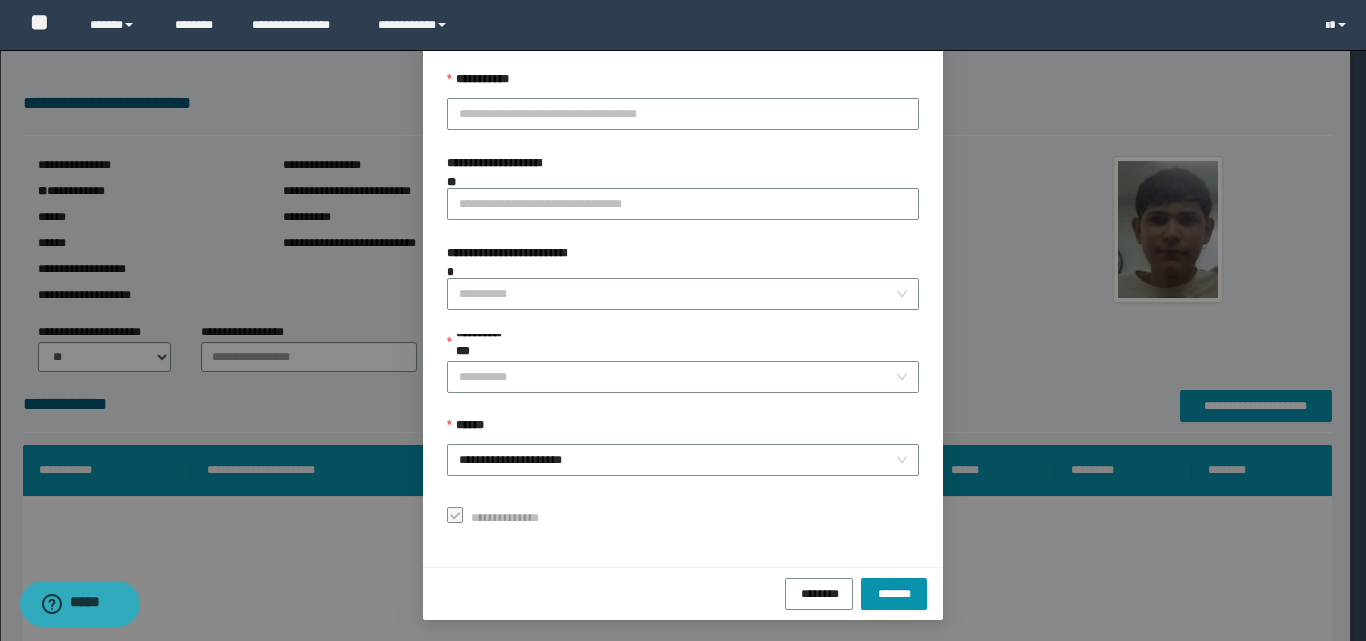 scroll, scrollTop: 111, scrollLeft: 0, axis: vertical 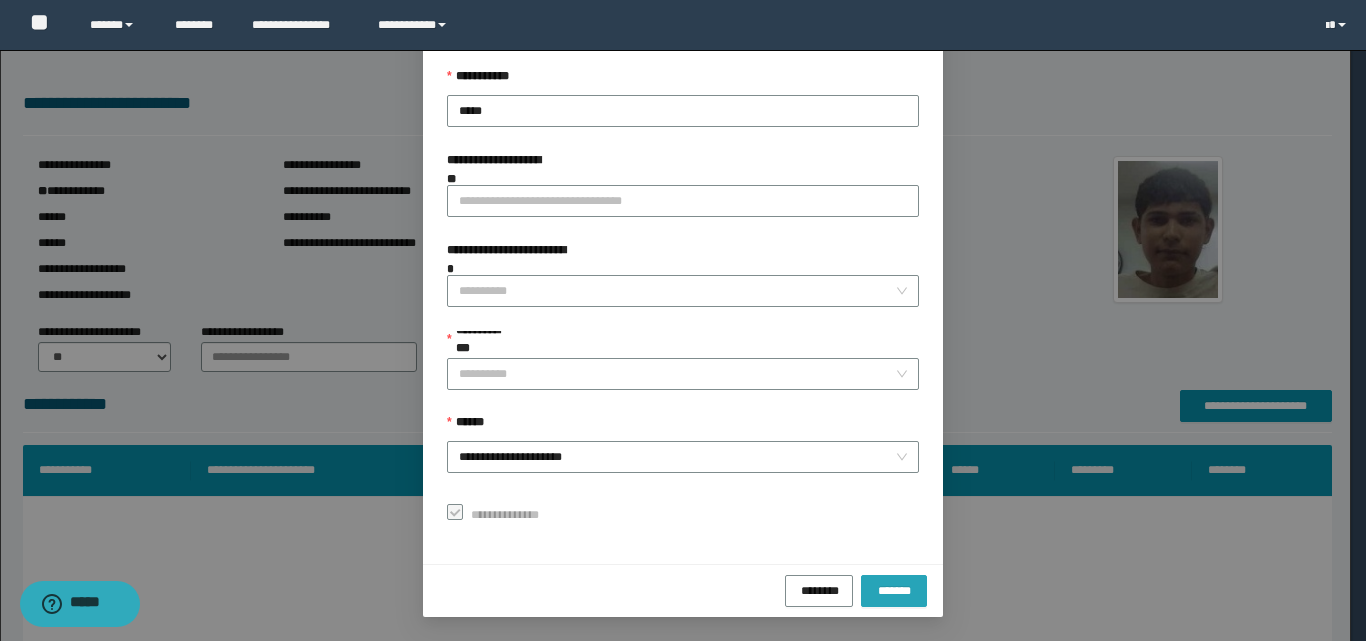 click on "*******" at bounding box center (894, 589) 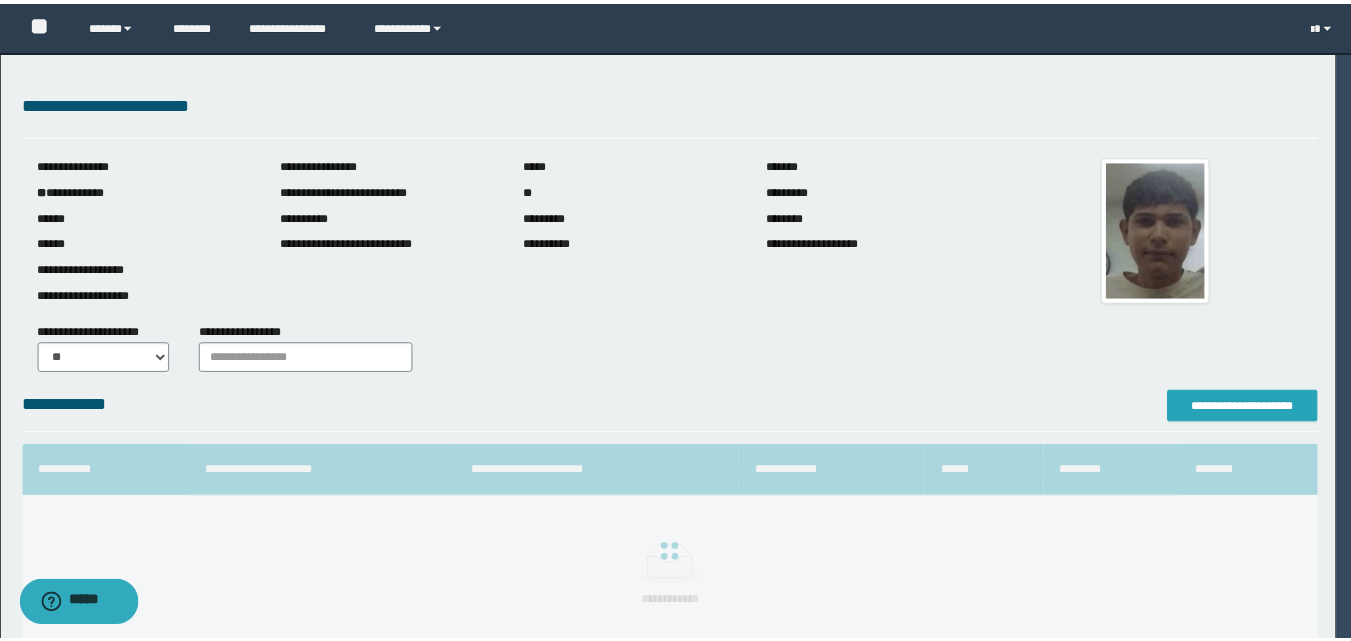 scroll, scrollTop: 0, scrollLeft: 0, axis: both 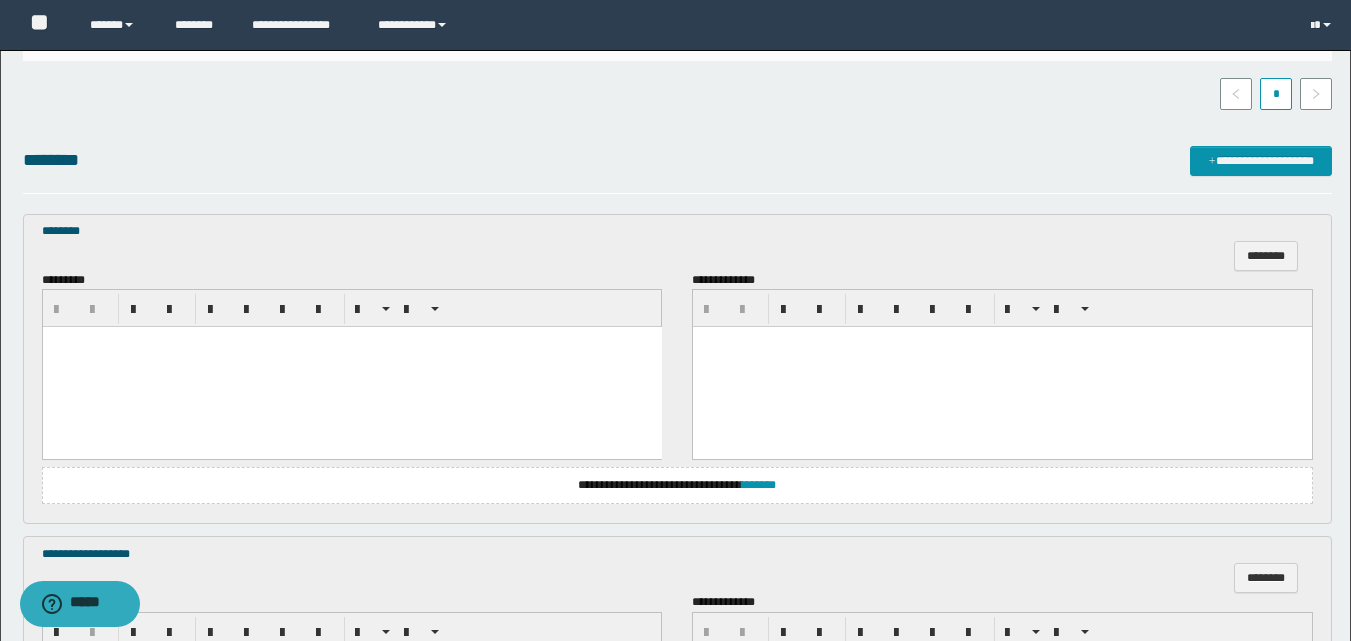 click at bounding box center [351, 367] 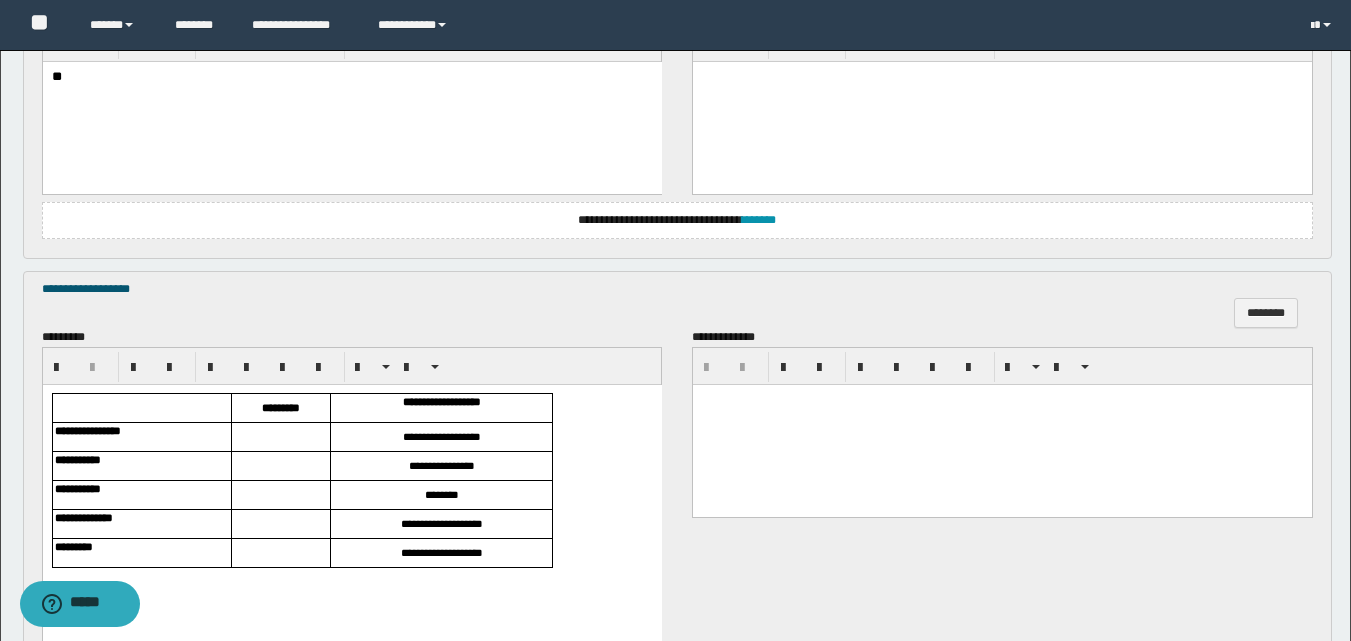 scroll, scrollTop: 800, scrollLeft: 0, axis: vertical 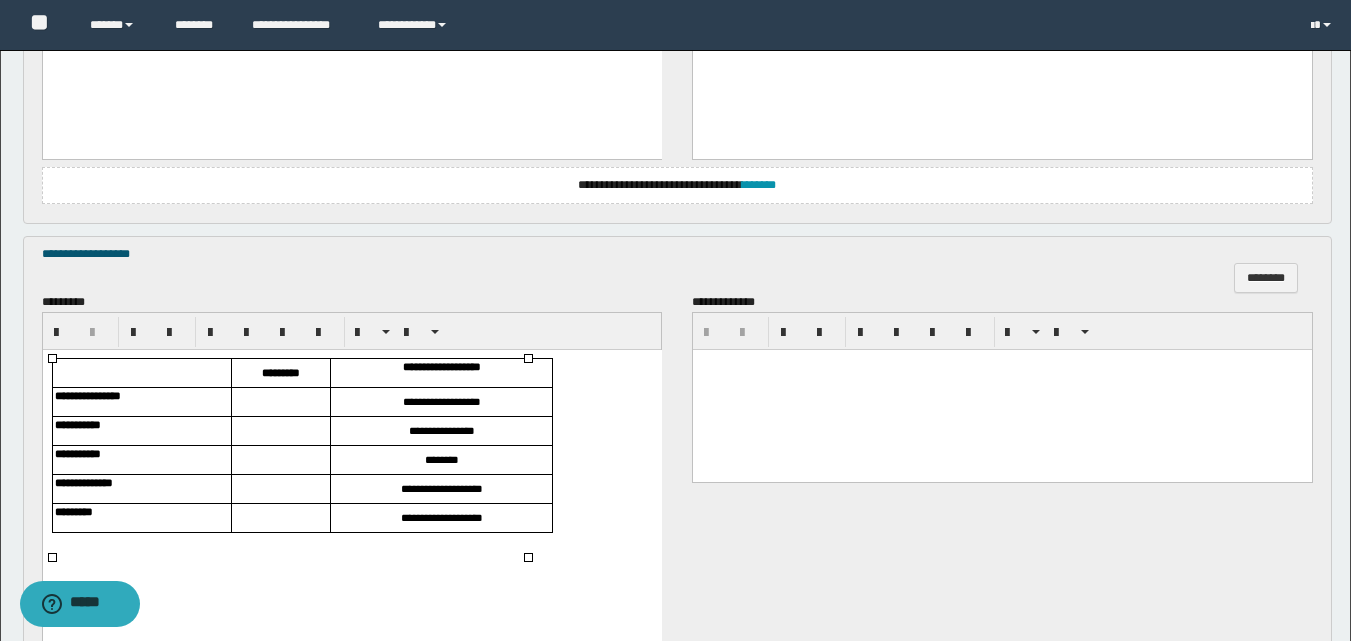 click at bounding box center (280, 401) 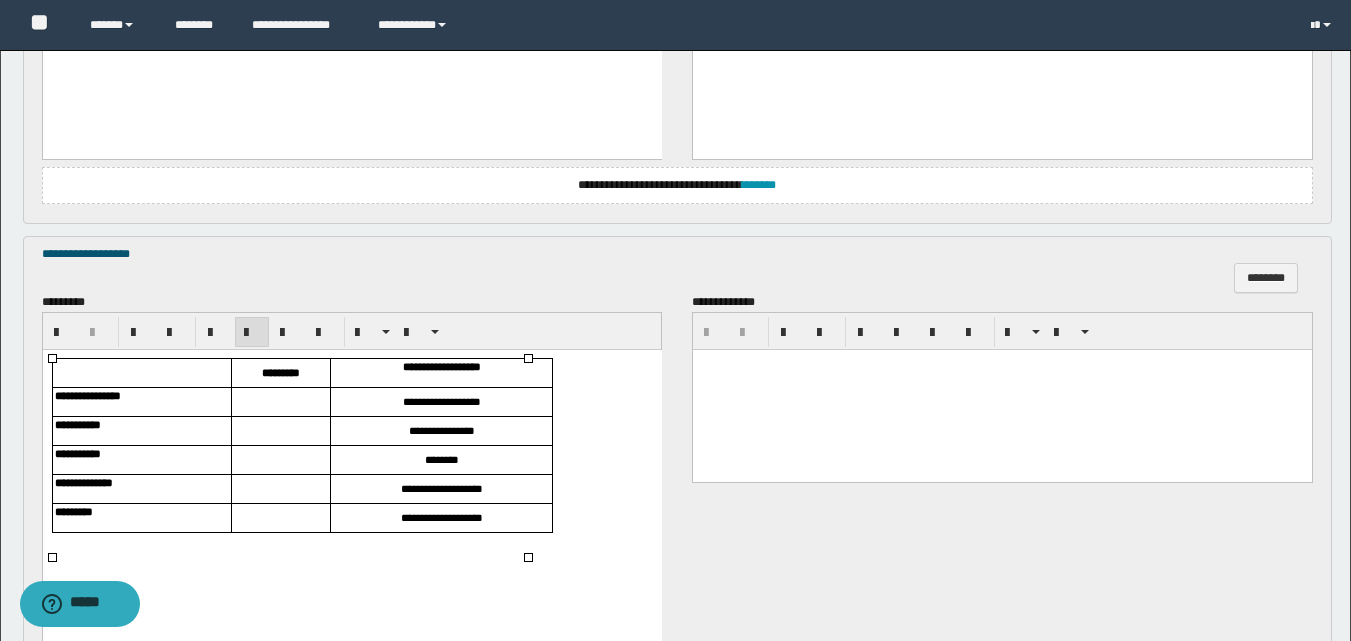 type 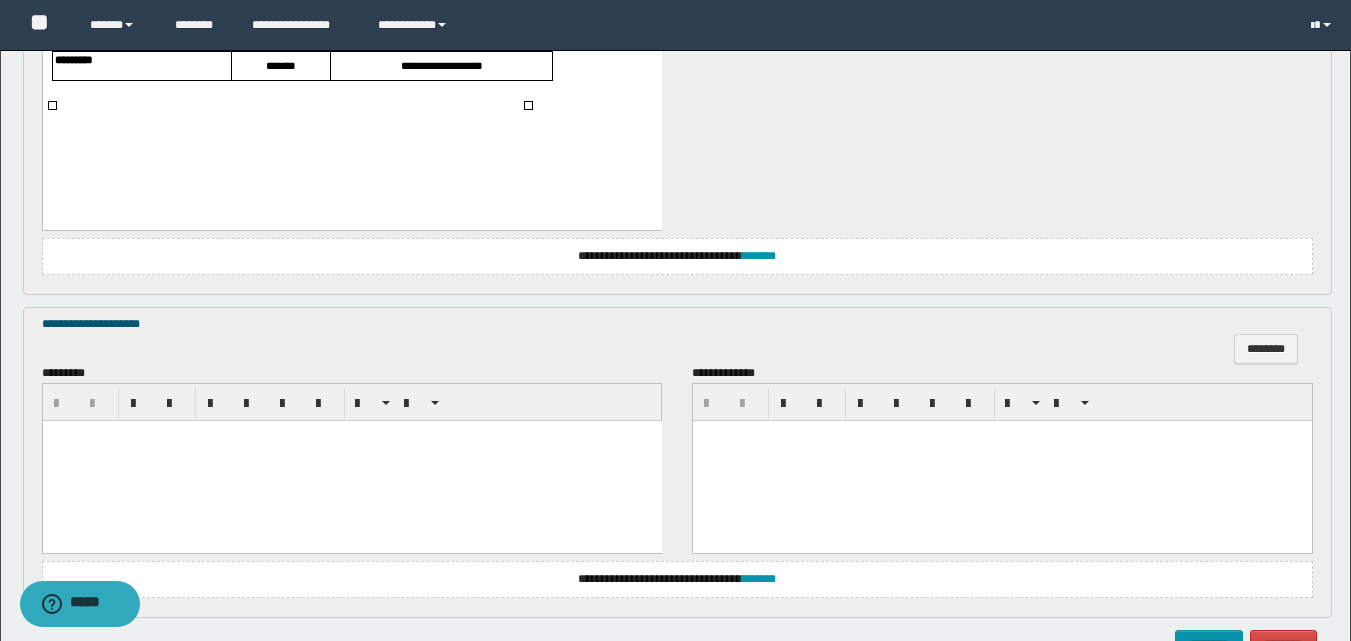scroll, scrollTop: 1379, scrollLeft: 0, axis: vertical 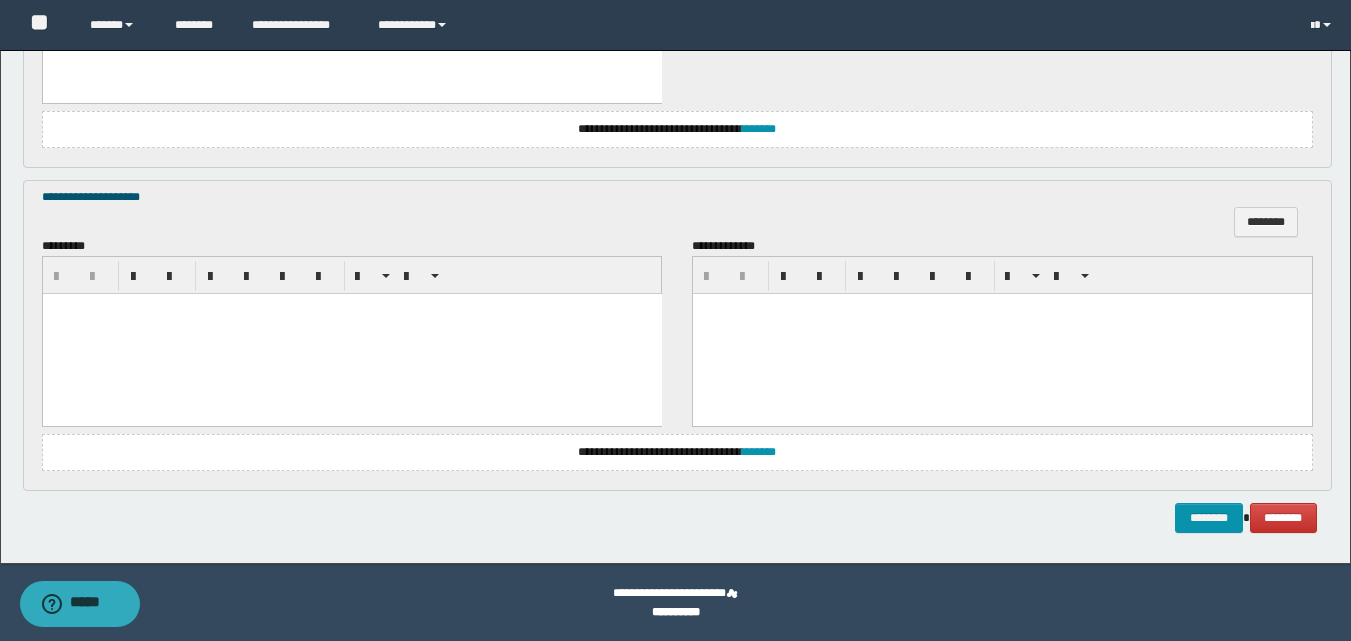 drag, startPoint x: 150, startPoint y: 367, endPoint x: 106, endPoint y: 330, distance: 57.48913 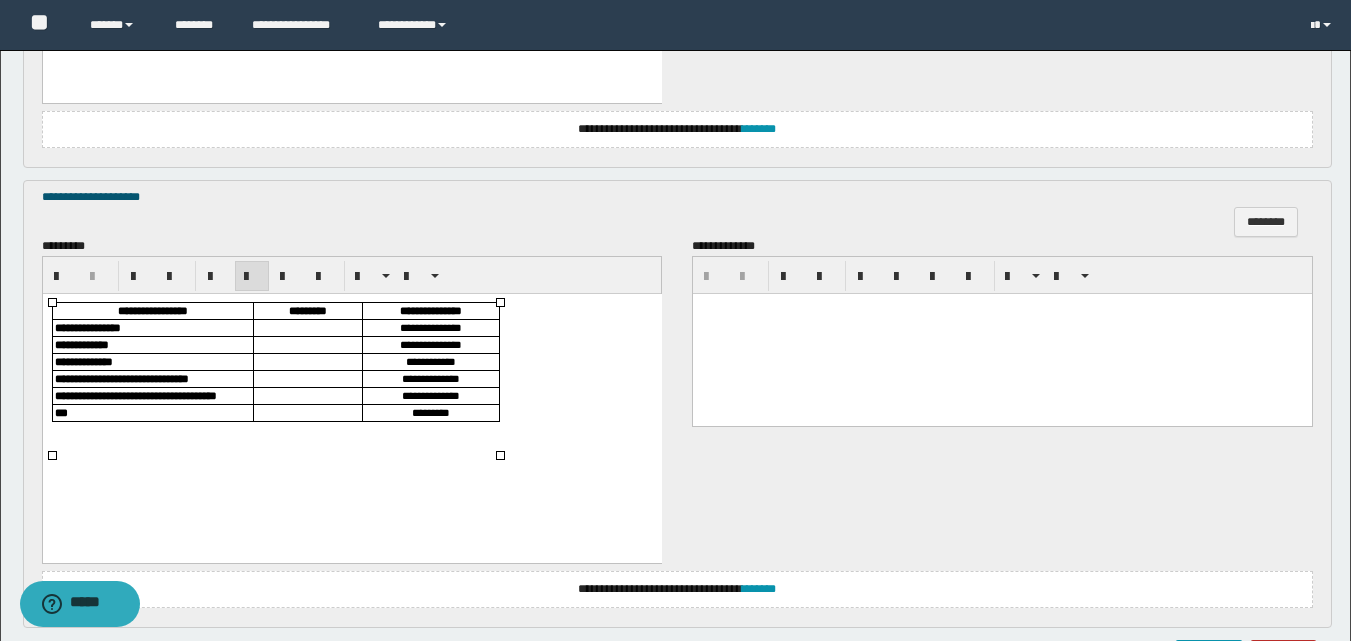 click at bounding box center [307, 327] 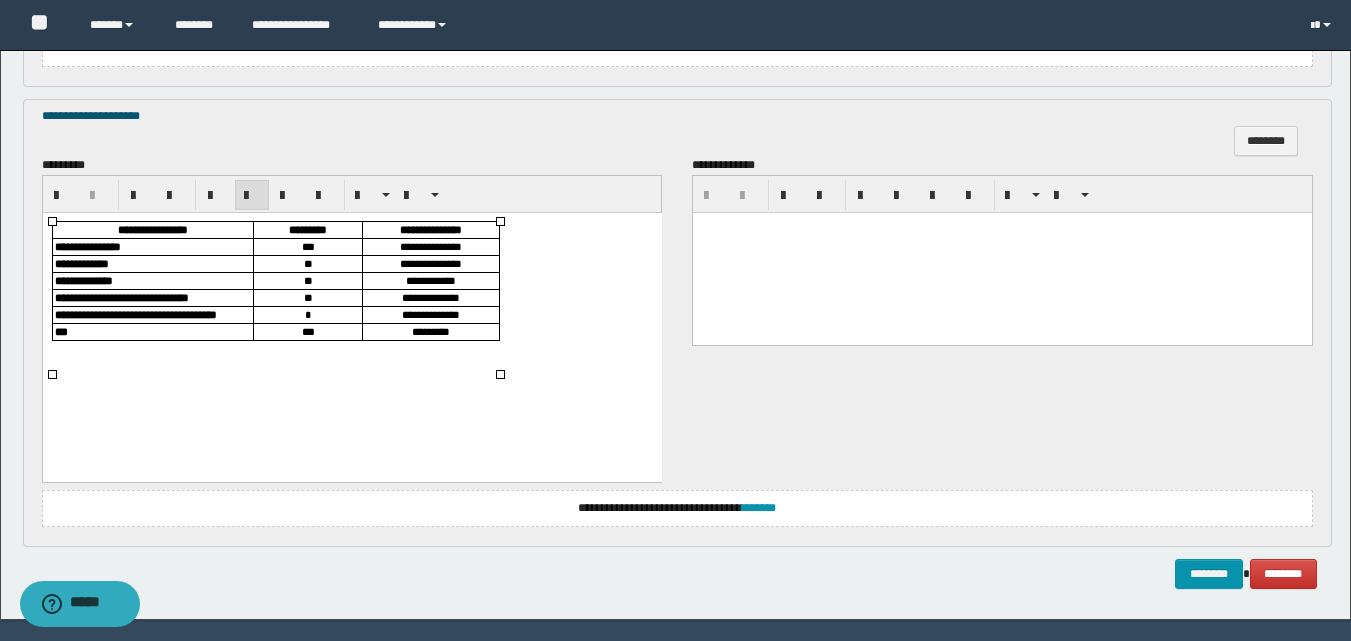 scroll, scrollTop: 1516, scrollLeft: 0, axis: vertical 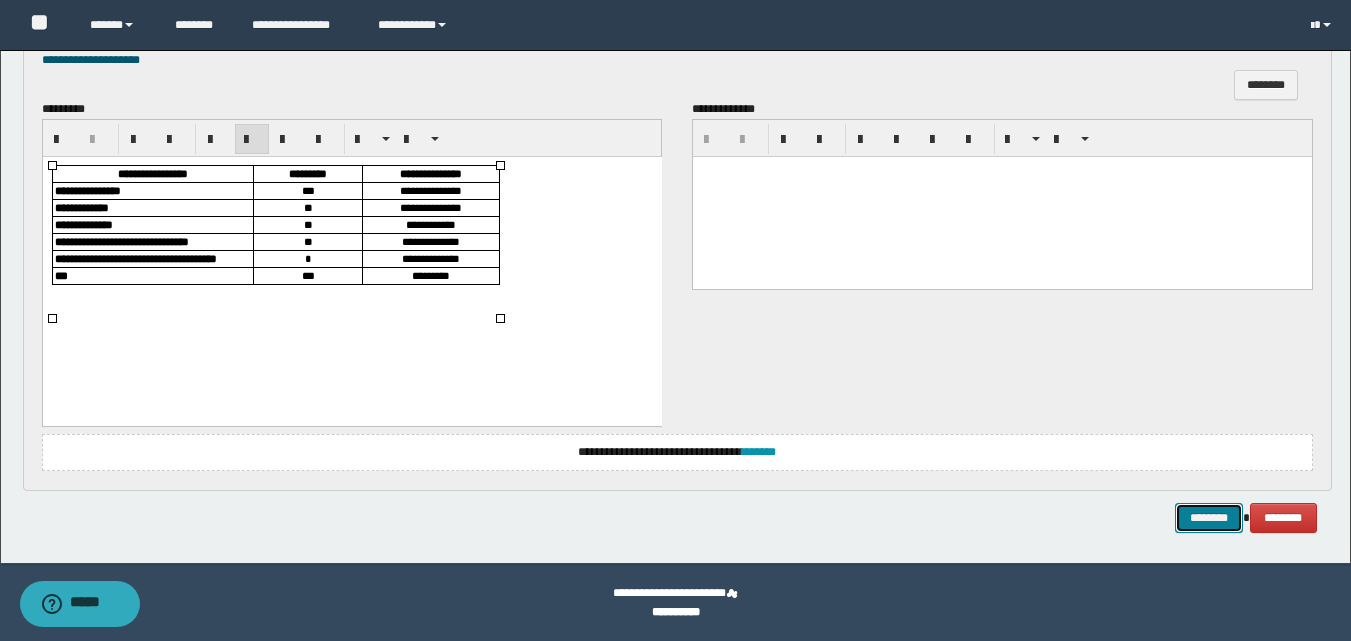 click on "********" at bounding box center [1209, 518] 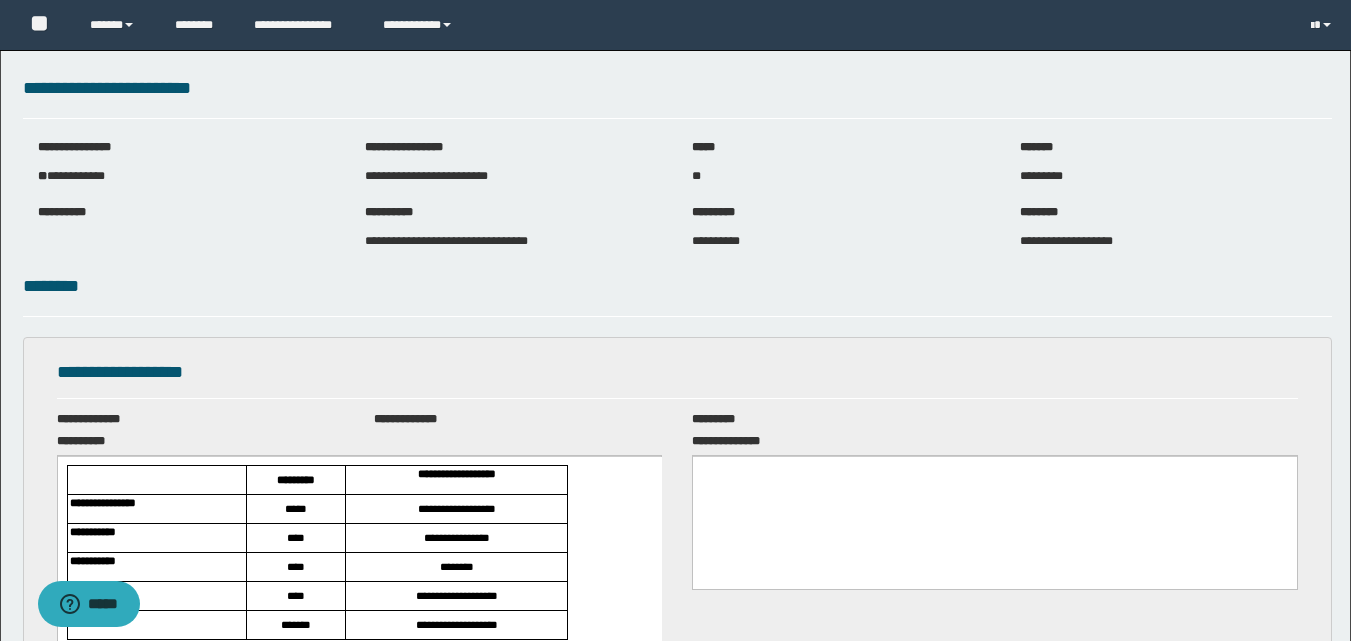 scroll, scrollTop: 0, scrollLeft: 0, axis: both 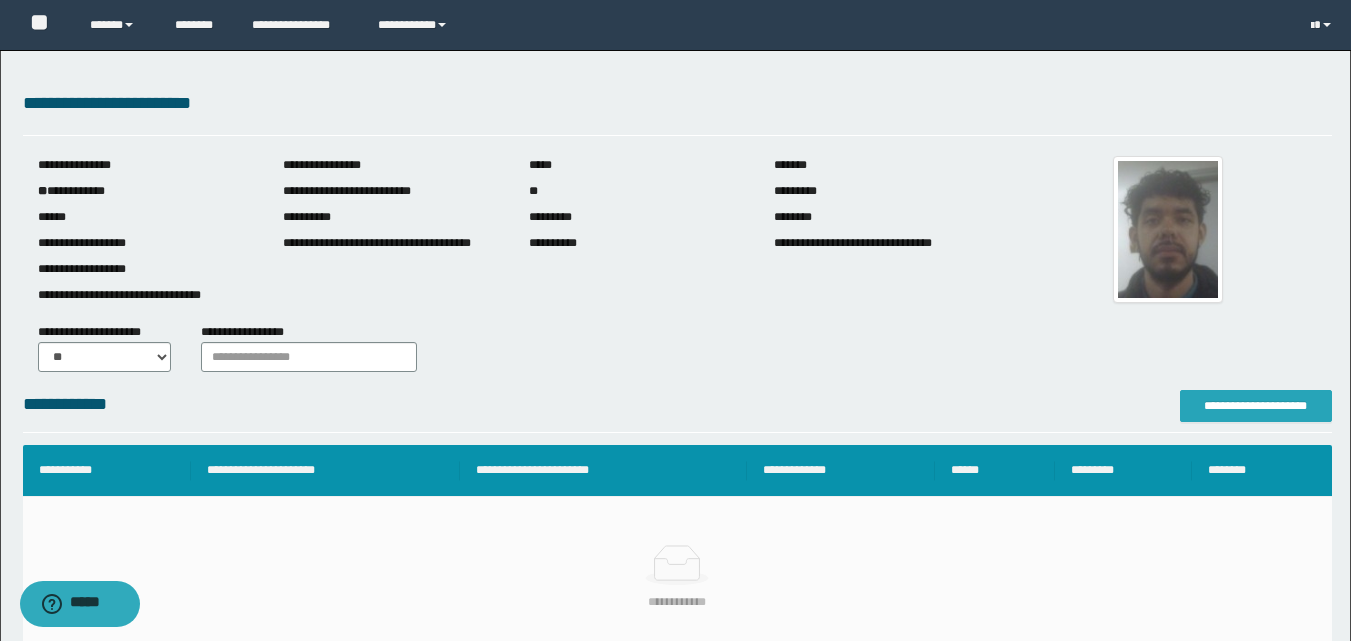 click on "**********" at bounding box center (1256, 406) 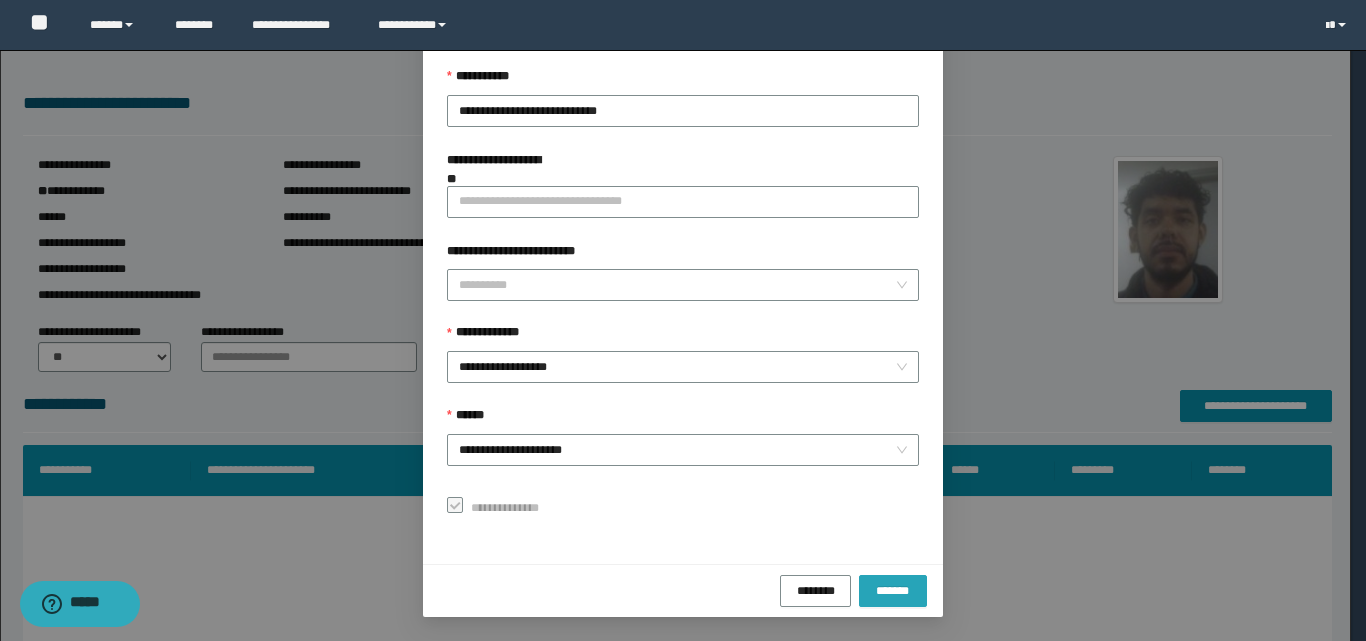 click on "*******" at bounding box center (893, 591) 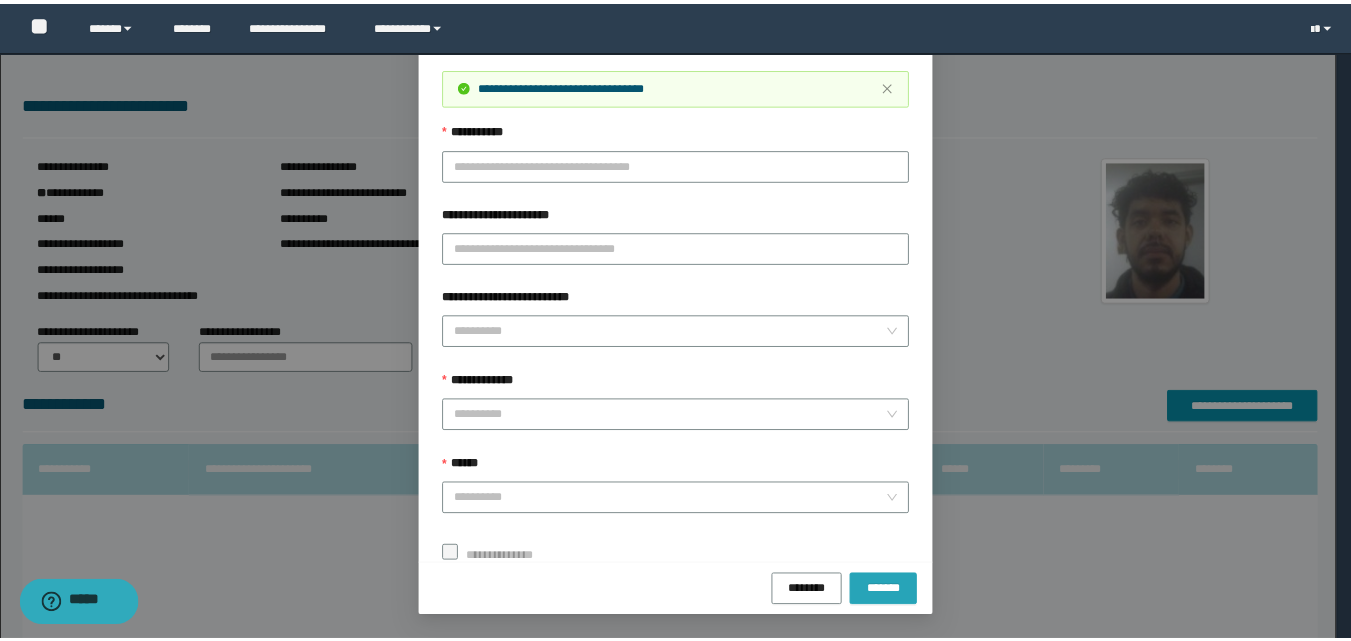 scroll, scrollTop: 64, scrollLeft: 0, axis: vertical 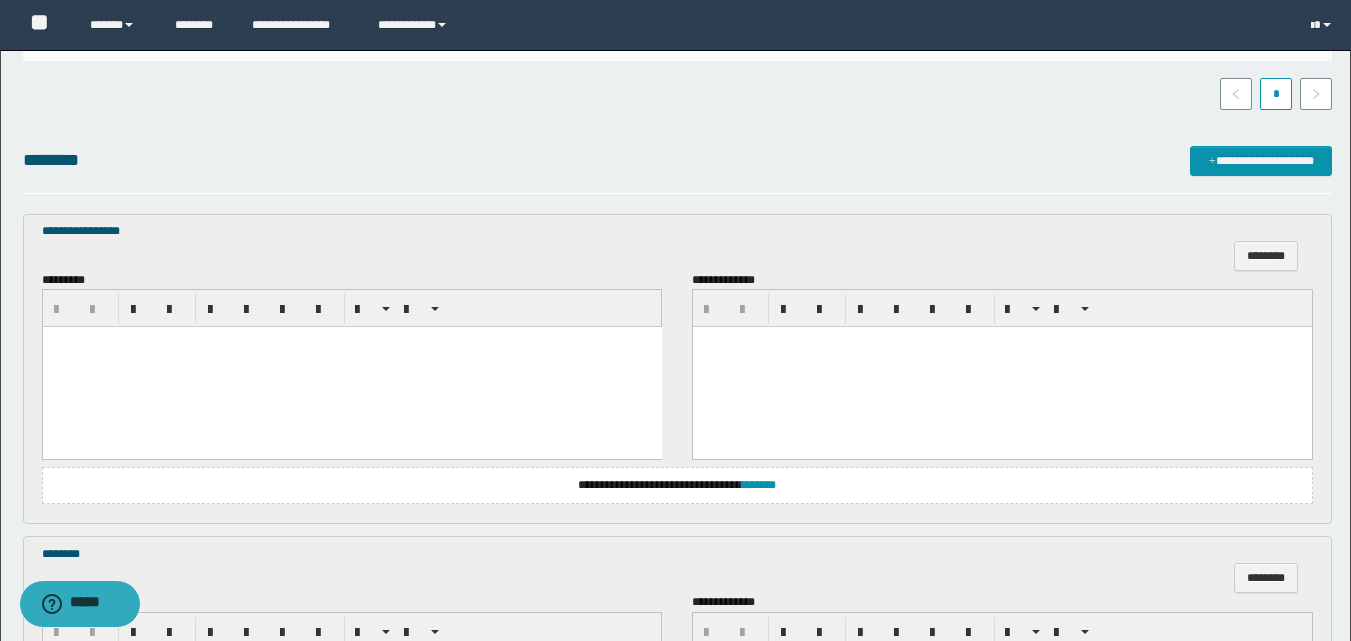 click at bounding box center [351, 367] 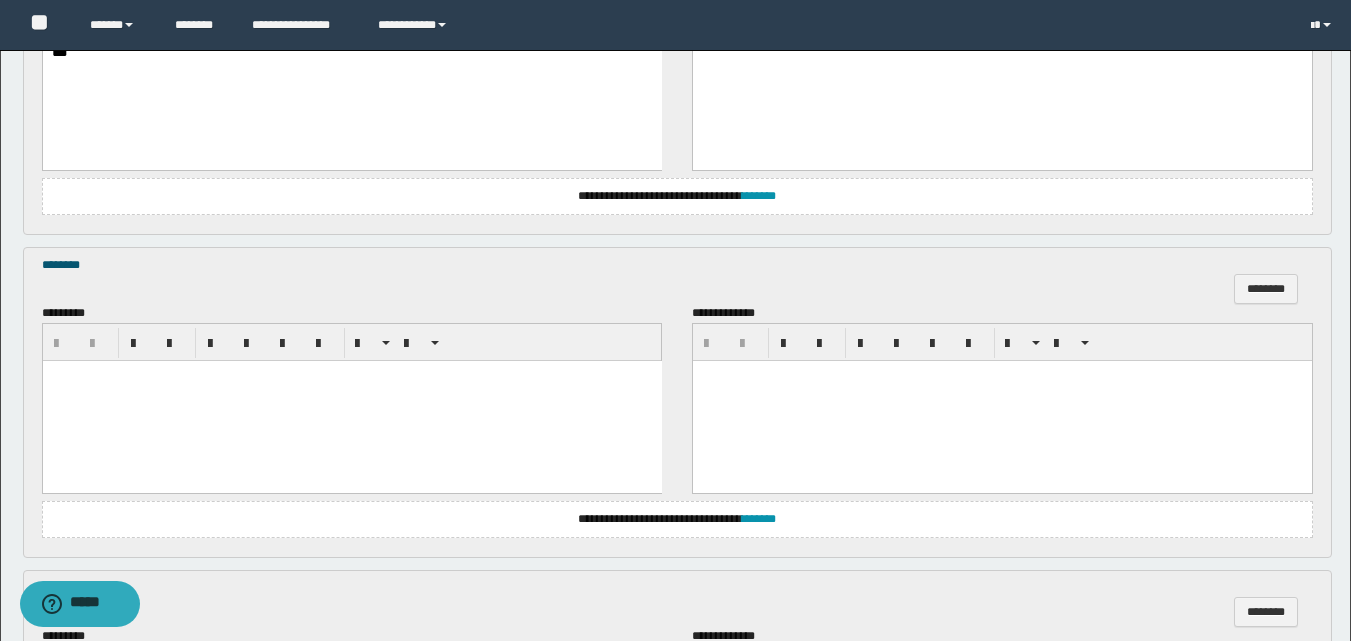 scroll, scrollTop: 800, scrollLeft: 0, axis: vertical 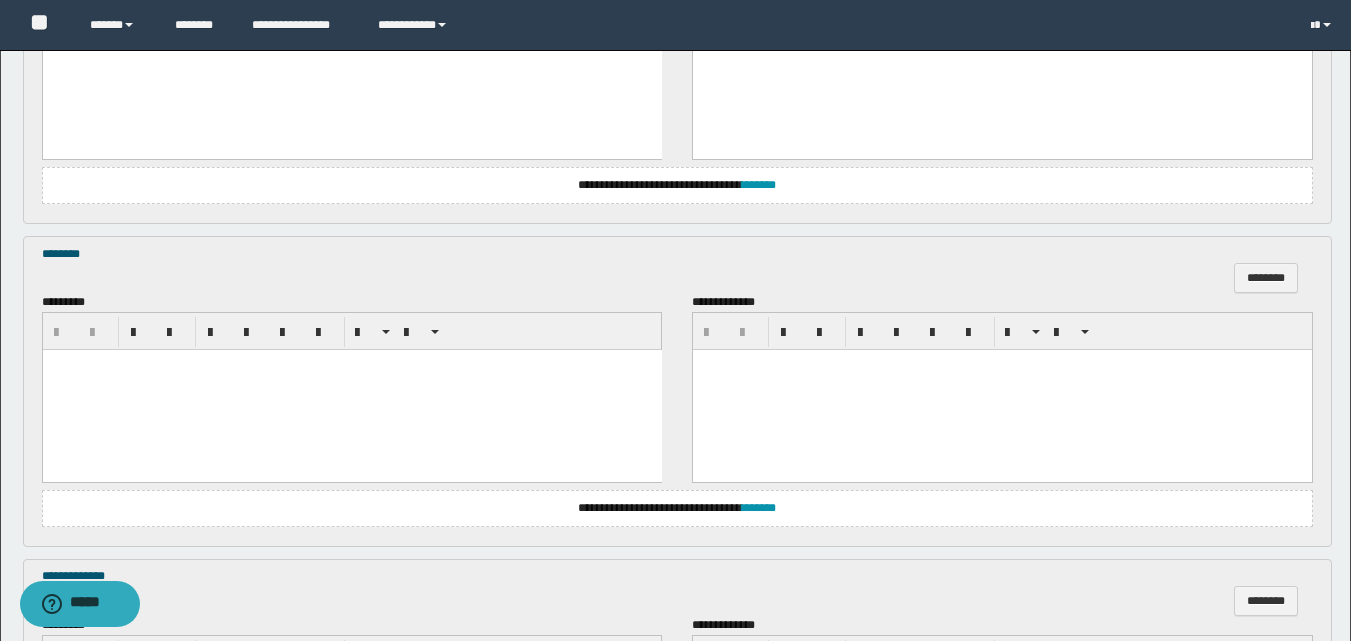click at bounding box center [351, 390] 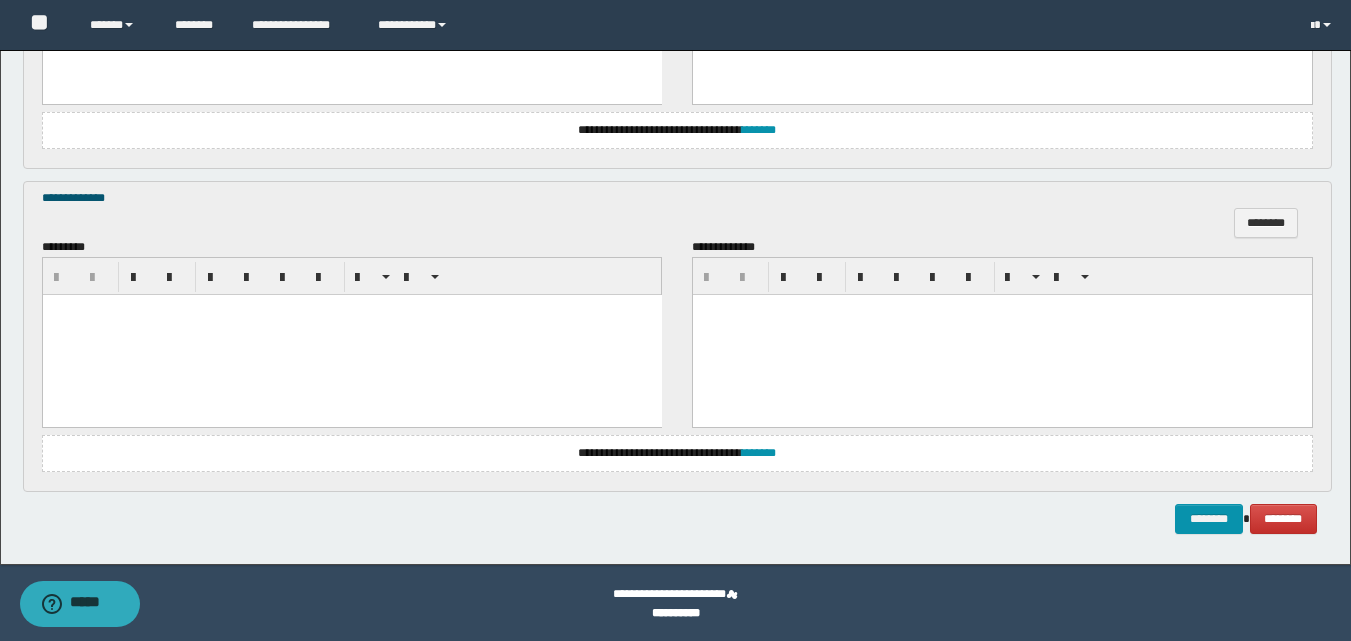 scroll, scrollTop: 1179, scrollLeft: 0, axis: vertical 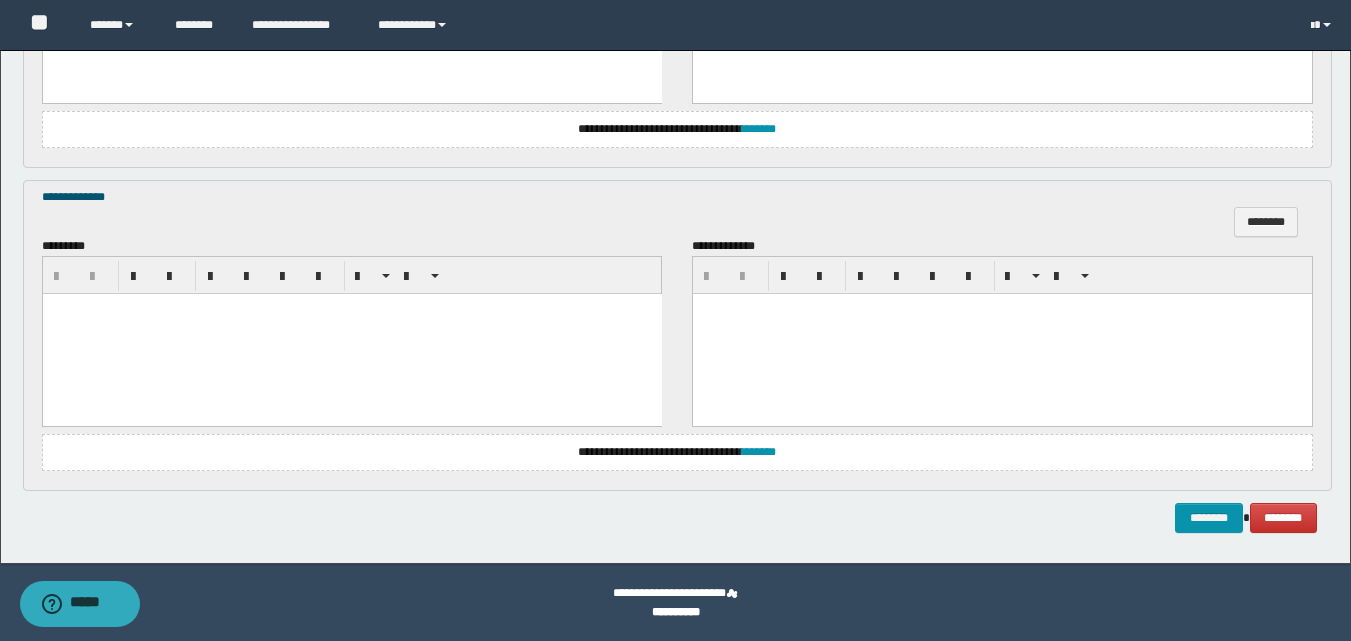 click at bounding box center (351, 333) 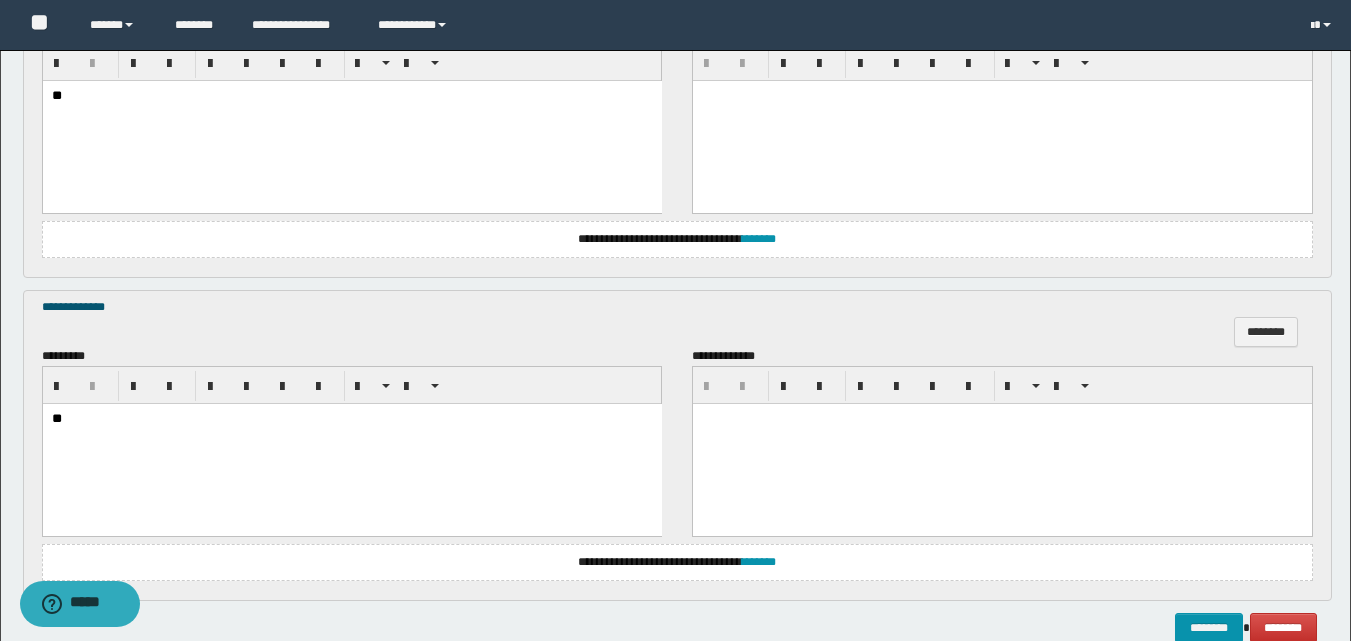 scroll, scrollTop: 1179, scrollLeft: 0, axis: vertical 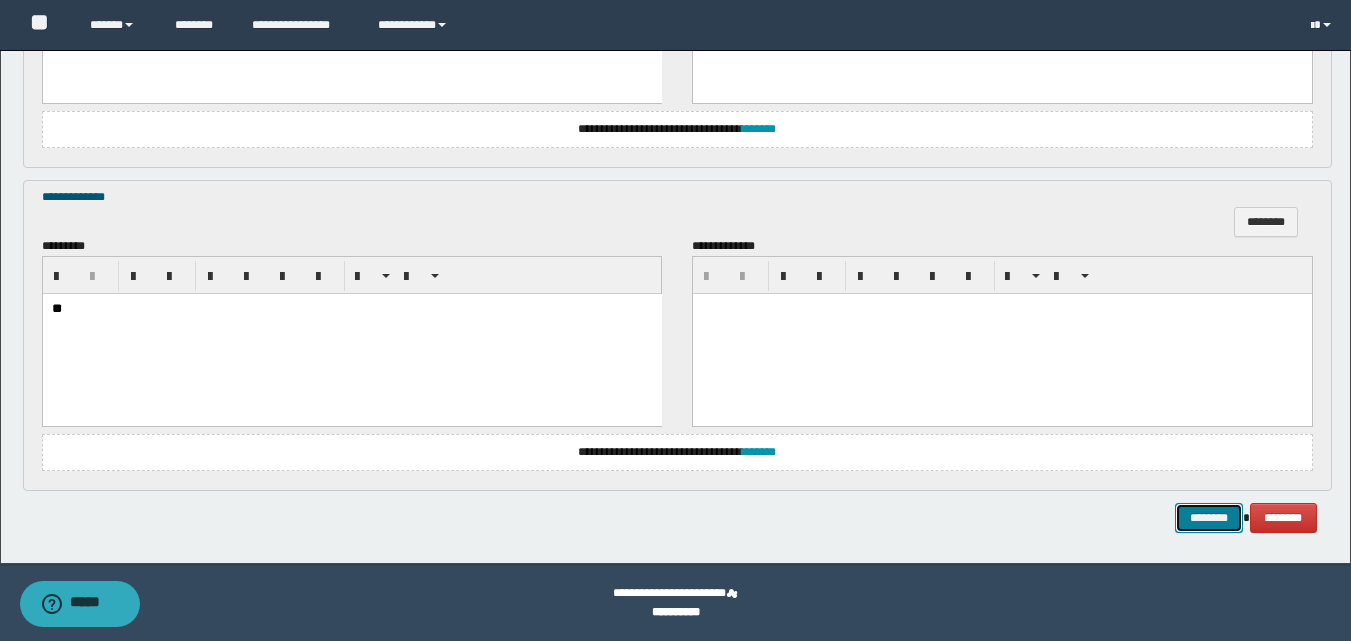 click on "********" at bounding box center [1209, 518] 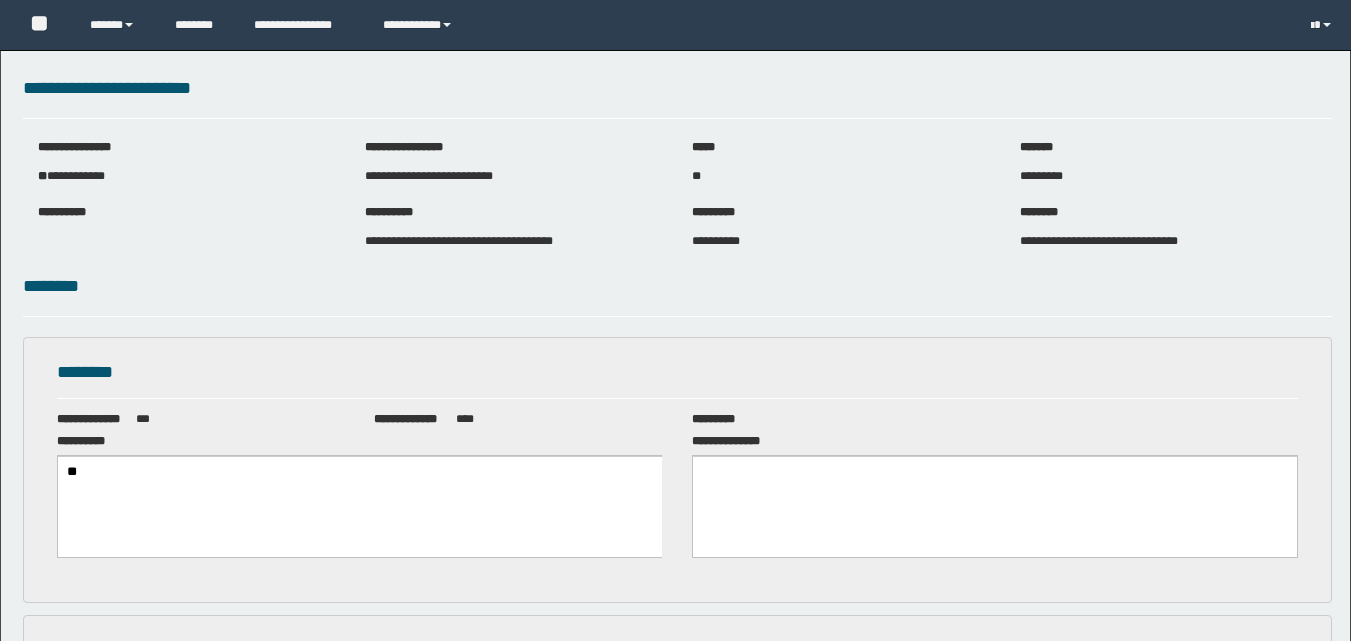 scroll, scrollTop: 0, scrollLeft: 0, axis: both 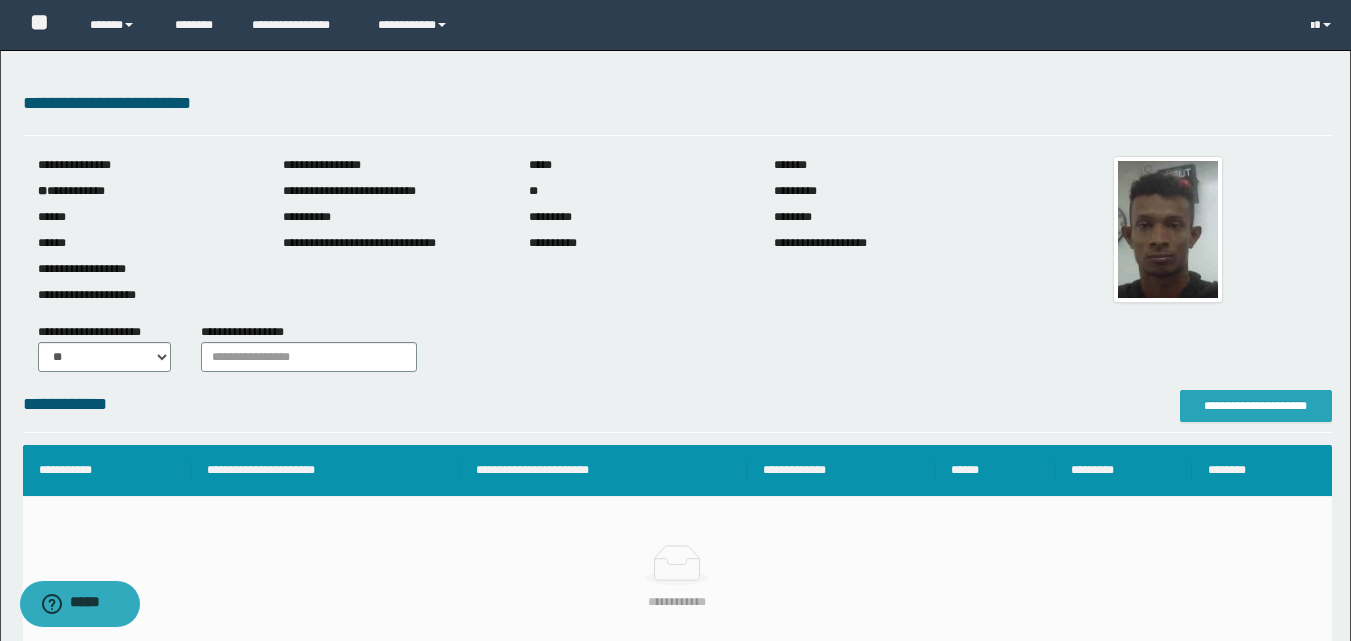 click on "**********" at bounding box center (1256, 406) 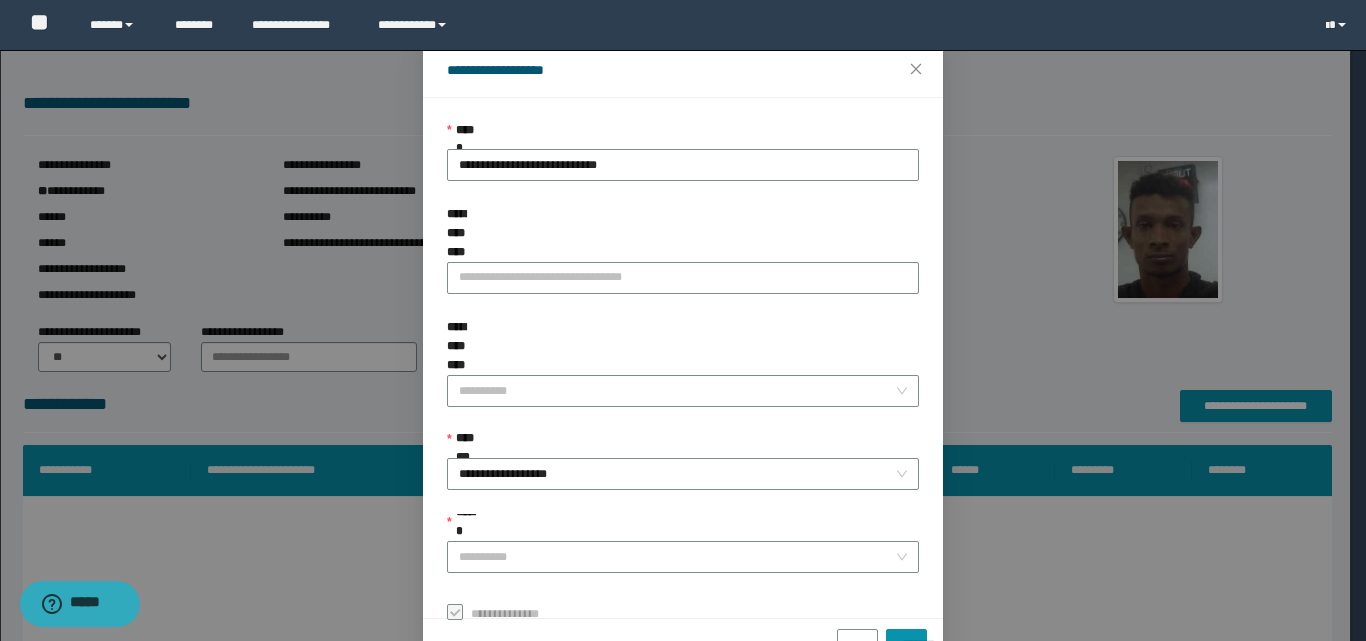 scroll, scrollTop: 111, scrollLeft: 0, axis: vertical 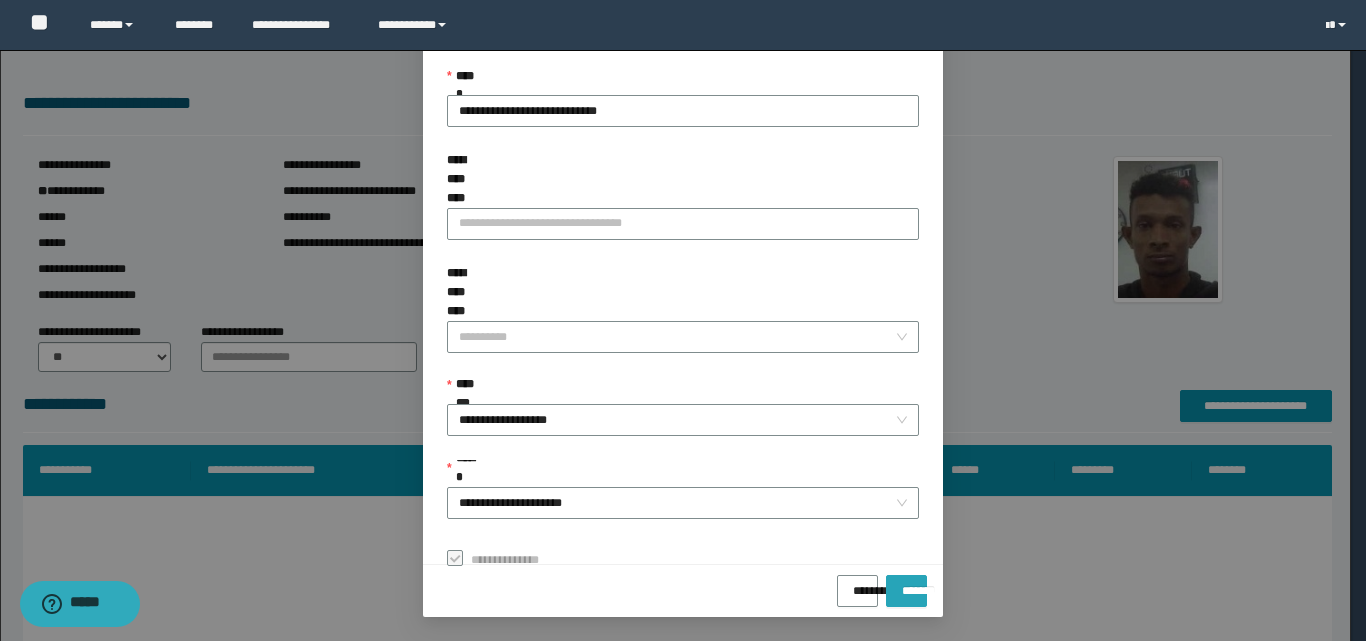 click on "*******" at bounding box center [906, 584] 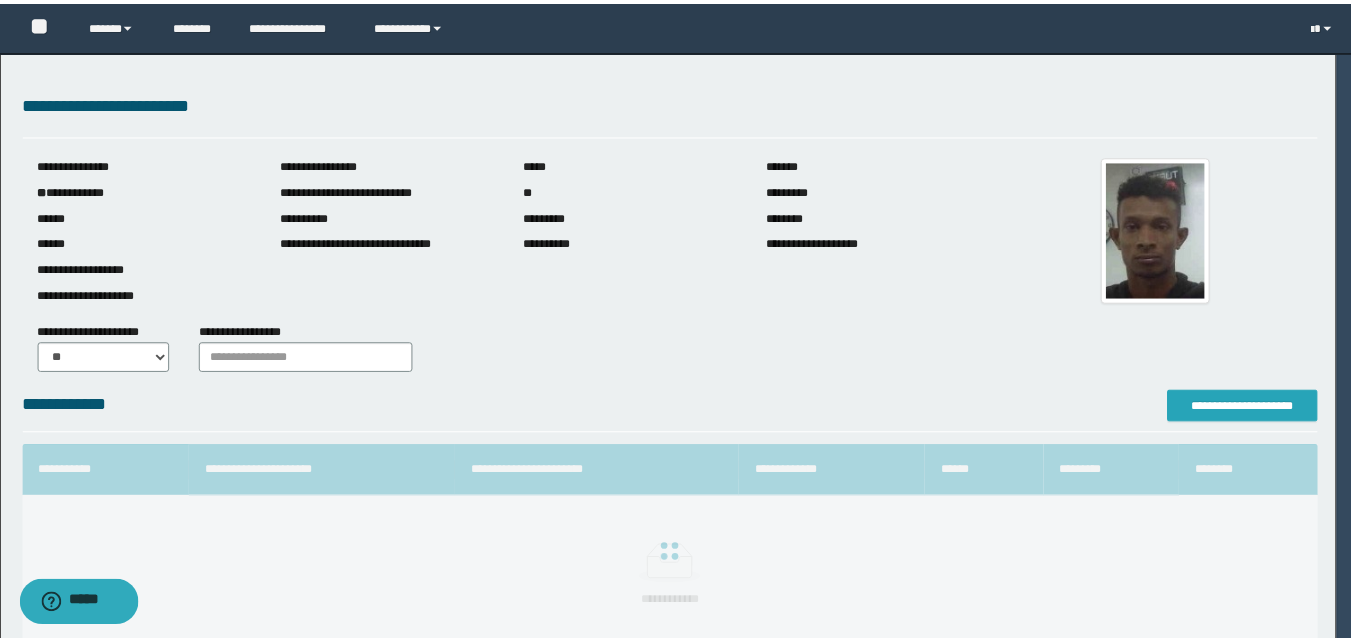 scroll, scrollTop: 0, scrollLeft: 0, axis: both 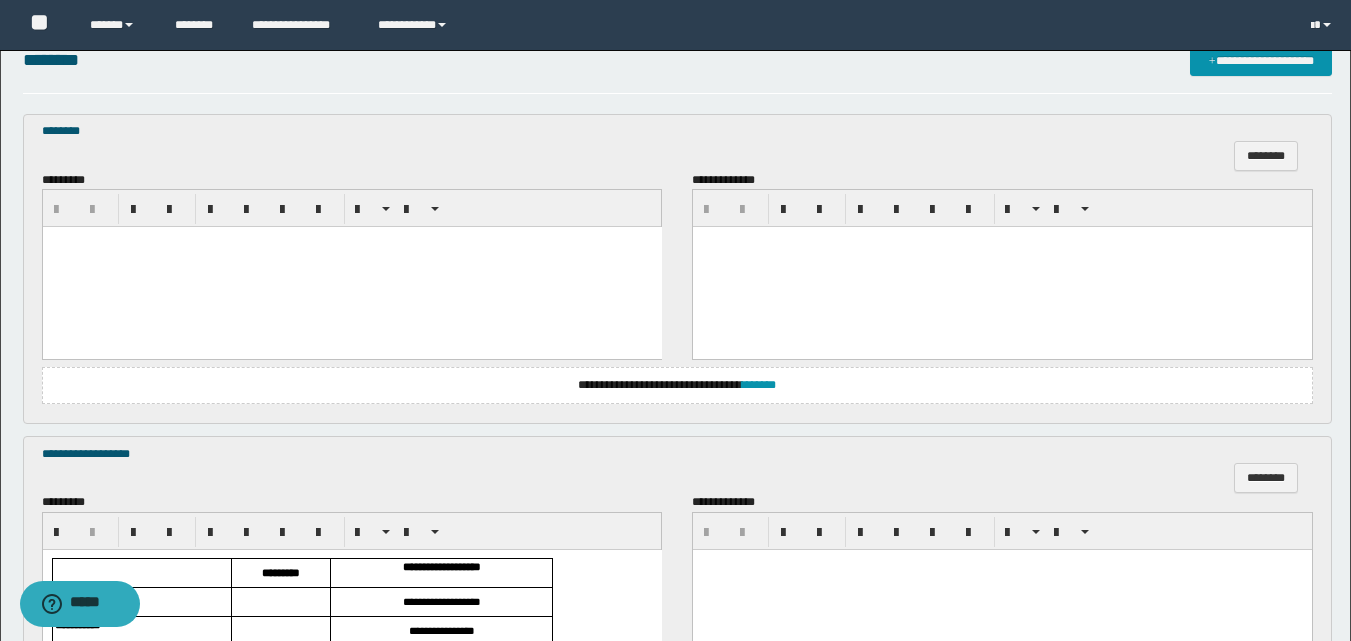 click at bounding box center [351, 267] 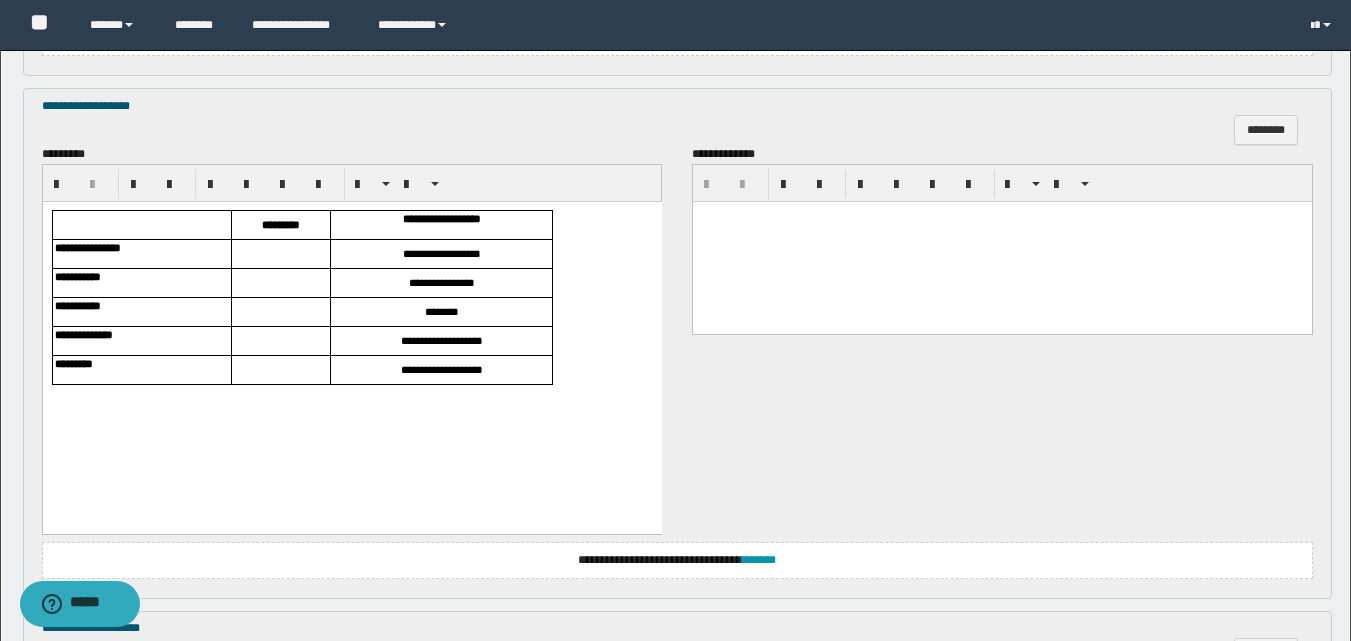scroll, scrollTop: 1000, scrollLeft: 0, axis: vertical 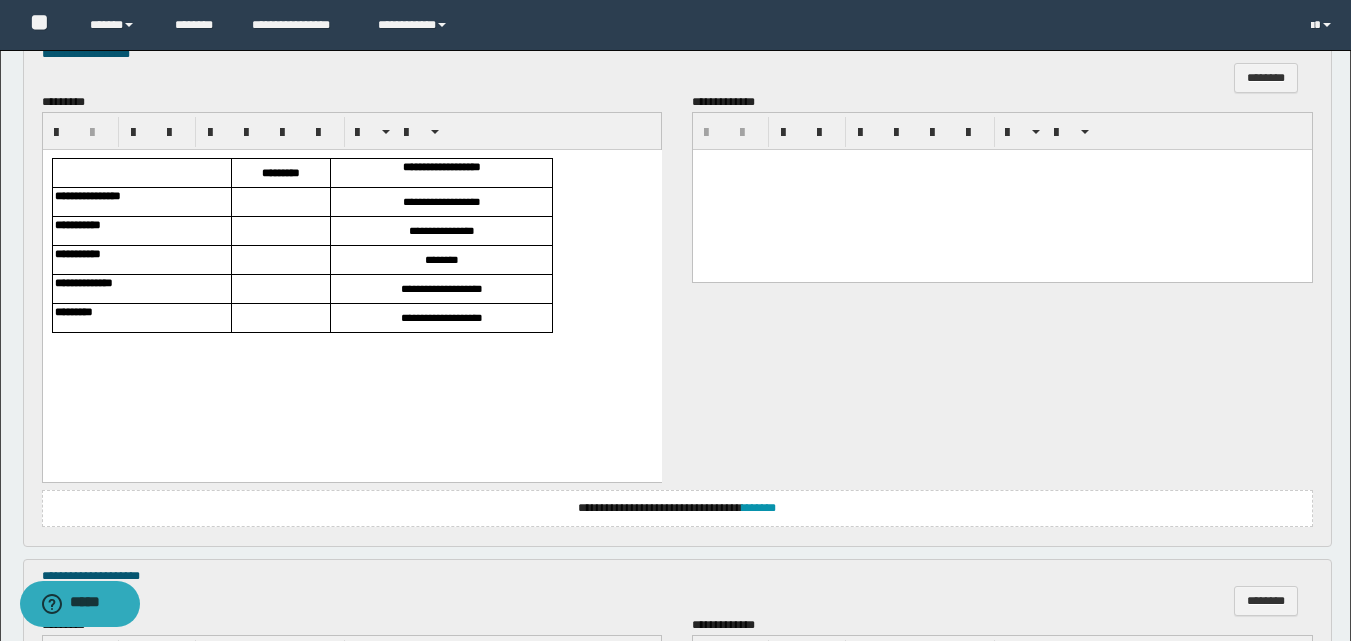 click at bounding box center (280, 202) 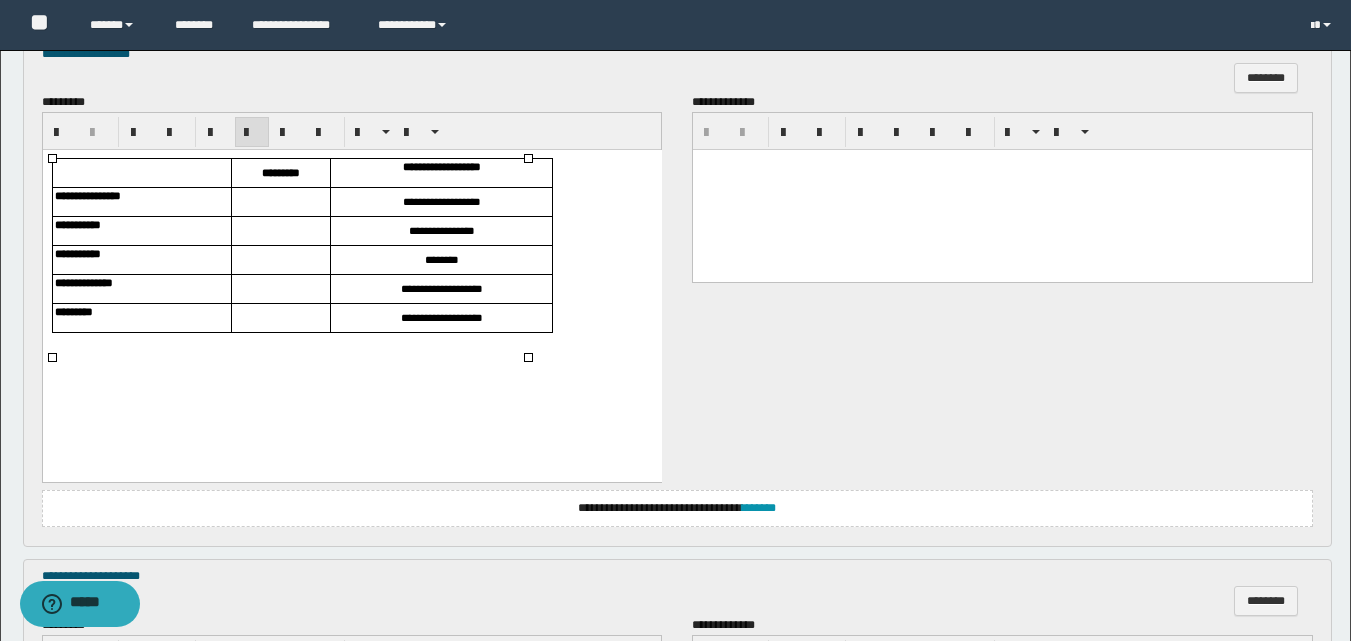 type 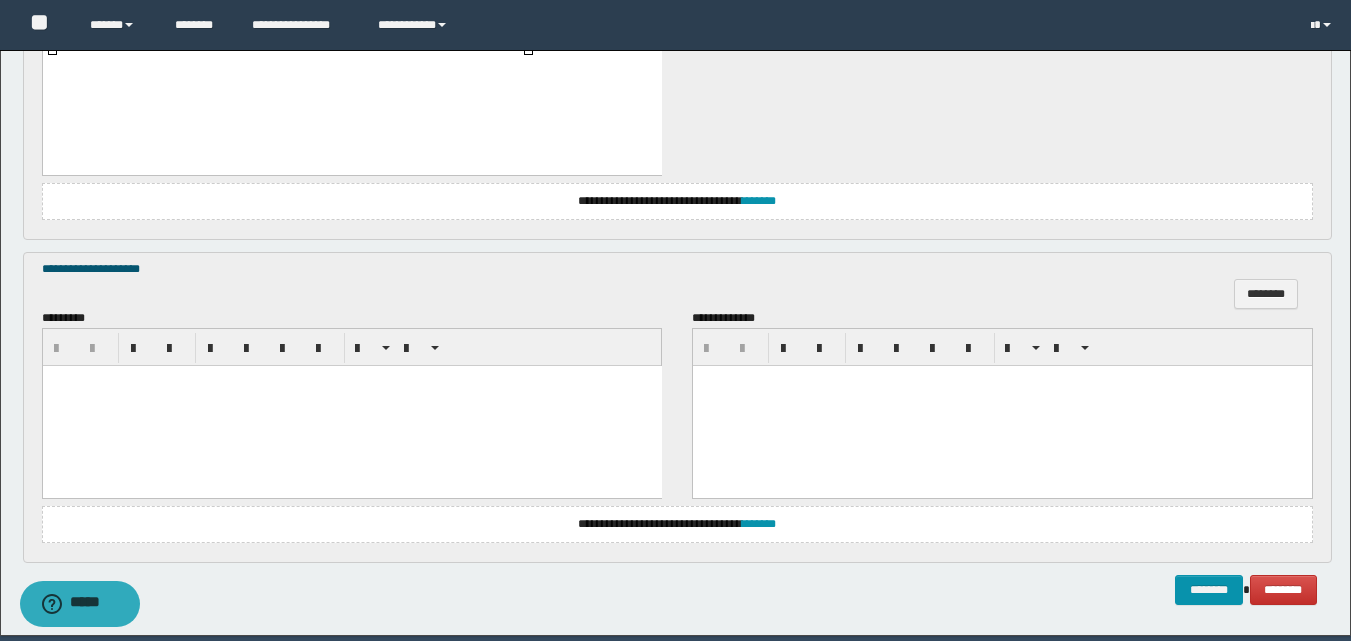 scroll, scrollTop: 1379, scrollLeft: 0, axis: vertical 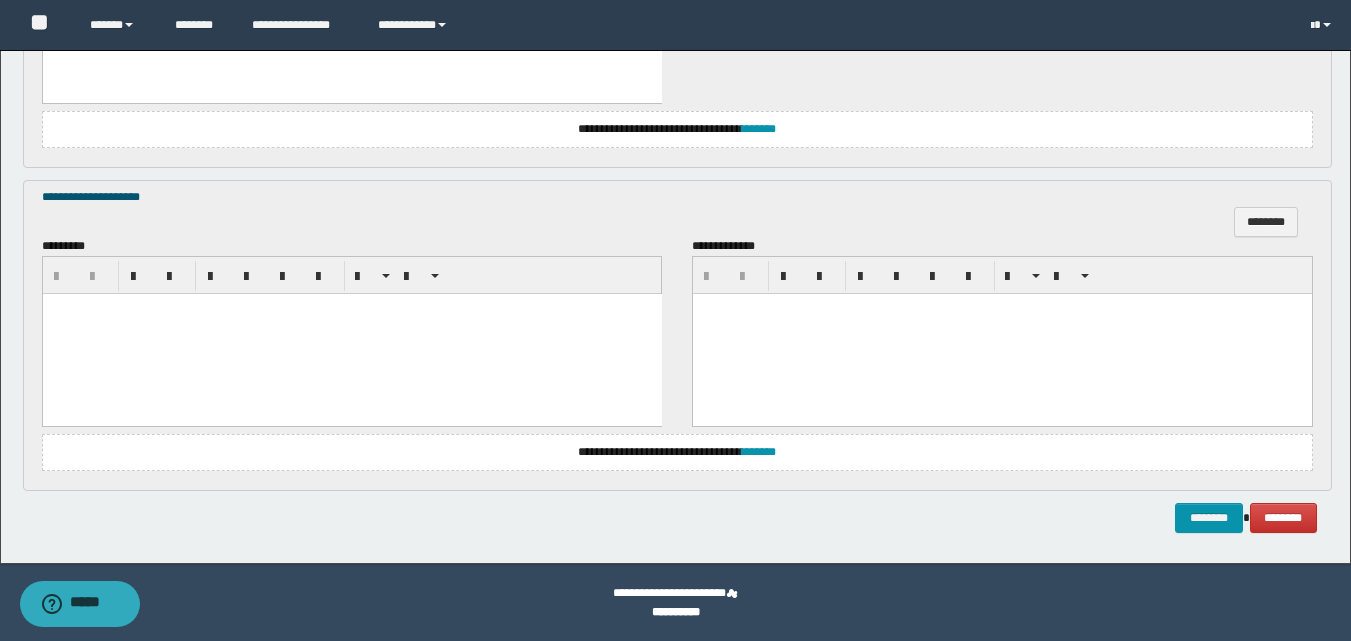 click at bounding box center (351, 333) 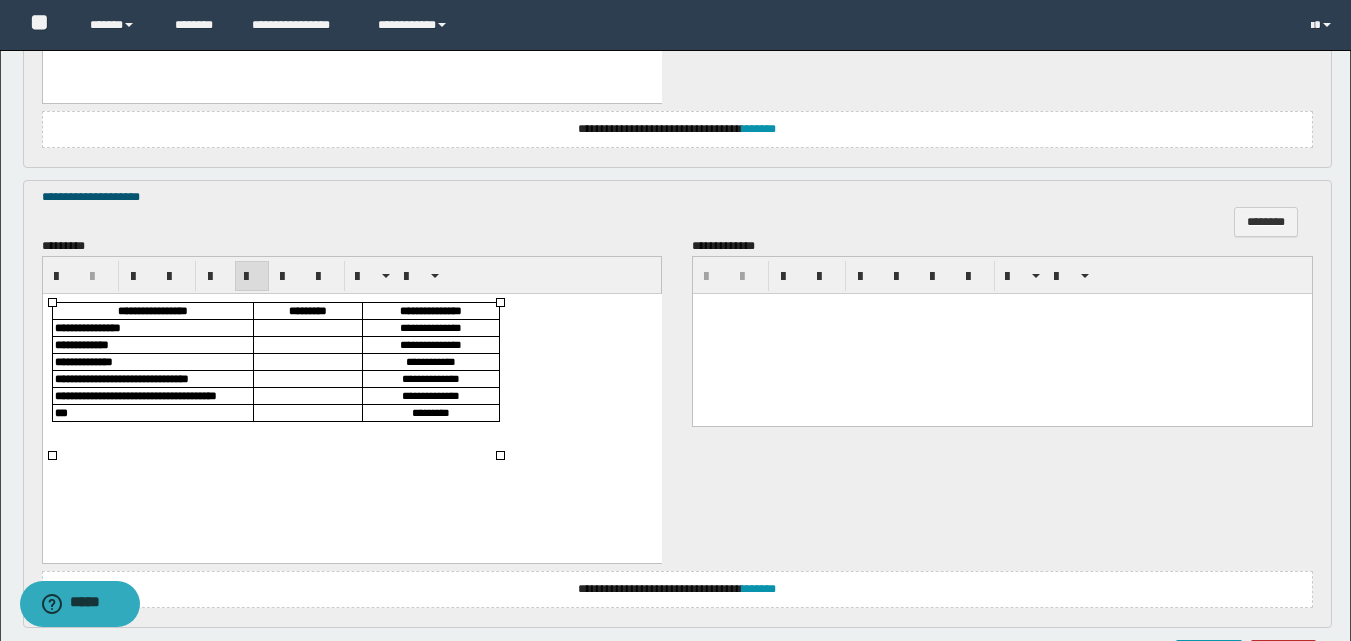 click at bounding box center [307, 327] 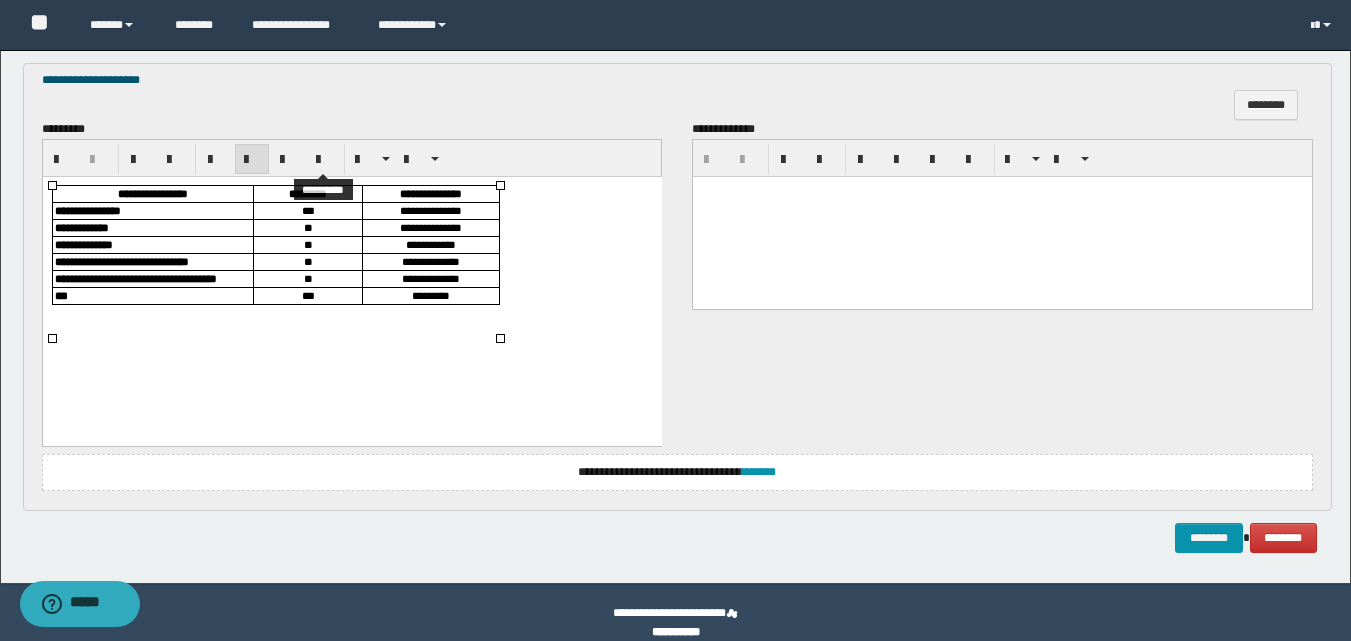 scroll, scrollTop: 1516, scrollLeft: 0, axis: vertical 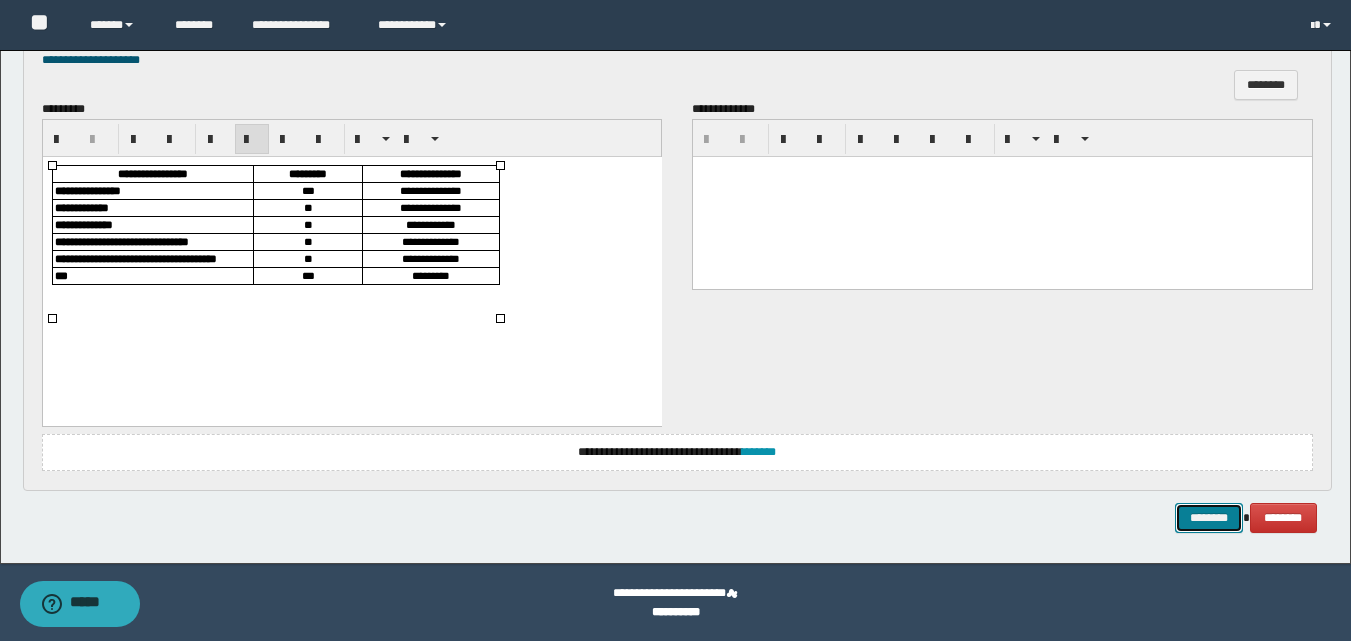 click on "********" at bounding box center [1209, 518] 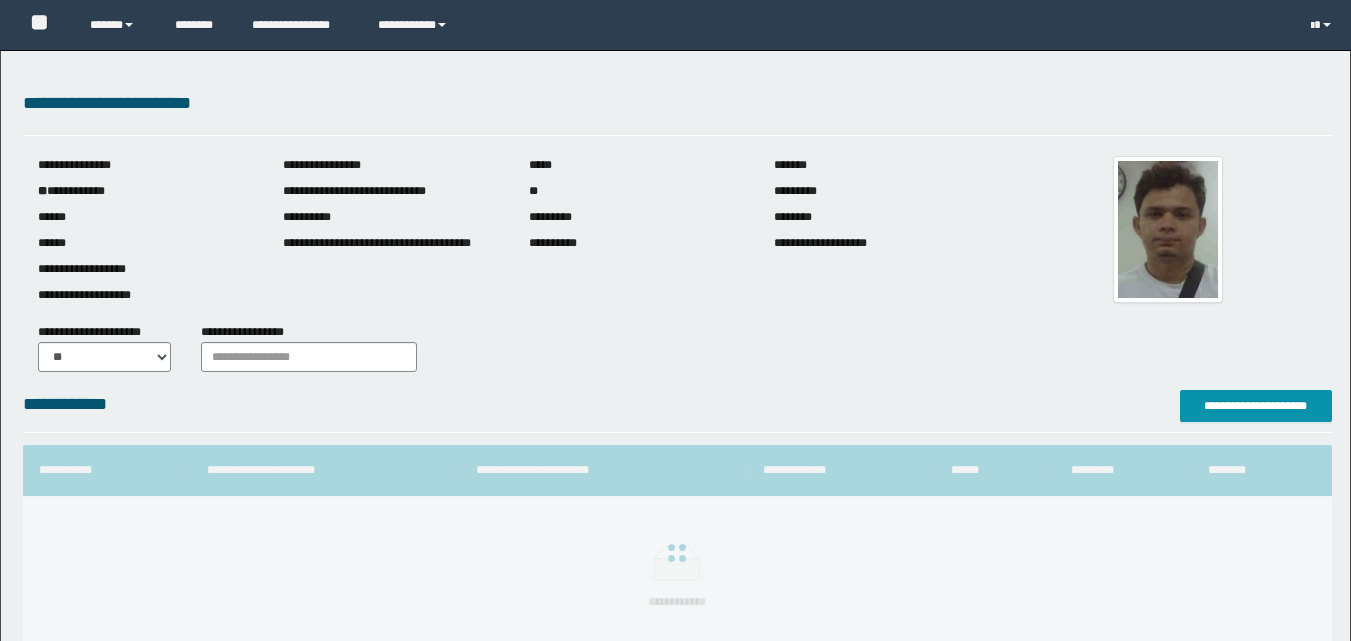 scroll, scrollTop: 0, scrollLeft: 0, axis: both 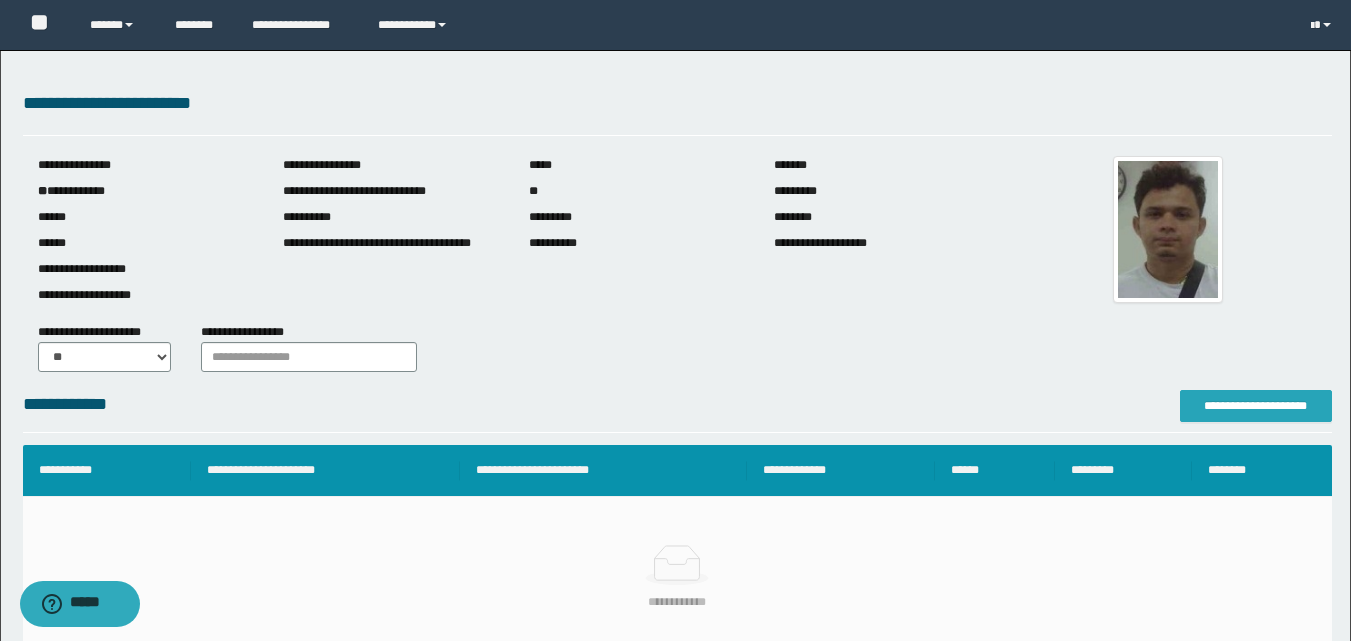 click on "**********" at bounding box center [1256, 406] 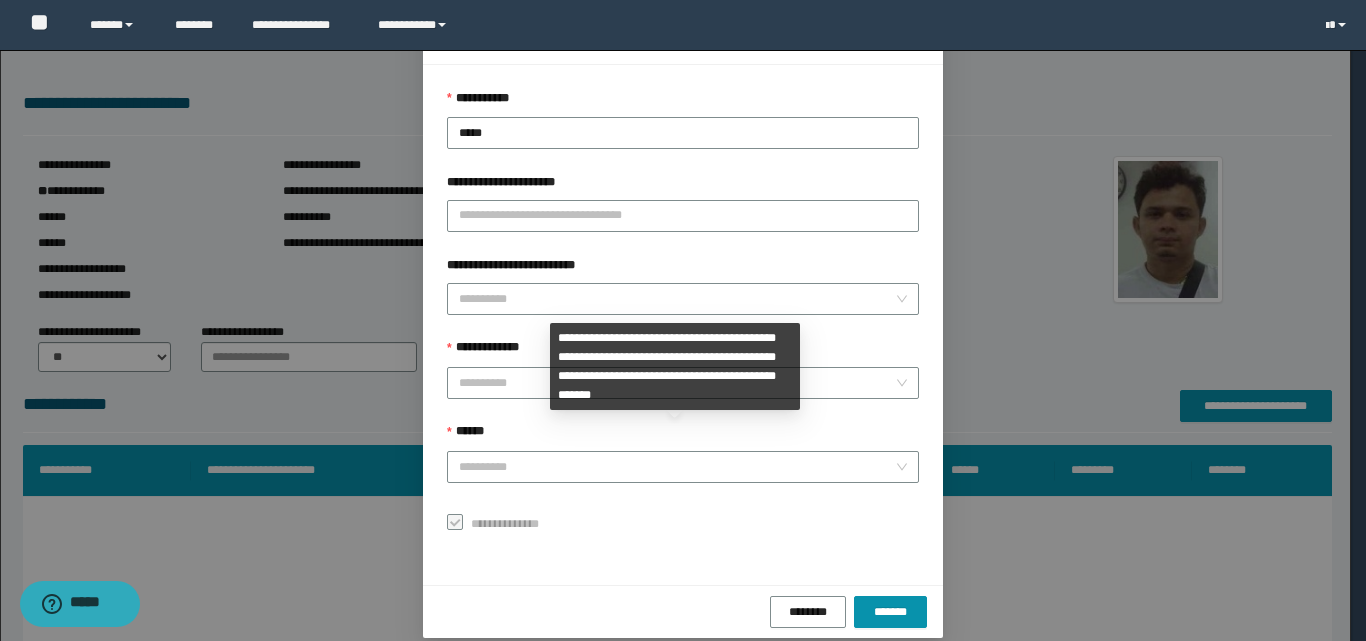 scroll, scrollTop: 111, scrollLeft: 0, axis: vertical 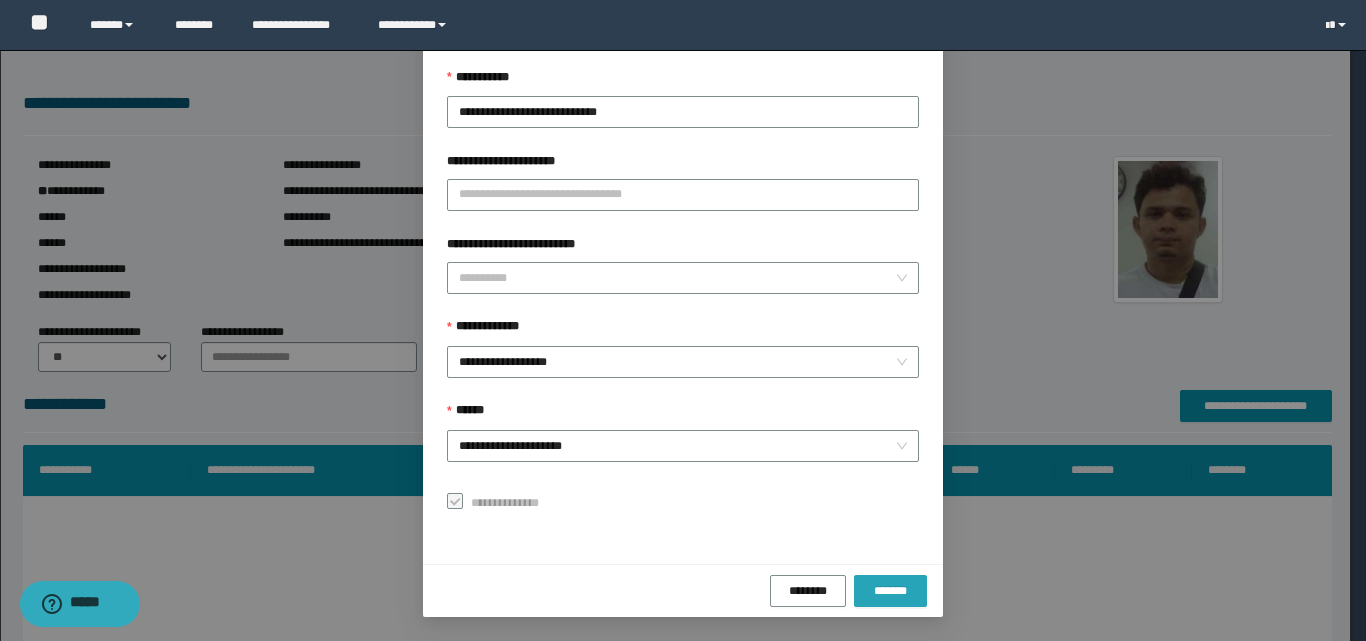 click on "*******" at bounding box center (890, 591) 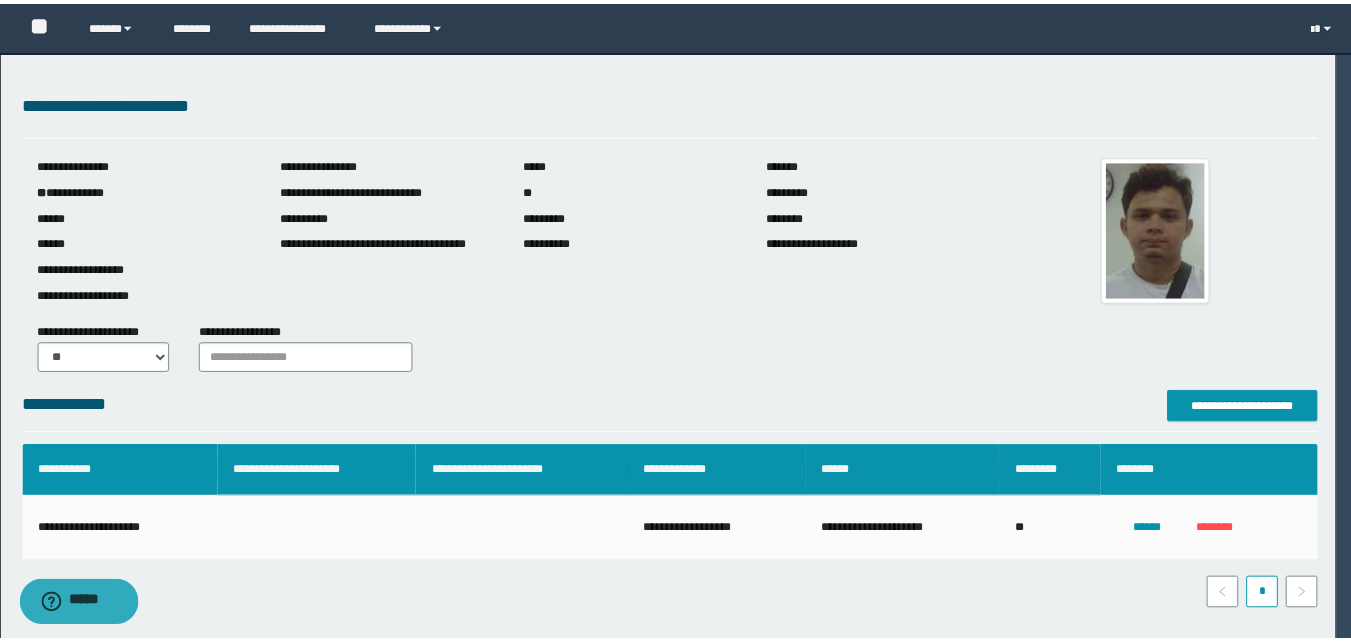 scroll, scrollTop: 64, scrollLeft: 0, axis: vertical 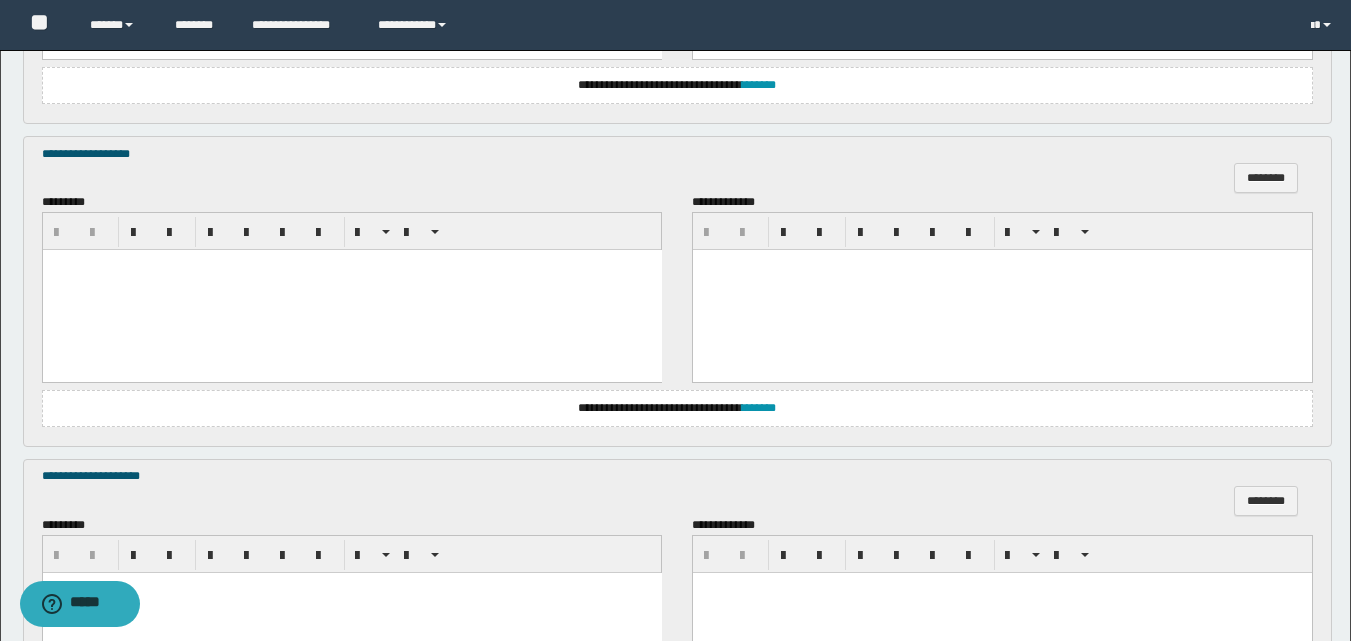 click at bounding box center [351, 290] 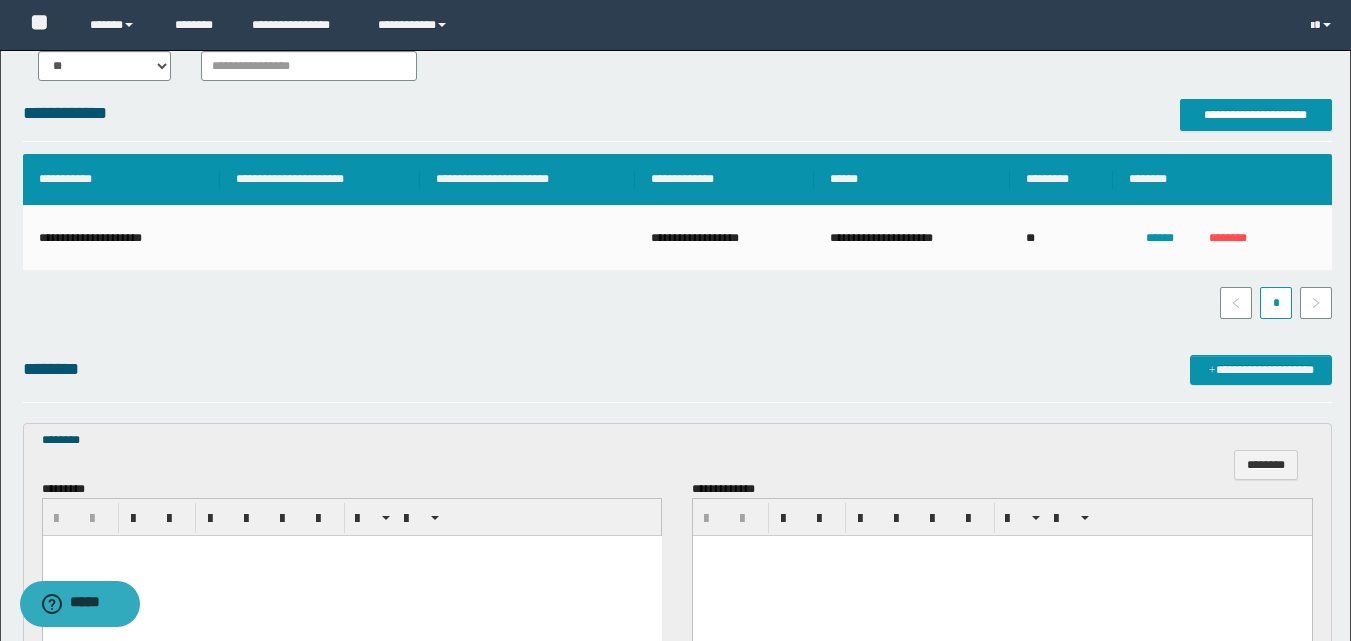 scroll, scrollTop: 300, scrollLeft: 0, axis: vertical 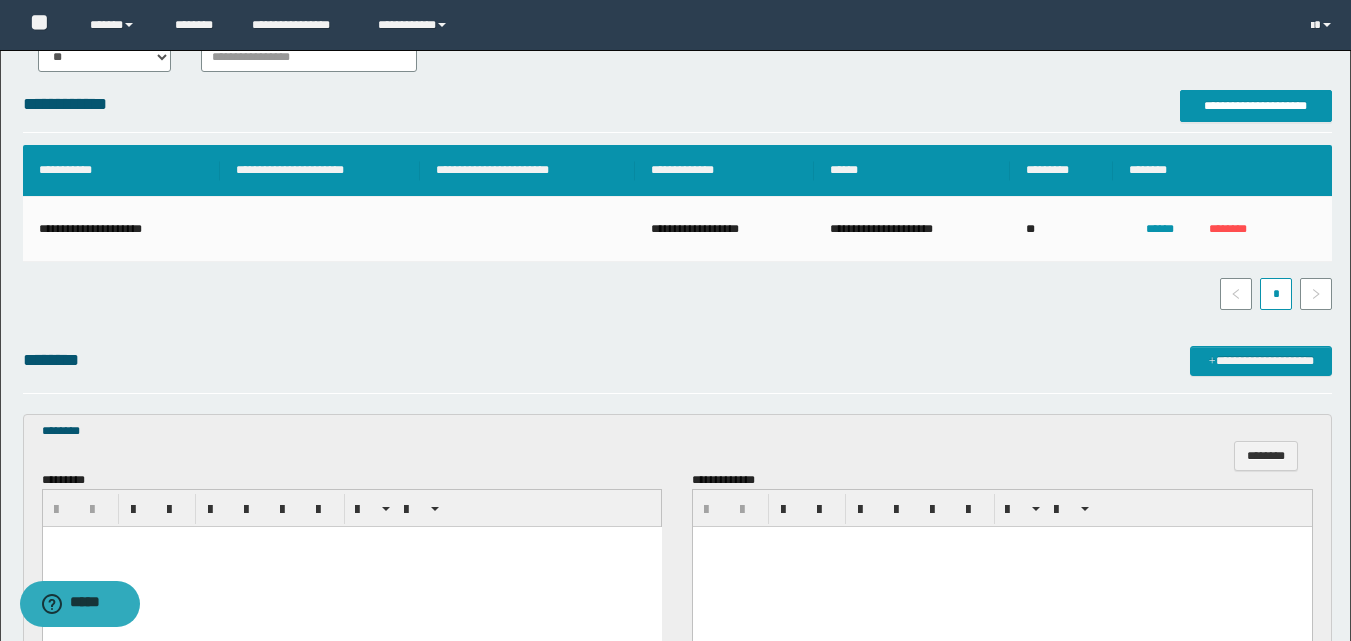 click at bounding box center (351, 542) 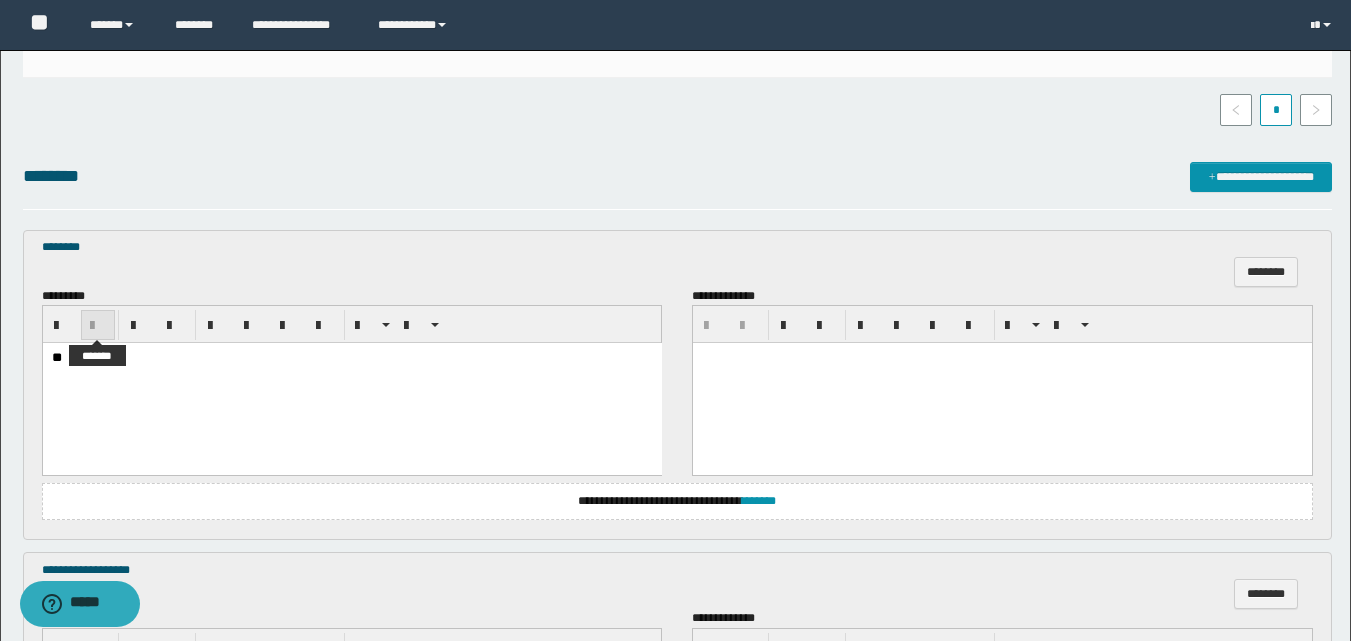 scroll, scrollTop: 800, scrollLeft: 0, axis: vertical 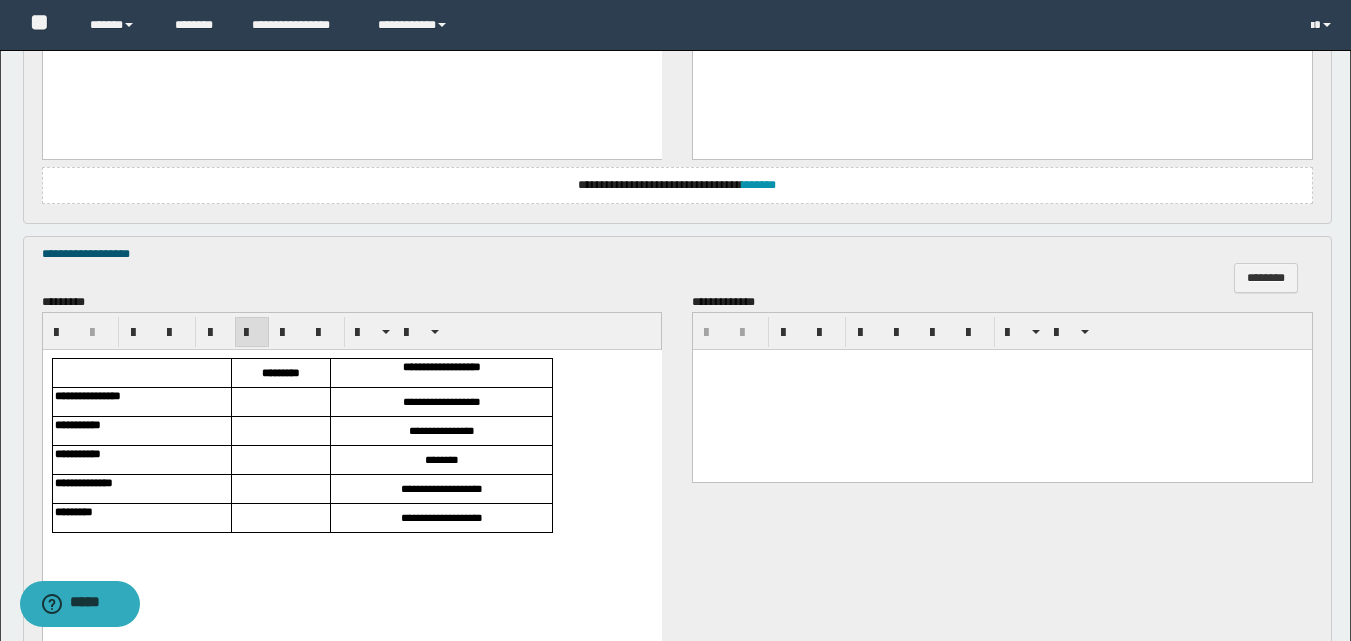 click at bounding box center [280, 402] 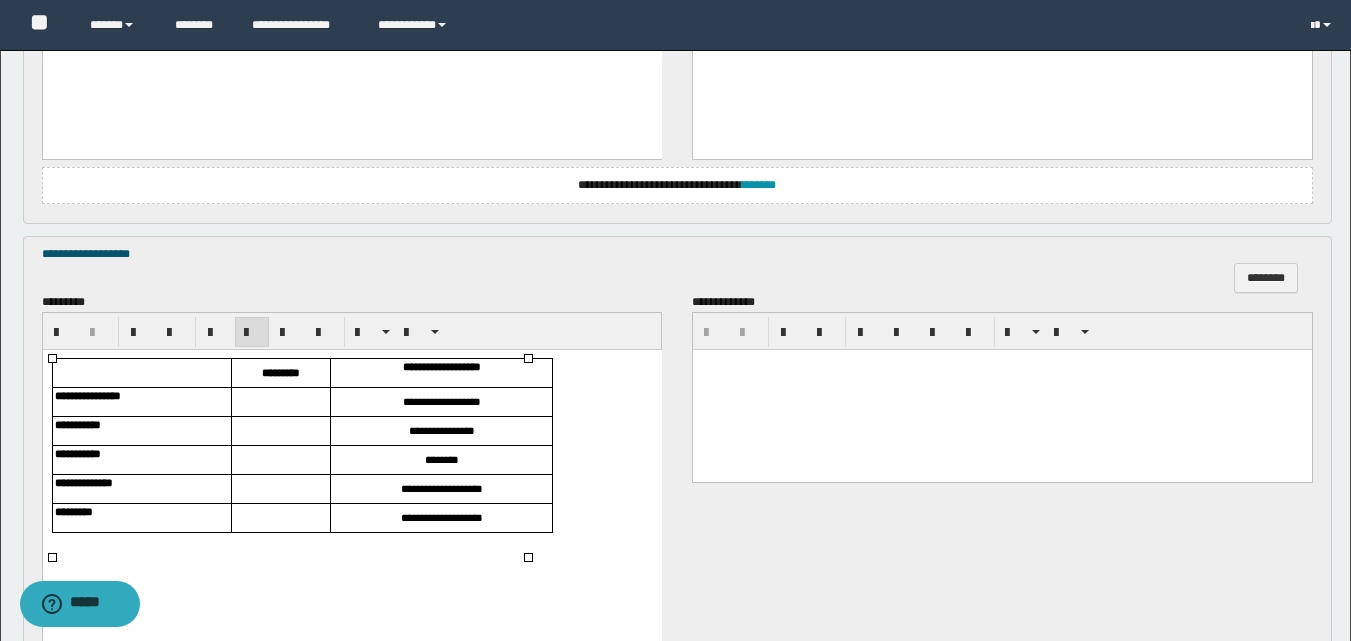 type 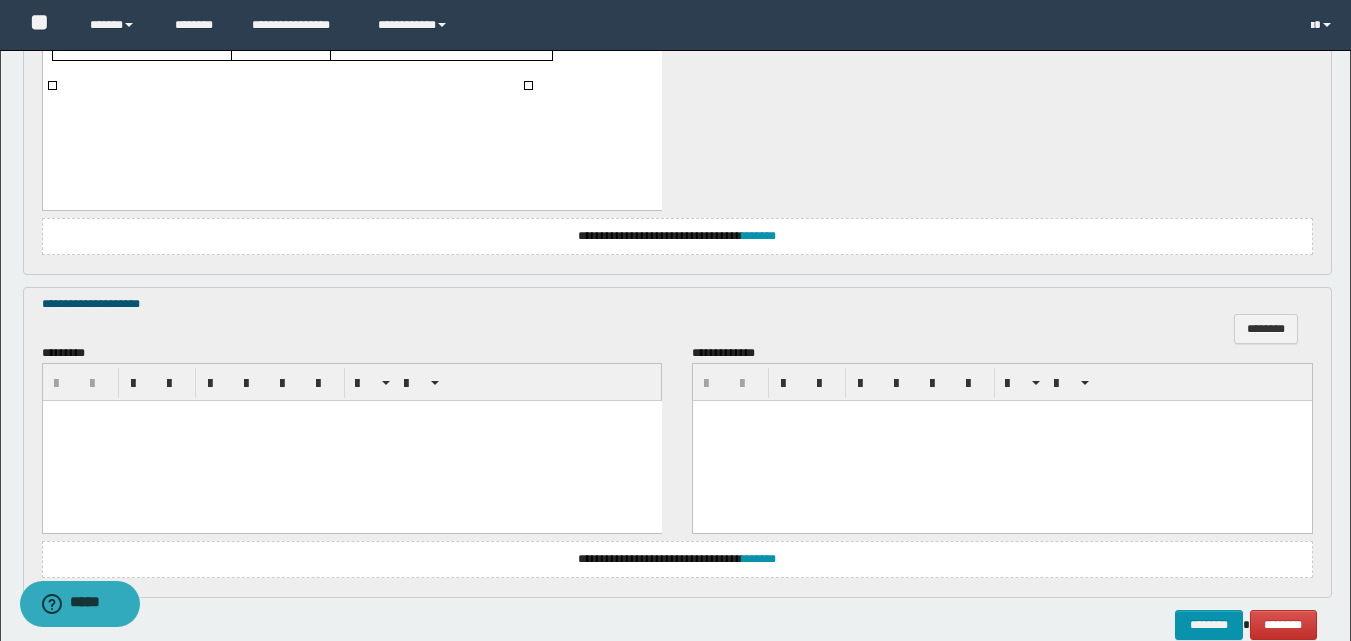 scroll, scrollTop: 1300, scrollLeft: 0, axis: vertical 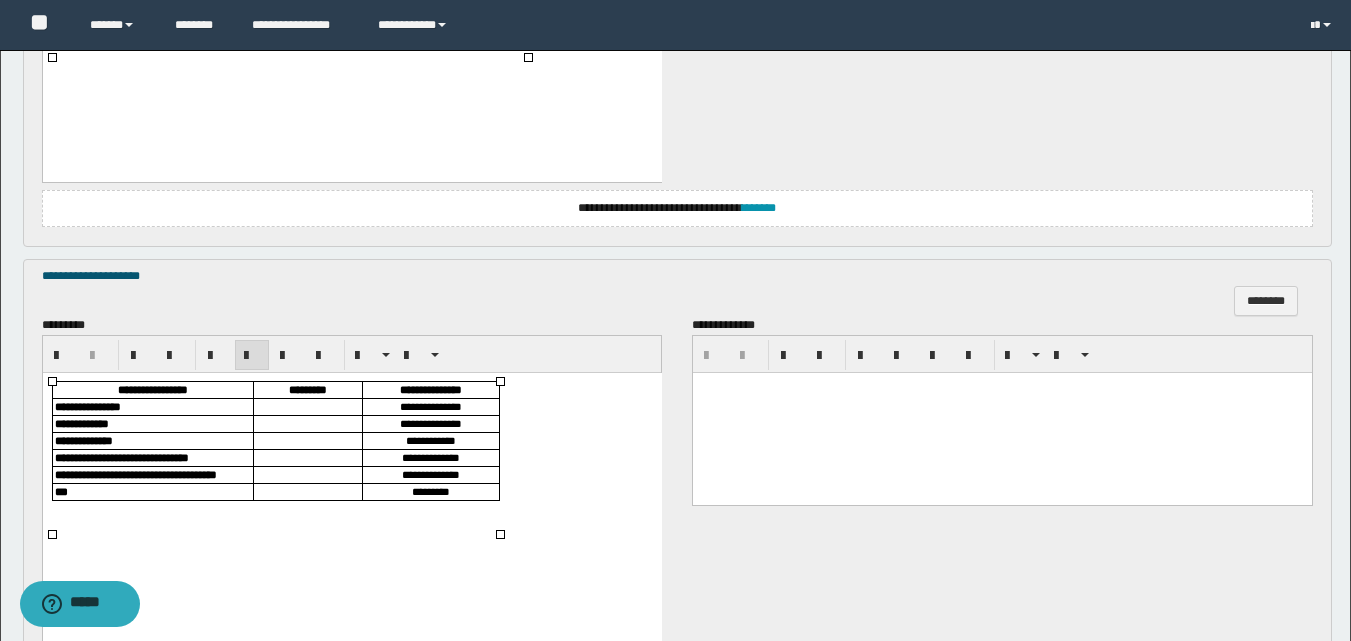click at bounding box center [307, 406] 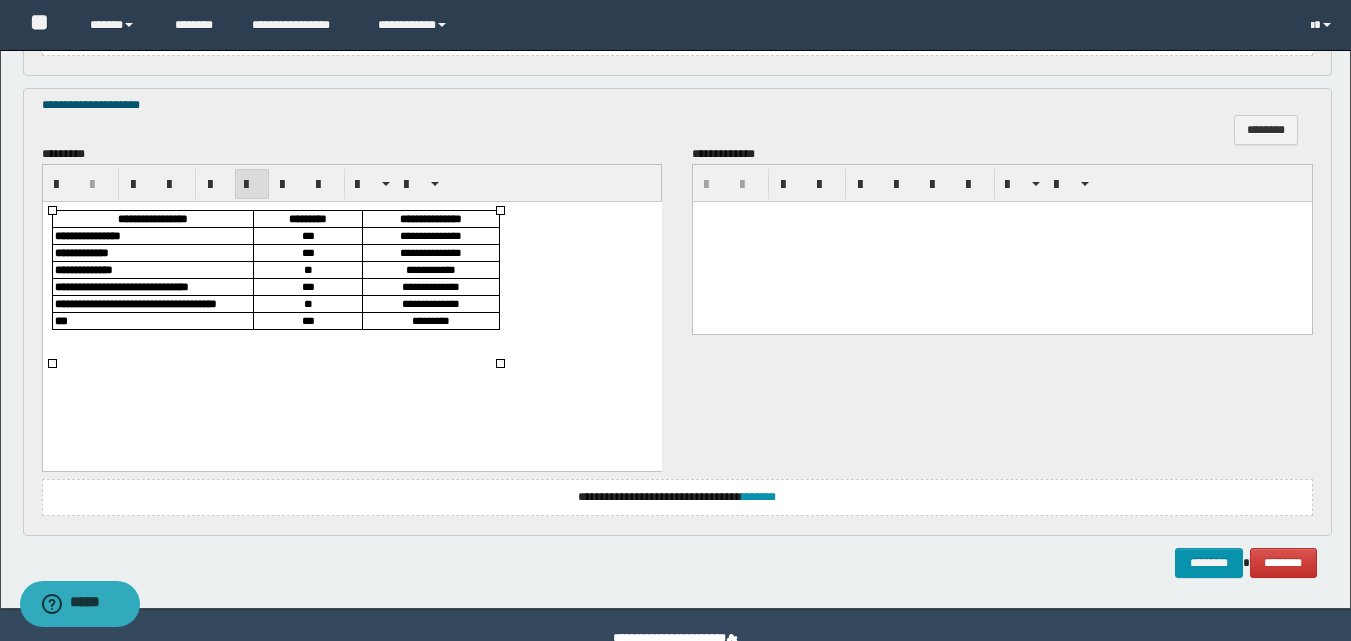 scroll, scrollTop: 1516, scrollLeft: 0, axis: vertical 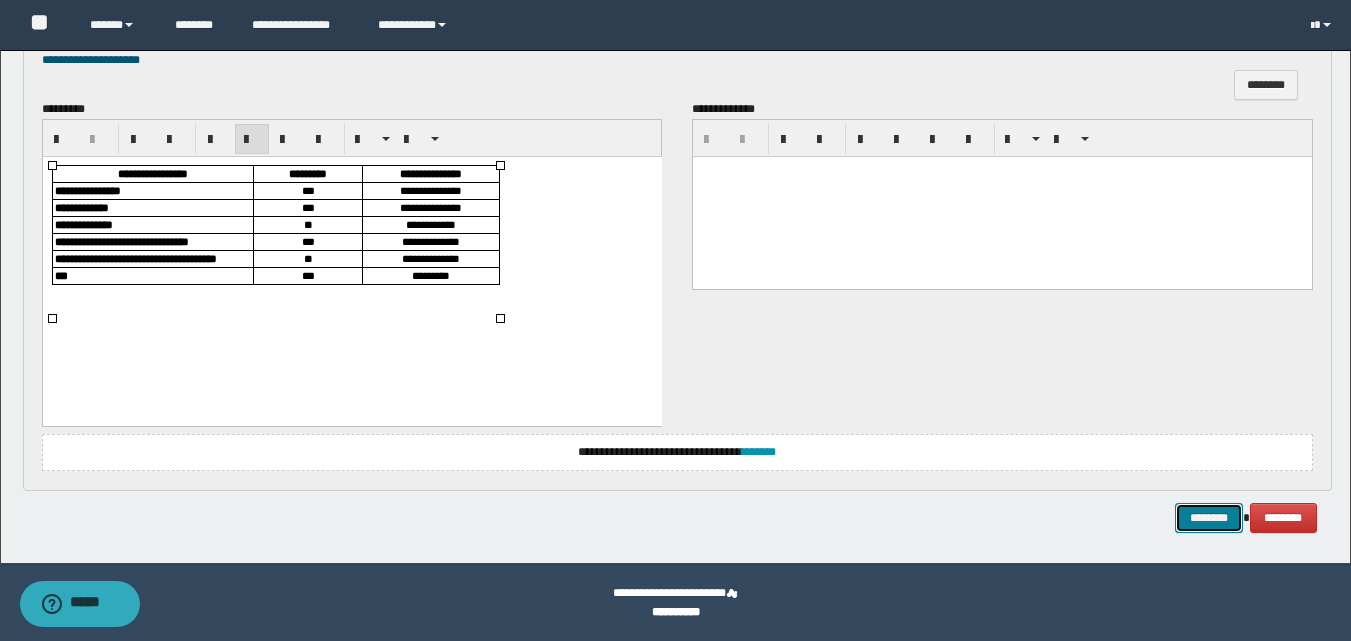 click on "********" at bounding box center [1209, 518] 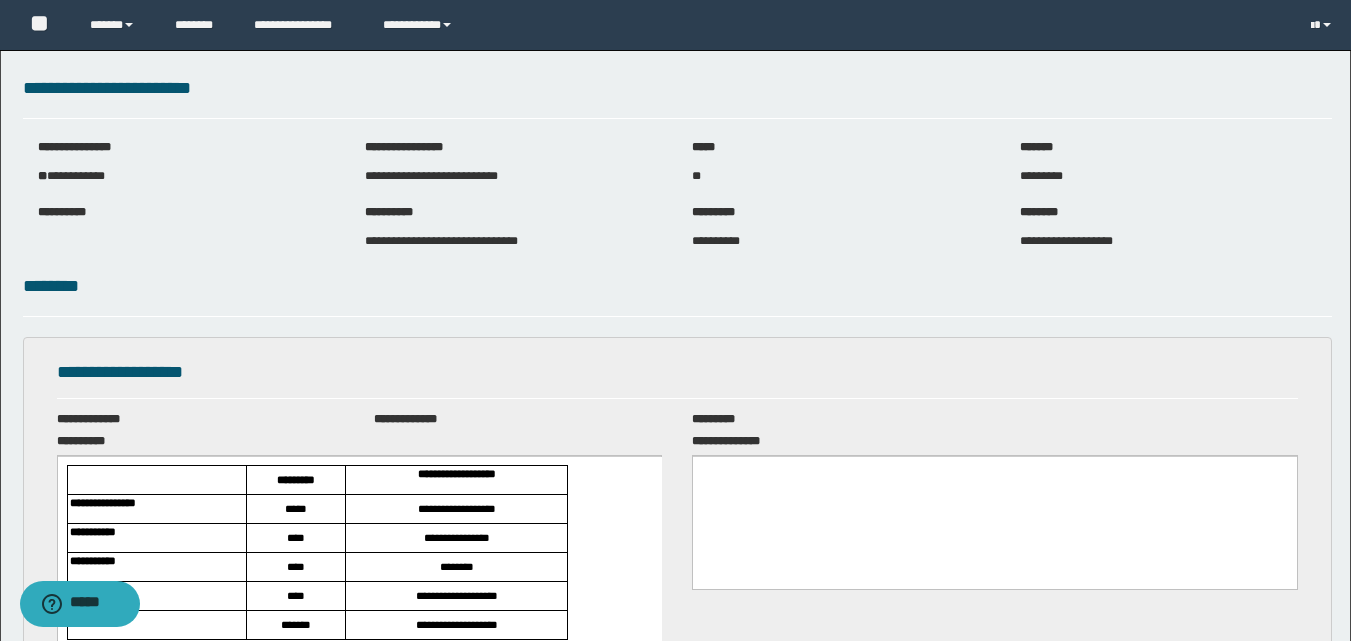scroll, scrollTop: 0, scrollLeft: 0, axis: both 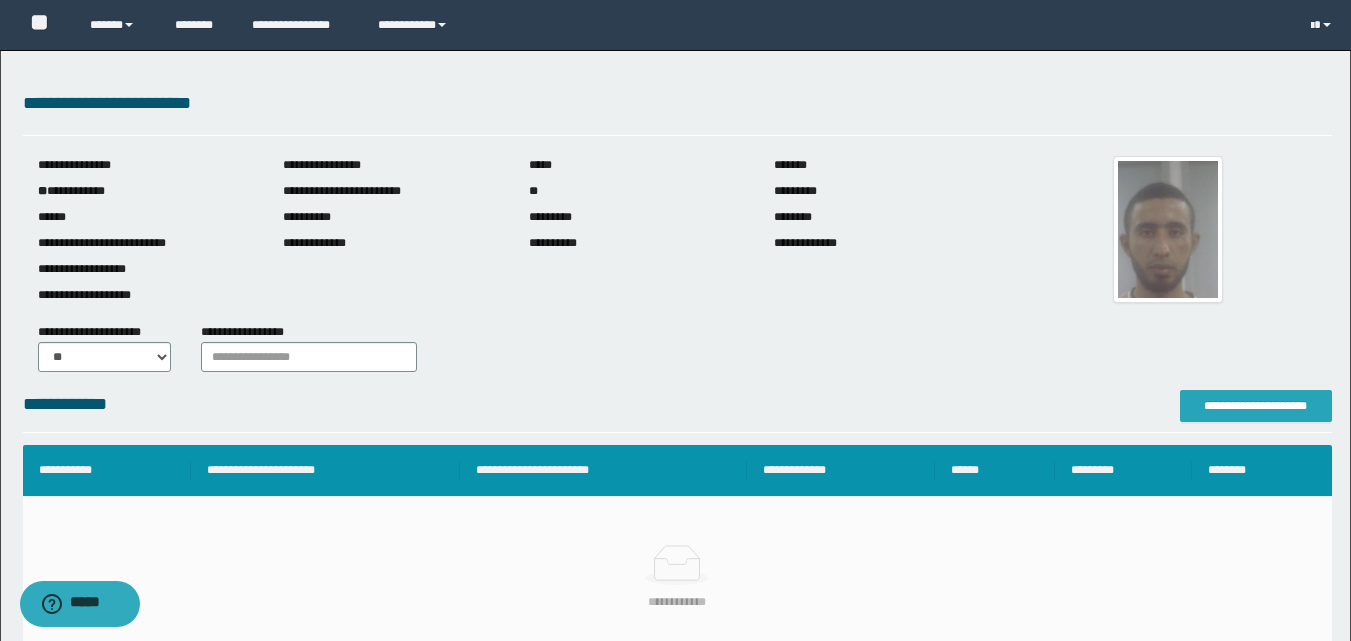 click on "**********" at bounding box center [1256, 406] 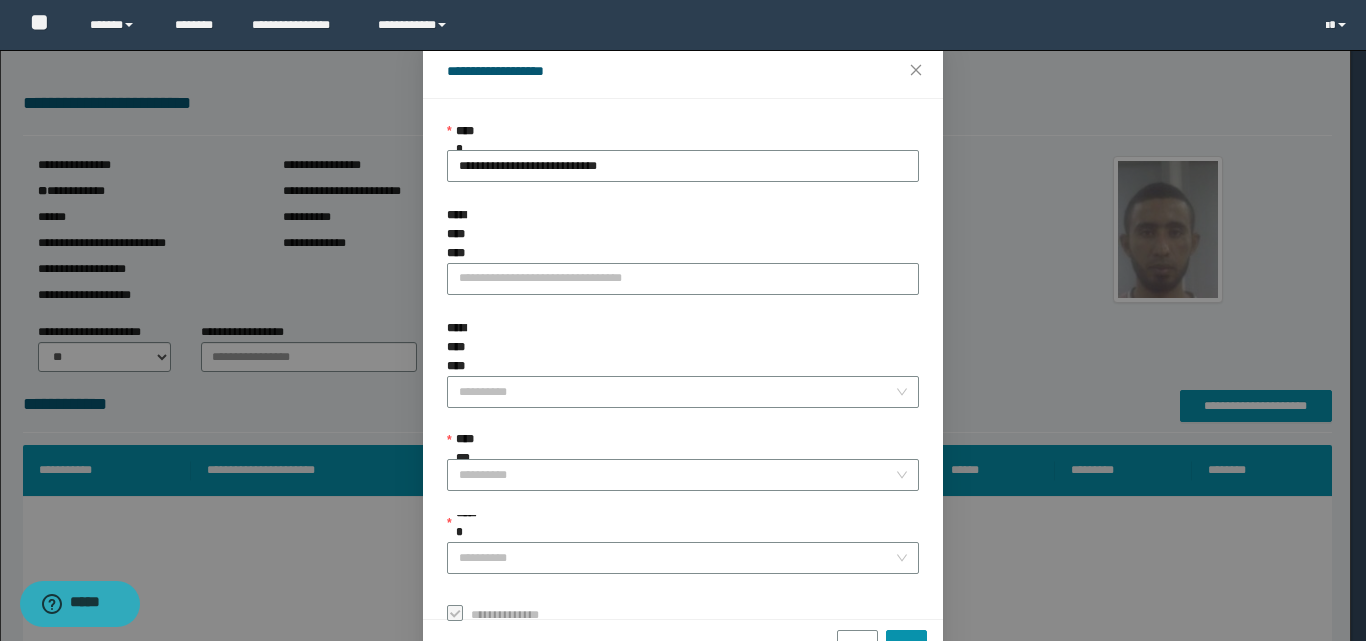 scroll, scrollTop: 111, scrollLeft: 0, axis: vertical 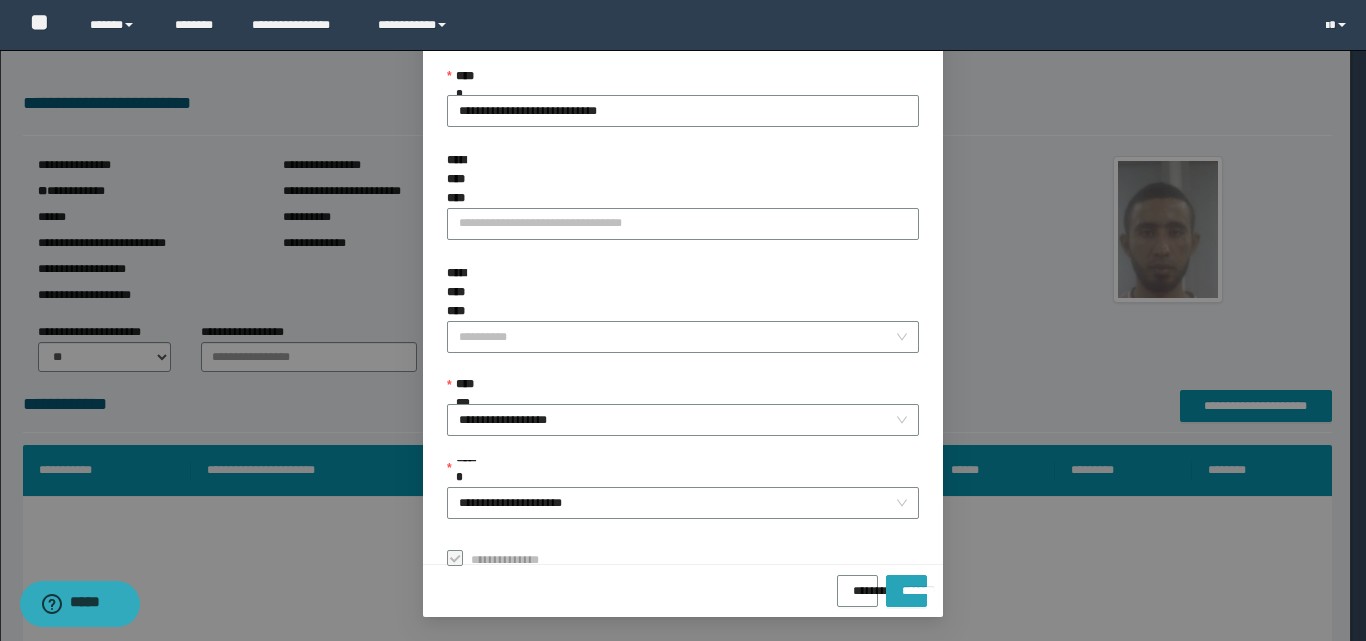 click on "*******" at bounding box center [906, 584] 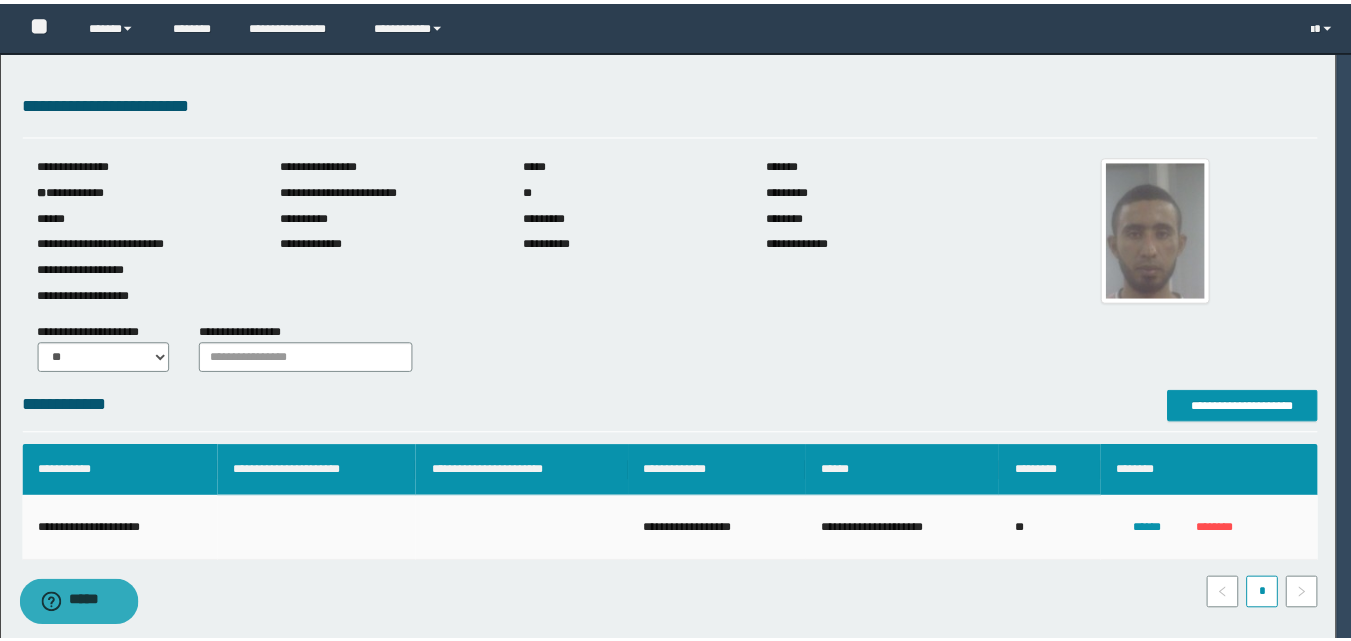 scroll, scrollTop: 64, scrollLeft: 0, axis: vertical 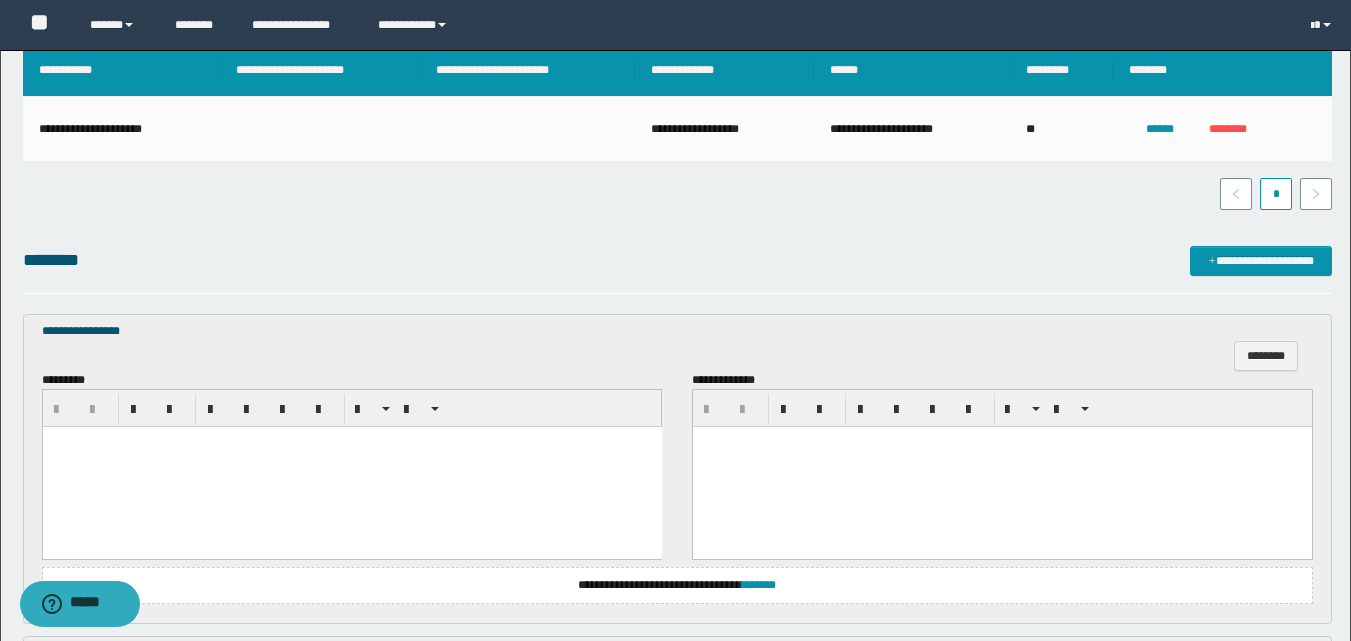 click at bounding box center (351, 467) 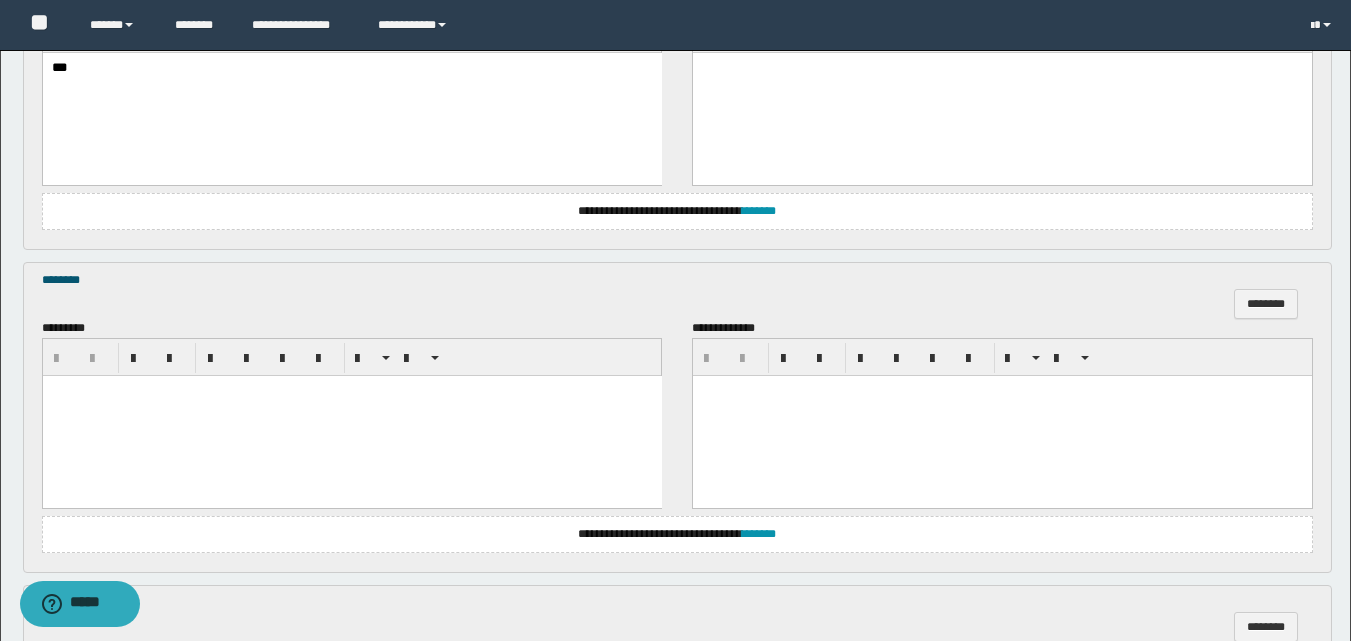 scroll, scrollTop: 800, scrollLeft: 0, axis: vertical 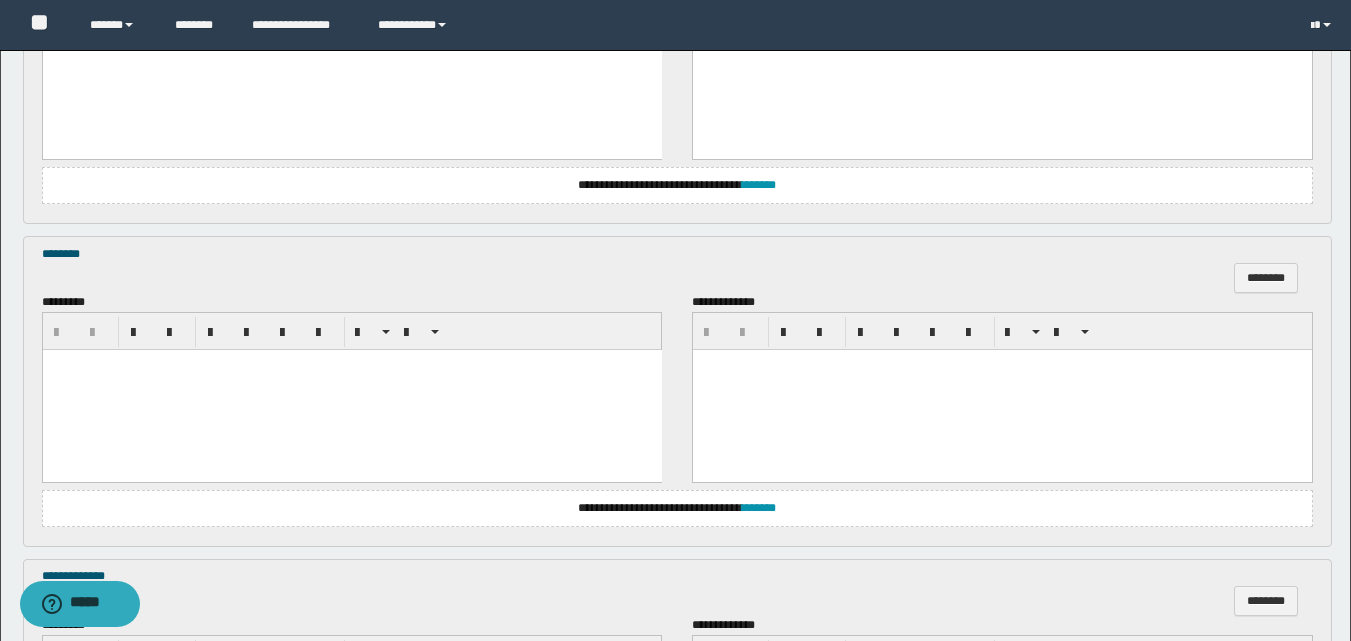 click at bounding box center (351, 390) 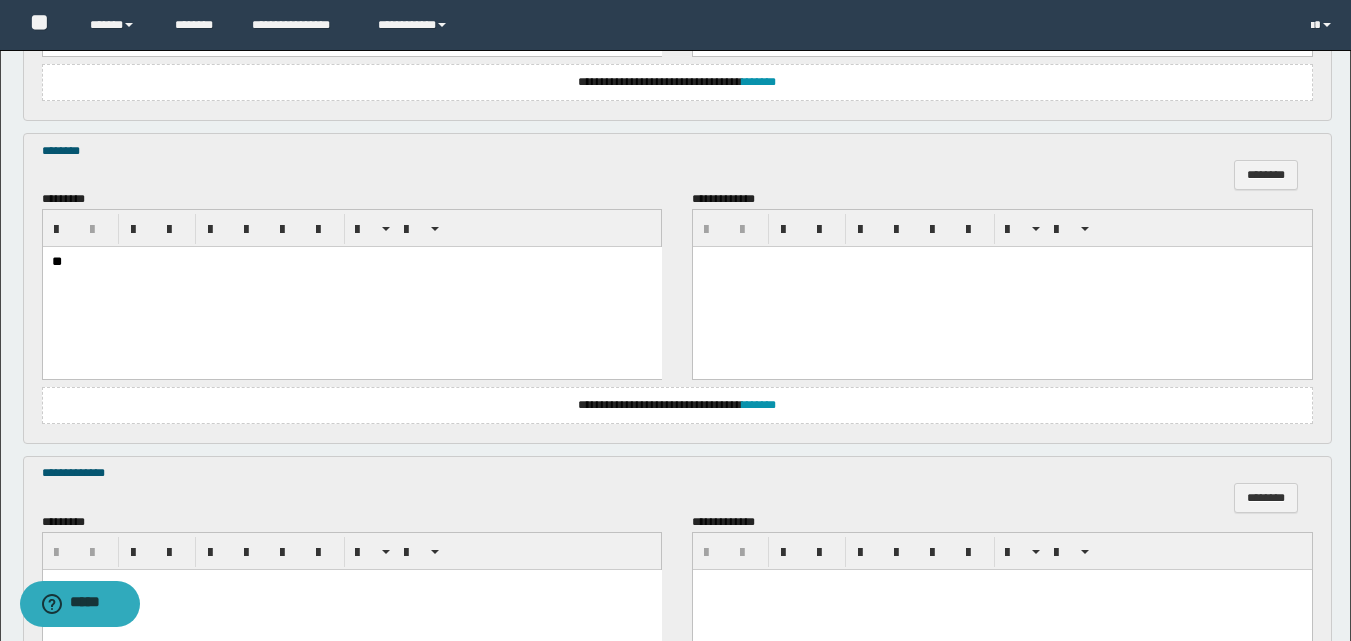 scroll, scrollTop: 1200, scrollLeft: 0, axis: vertical 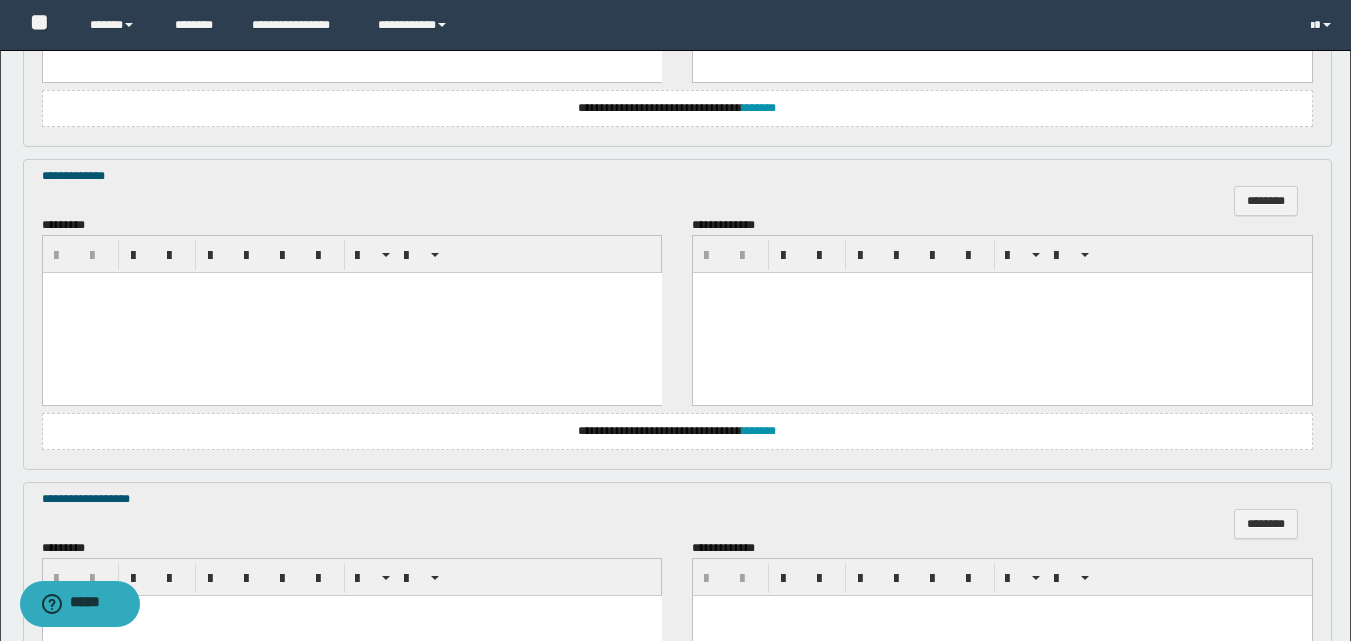 click at bounding box center [351, 312] 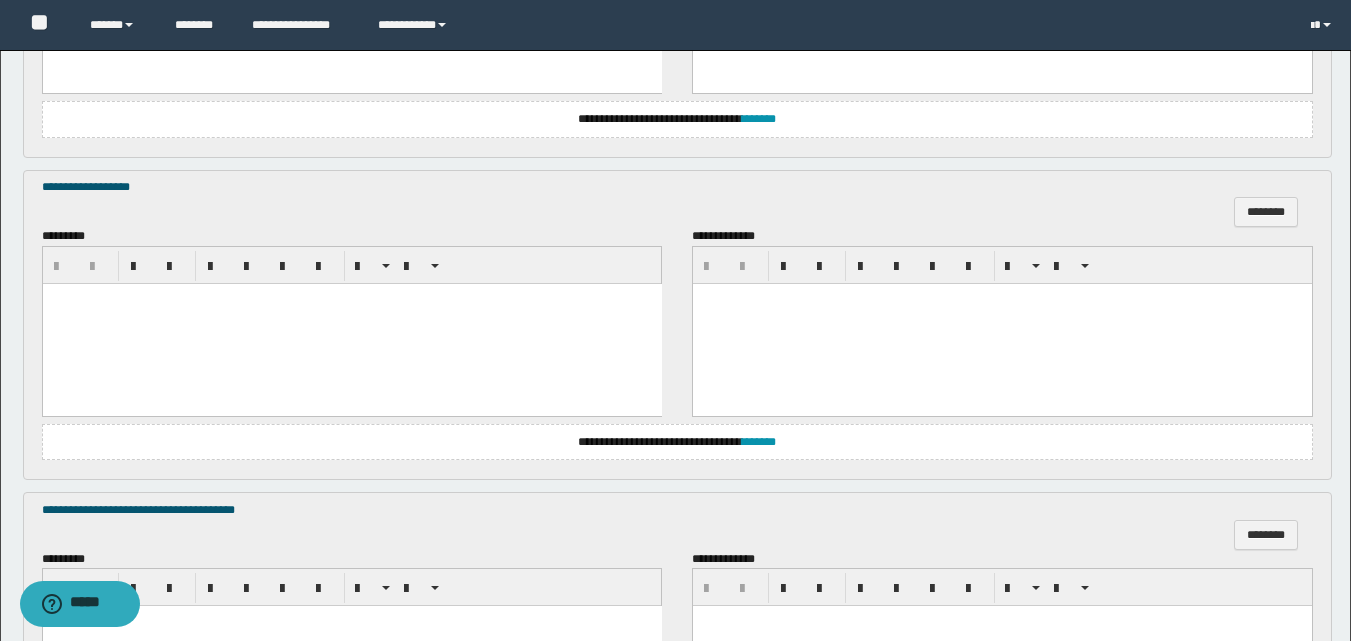 scroll, scrollTop: 1600, scrollLeft: 0, axis: vertical 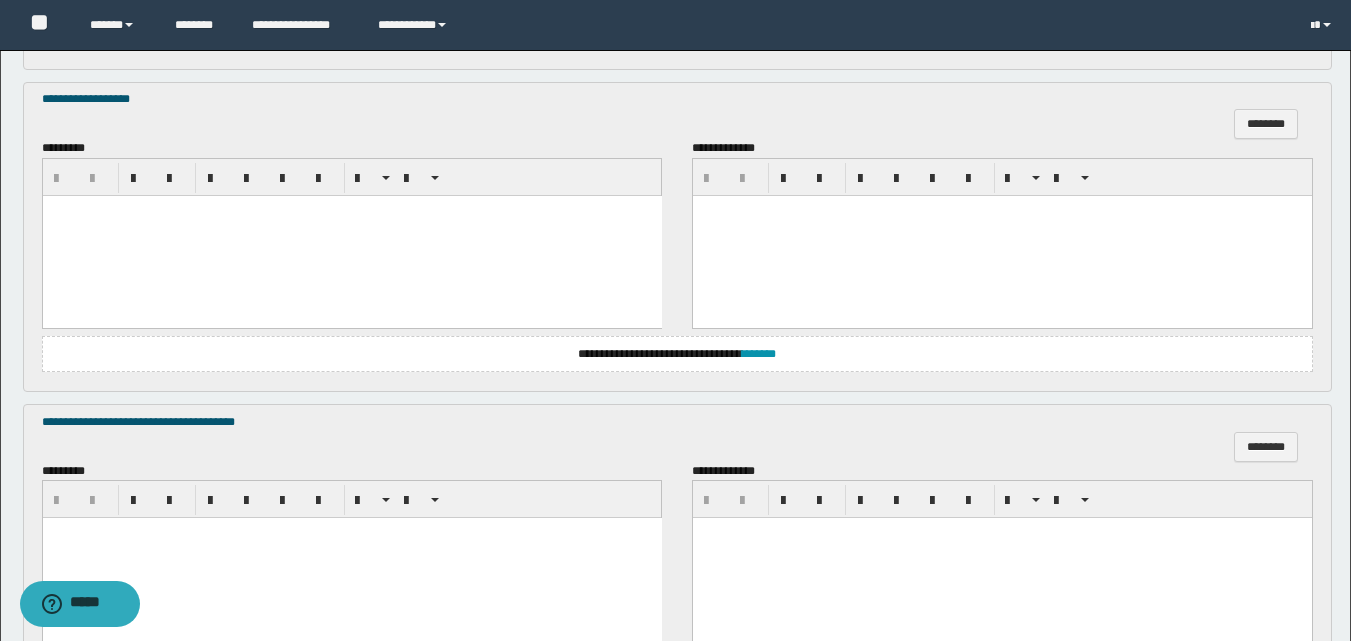 click at bounding box center [351, 235] 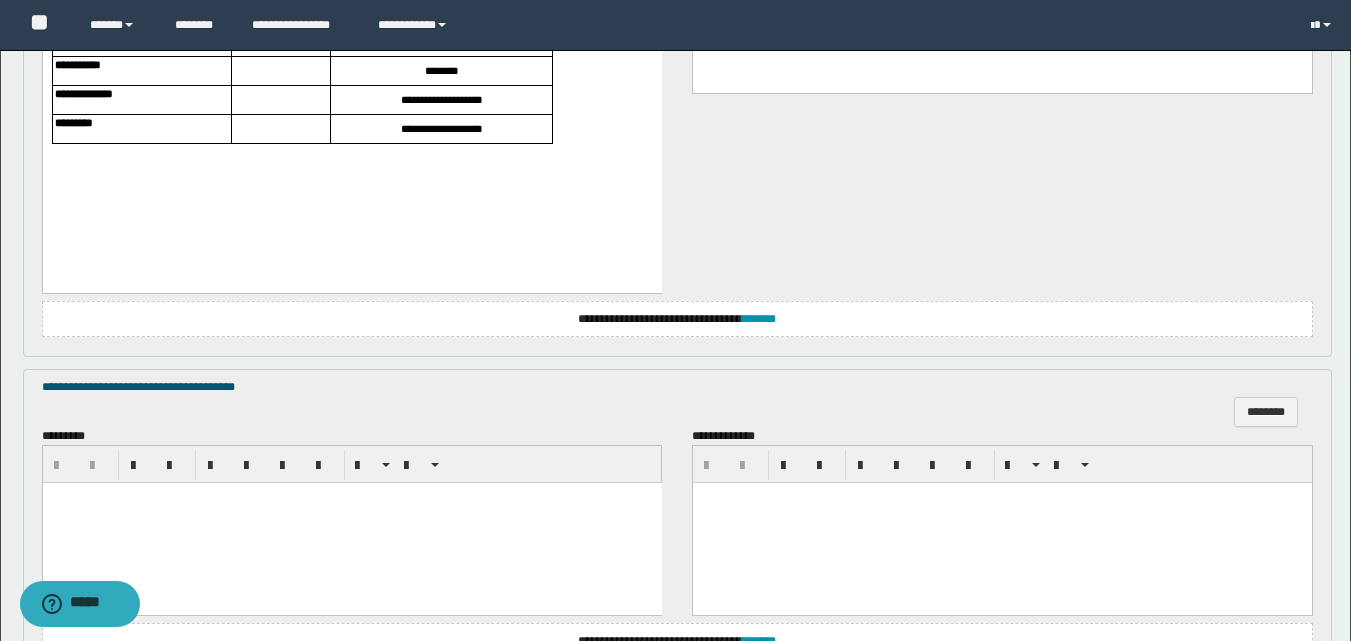 scroll, scrollTop: 1900, scrollLeft: 0, axis: vertical 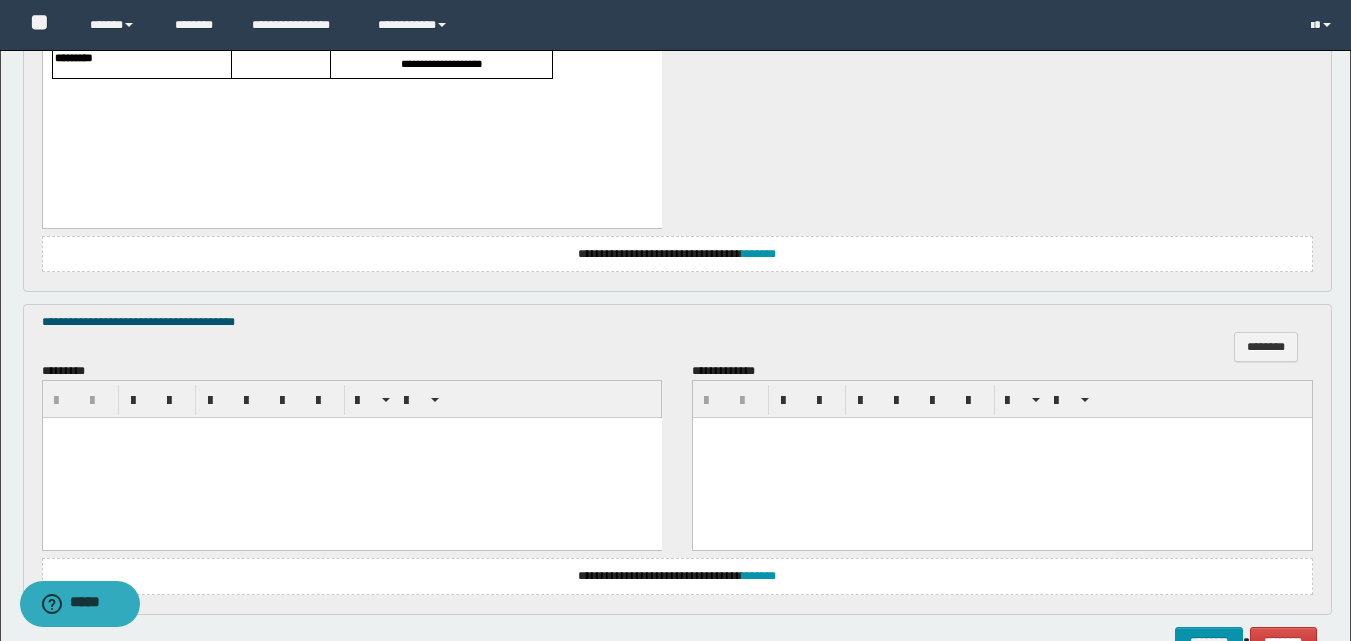 click at bounding box center [351, 458] 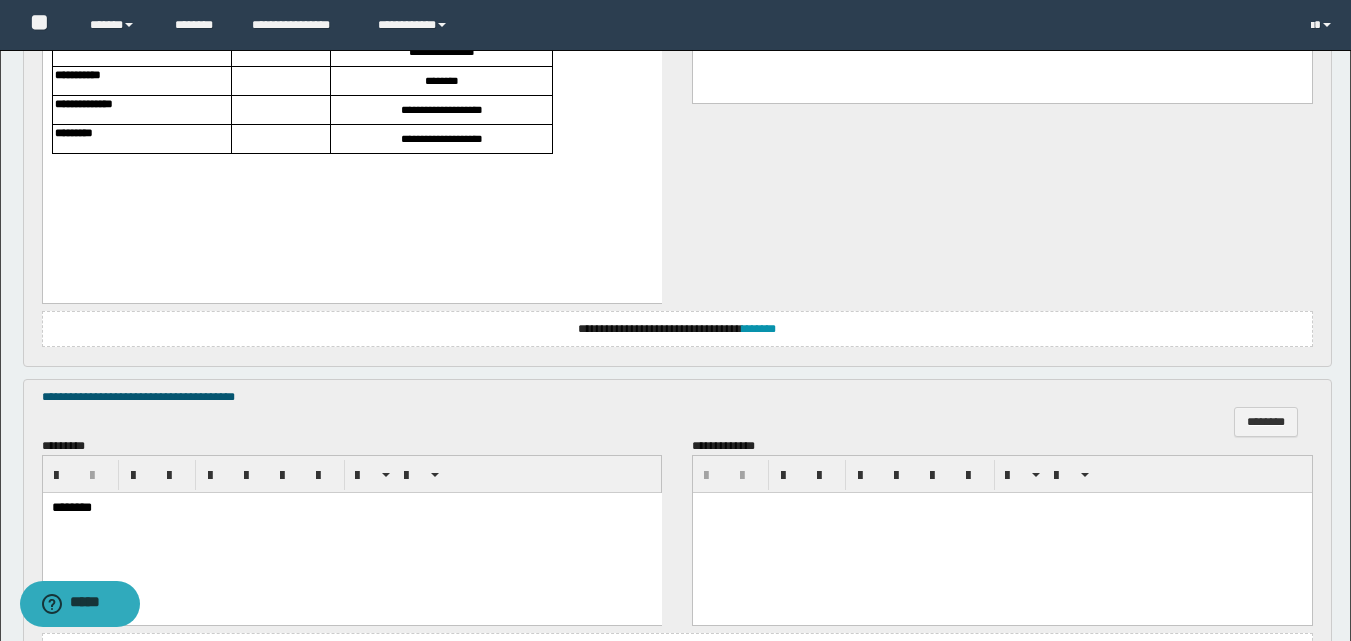 scroll, scrollTop: 1700, scrollLeft: 0, axis: vertical 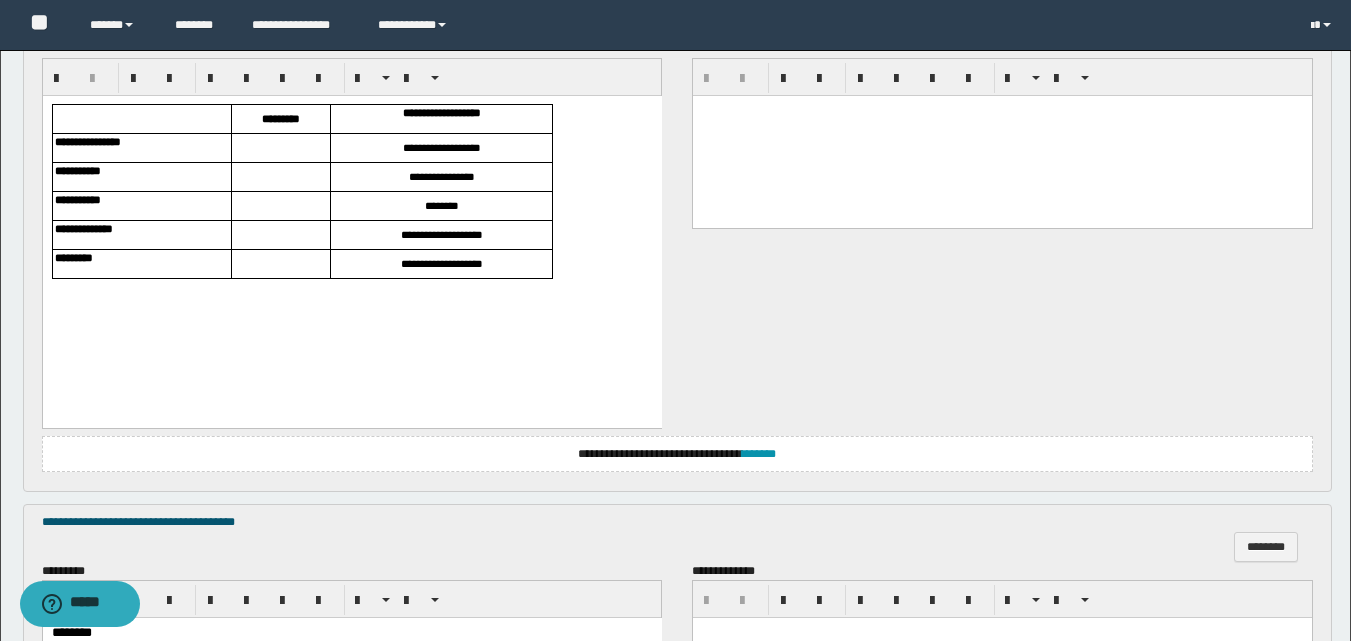click at bounding box center [280, 147] 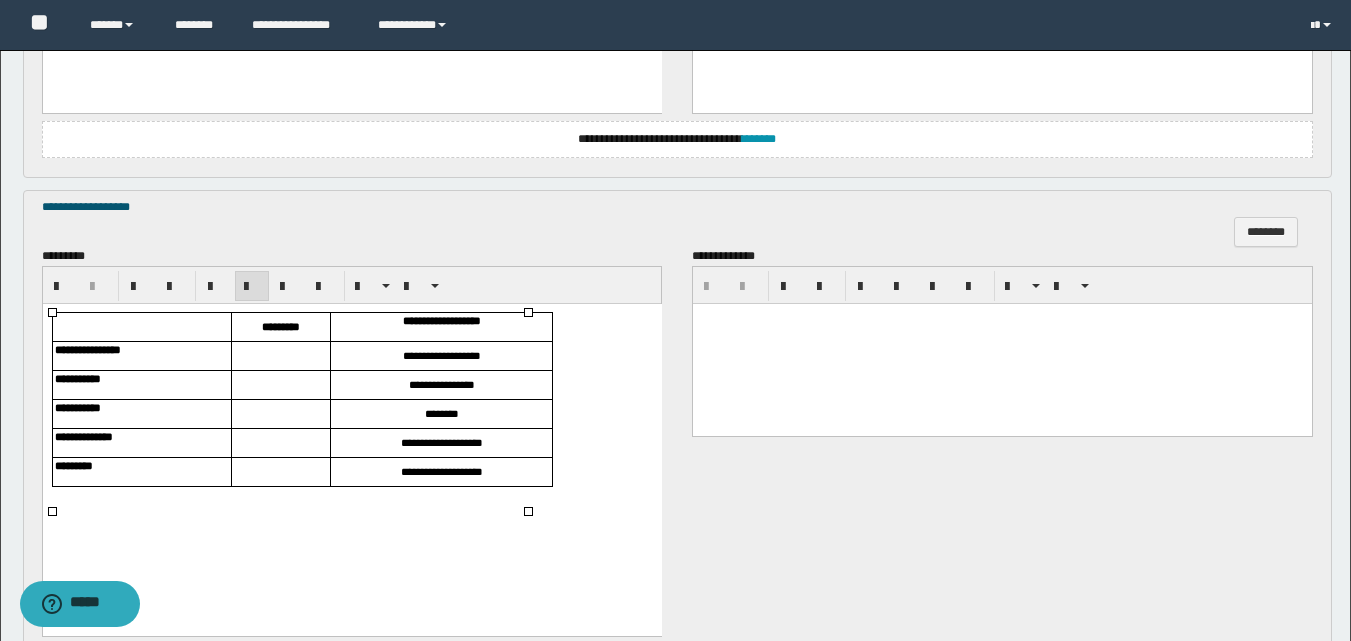 scroll, scrollTop: 1500, scrollLeft: 0, axis: vertical 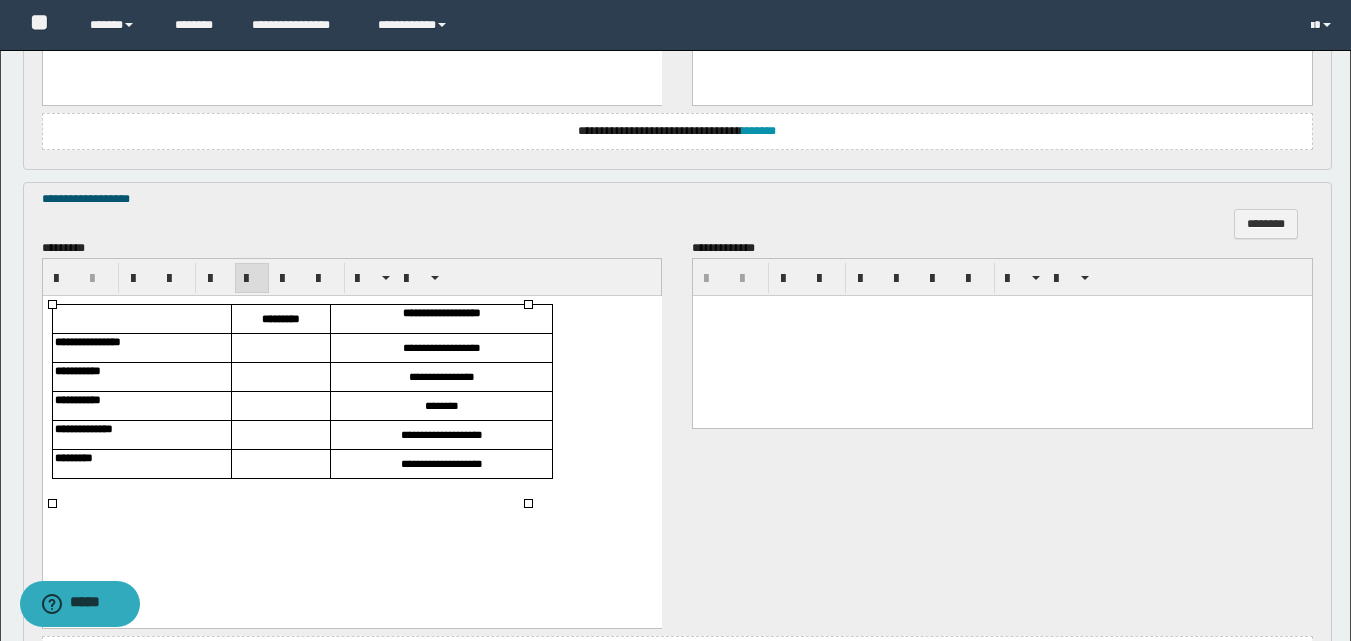 type 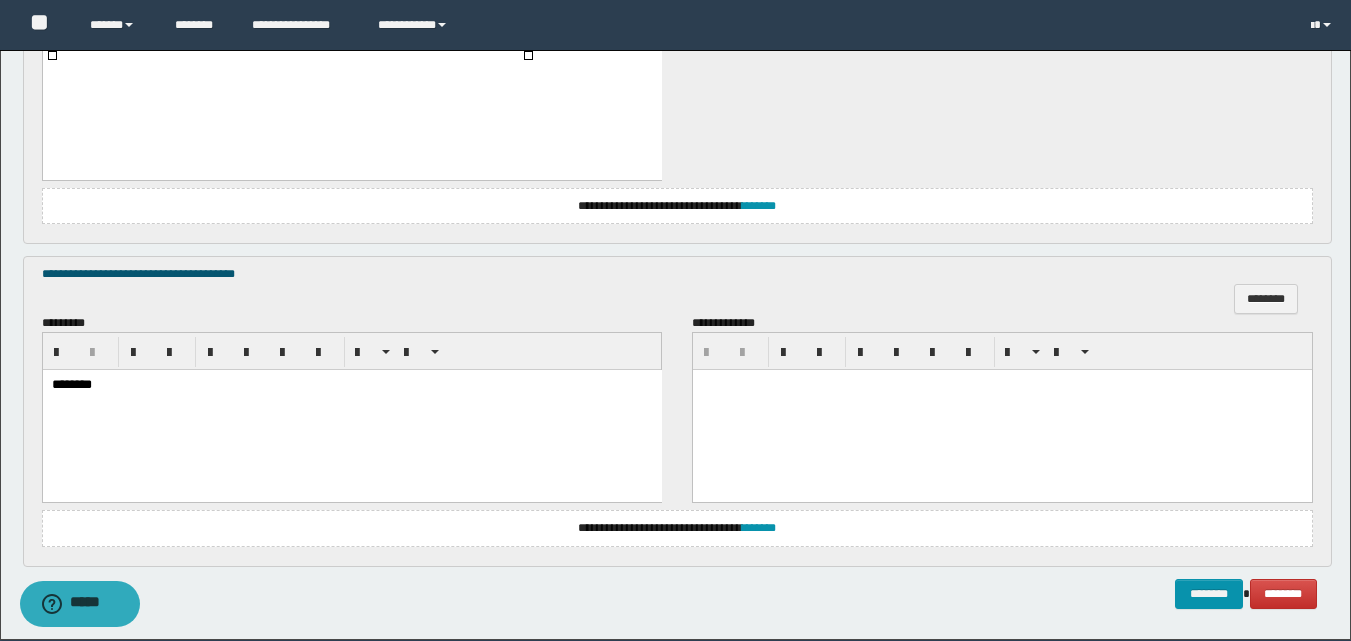 scroll, scrollTop: 2025, scrollLeft: 0, axis: vertical 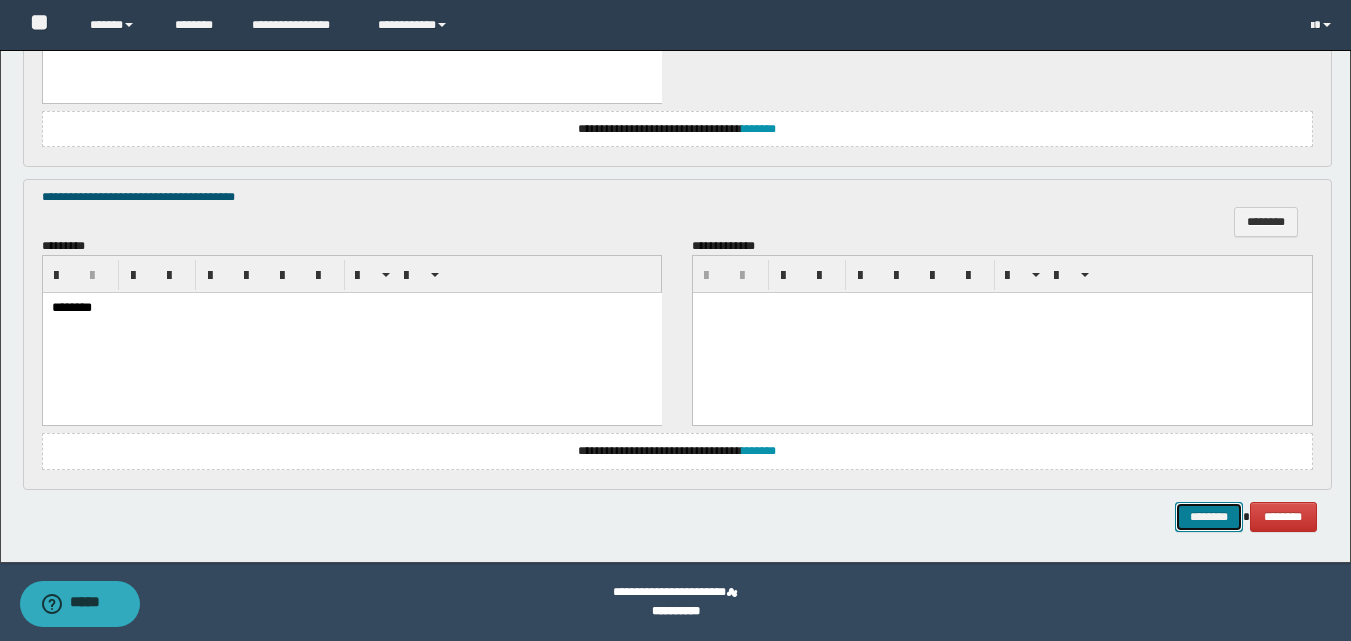 drag, startPoint x: 1199, startPoint y: 515, endPoint x: 1210, endPoint y: 519, distance: 11.7046995 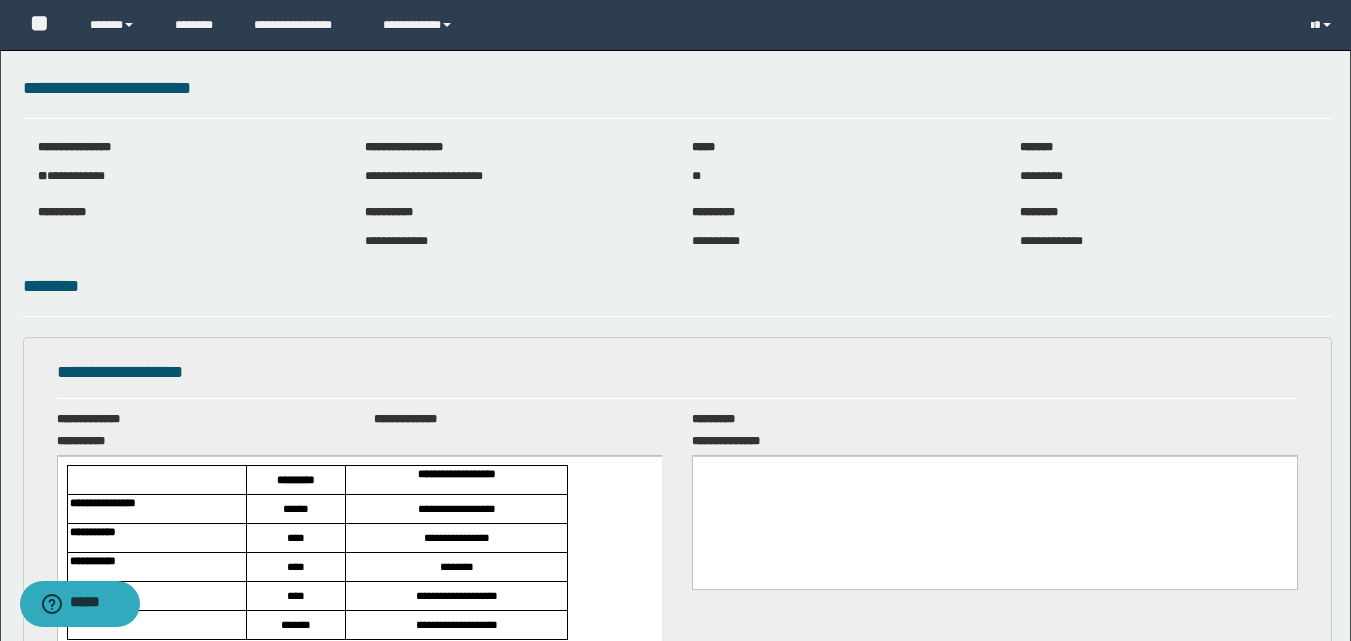 scroll, scrollTop: 0, scrollLeft: 0, axis: both 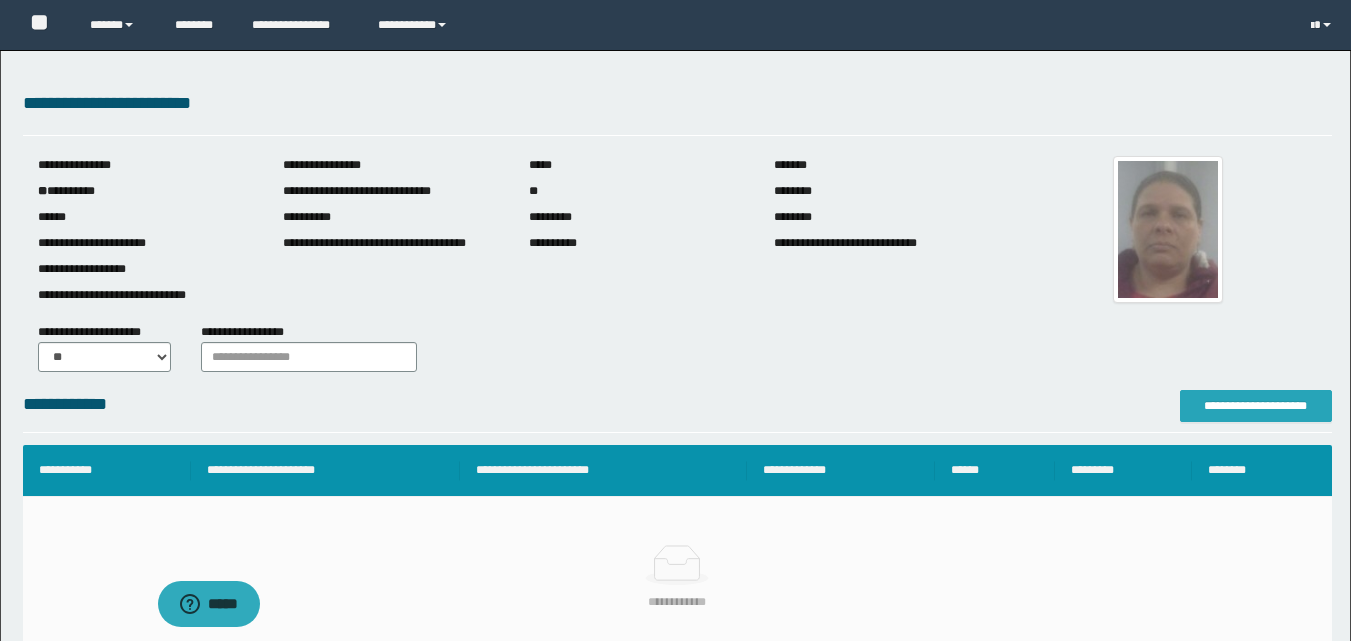 click on "**********" at bounding box center (1256, 406) 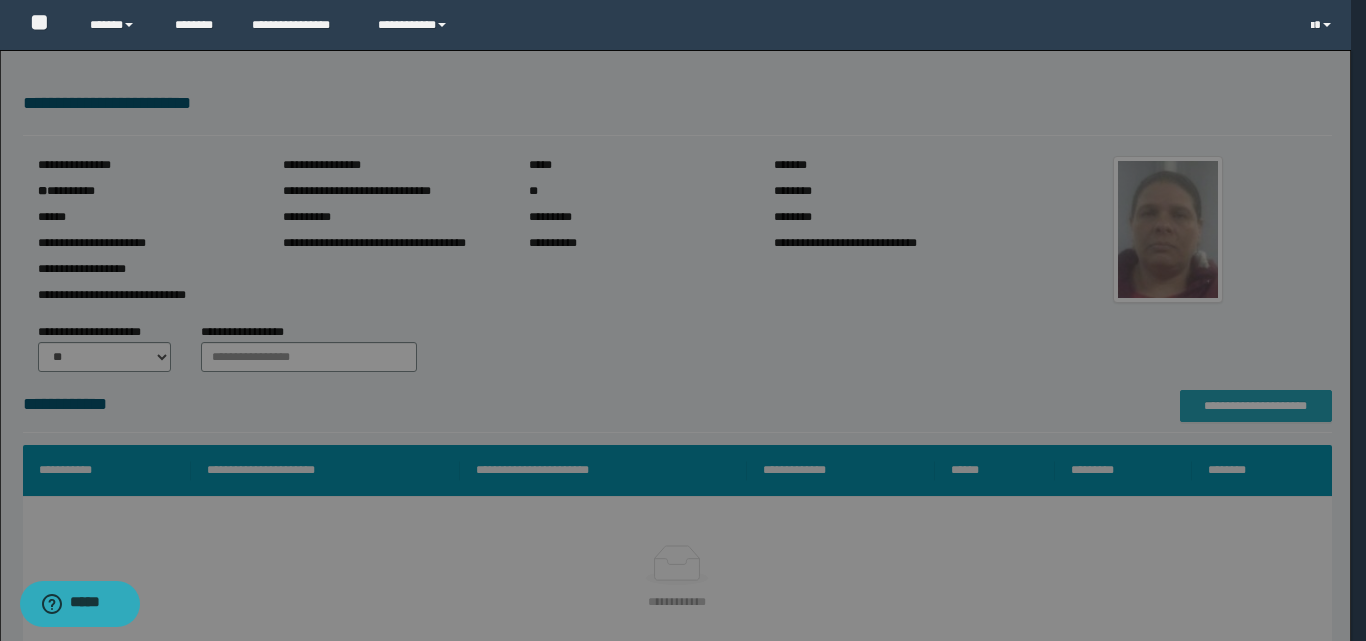 scroll, scrollTop: 0, scrollLeft: 0, axis: both 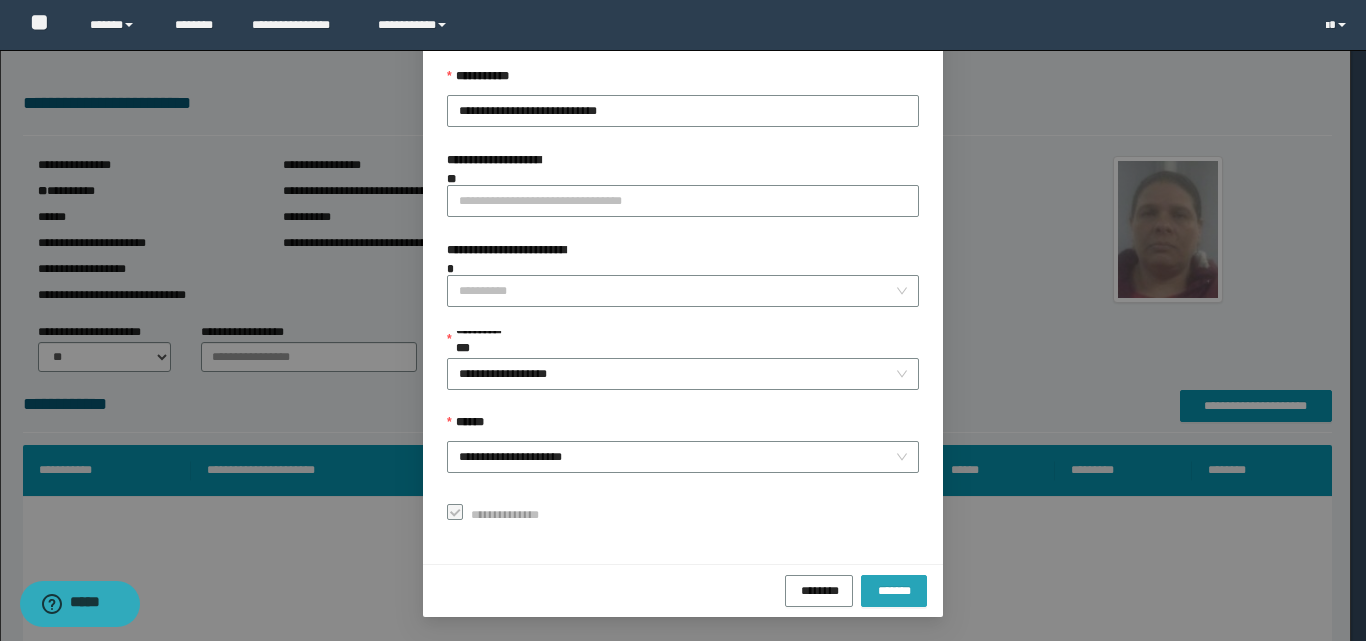 click on "*******" at bounding box center [894, 589] 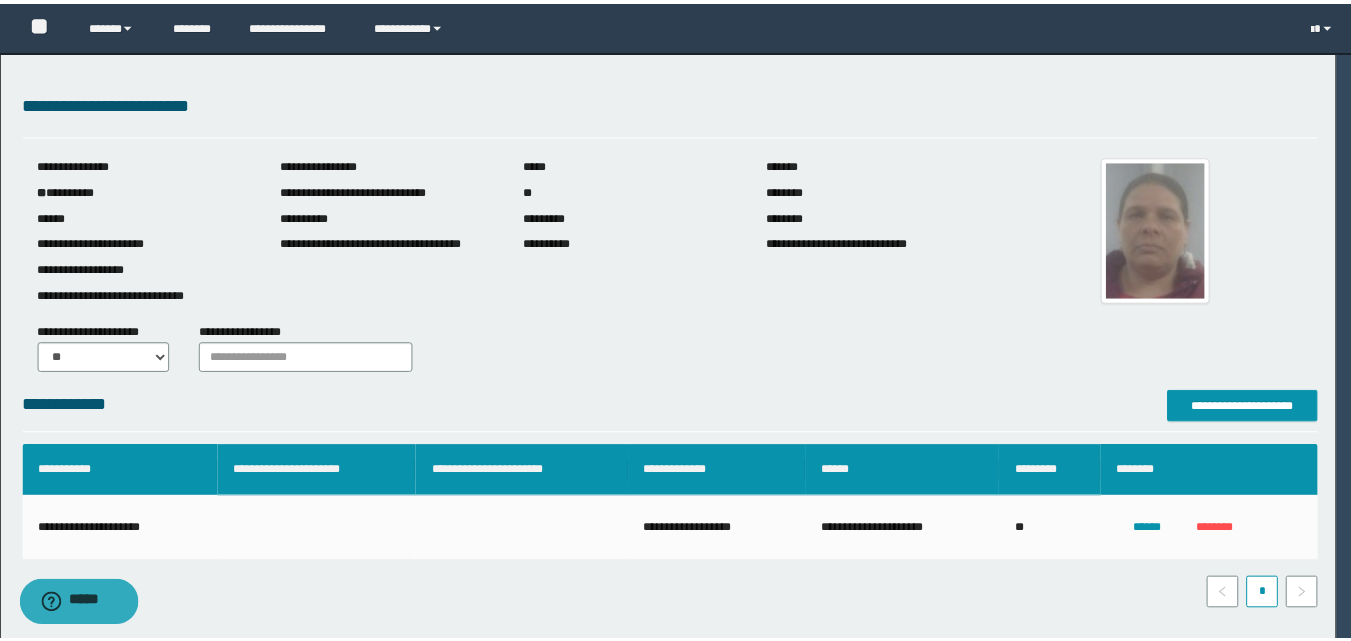 scroll, scrollTop: 64, scrollLeft: 0, axis: vertical 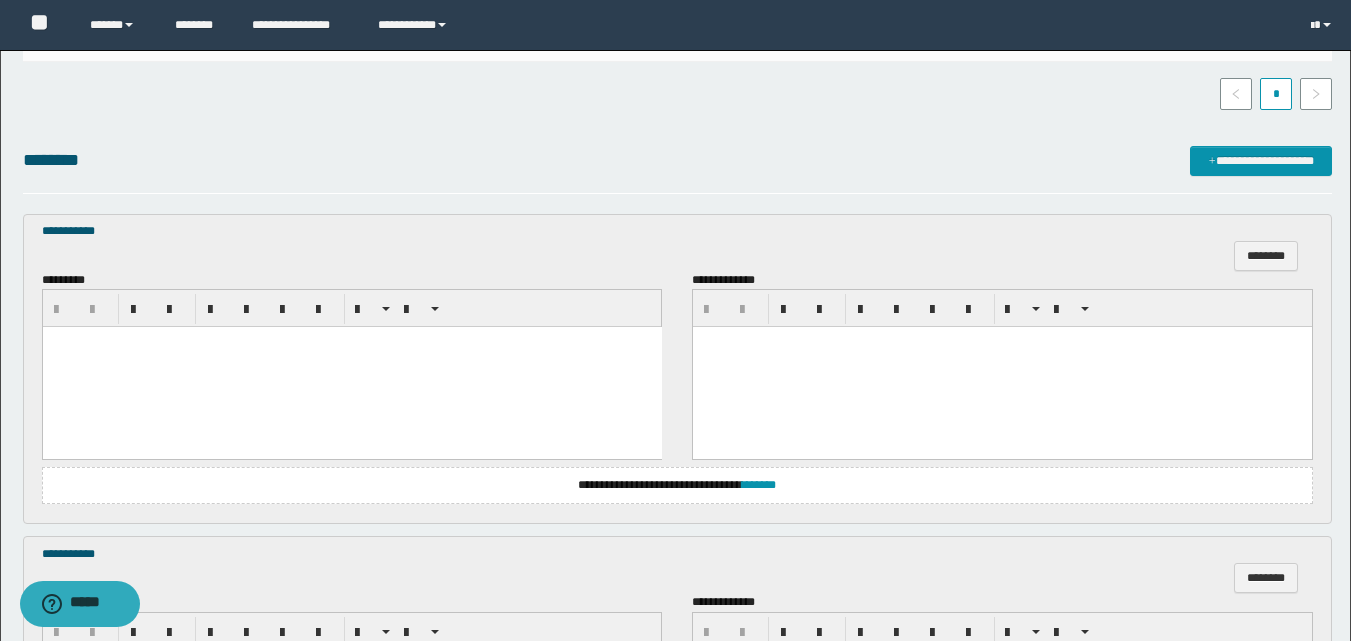 click at bounding box center (351, 367) 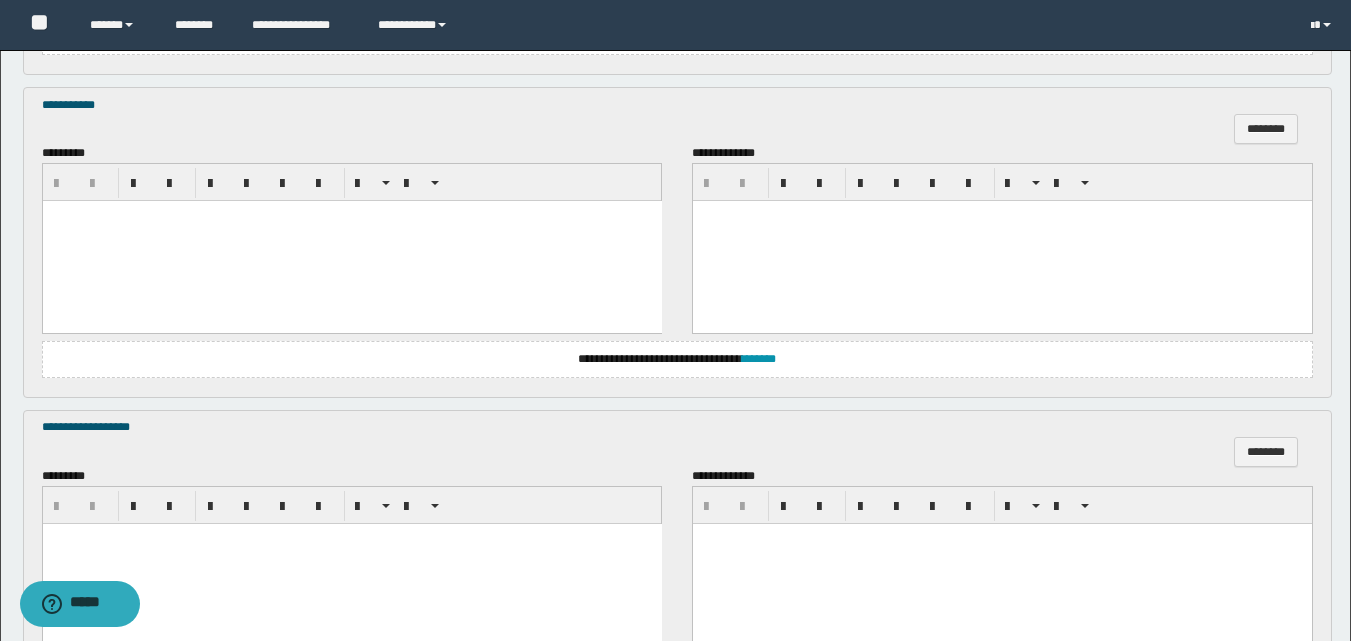 scroll, scrollTop: 1000, scrollLeft: 0, axis: vertical 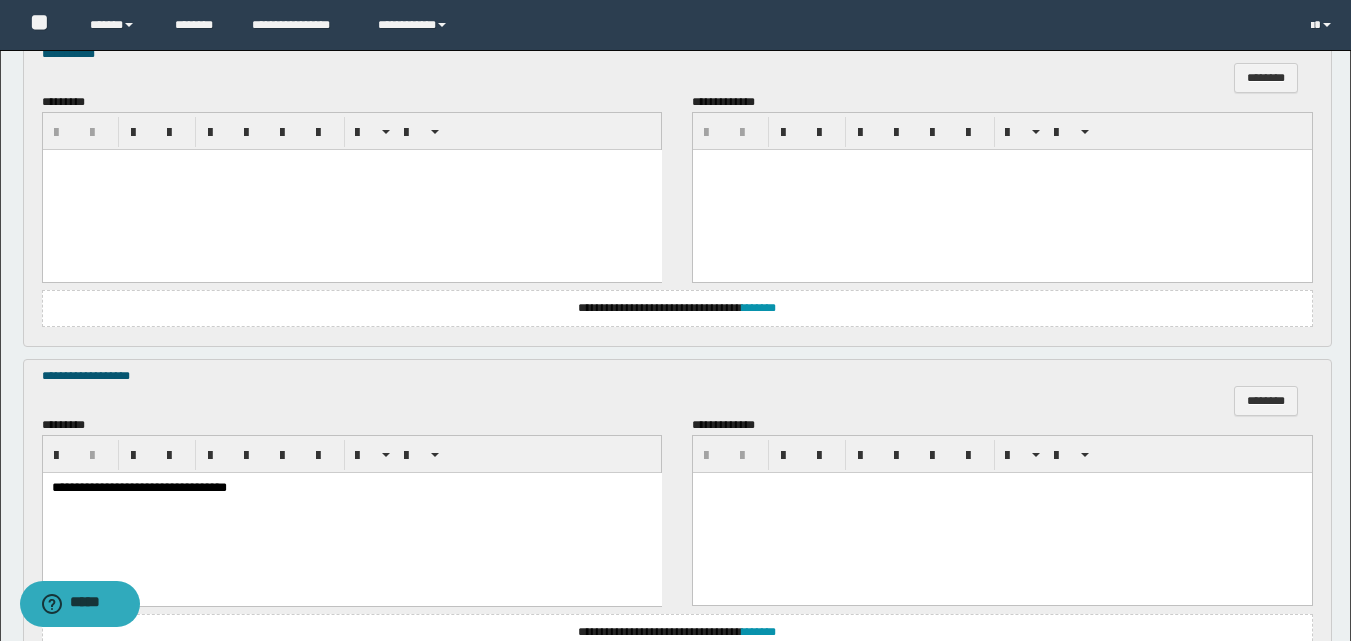 click at bounding box center (351, 190) 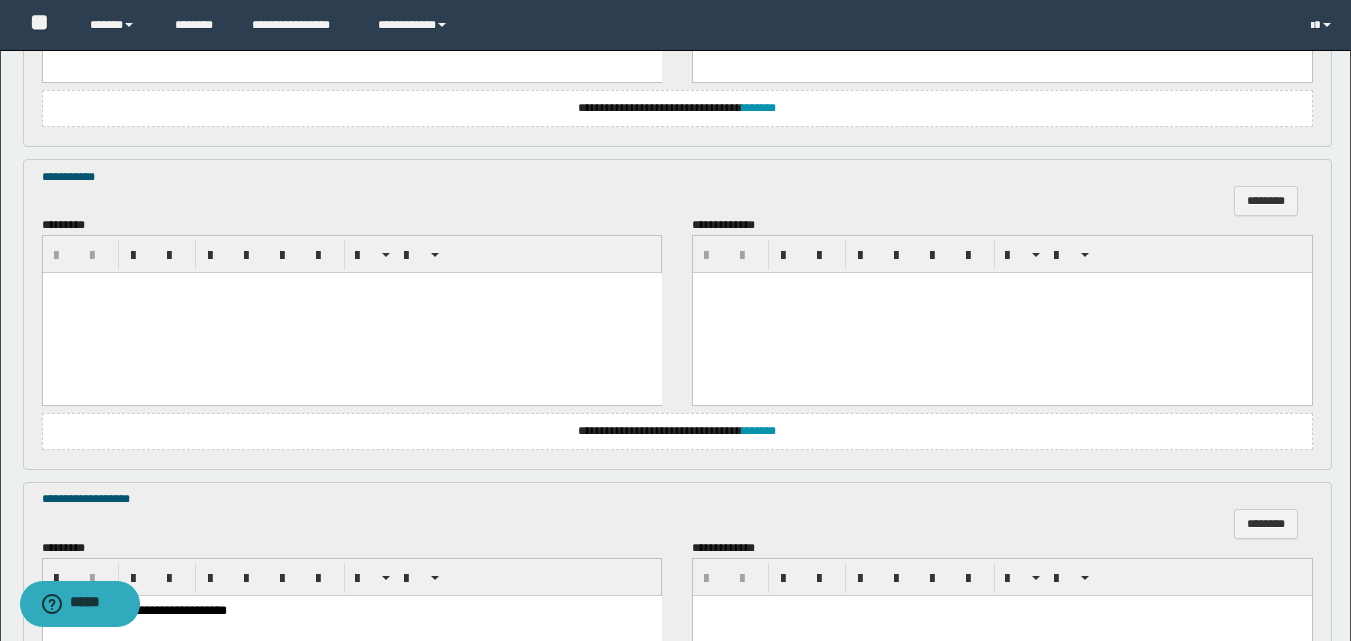scroll, scrollTop: 700, scrollLeft: 0, axis: vertical 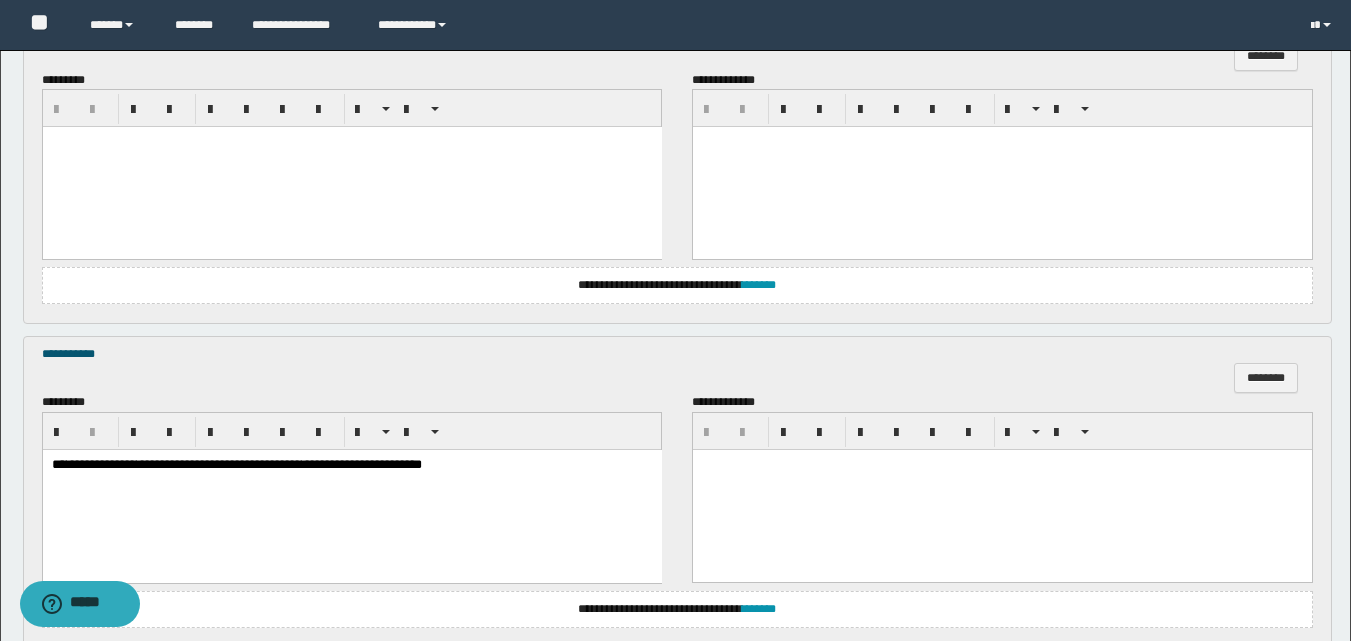 click at bounding box center (351, 167) 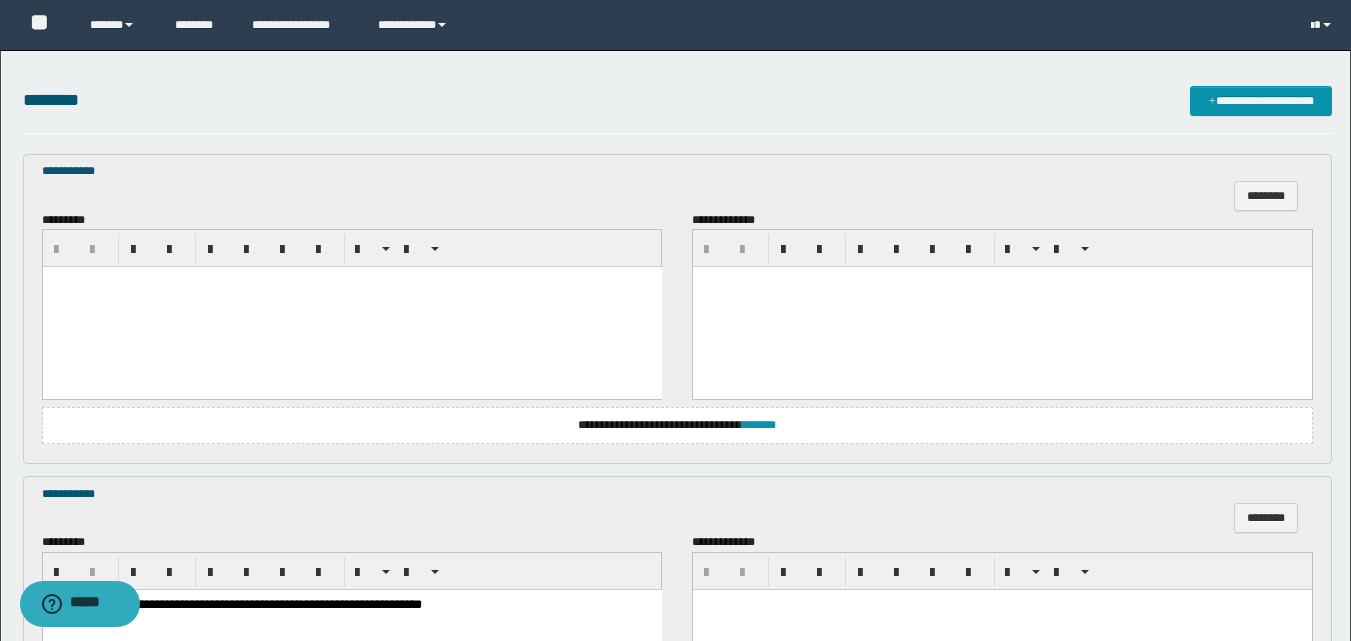 scroll, scrollTop: 500, scrollLeft: 0, axis: vertical 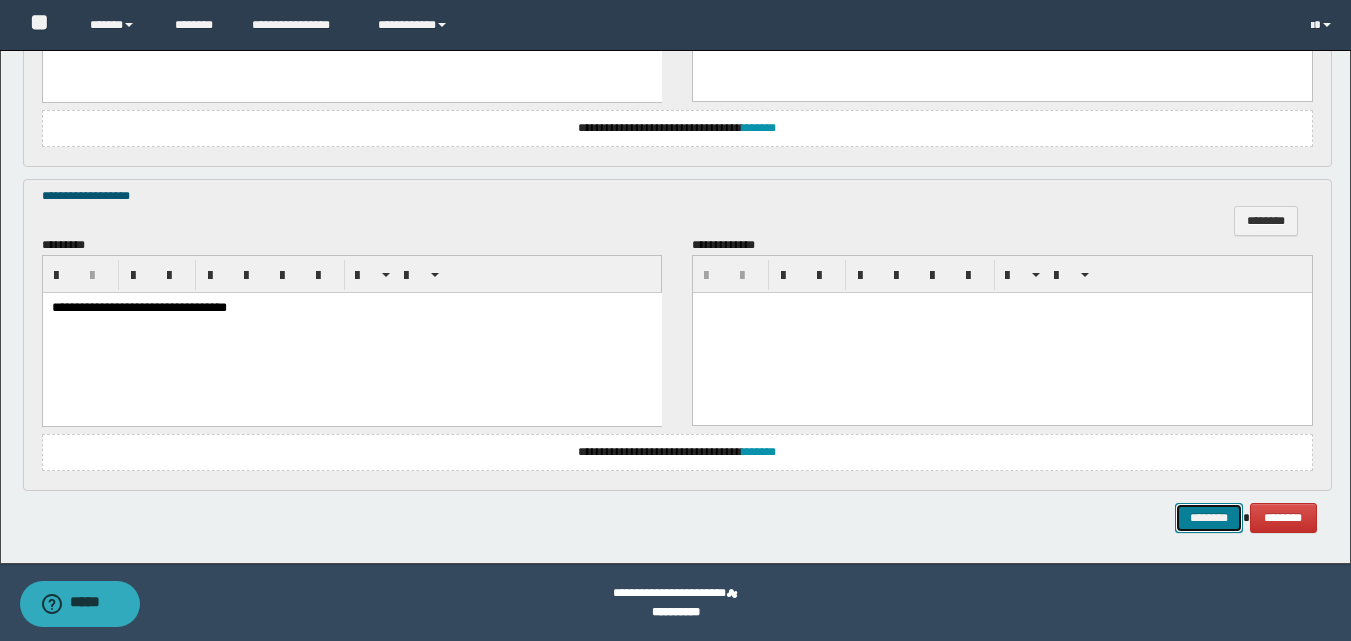 click on "********" at bounding box center (1209, 518) 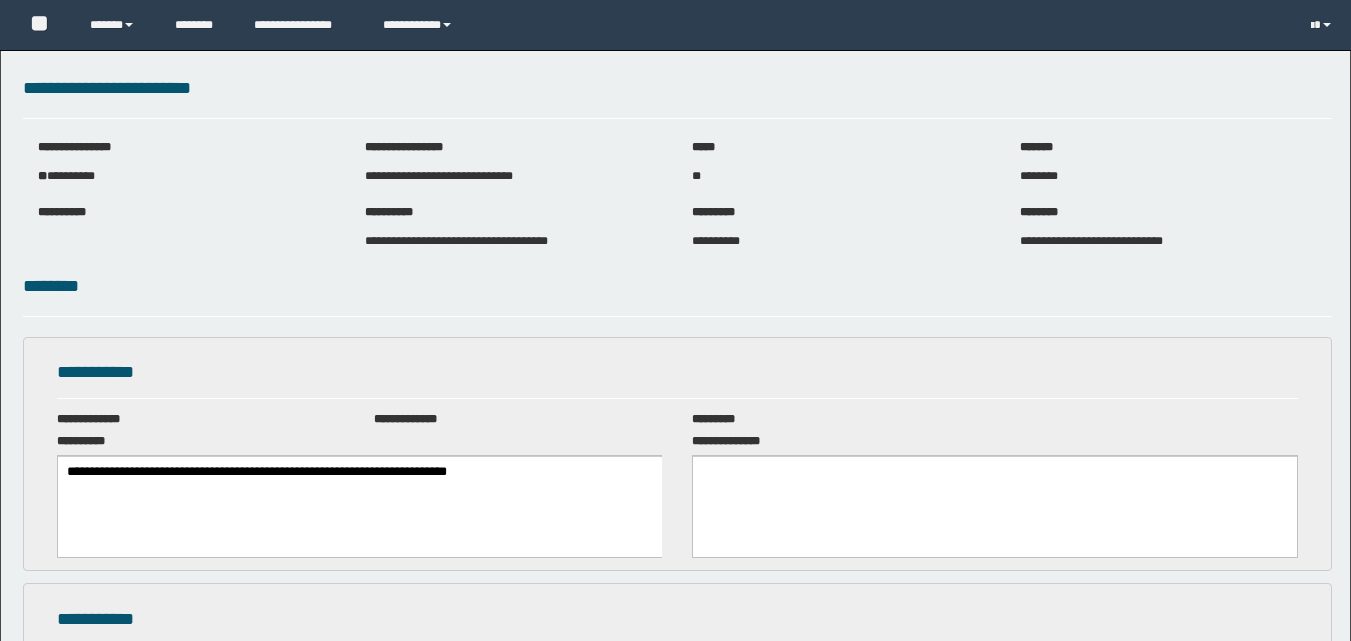 scroll, scrollTop: 0, scrollLeft: 0, axis: both 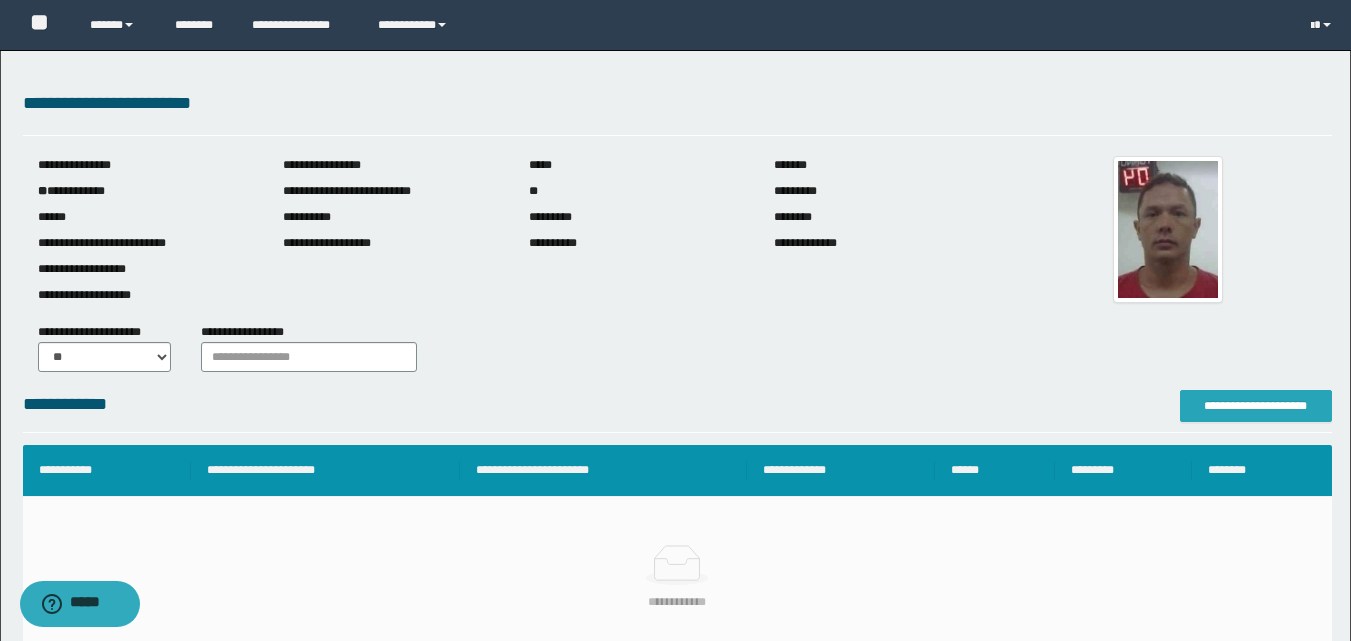 click on "**********" at bounding box center (1256, 406) 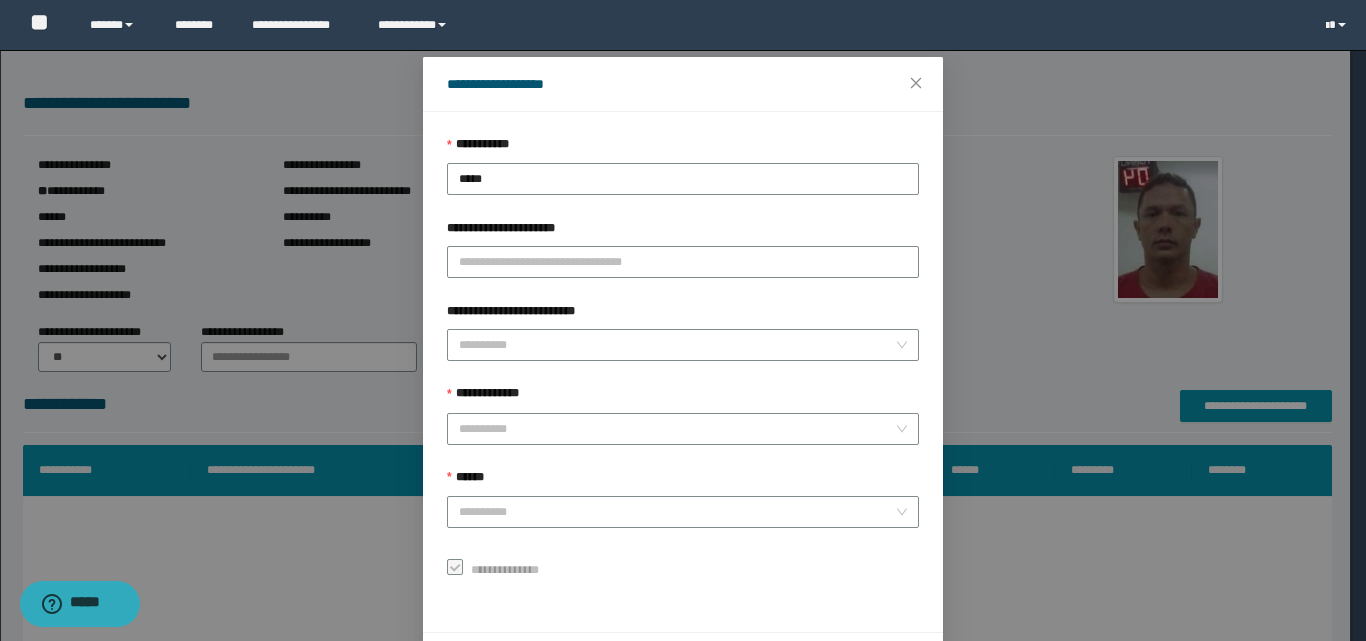 scroll, scrollTop: 111, scrollLeft: 0, axis: vertical 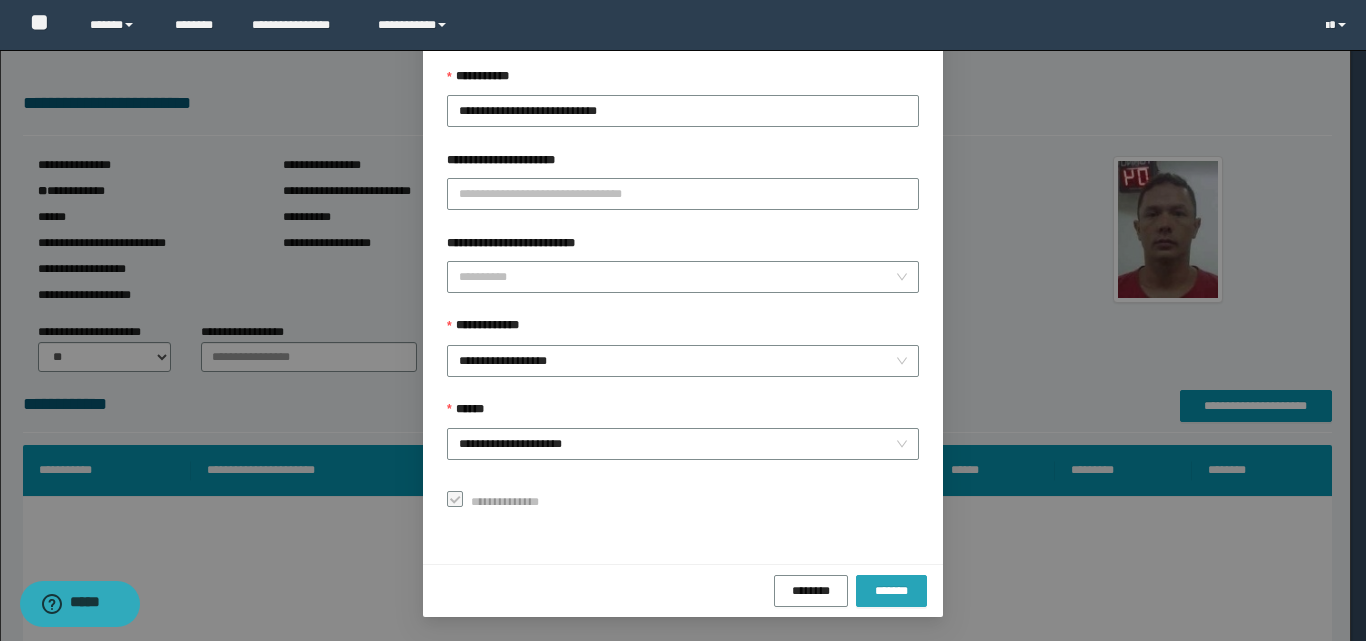 click on "*******" at bounding box center (891, 590) 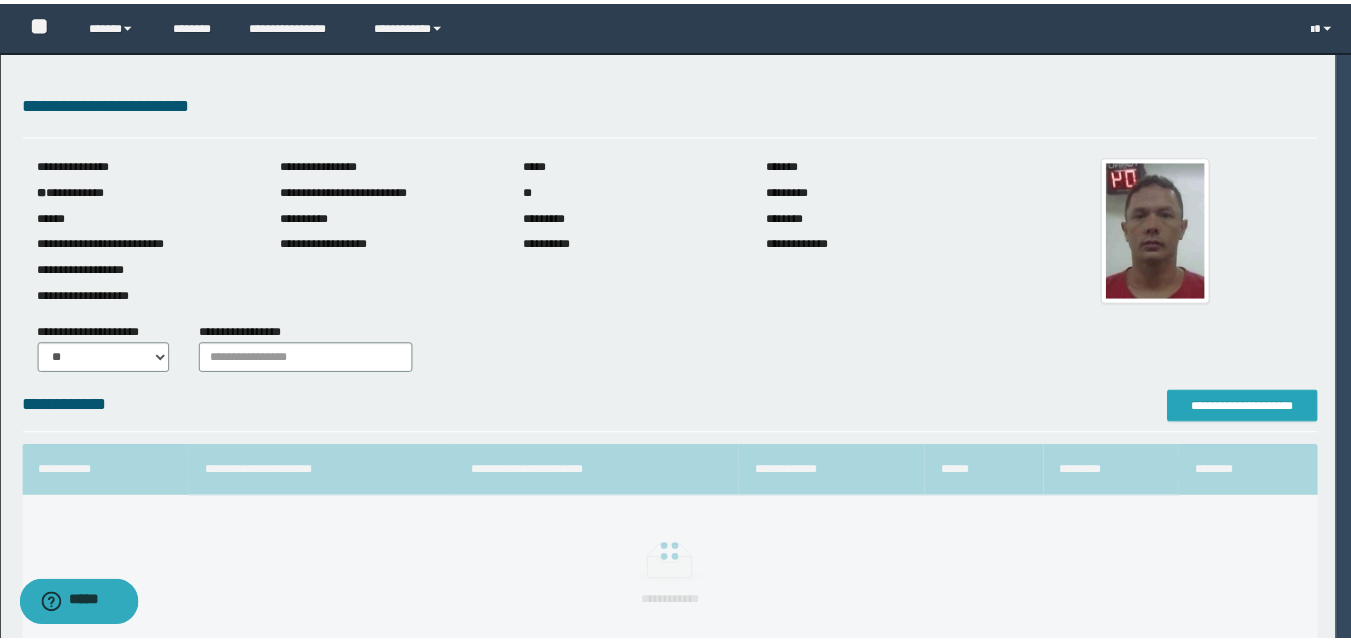 scroll, scrollTop: 0, scrollLeft: 0, axis: both 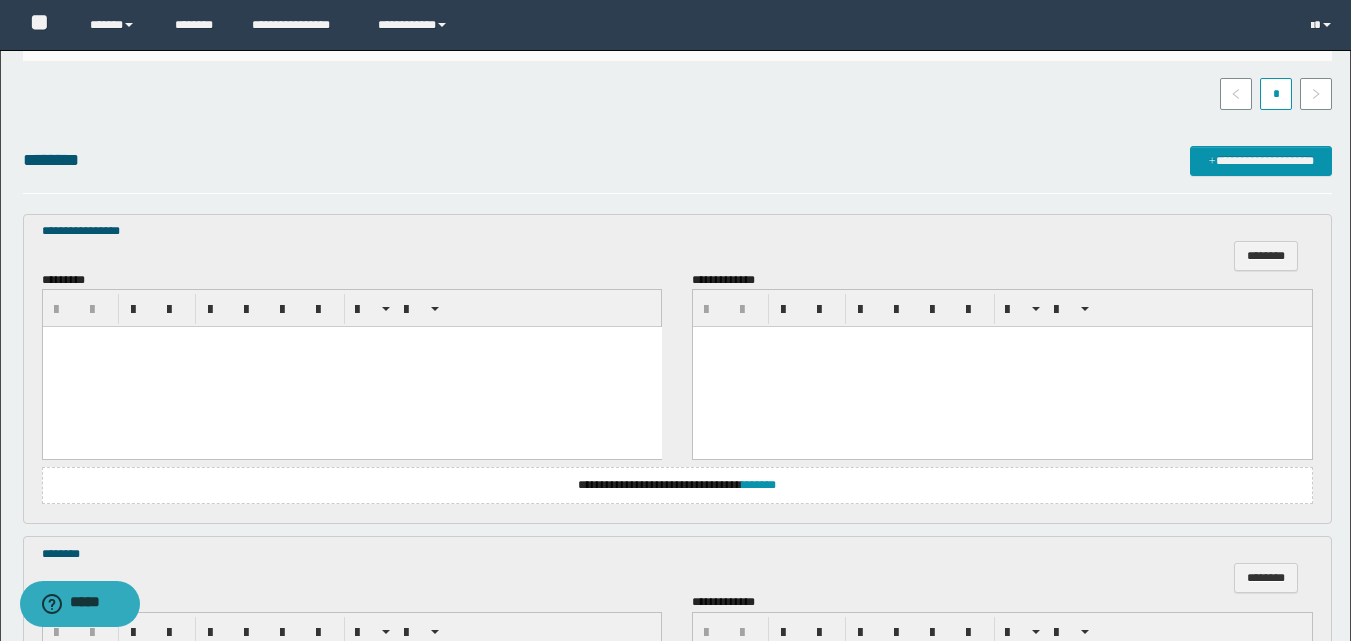 click at bounding box center (351, 367) 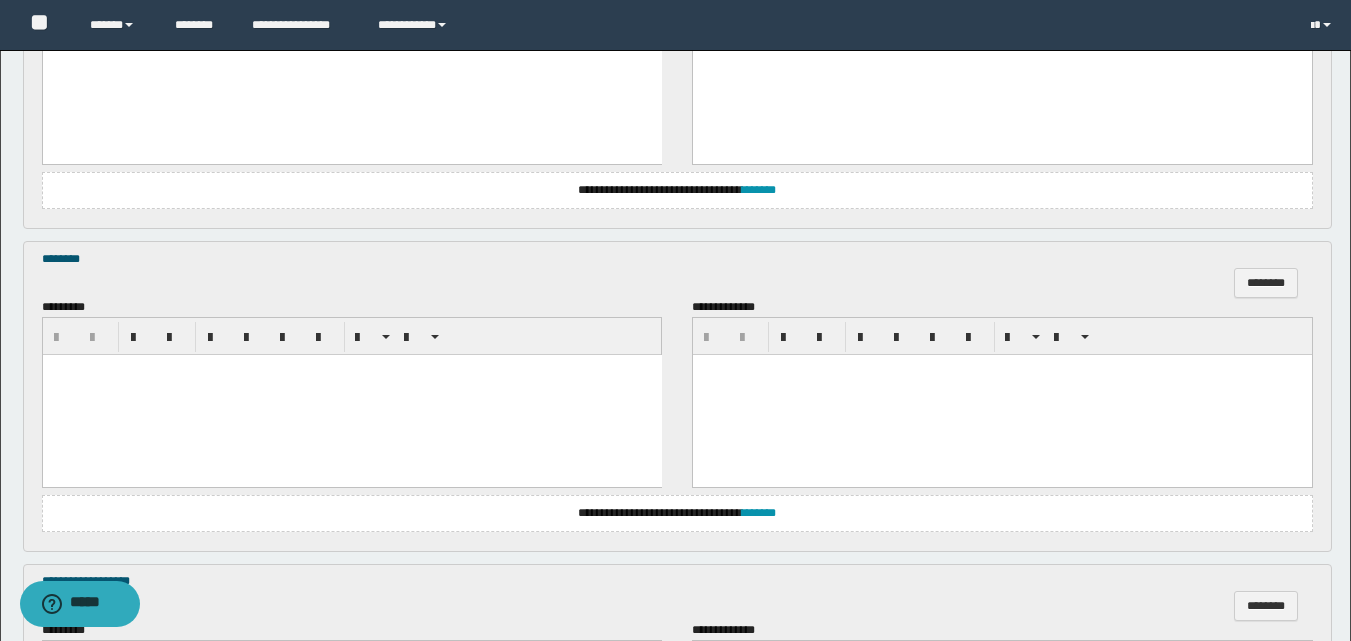 scroll, scrollTop: 800, scrollLeft: 0, axis: vertical 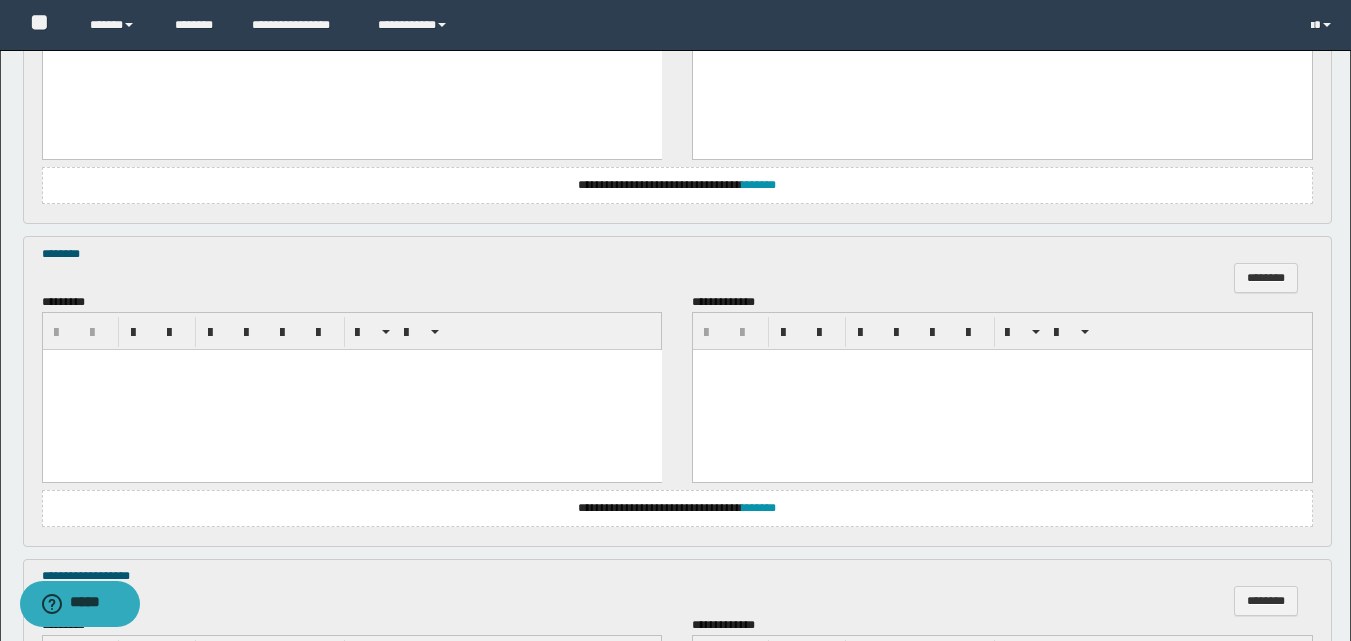 click at bounding box center [351, 390] 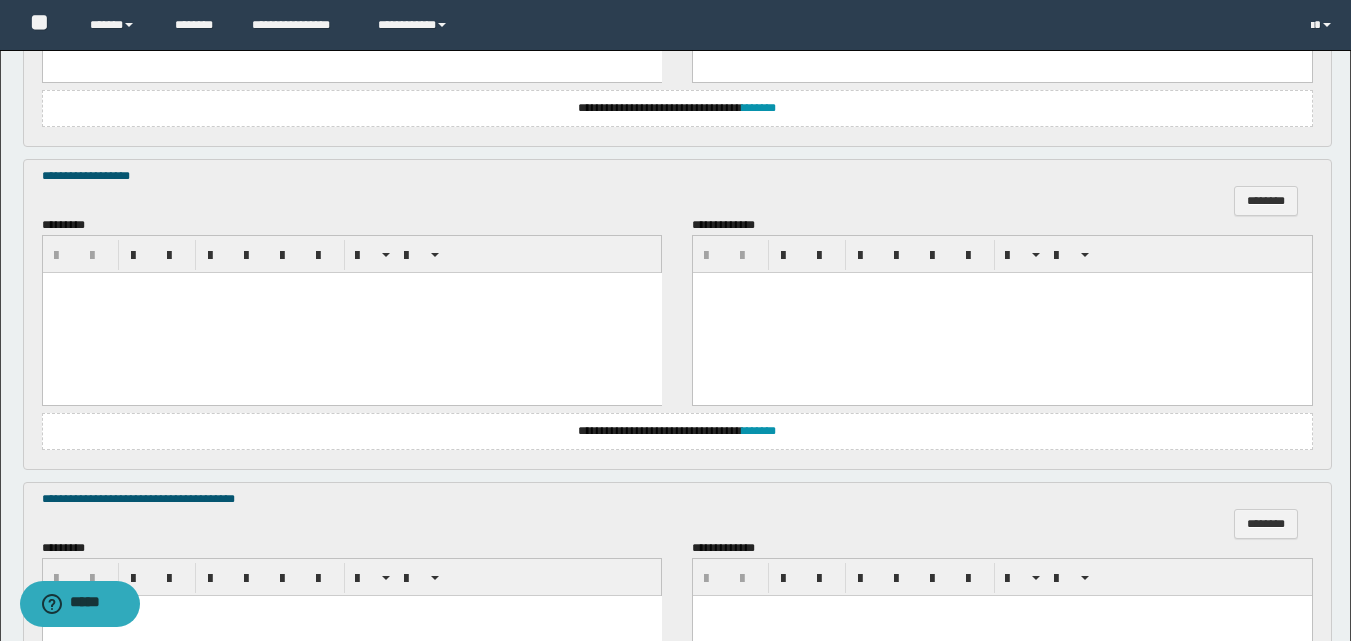 scroll, scrollTop: 1300, scrollLeft: 0, axis: vertical 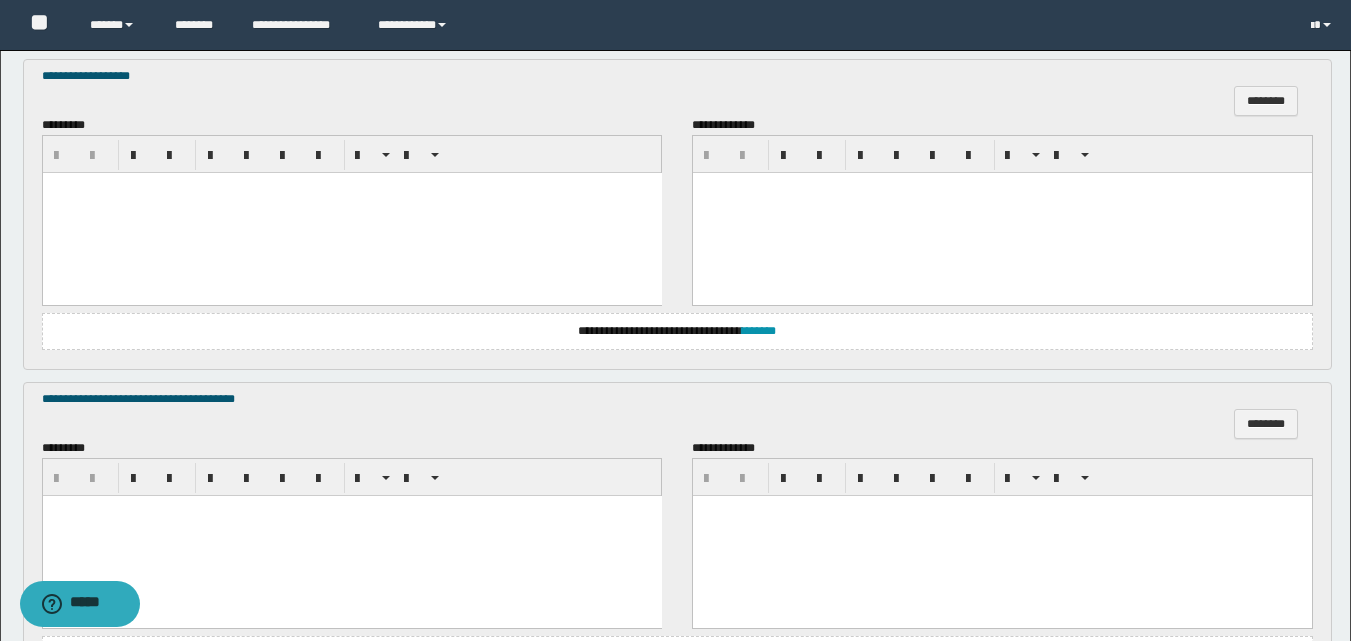 click at bounding box center [351, 535] 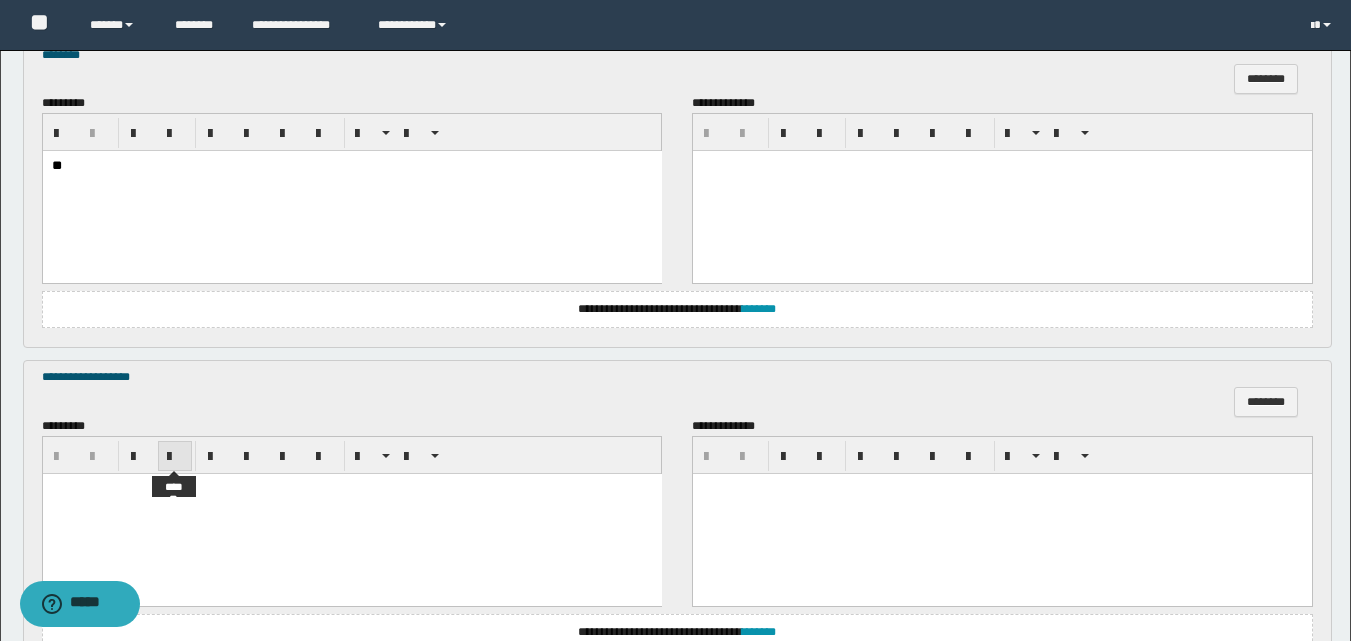 scroll, scrollTop: 1225, scrollLeft: 0, axis: vertical 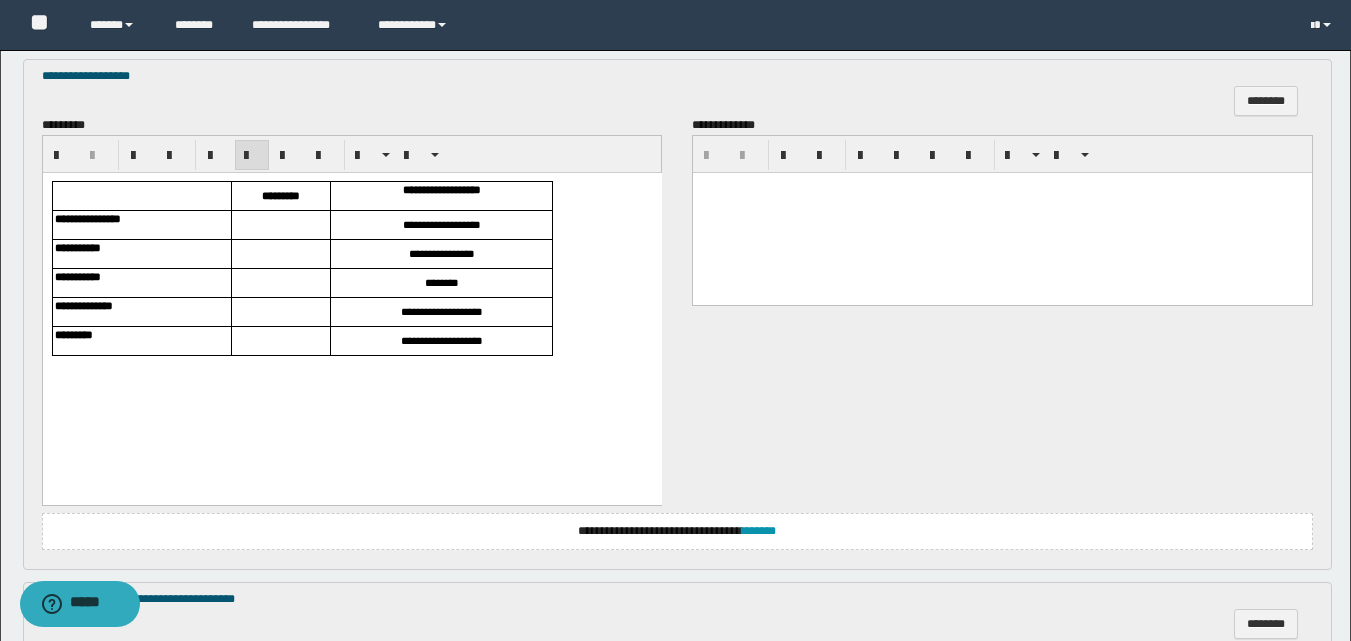 click at bounding box center [280, 224] 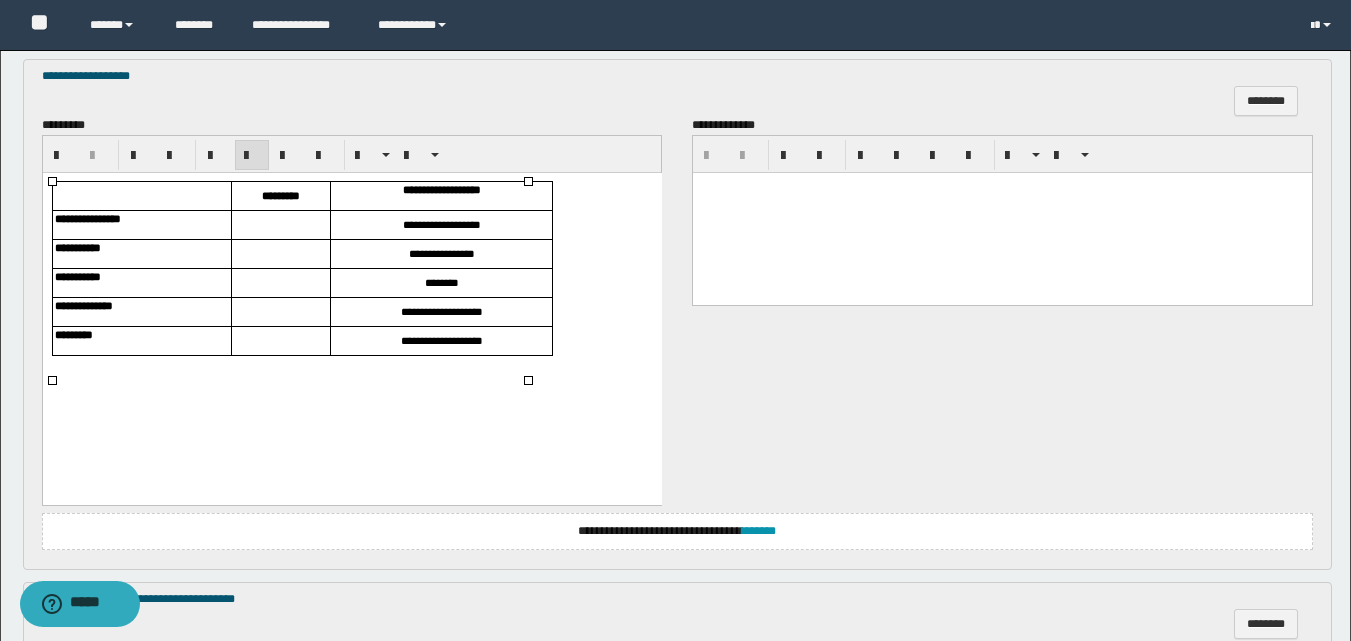 click at bounding box center [280, 224] 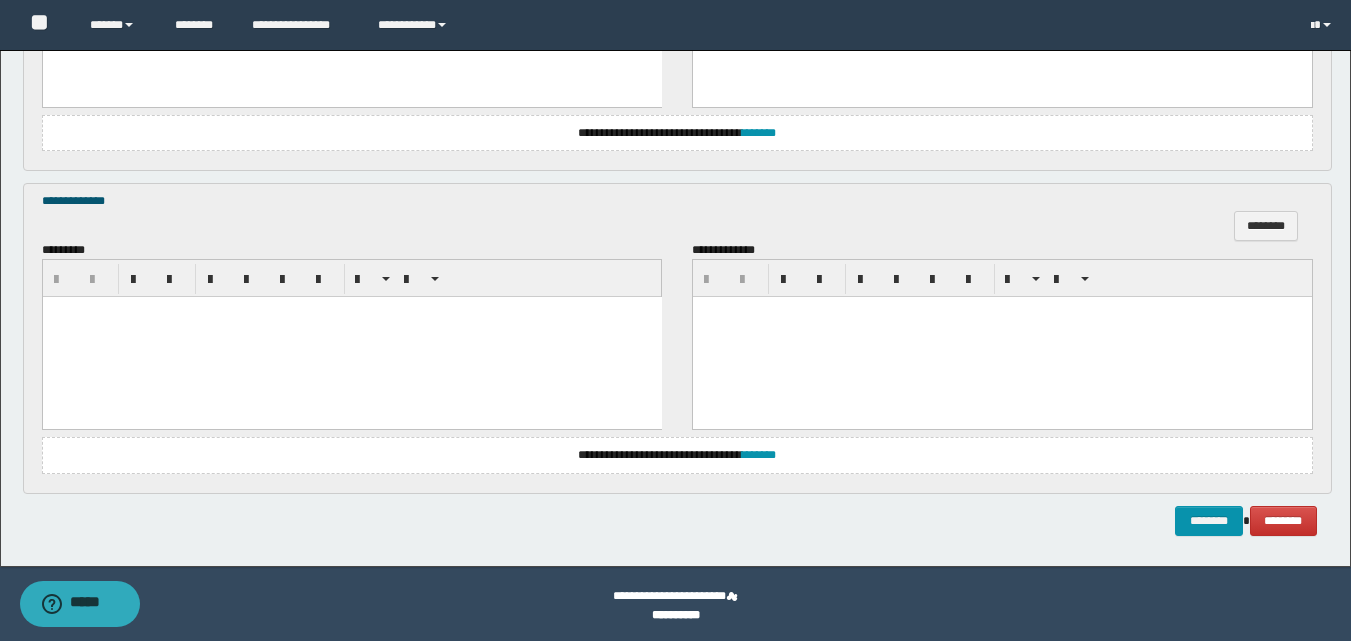 scroll, scrollTop: 2025, scrollLeft: 0, axis: vertical 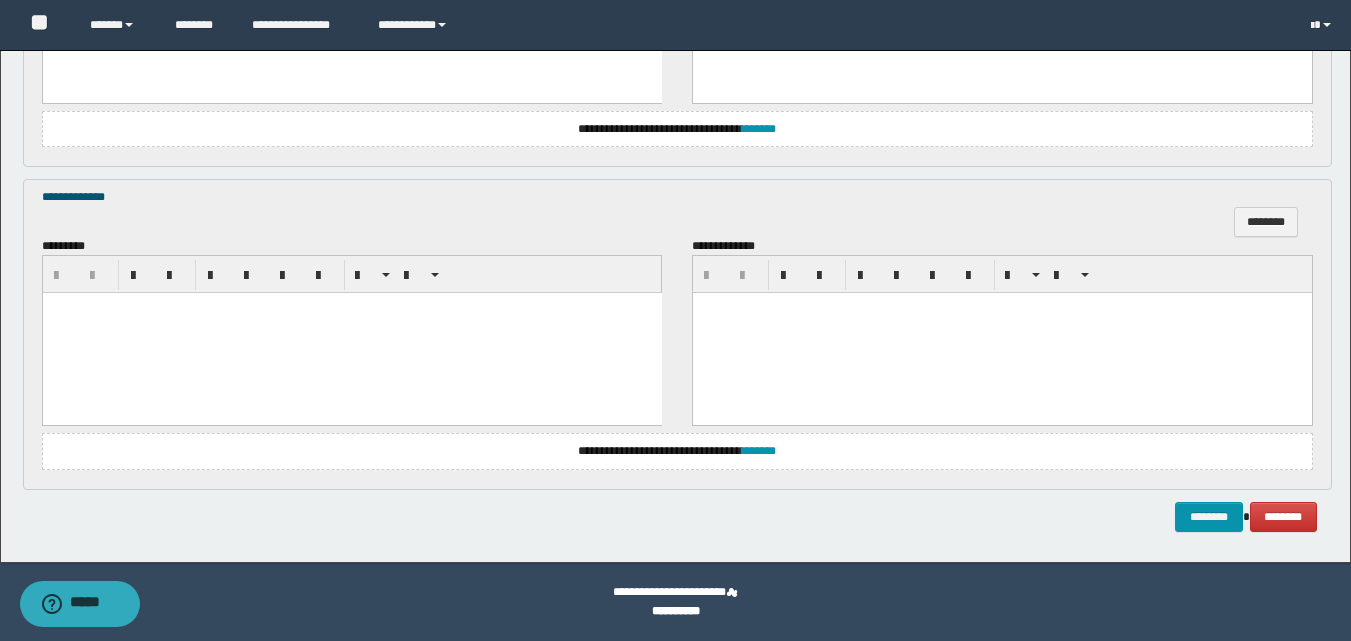 click at bounding box center [351, 333] 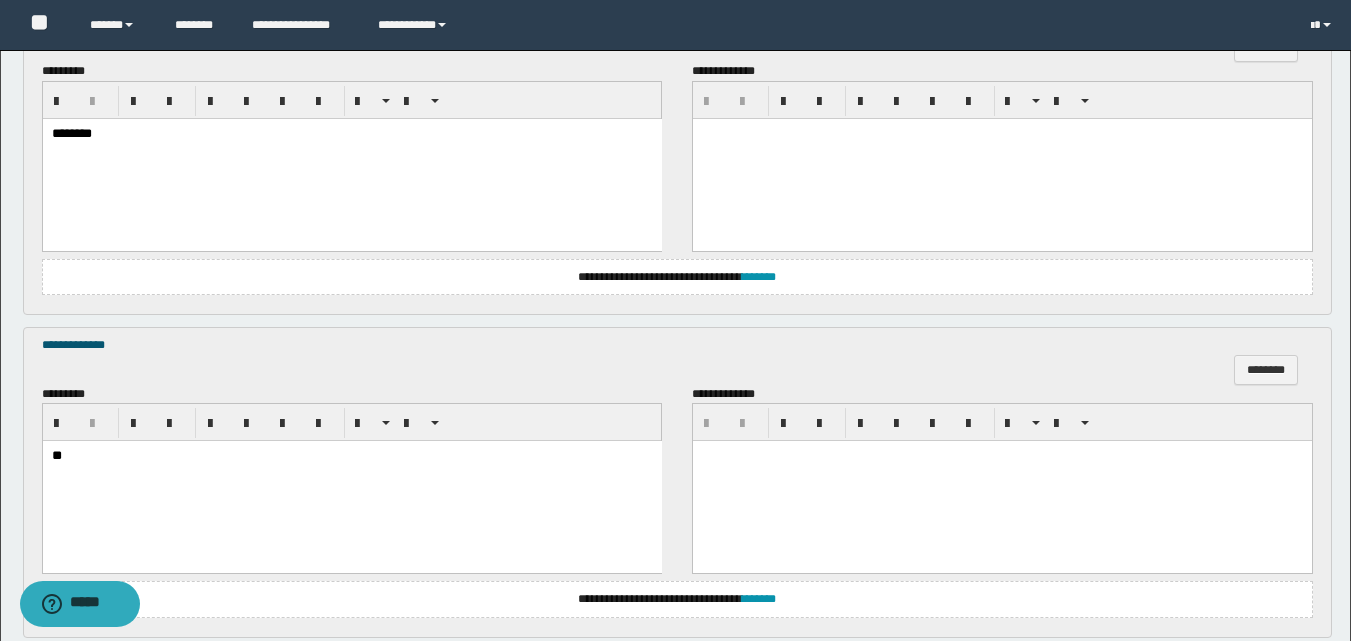 scroll, scrollTop: 2025, scrollLeft: 0, axis: vertical 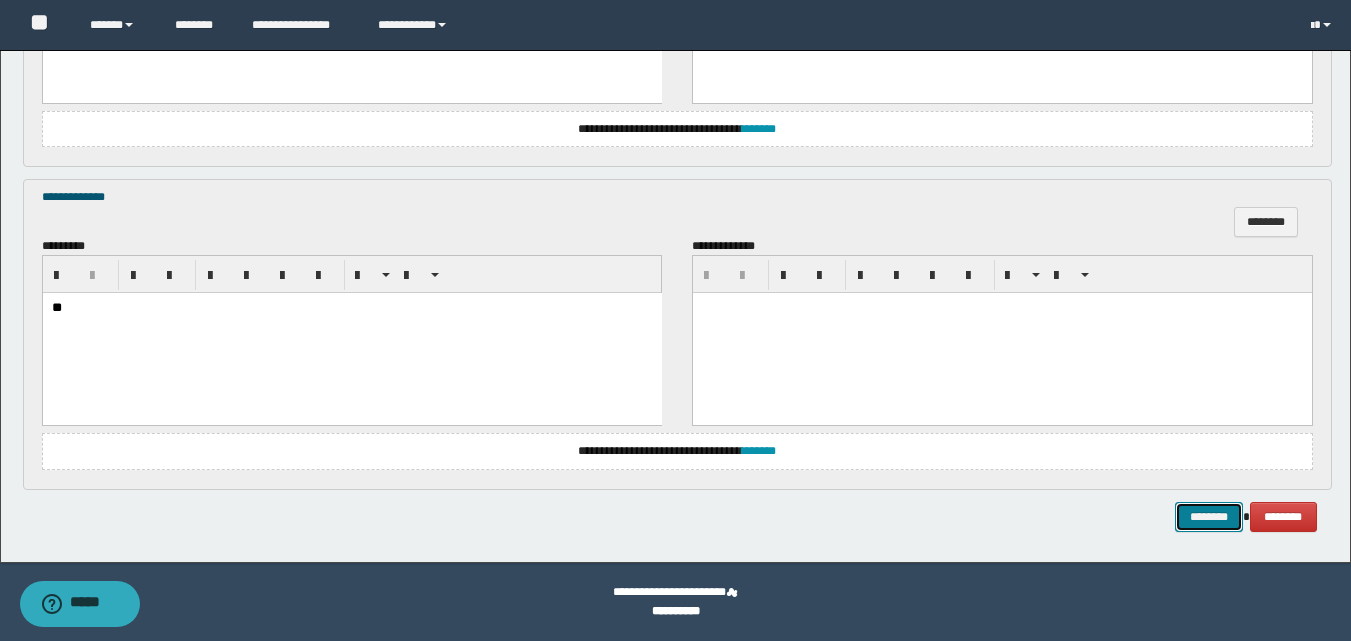 click on "********" at bounding box center (1209, 517) 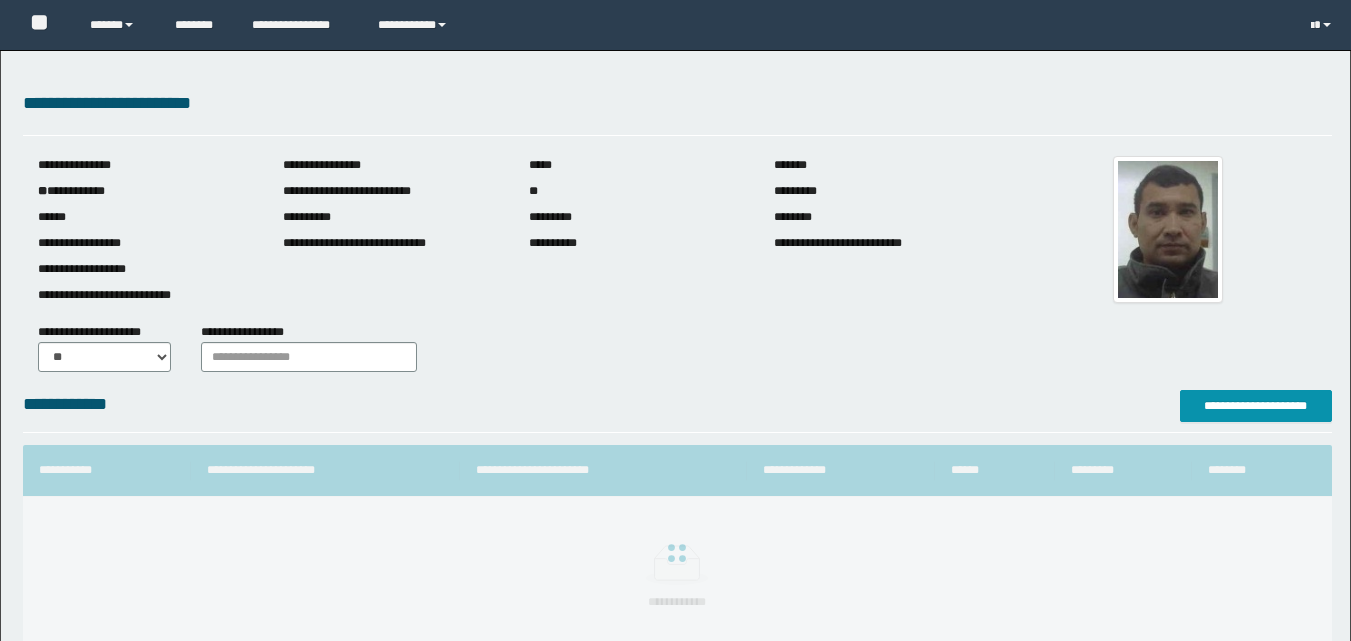 scroll, scrollTop: 0, scrollLeft: 0, axis: both 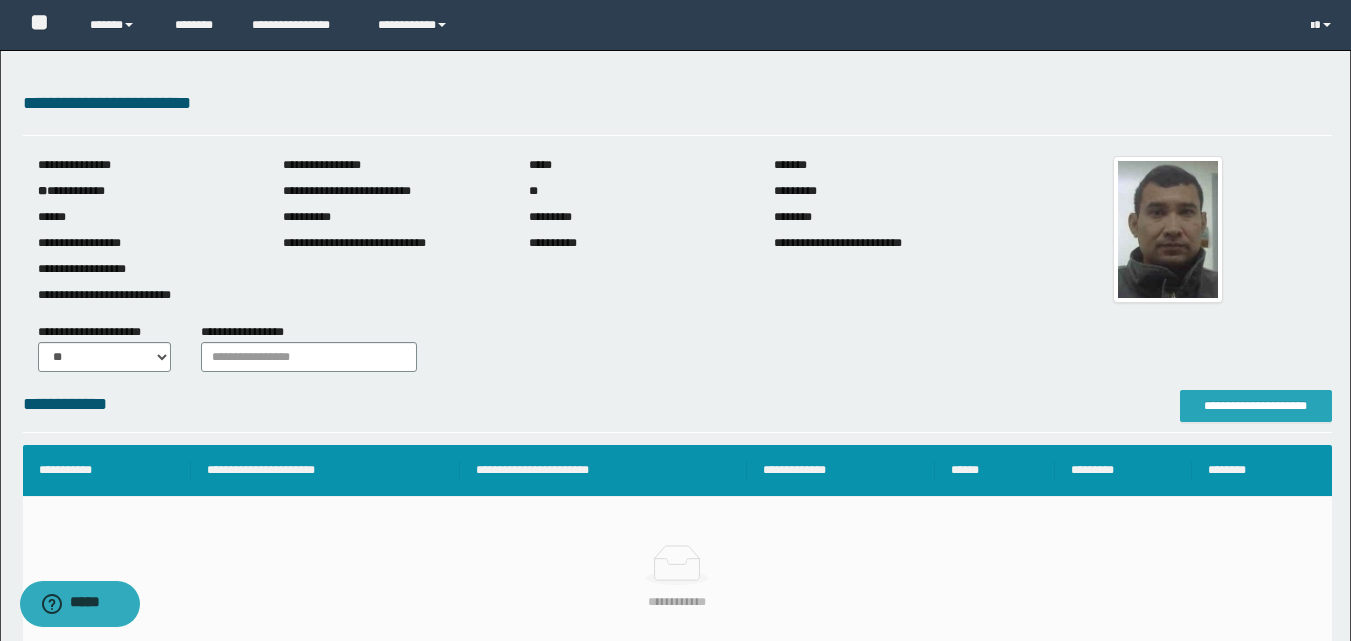 click on "**********" at bounding box center (1256, 406) 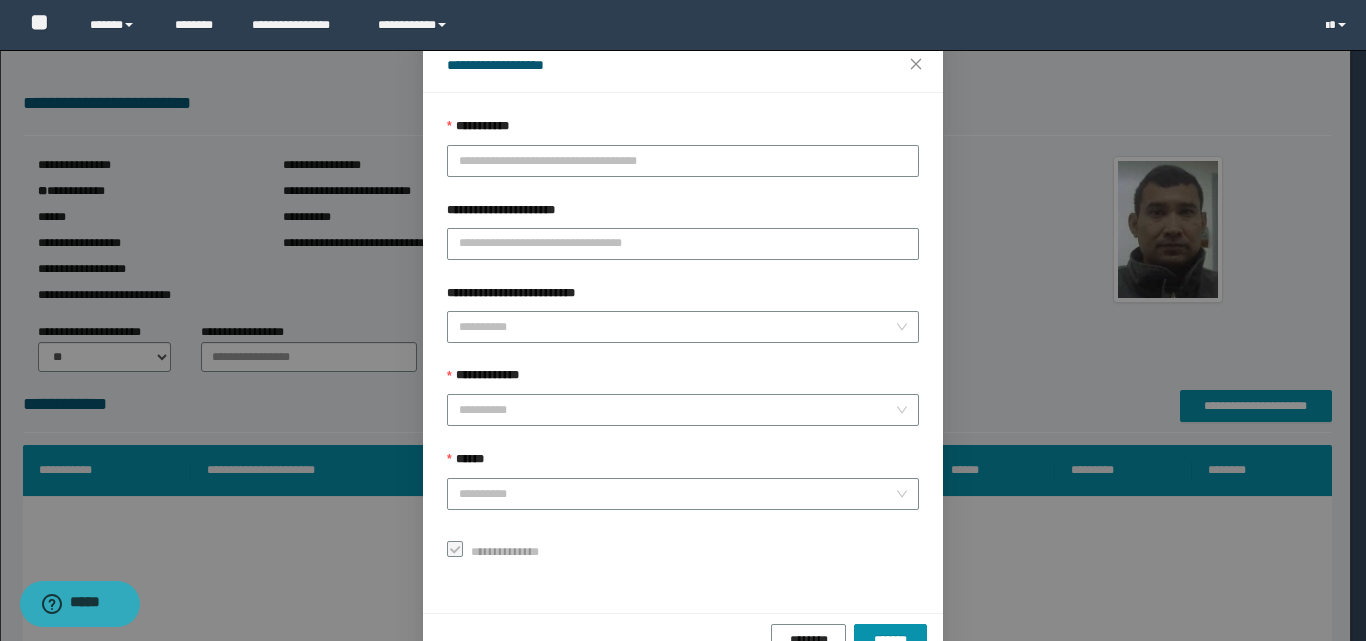 scroll, scrollTop: 111, scrollLeft: 0, axis: vertical 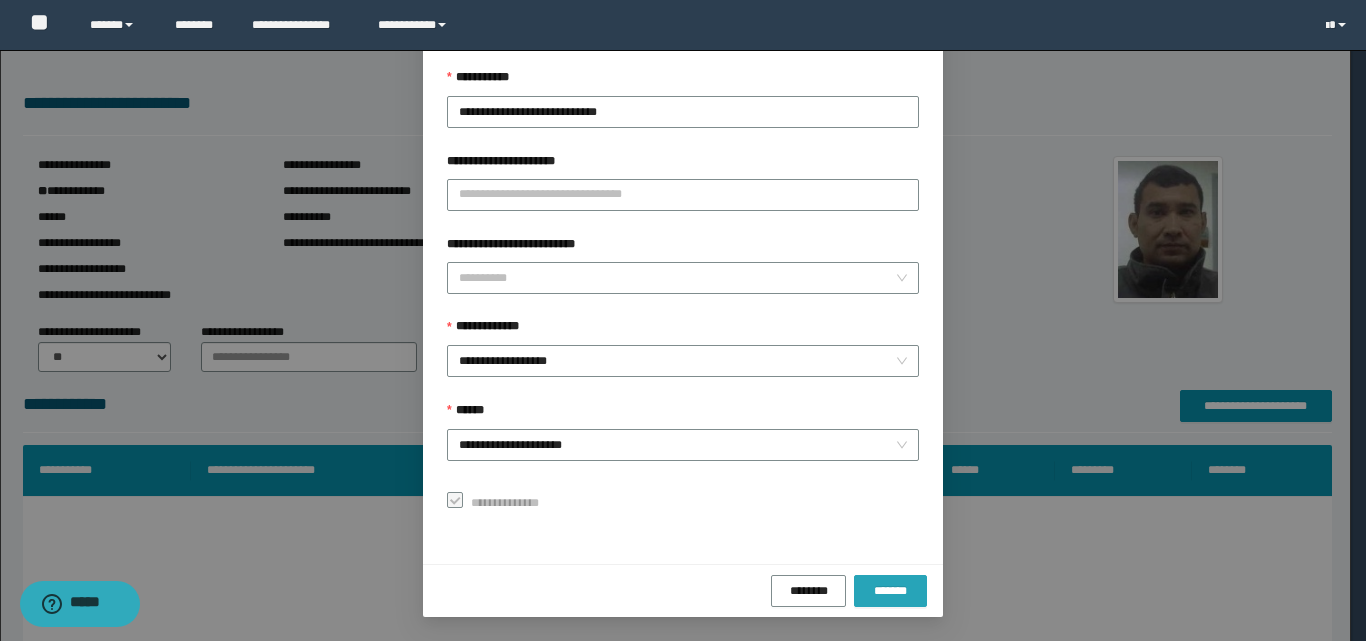 click on "*******" at bounding box center [890, 591] 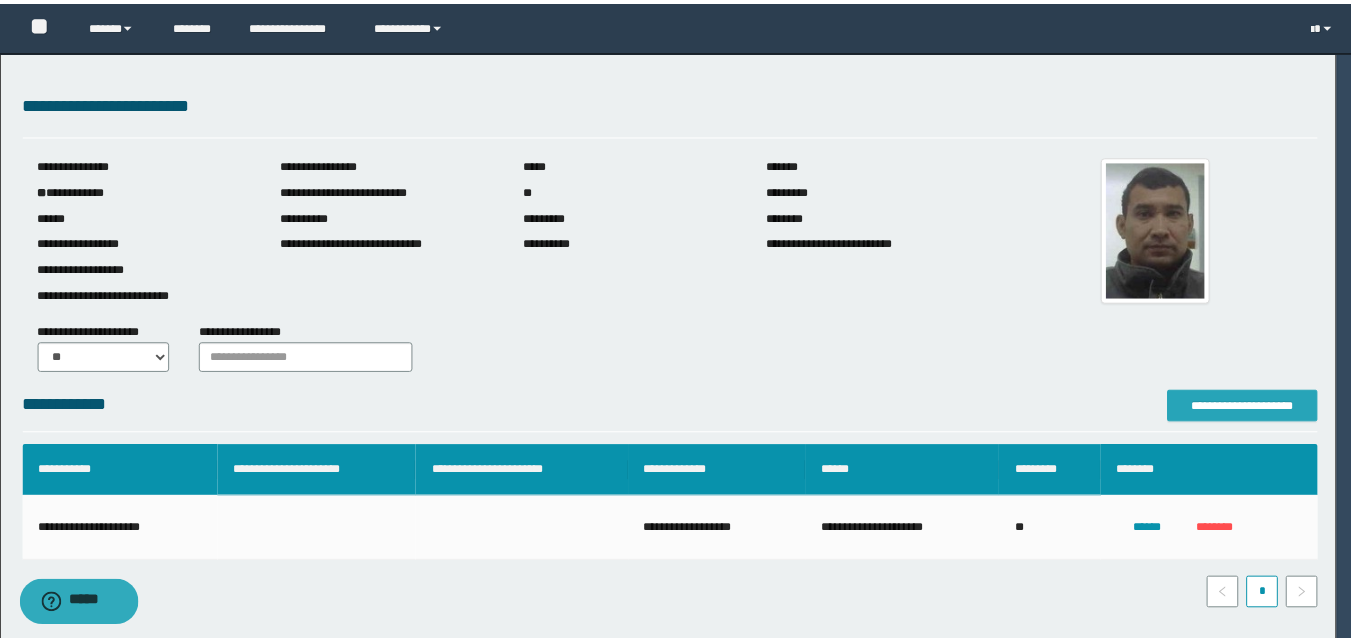scroll, scrollTop: 0, scrollLeft: 0, axis: both 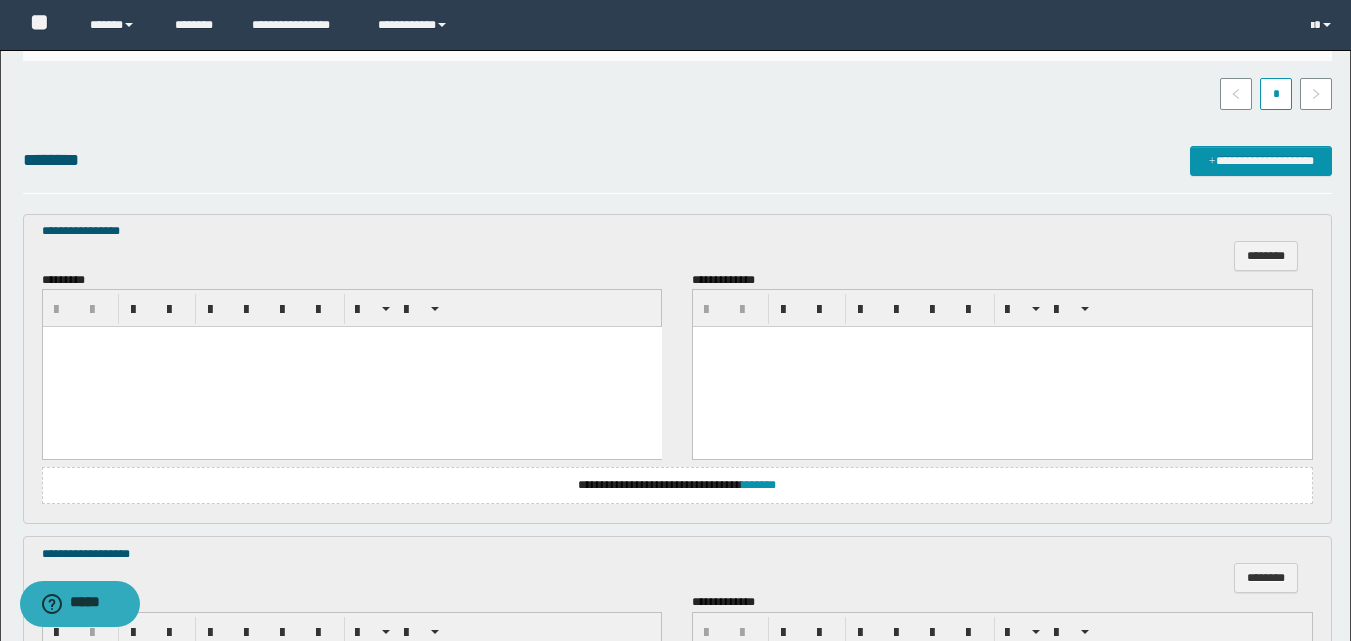 click at bounding box center (351, 367) 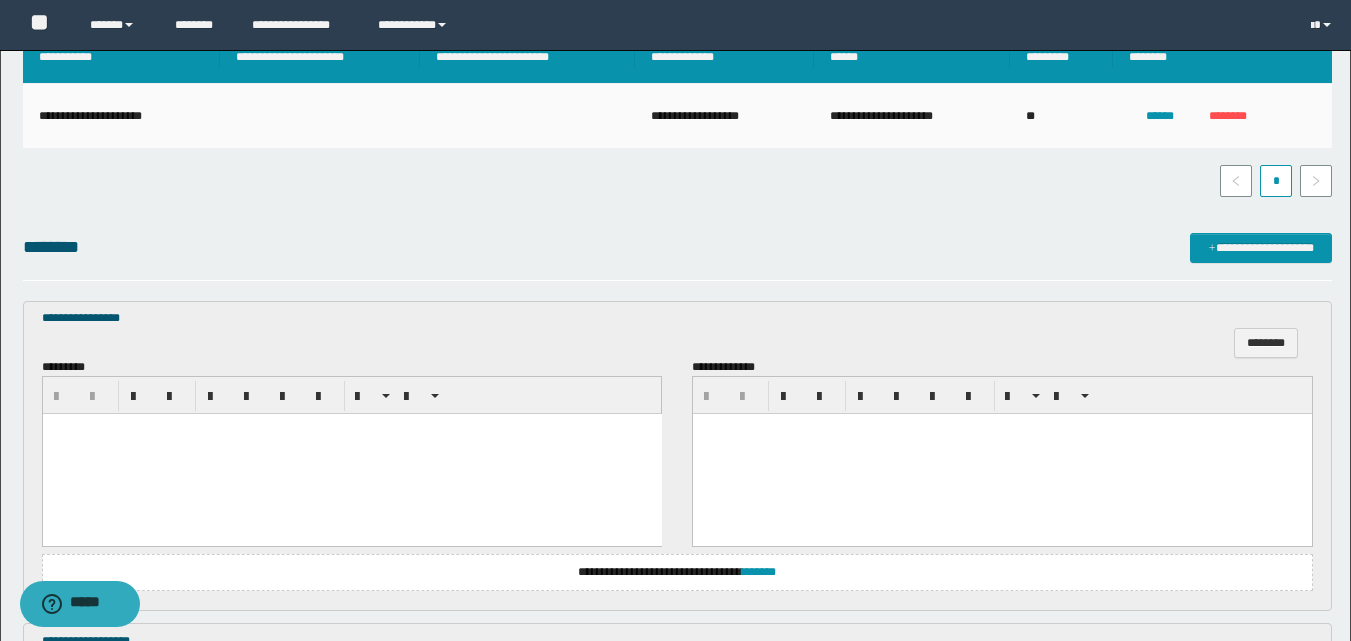 scroll, scrollTop: 402, scrollLeft: 0, axis: vertical 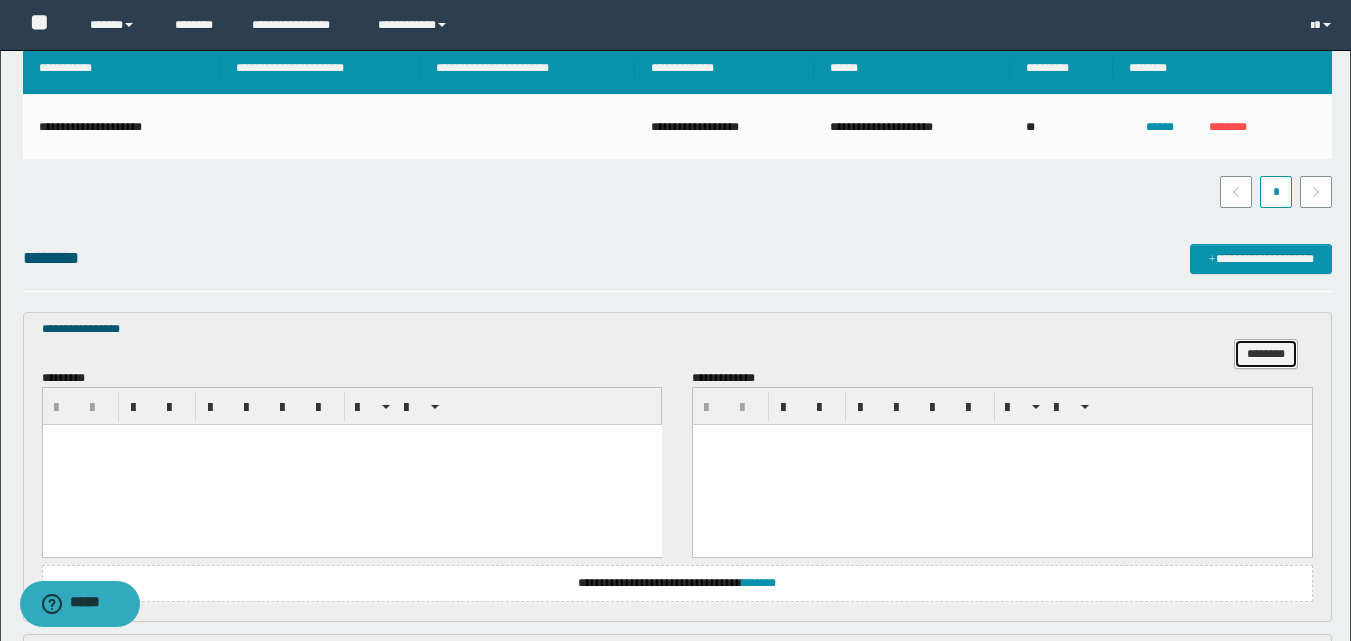 click on "********" at bounding box center [1266, 354] 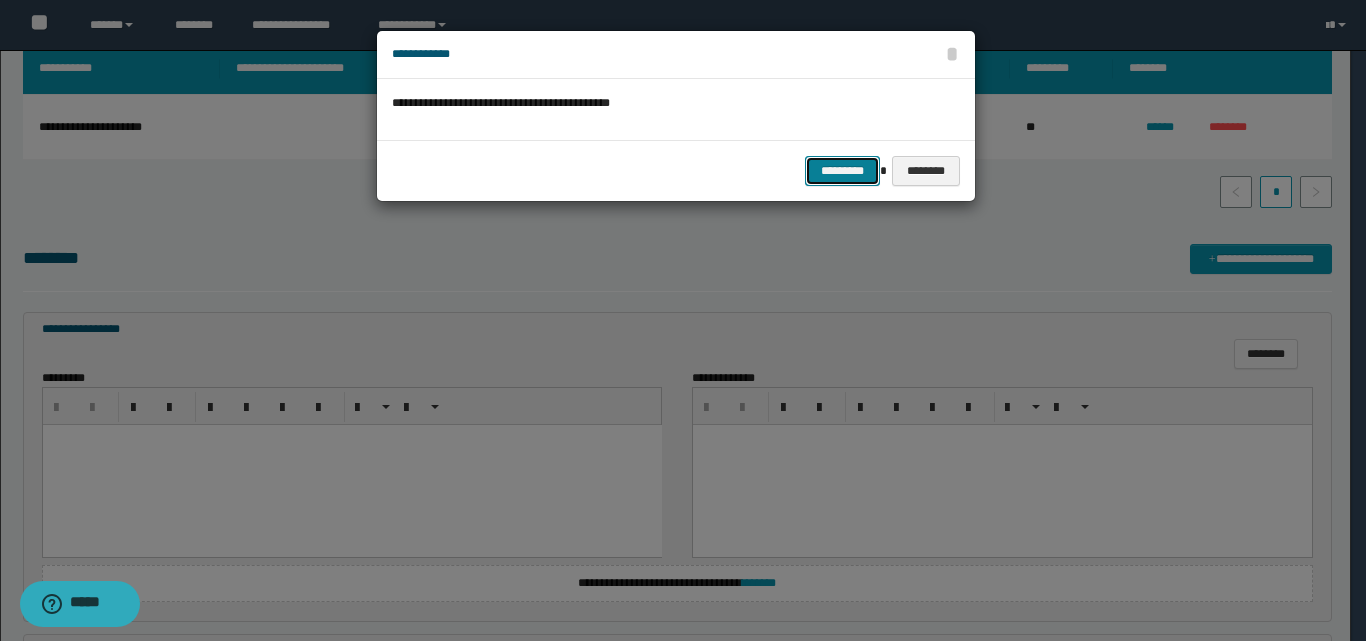 click on "*********" at bounding box center [842, 171] 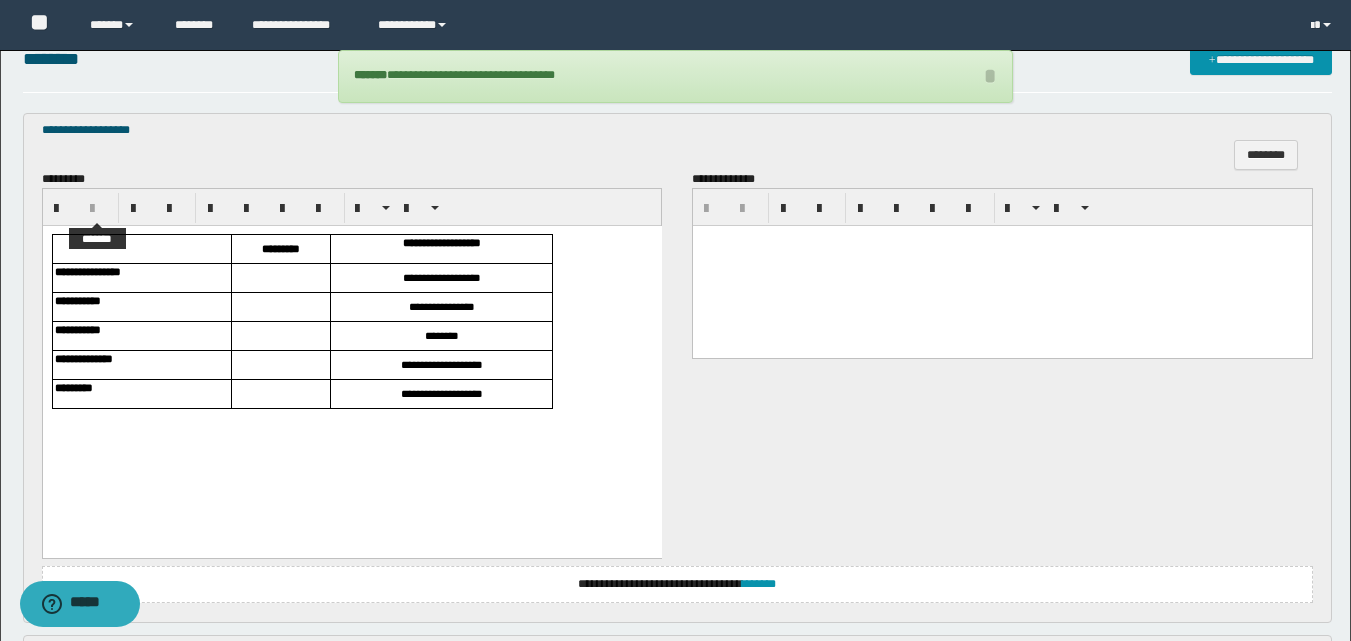 scroll, scrollTop: 602, scrollLeft: 0, axis: vertical 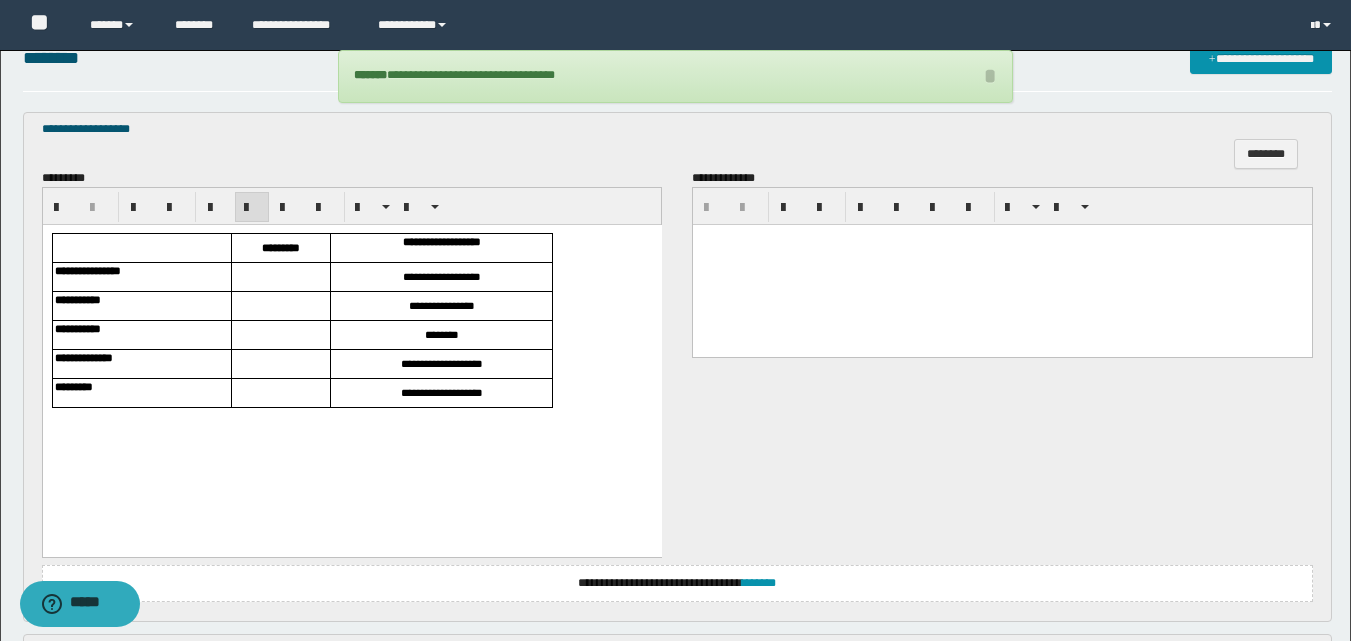 click at bounding box center (280, 277) 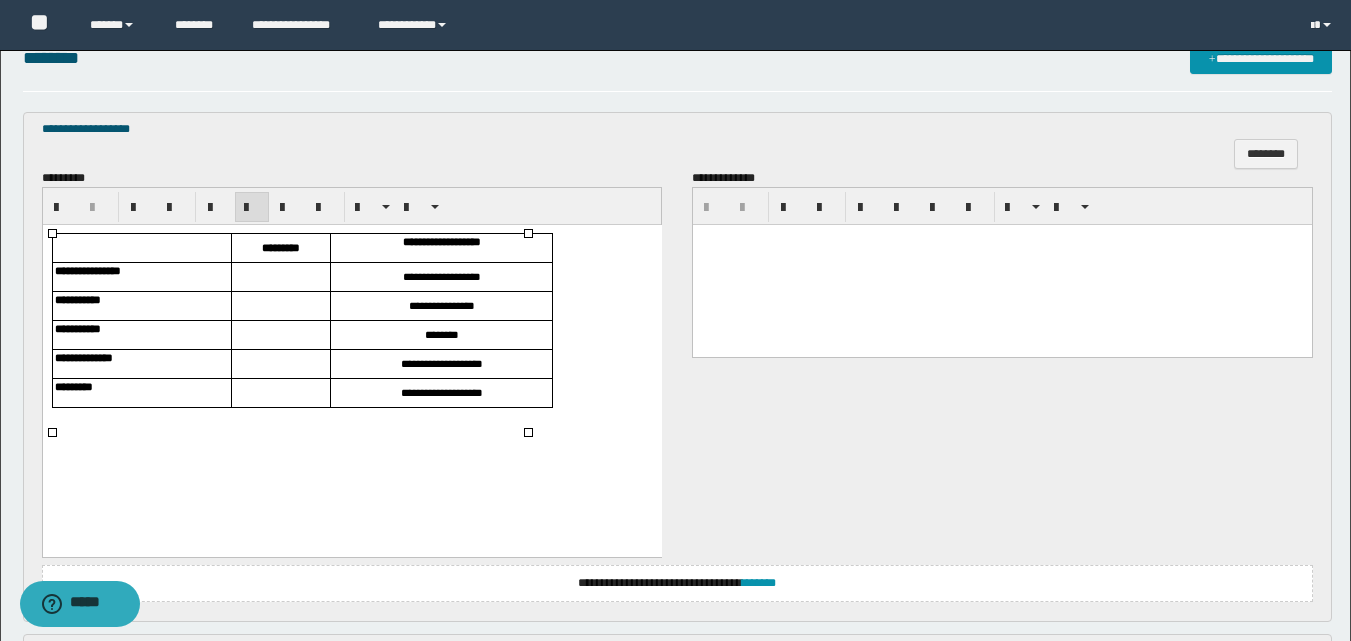 type 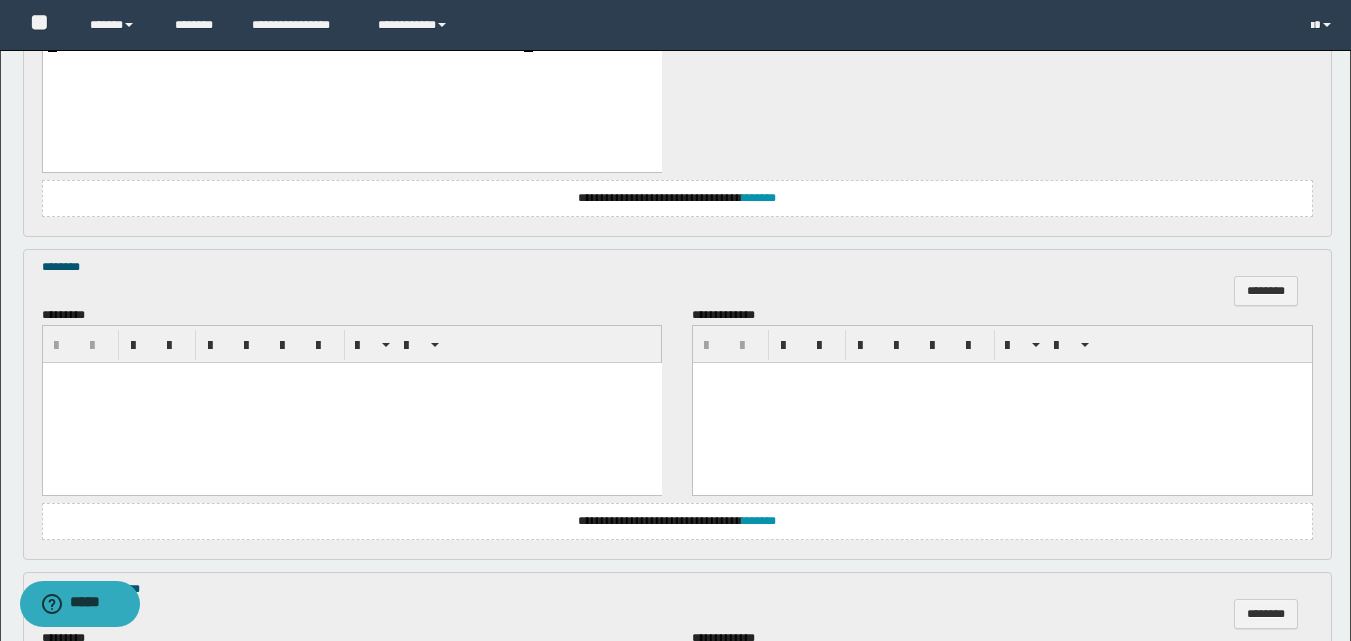 scroll, scrollTop: 1002, scrollLeft: 0, axis: vertical 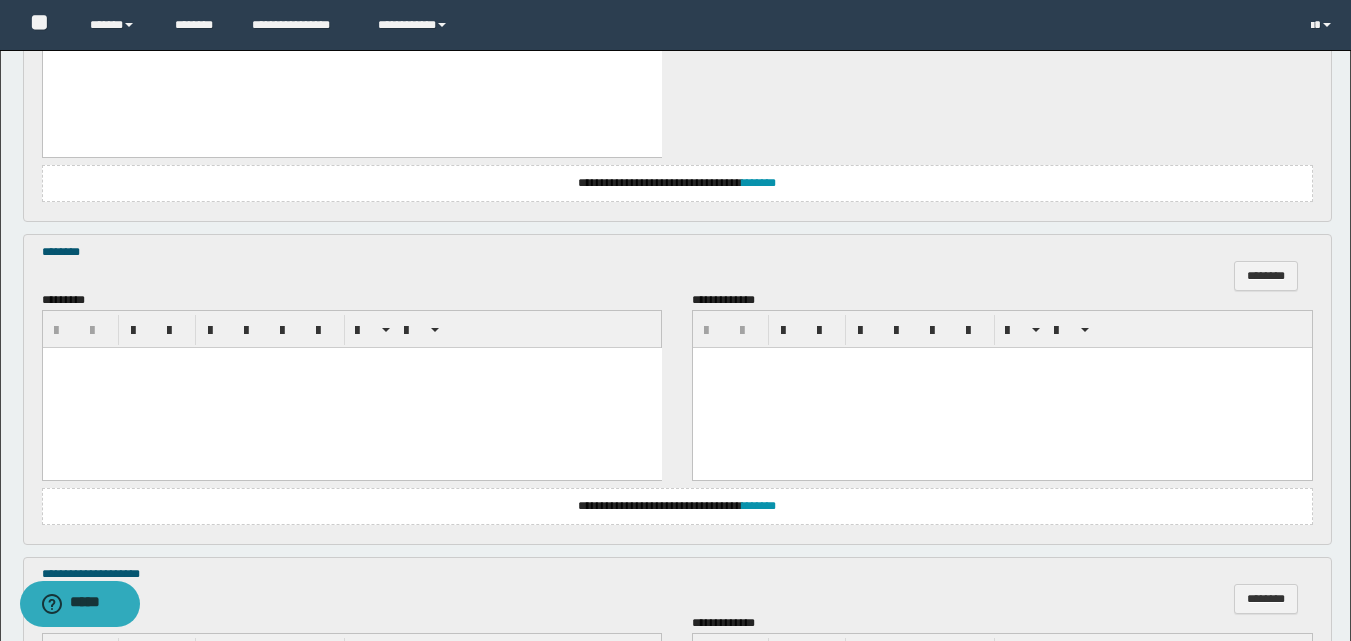 click at bounding box center (351, 388) 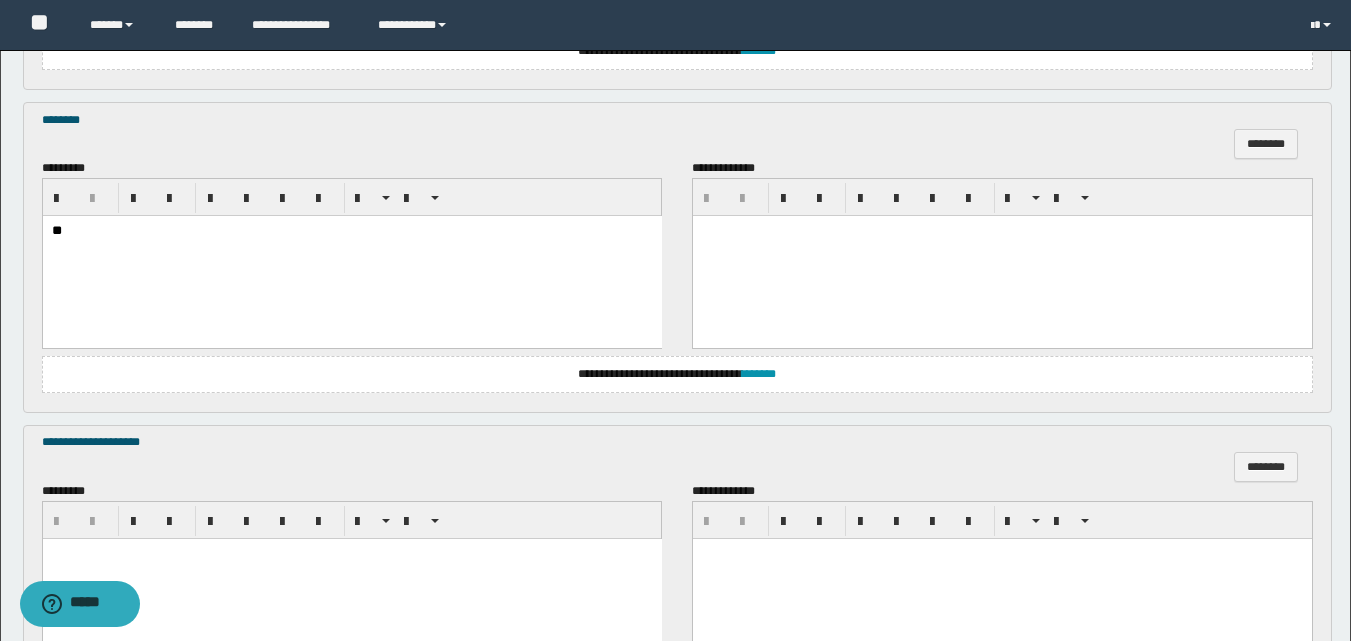 scroll, scrollTop: 1302, scrollLeft: 0, axis: vertical 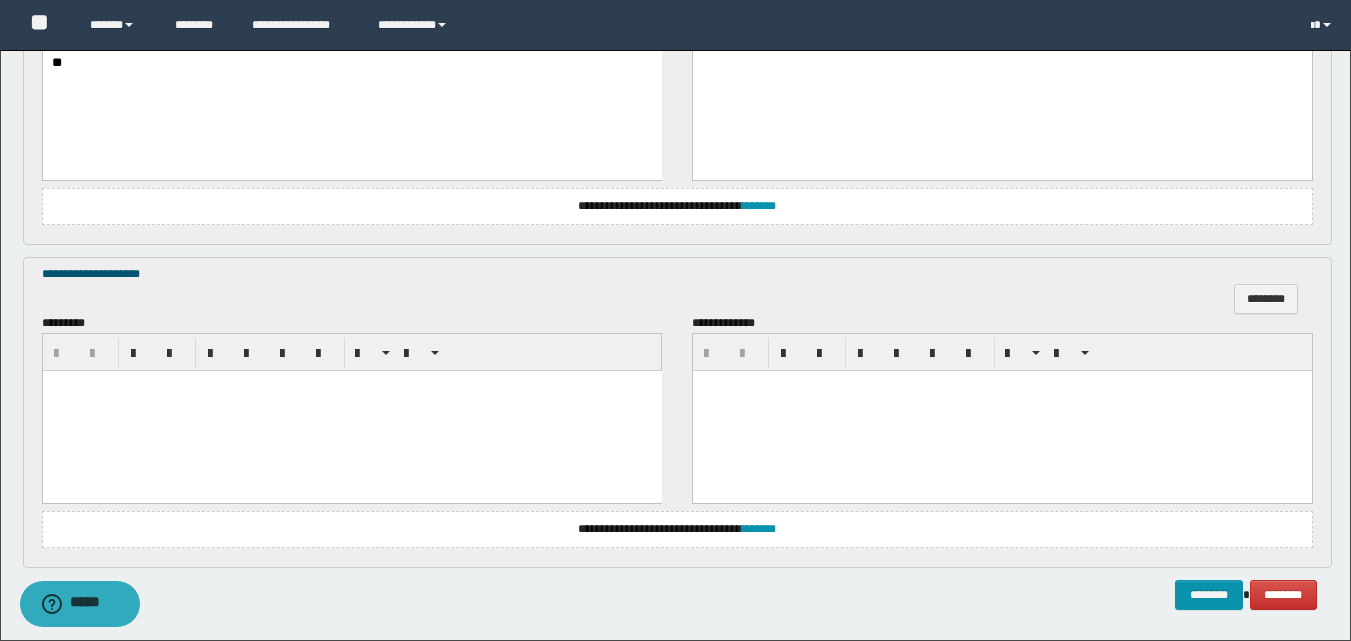 click at bounding box center [351, 410] 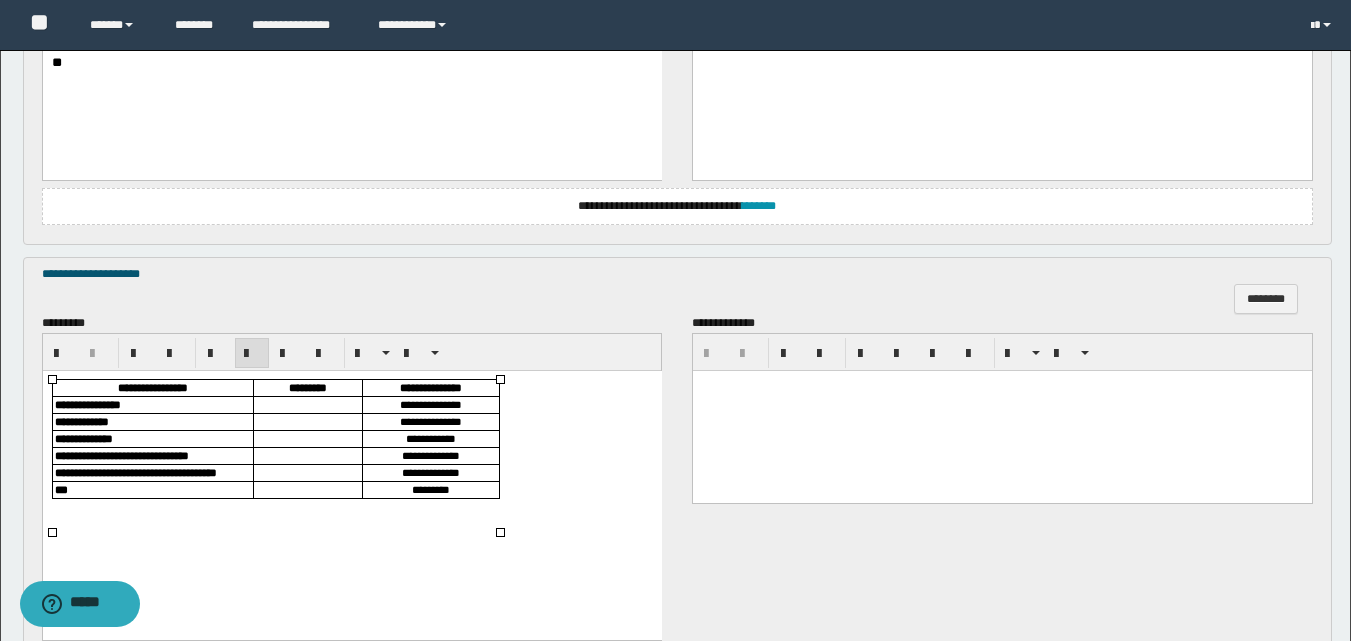 click at bounding box center [307, 404] 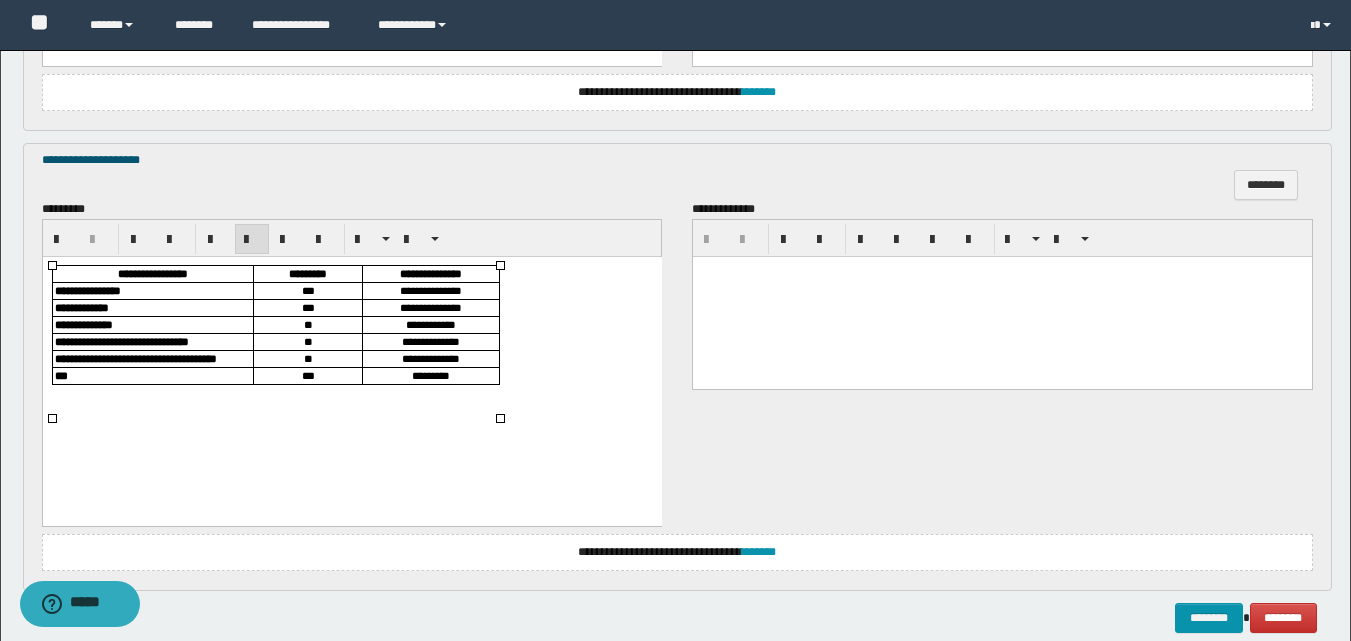 scroll, scrollTop: 1516, scrollLeft: 0, axis: vertical 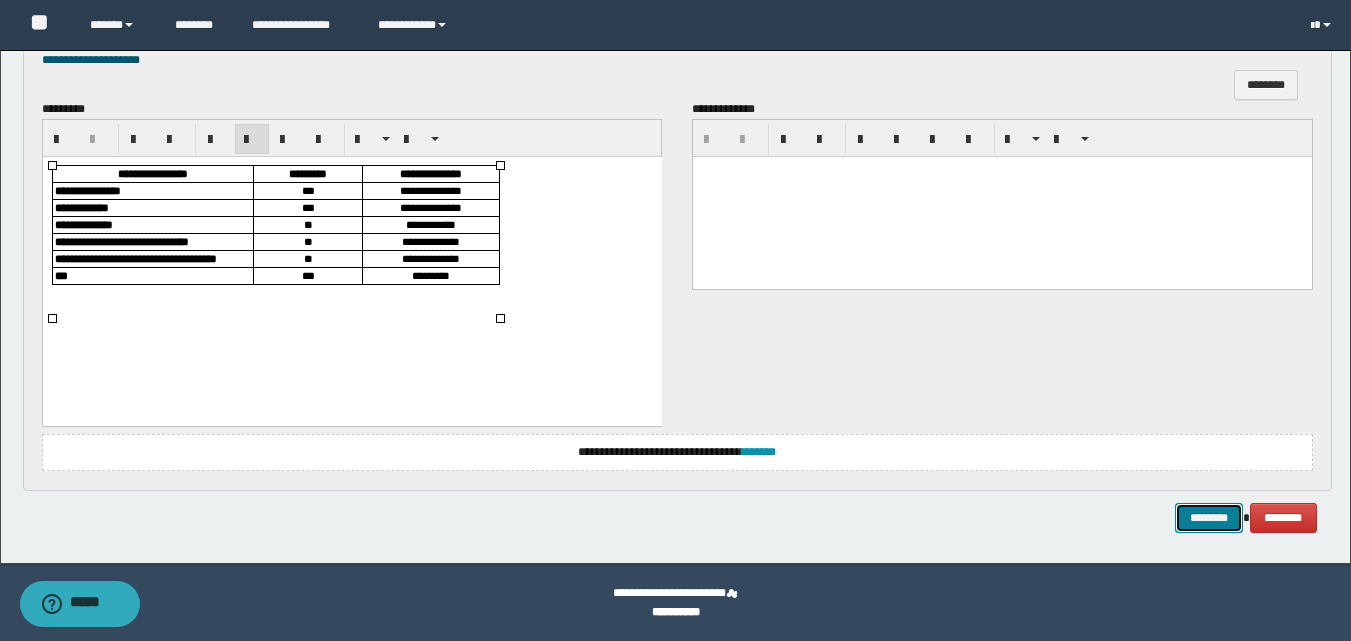 click on "********" at bounding box center (1209, 518) 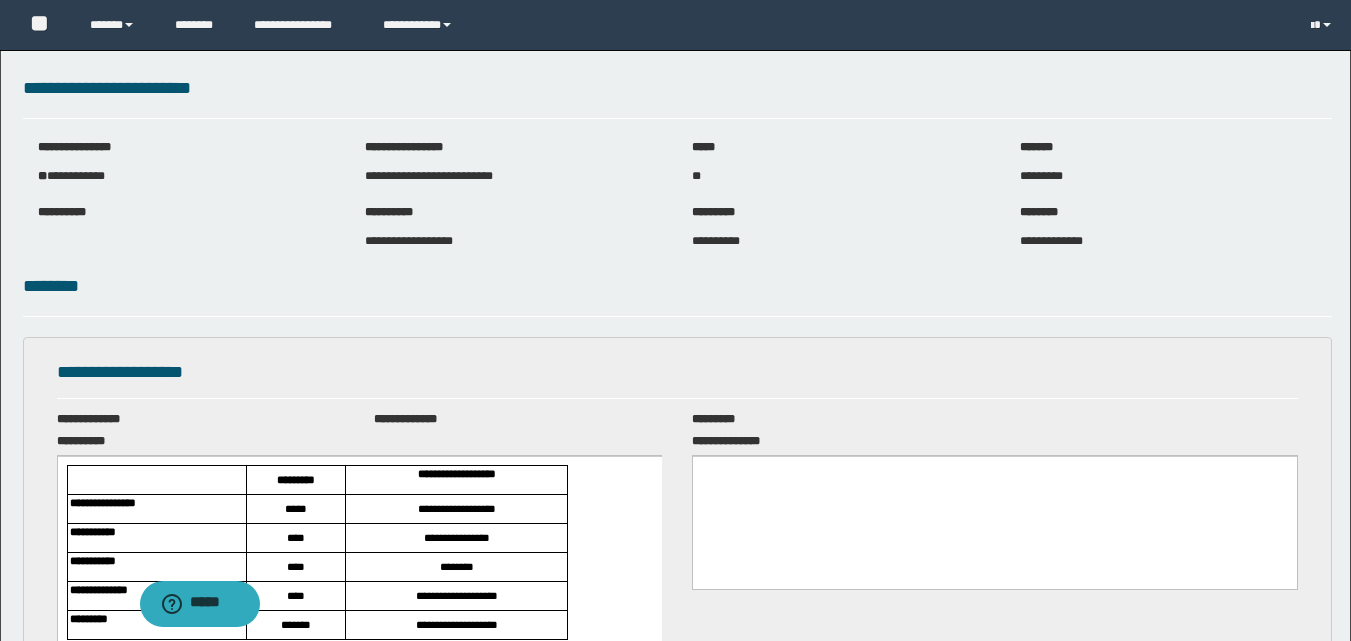 scroll, scrollTop: 0, scrollLeft: 0, axis: both 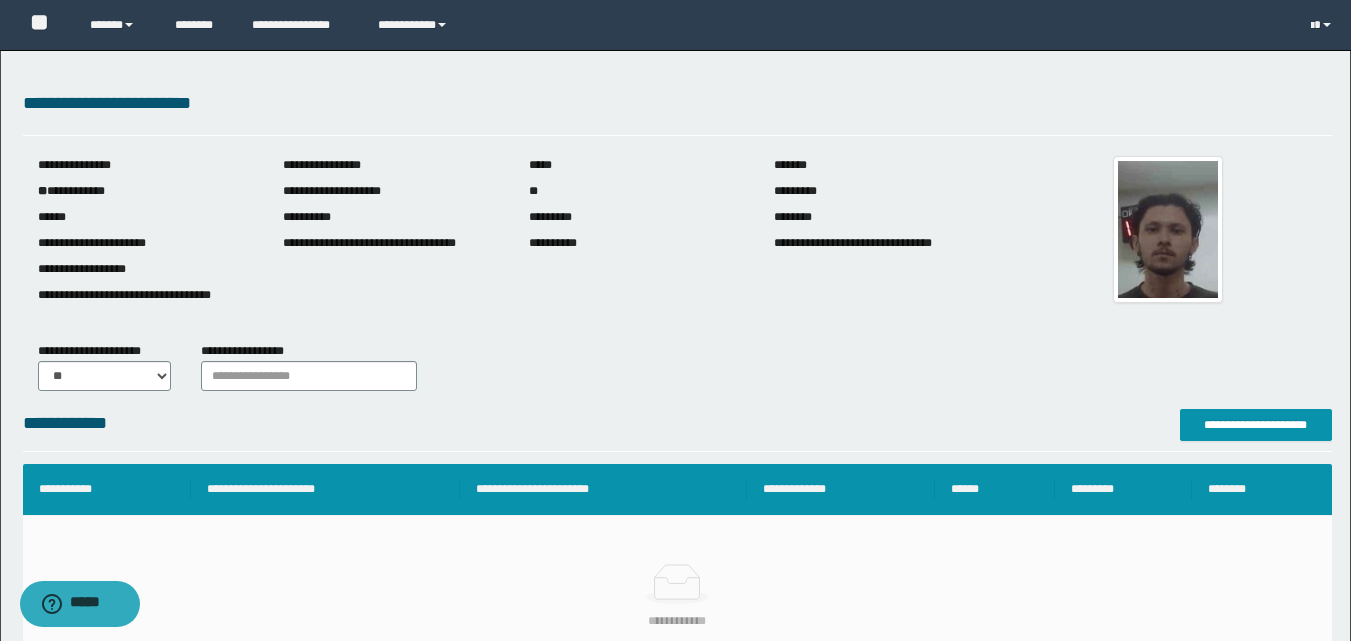 click on "**********" at bounding box center [675, 762] 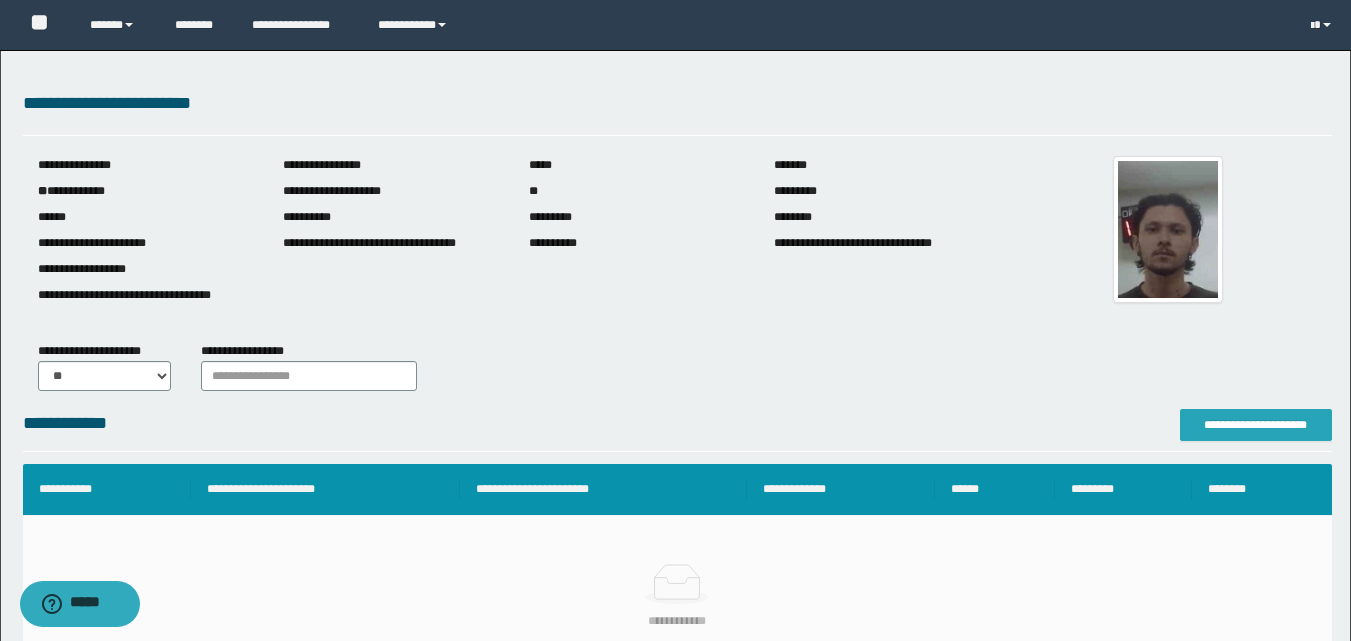 click on "**********" at bounding box center (1256, 425) 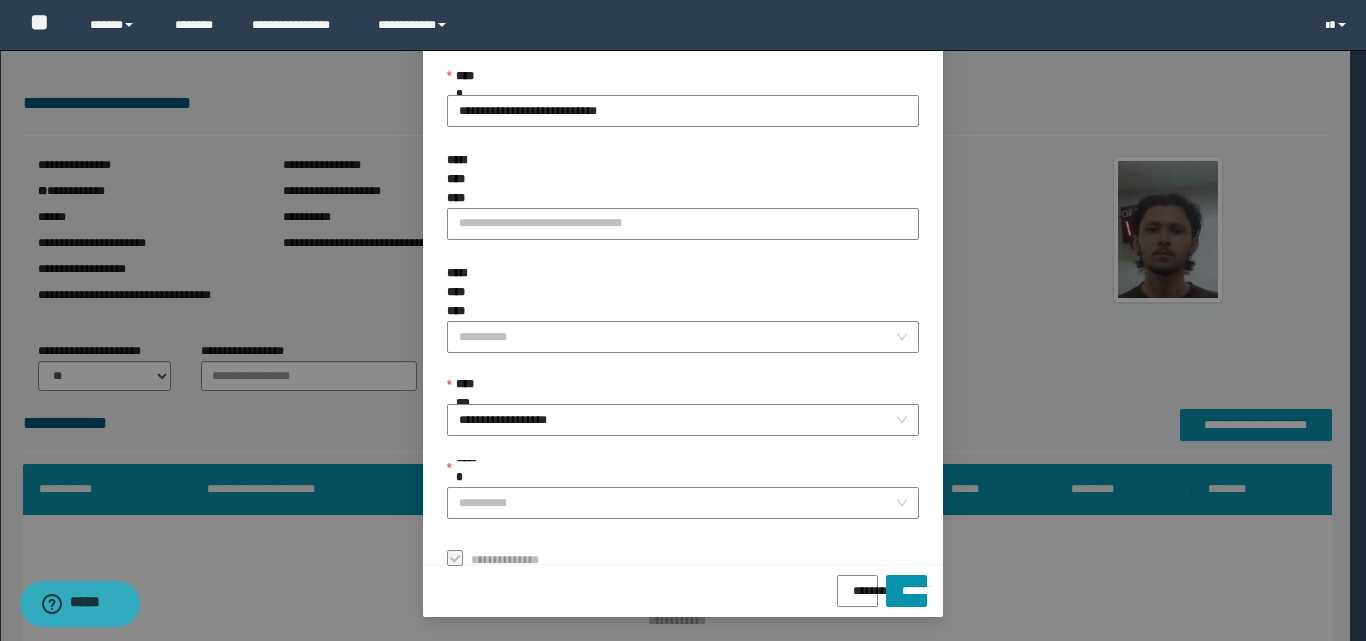 scroll, scrollTop: 111, scrollLeft: 0, axis: vertical 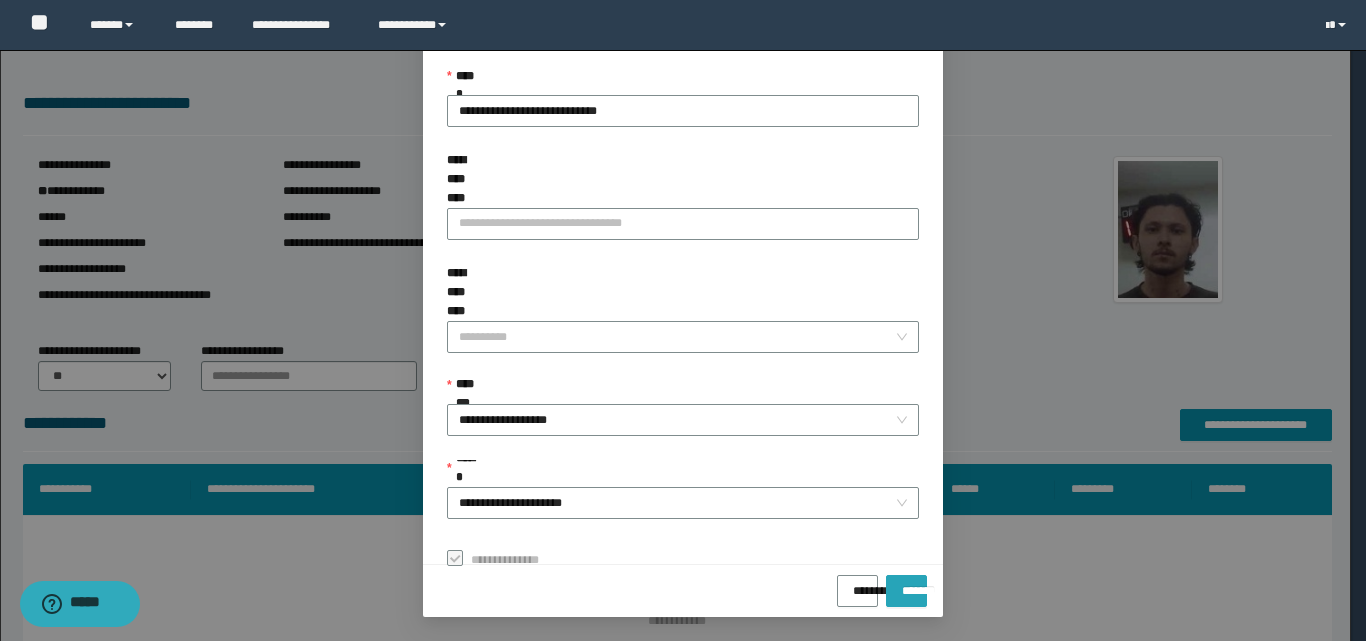click on "*******" at bounding box center (906, 584) 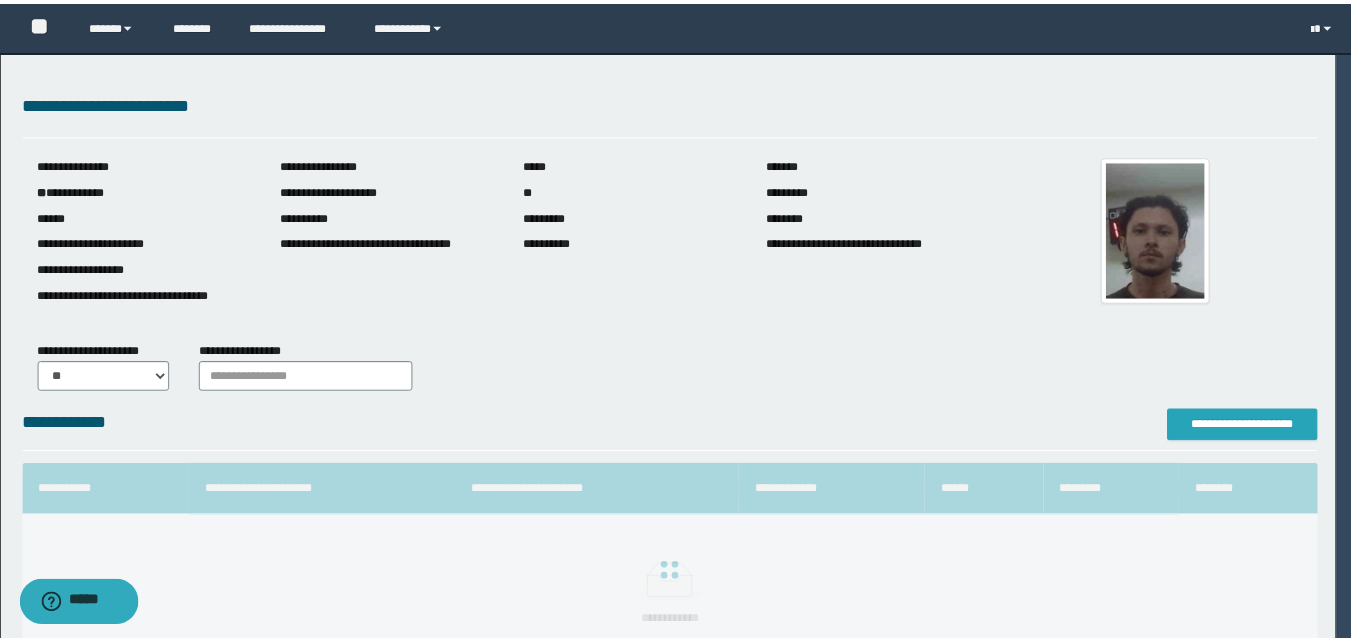 scroll, scrollTop: 0, scrollLeft: 0, axis: both 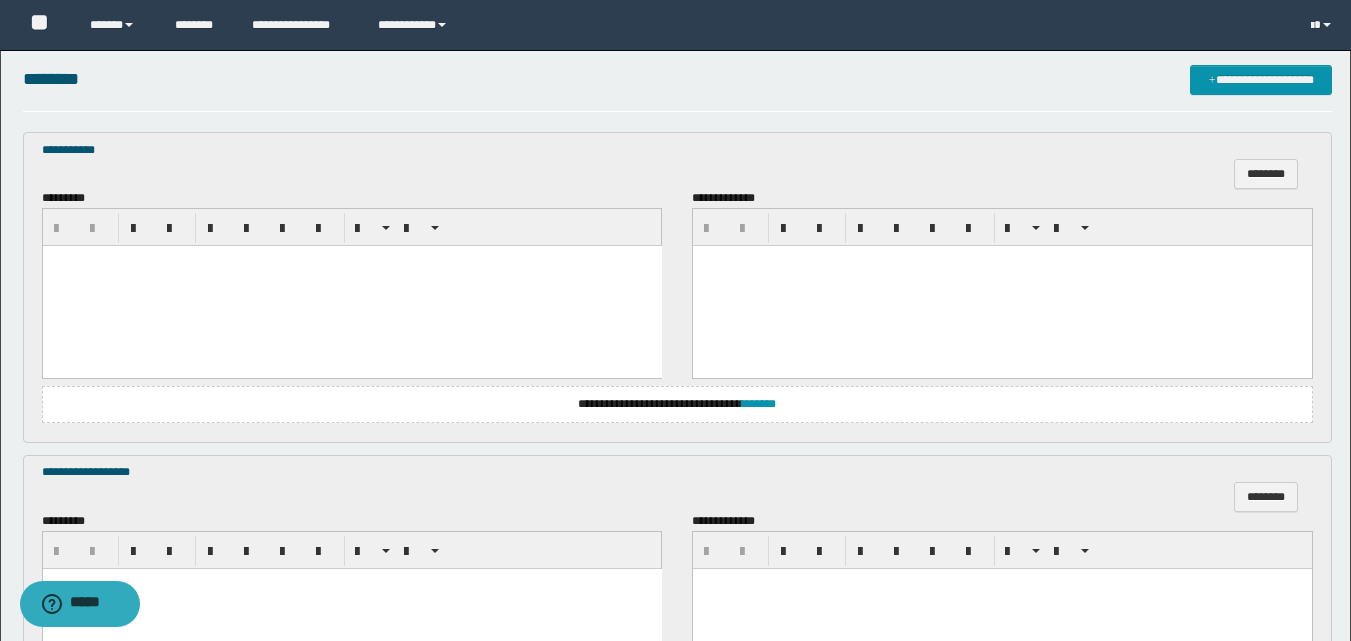click at bounding box center (351, 286) 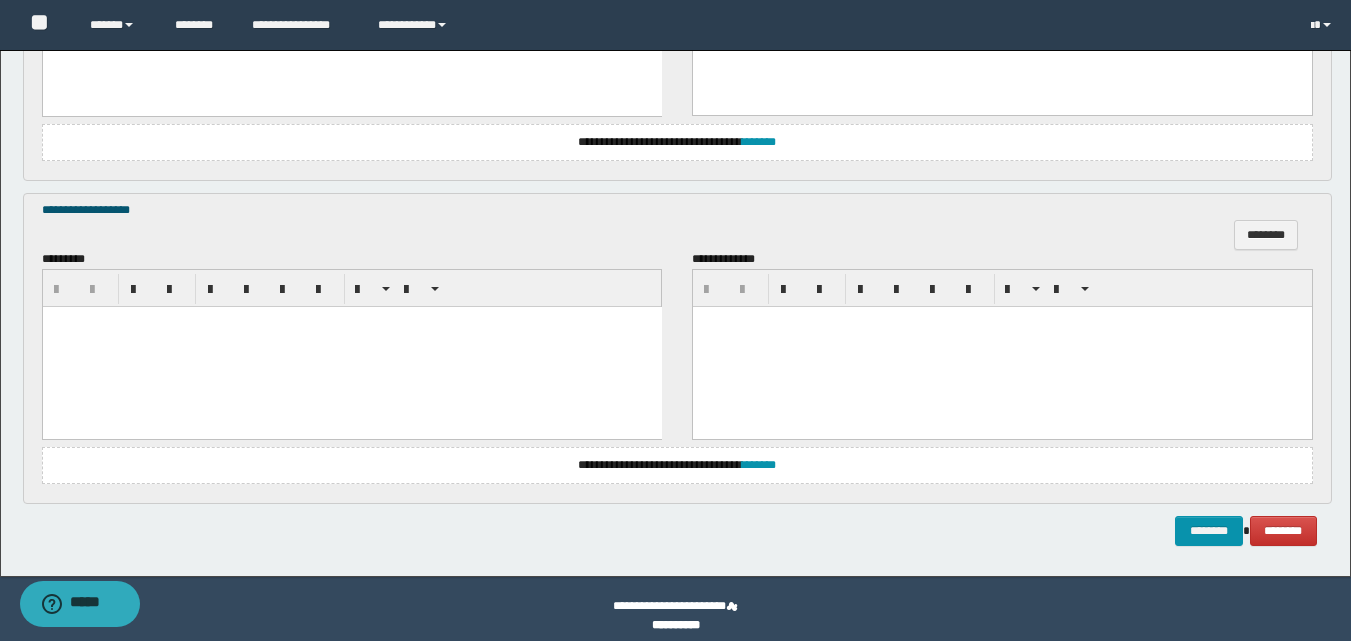 scroll, scrollTop: 877, scrollLeft: 0, axis: vertical 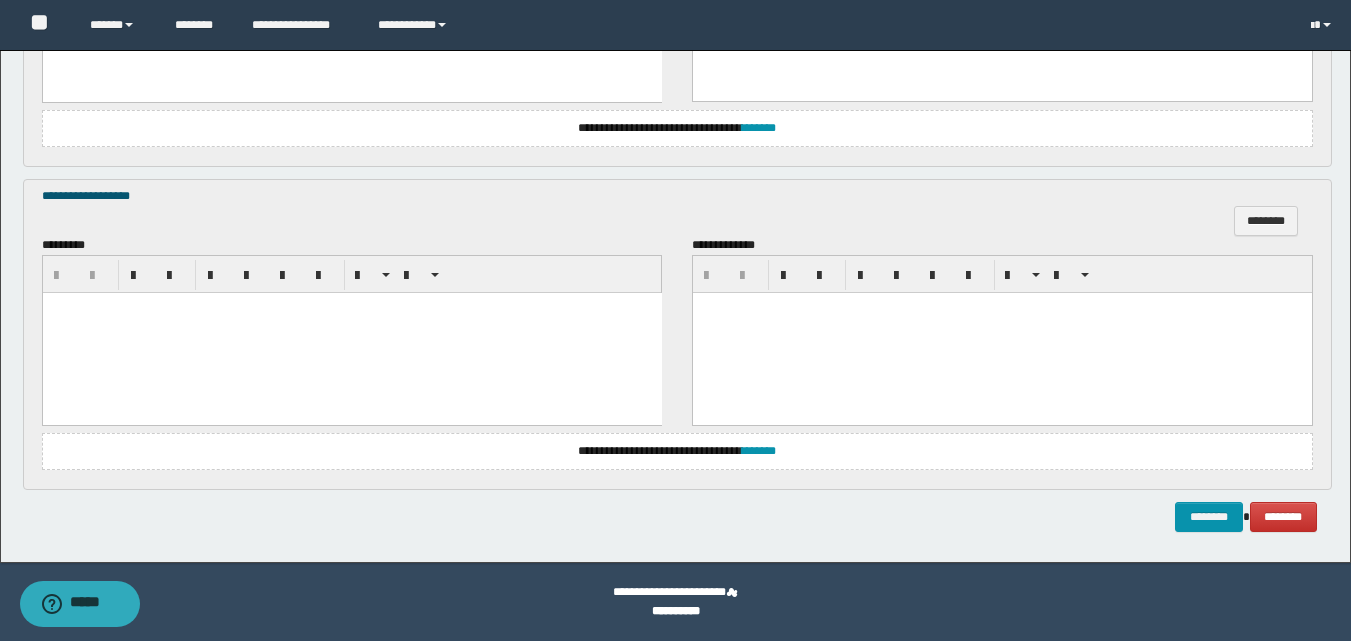click at bounding box center (351, 333) 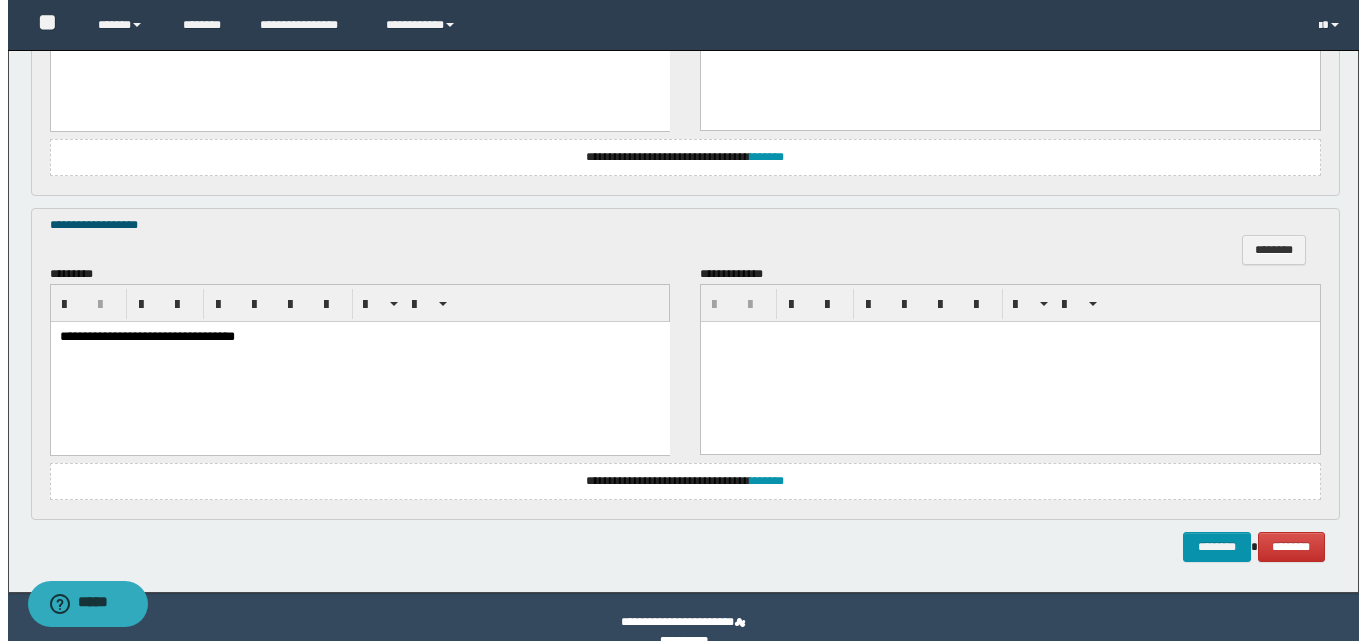 scroll, scrollTop: 877, scrollLeft: 0, axis: vertical 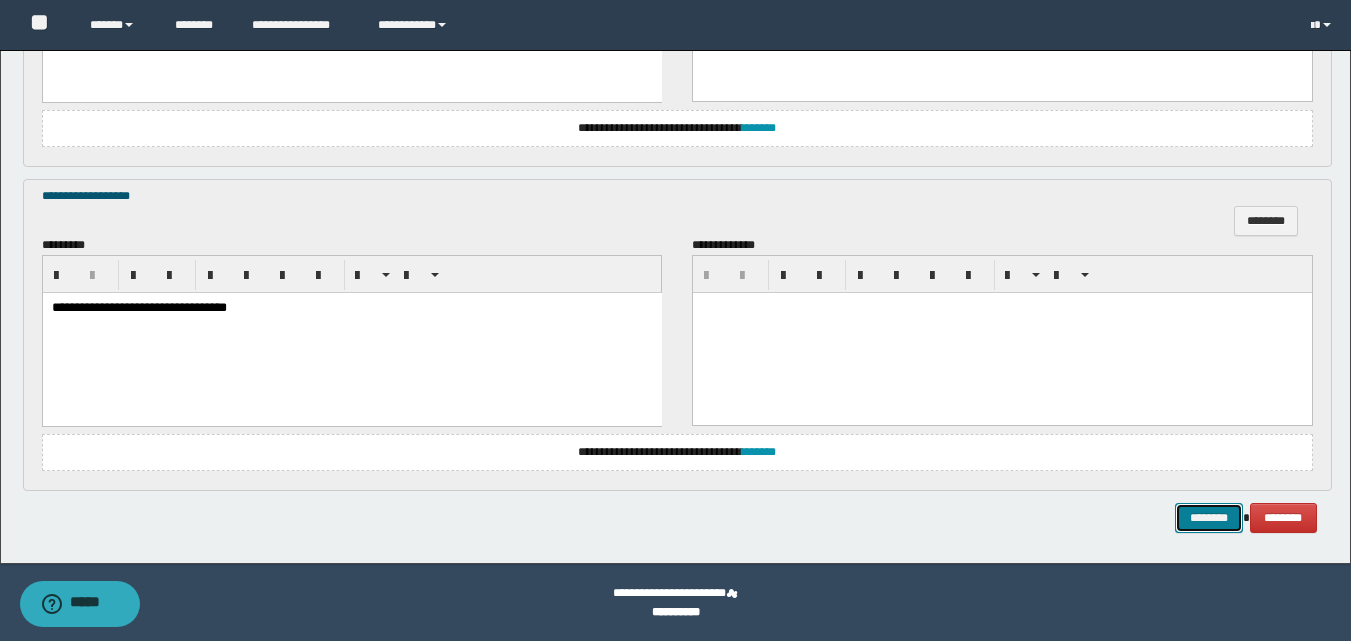 click on "********" at bounding box center [1209, 518] 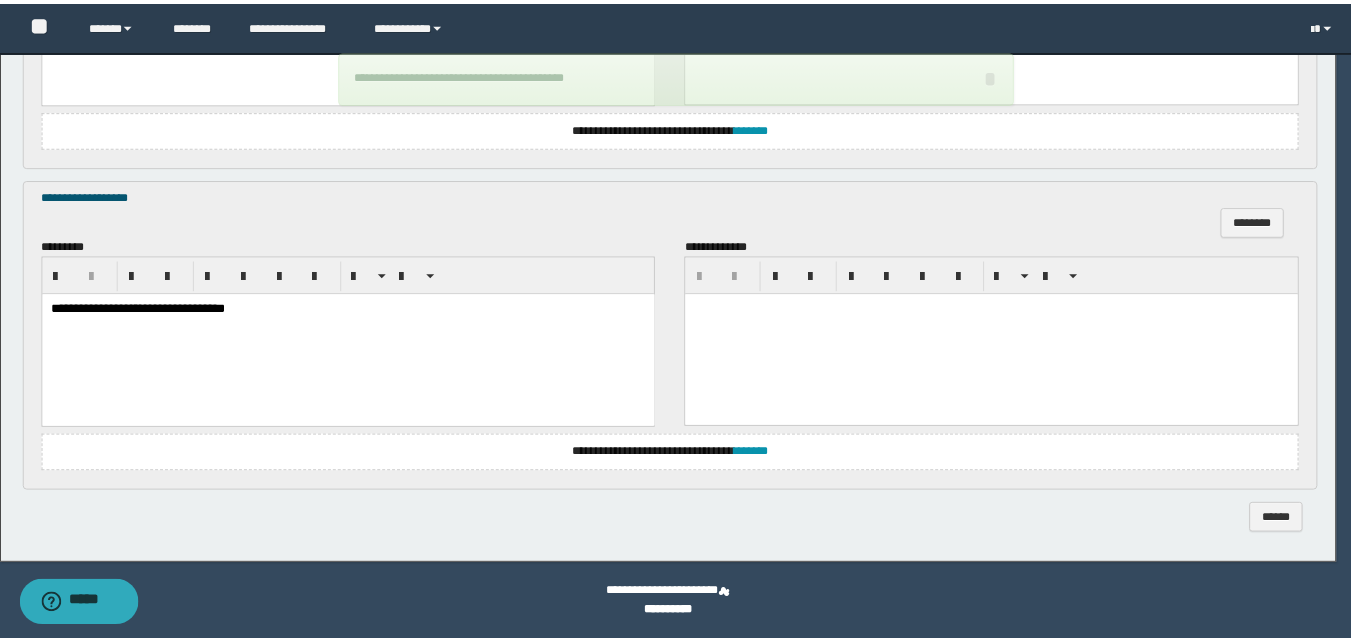 scroll, scrollTop: 859, scrollLeft: 0, axis: vertical 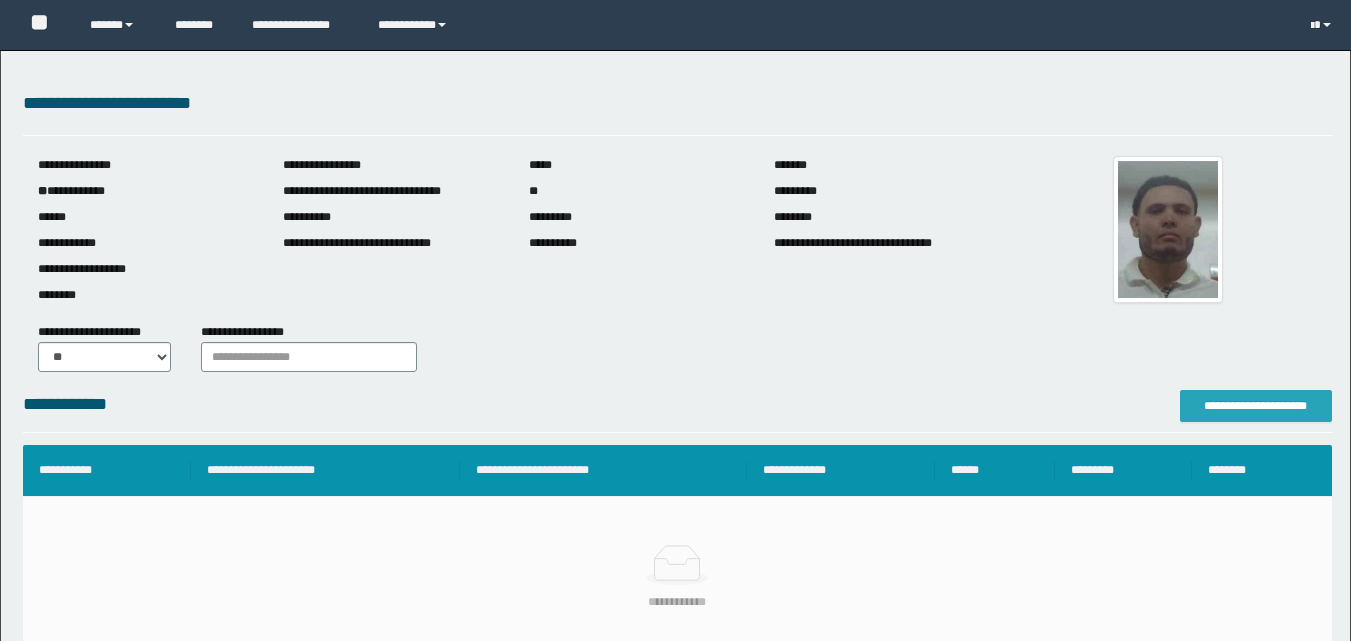 click on "**********" at bounding box center (1256, 406) 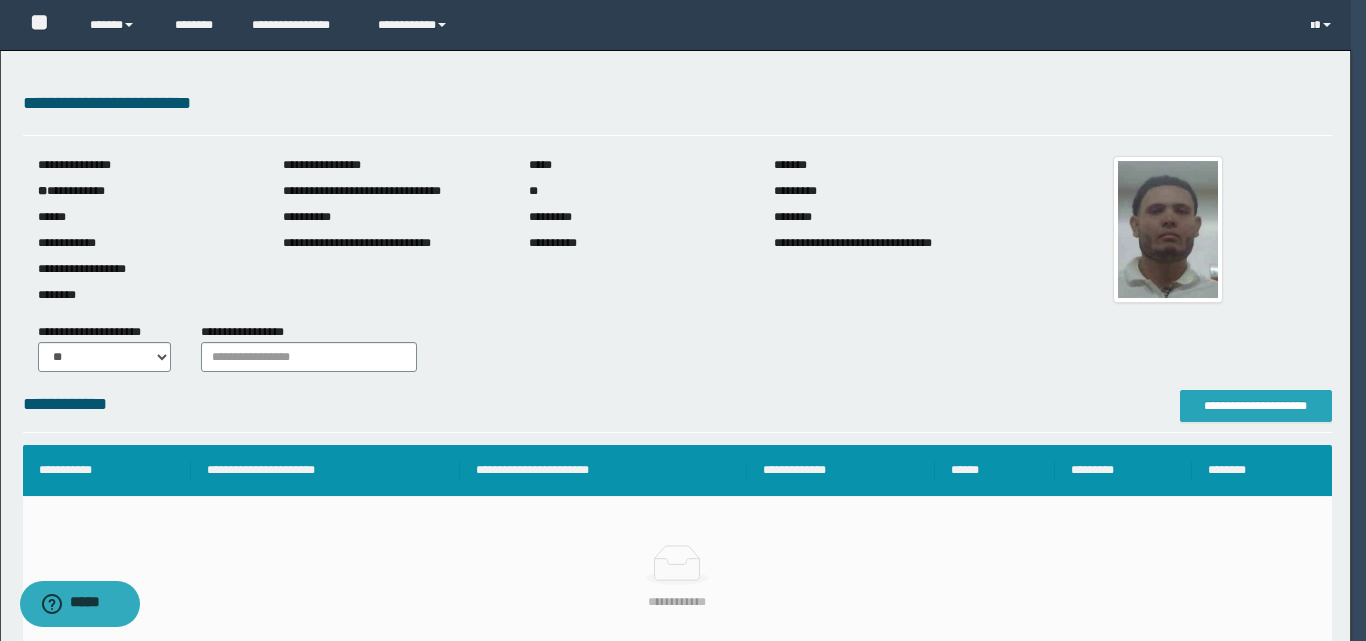 scroll, scrollTop: 0, scrollLeft: 0, axis: both 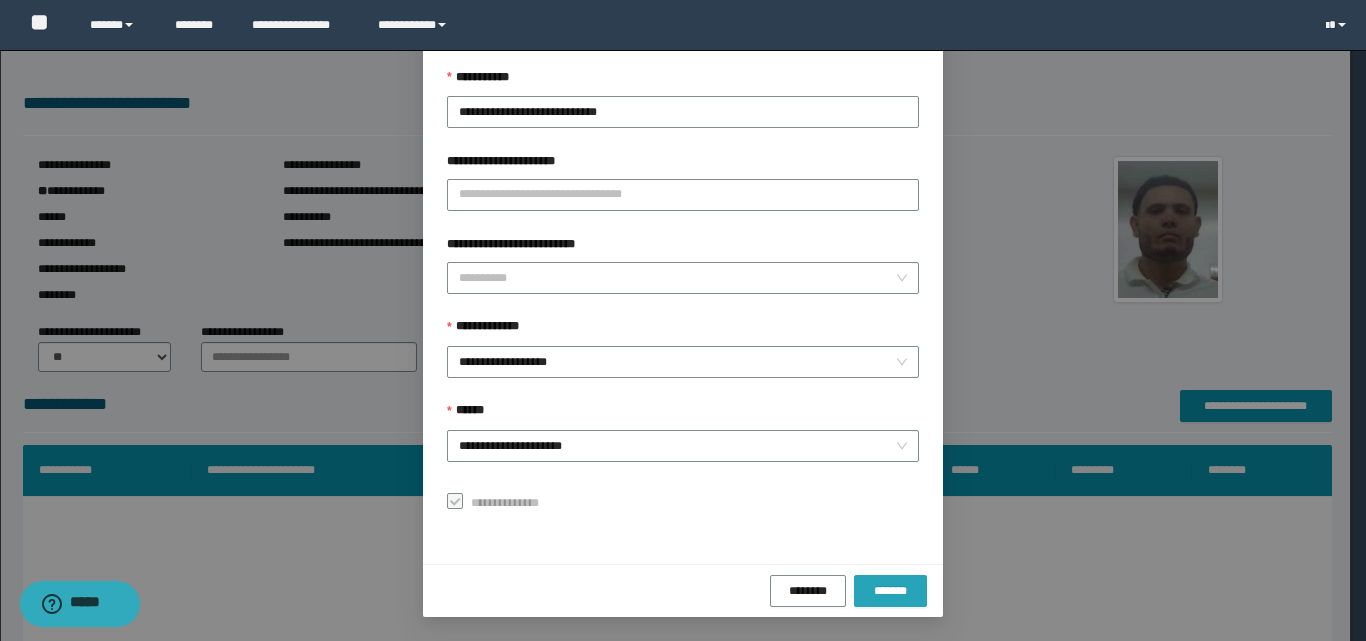 click on "*******" at bounding box center [890, 591] 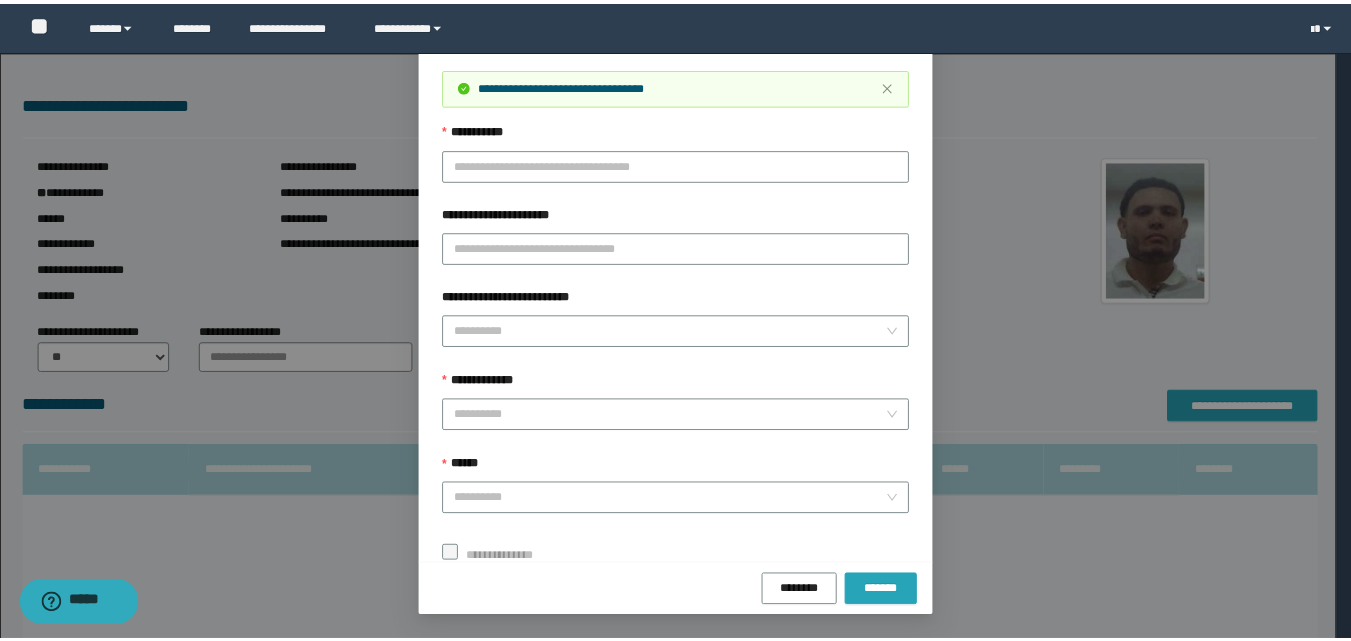 scroll, scrollTop: 0, scrollLeft: 0, axis: both 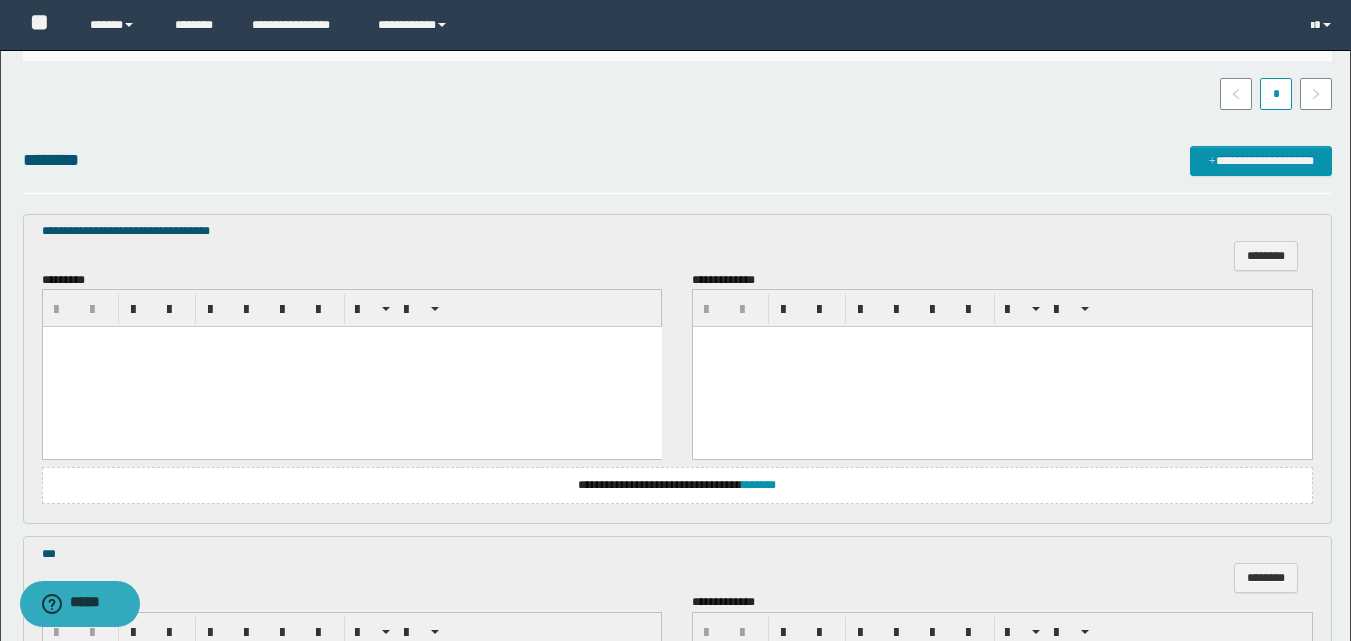 click at bounding box center [351, 367] 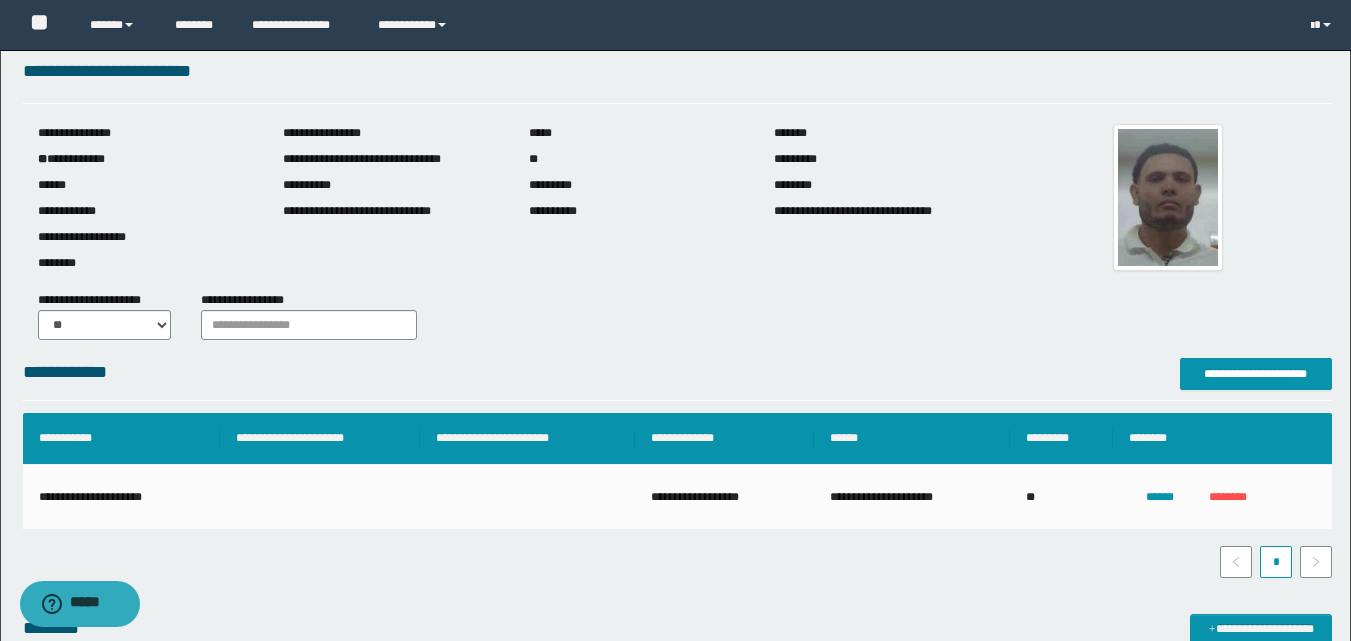 scroll, scrollTop: 0, scrollLeft: 0, axis: both 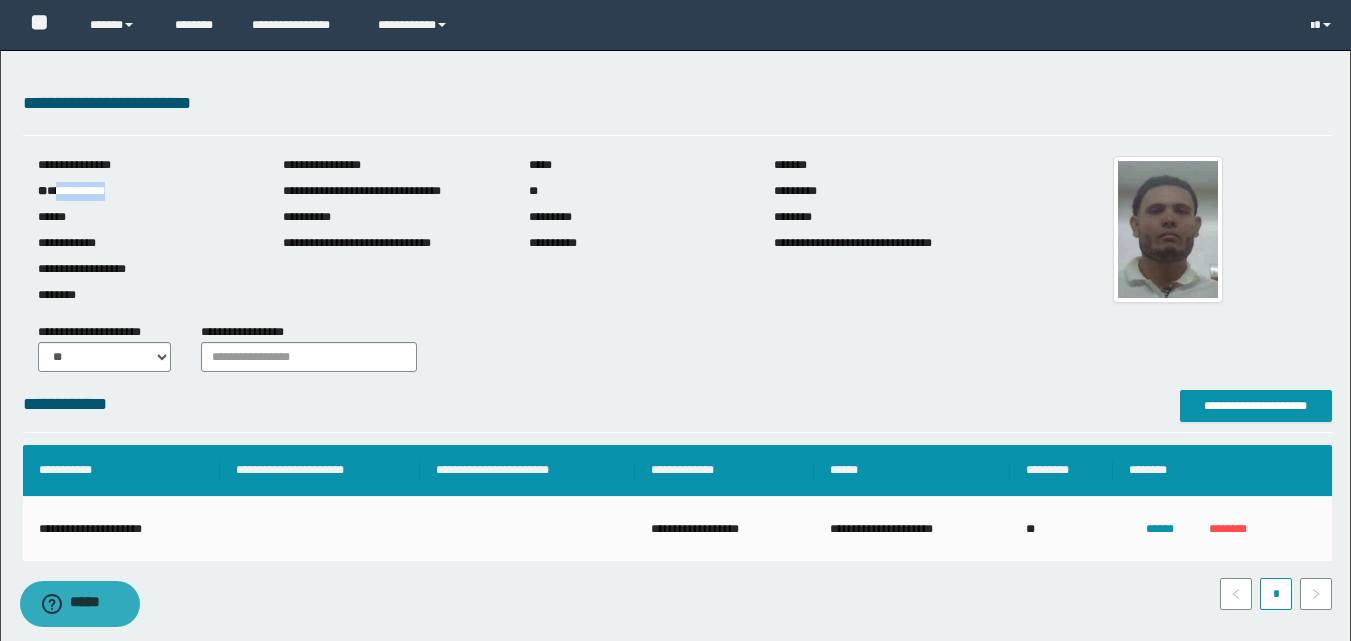 drag, startPoint x: 133, startPoint y: 194, endPoint x: 59, endPoint y: 200, distance: 74.24284 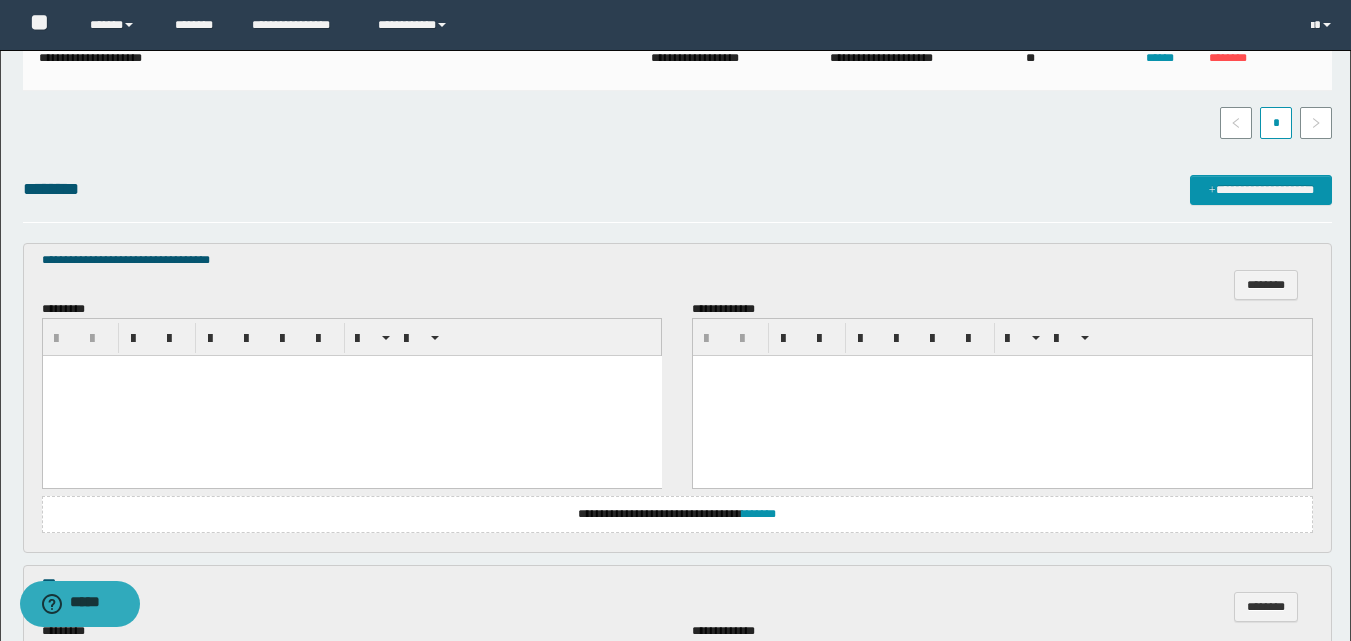 scroll, scrollTop: 400, scrollLeft: 0, axis: vertical 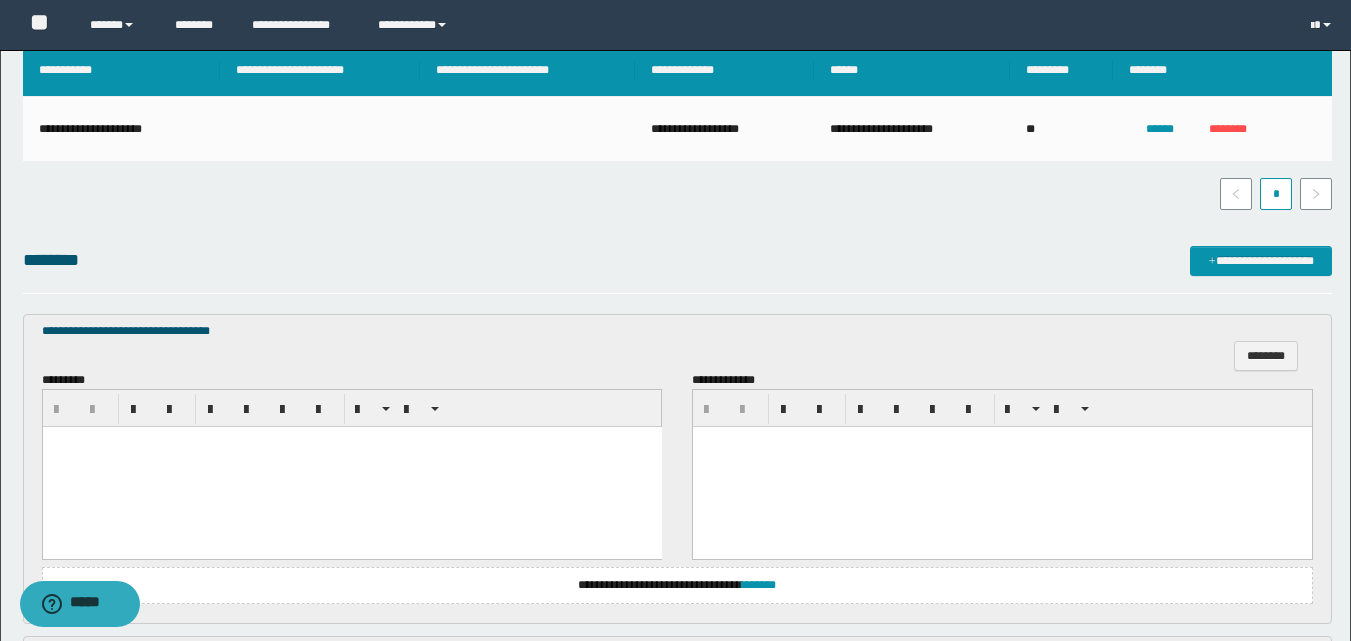 click at bounding box center (351, 467) 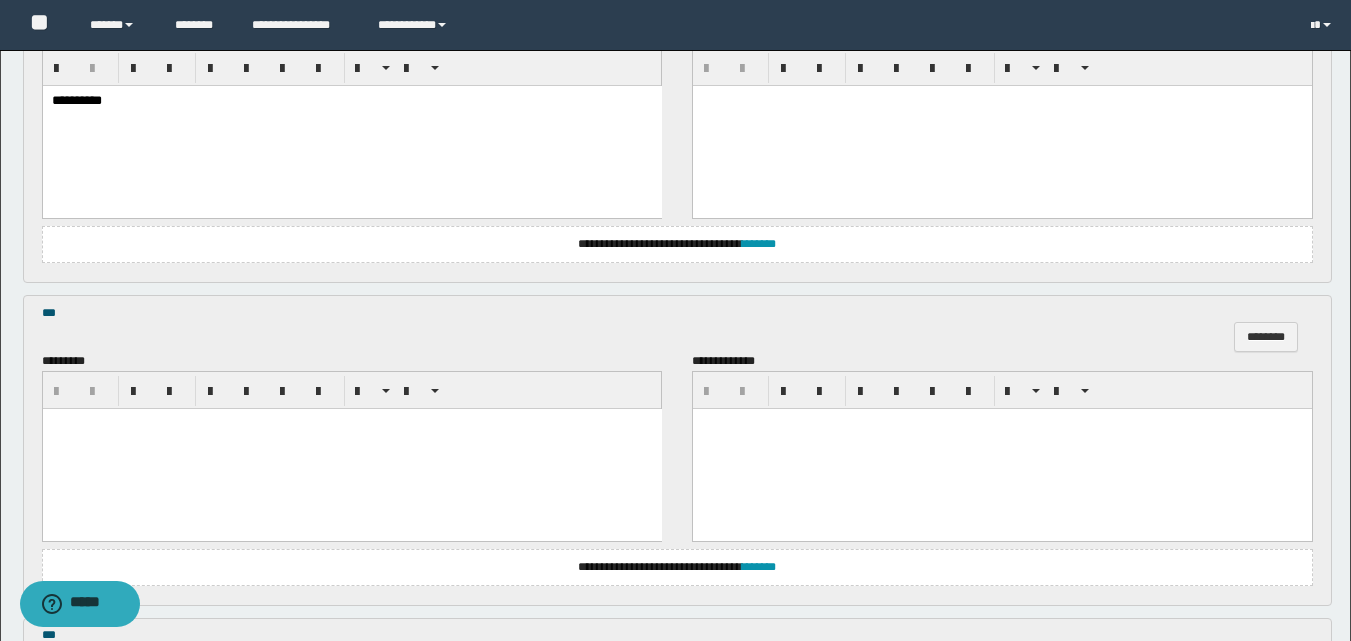scroll, scrollTop: 800, scrollLeft: 0, axis: vertical 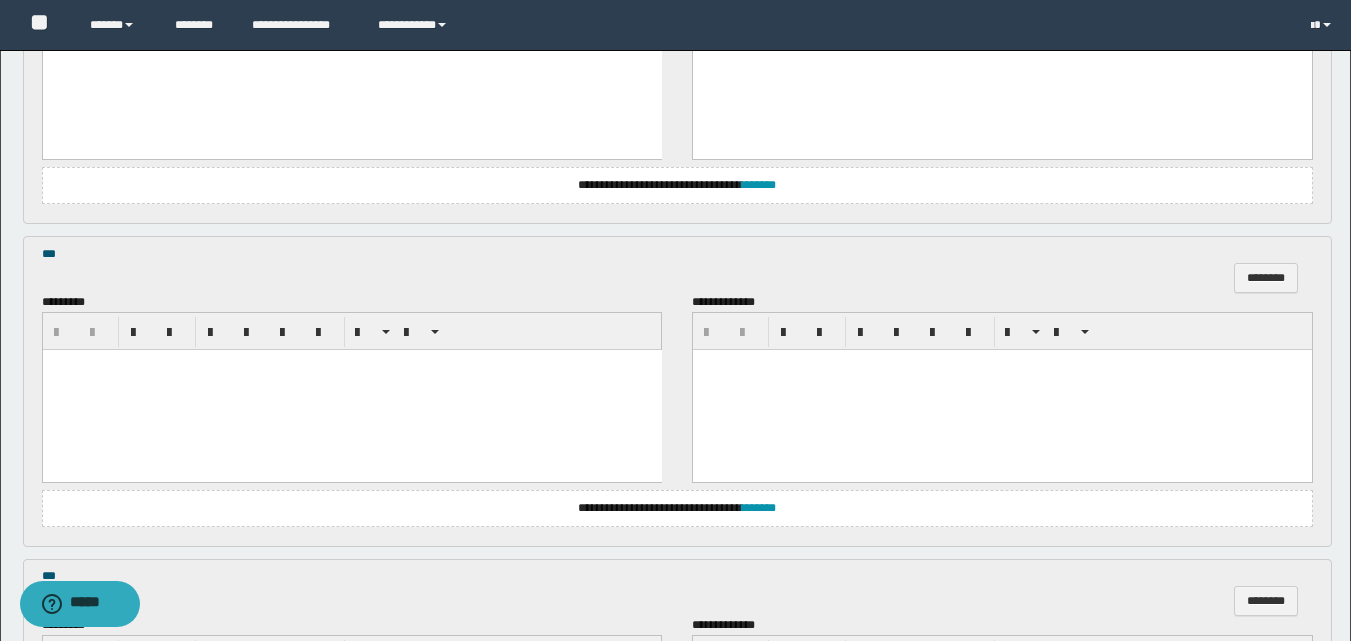 click at bounding box center [351, 390] 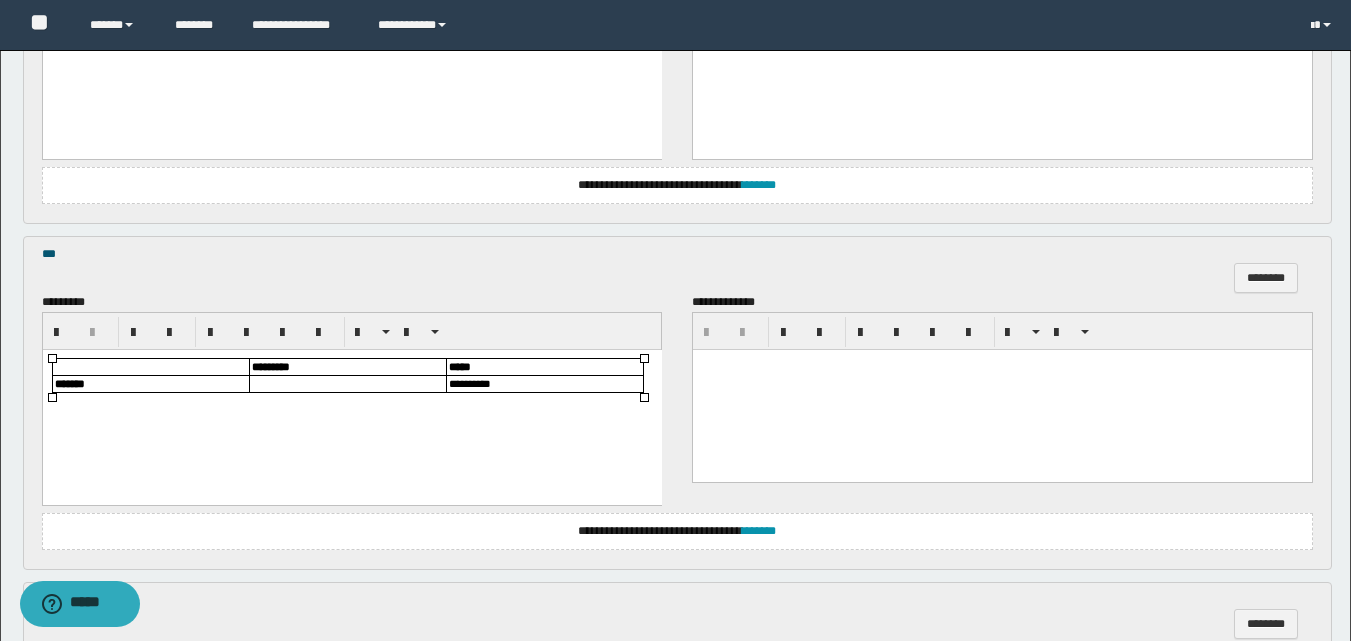 click at bounding box center [347, 384] 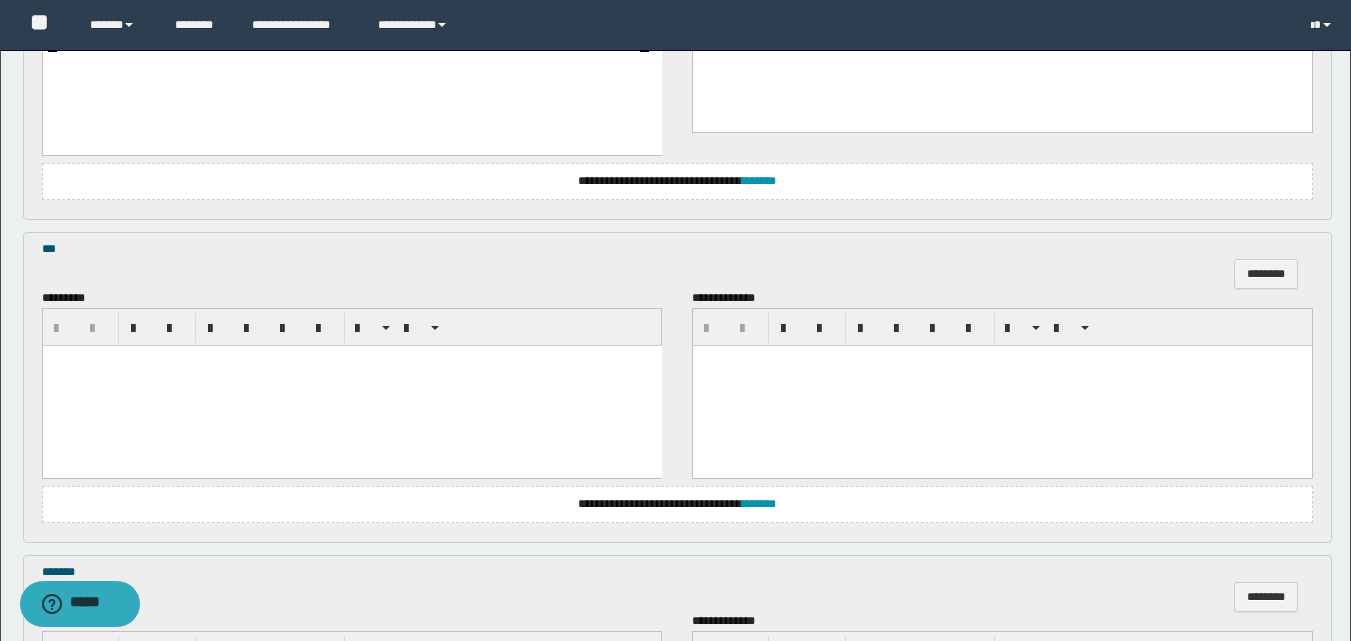 scroll, scrollTop: 1200, scrollLeft: 0, axis: vertical 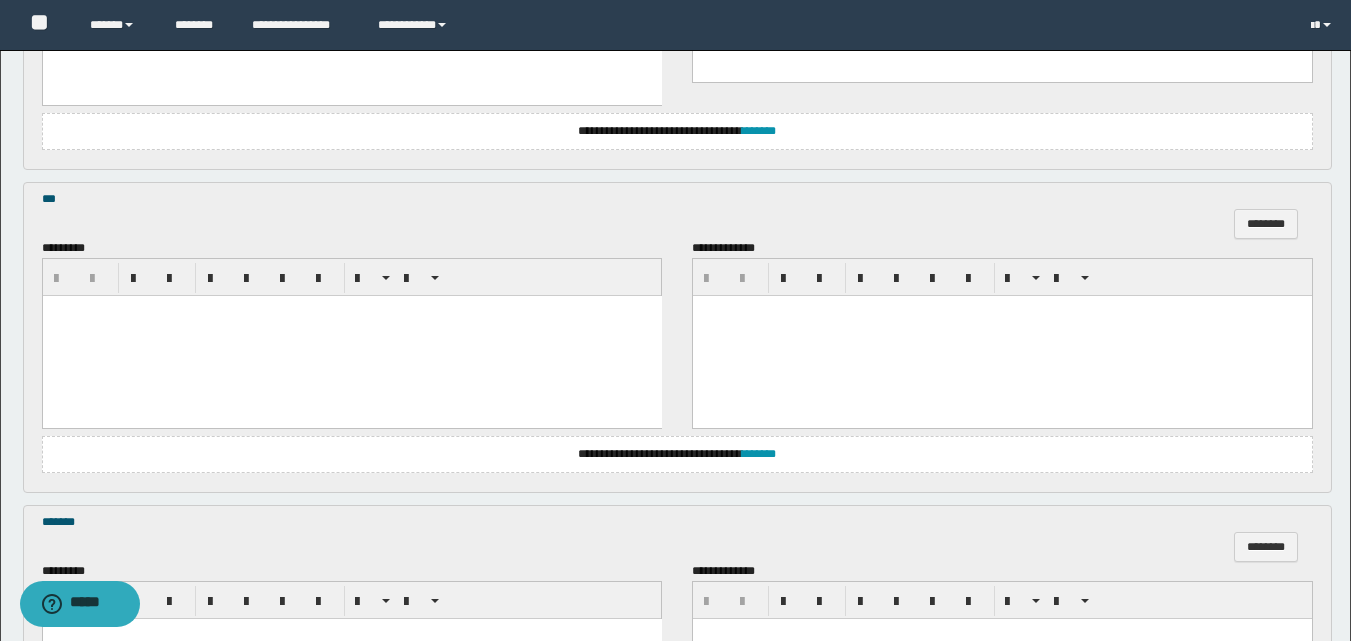 click at bounding box center [351, 335] 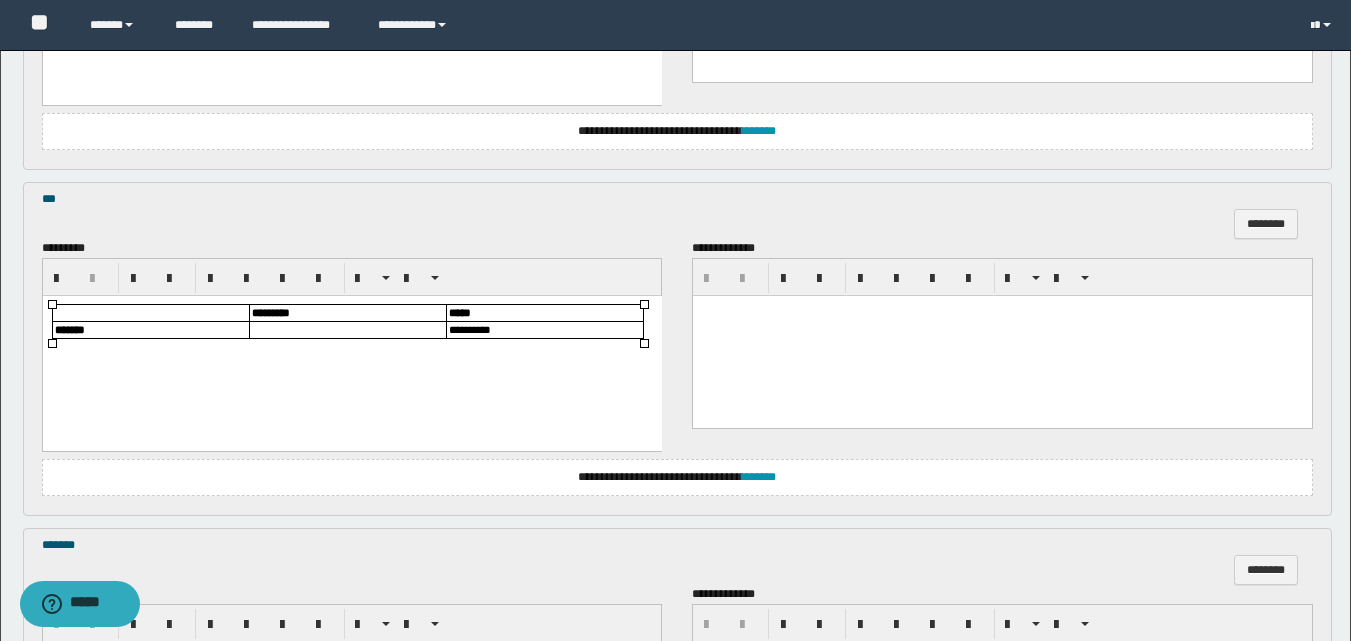 click at bounding box center [347, 329] 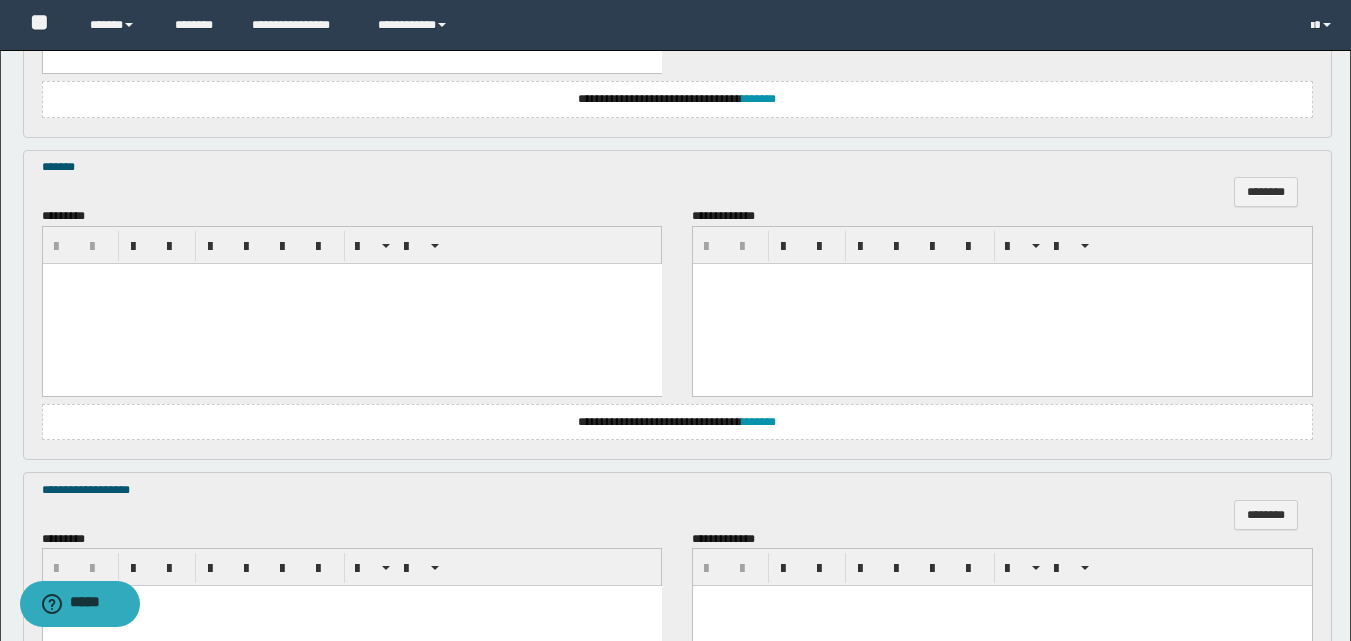 scroll, scrollTop: 1600, scrollLeft: 0, axis: vertical 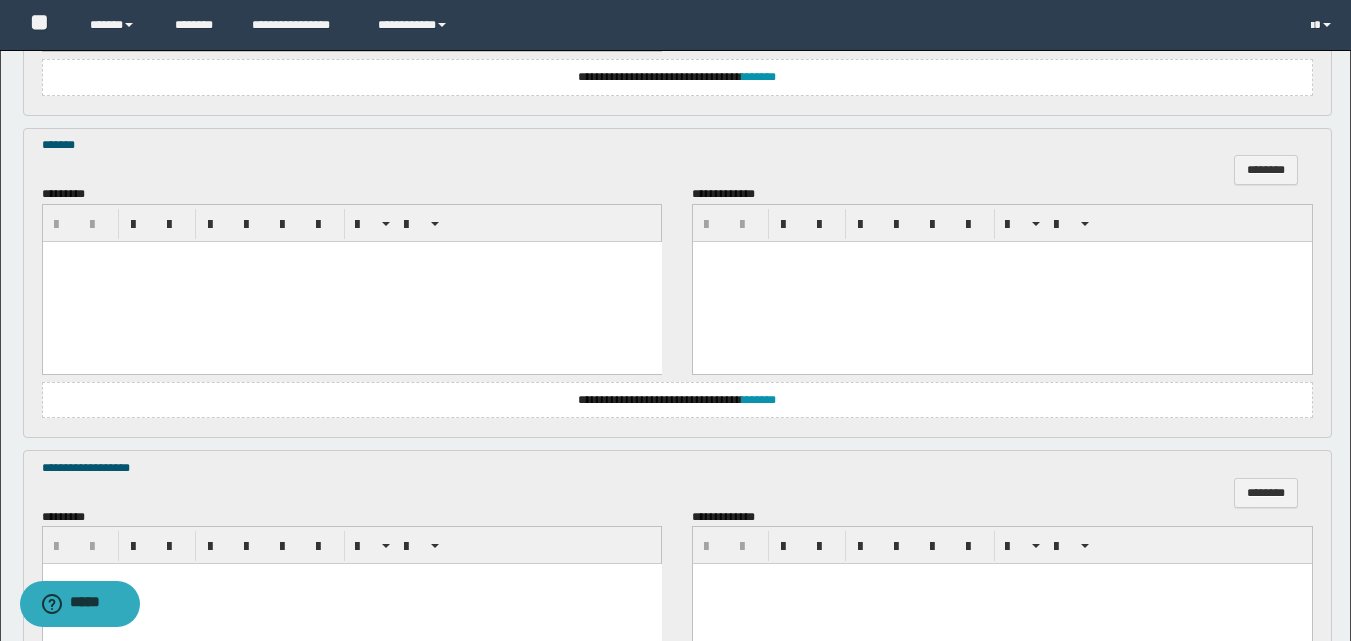 click at bounding box center [351, 281] 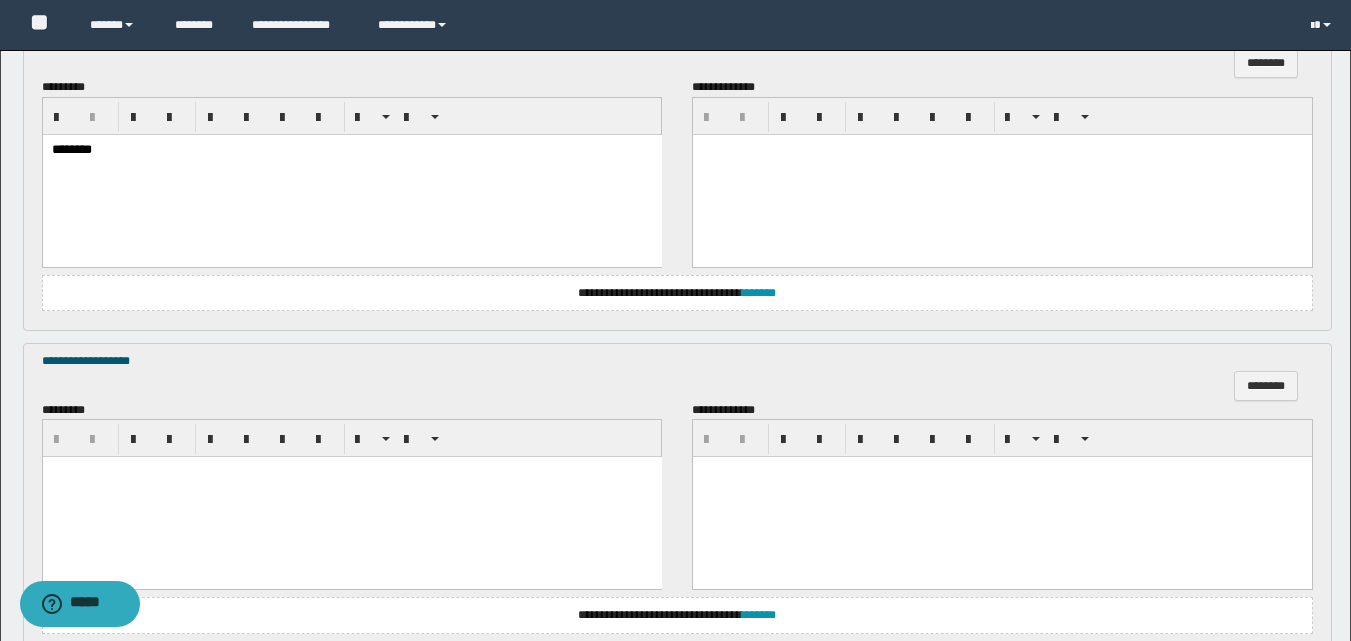 scroll, scrollTop: 1871, scrollLeft: 0, axis: vertical 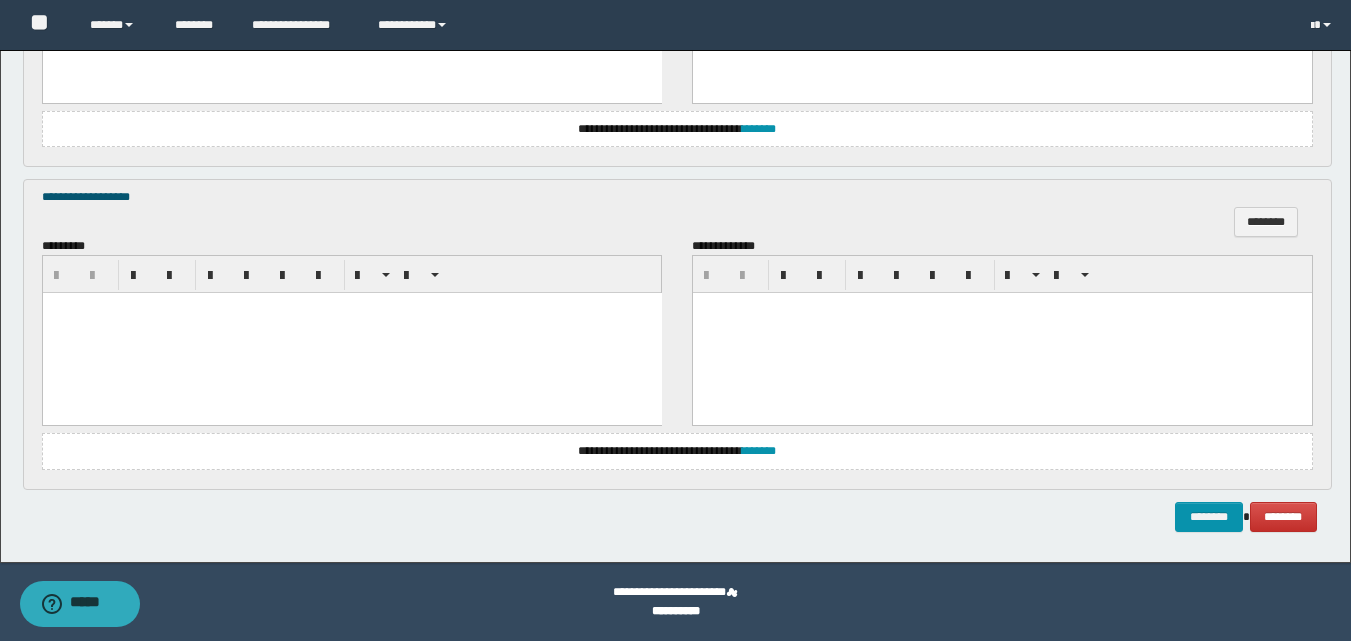 click at bounding box center (351, 333) 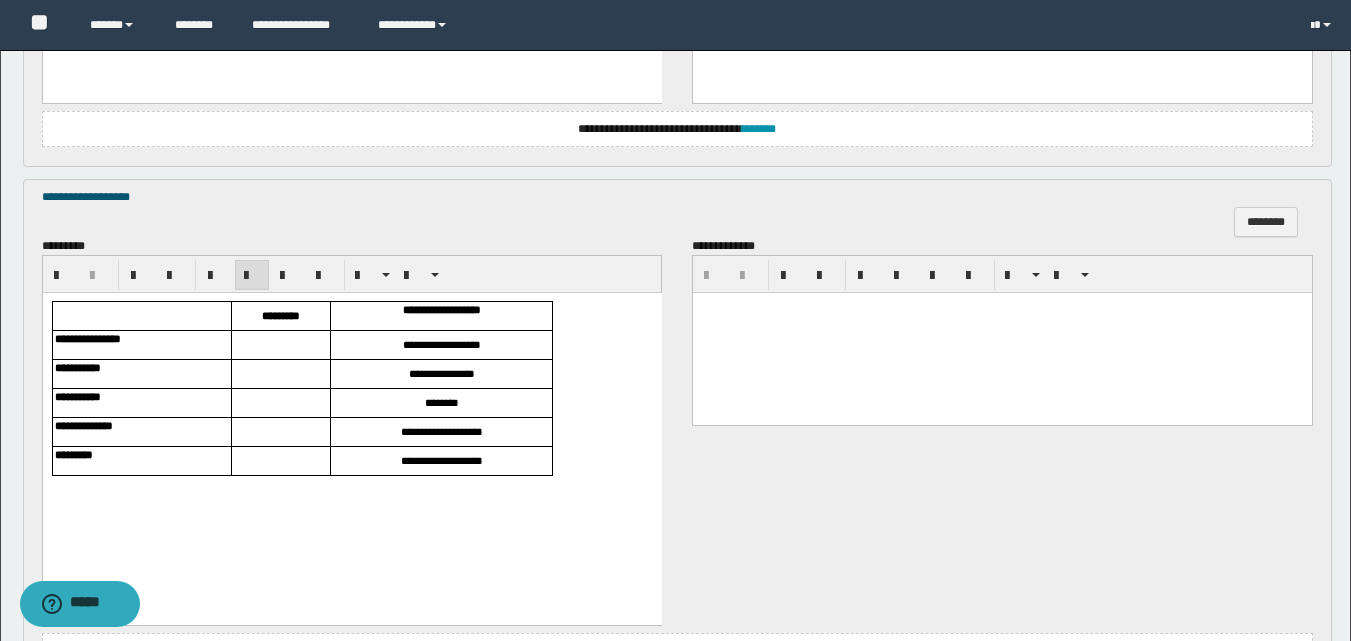 click at bounding box center [280, 345] 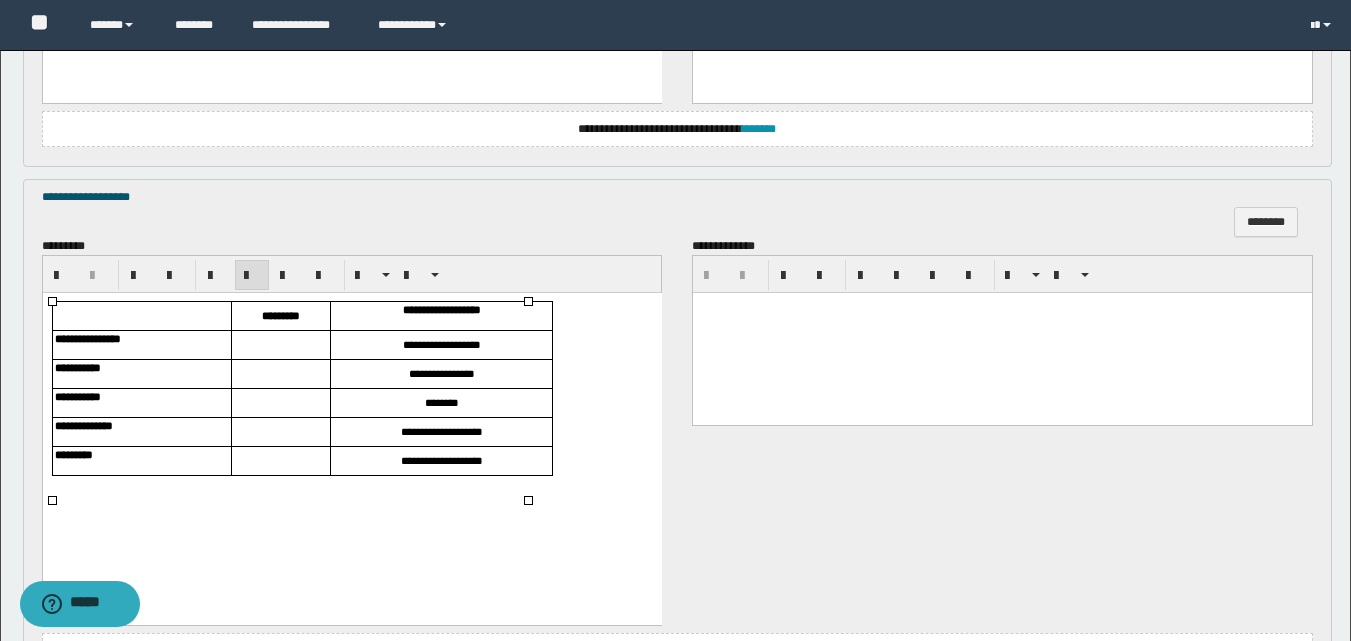 type 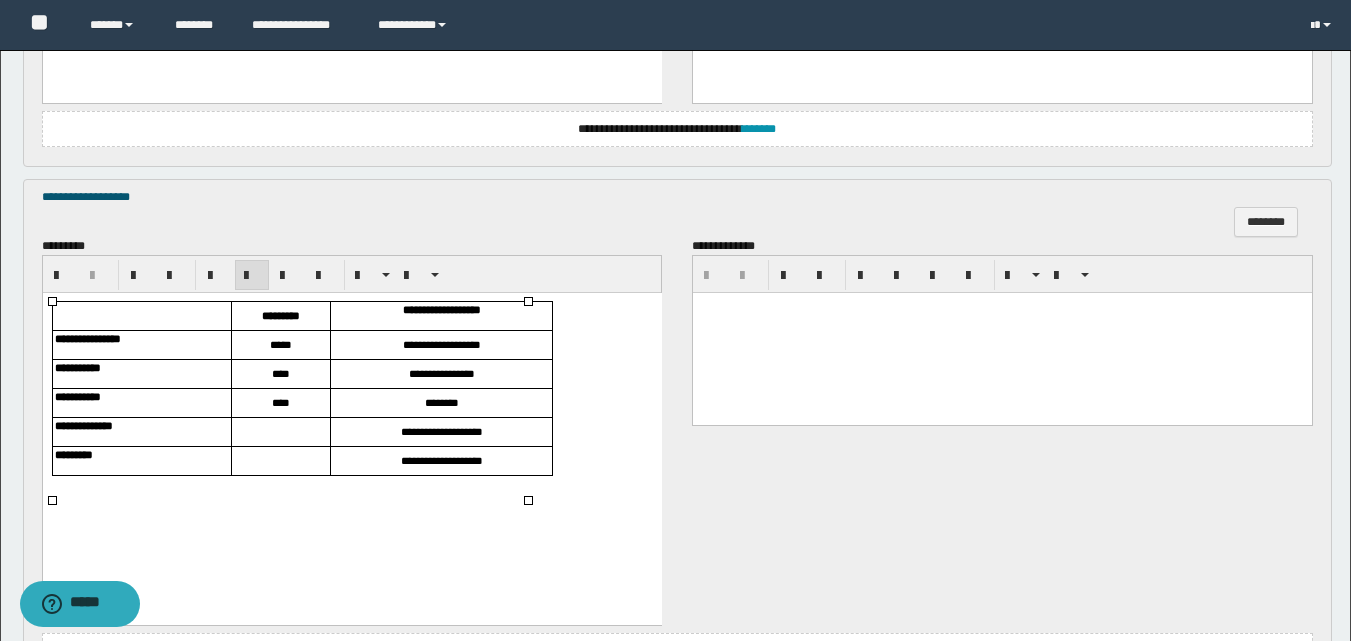 click on "****" at bounding box center (280, 403) 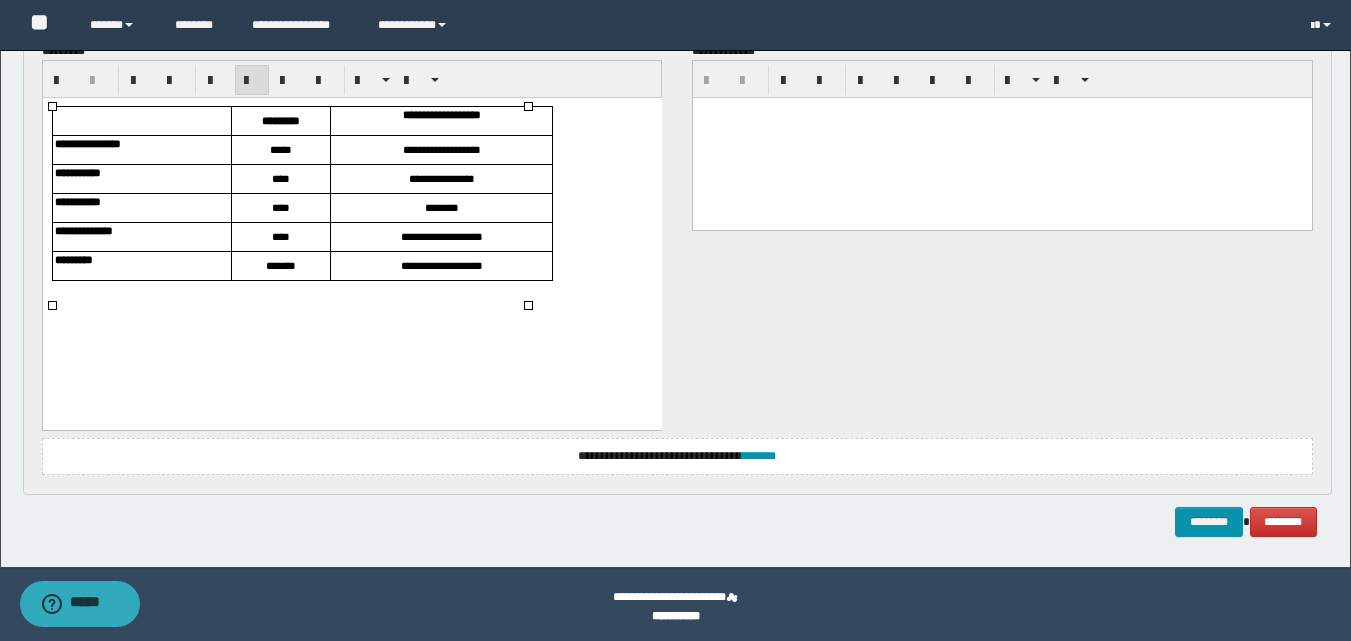 scroll, scrollTop: 2071, scrollLeft: 0, axis: vertical 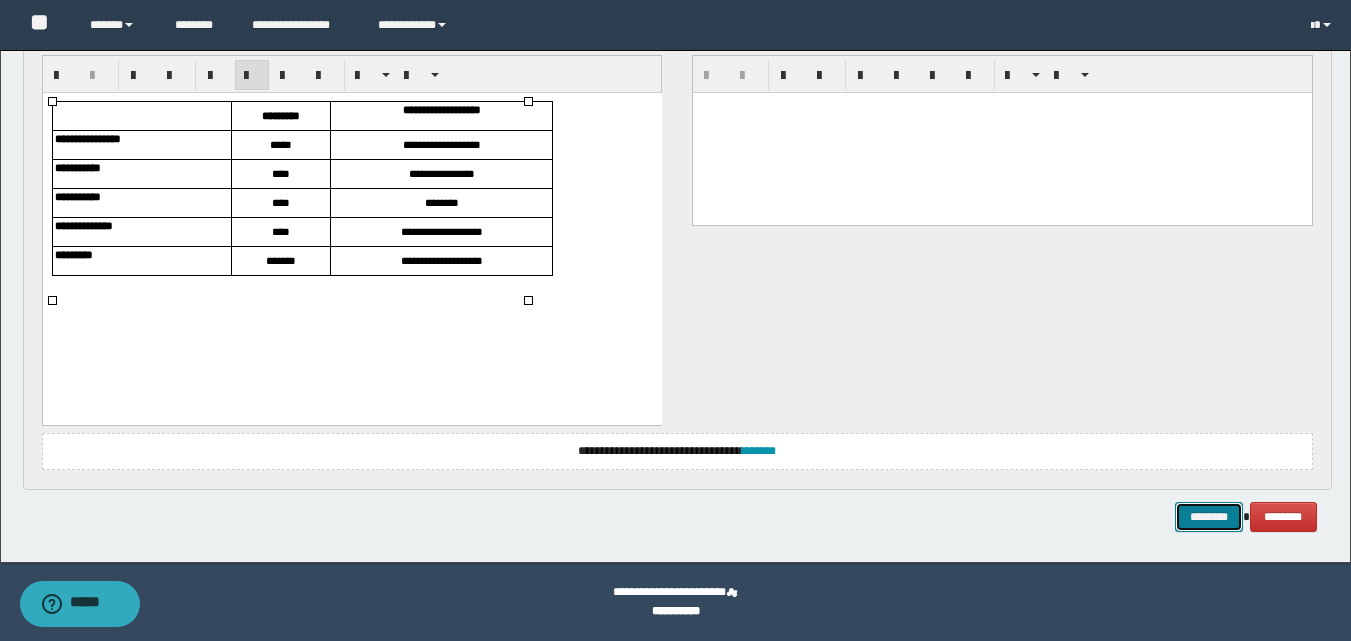 drag, startPoint x: 1206, startPoint y: 518, endPoint x: 1218, endPoint y: 517, distance: 12.0415945 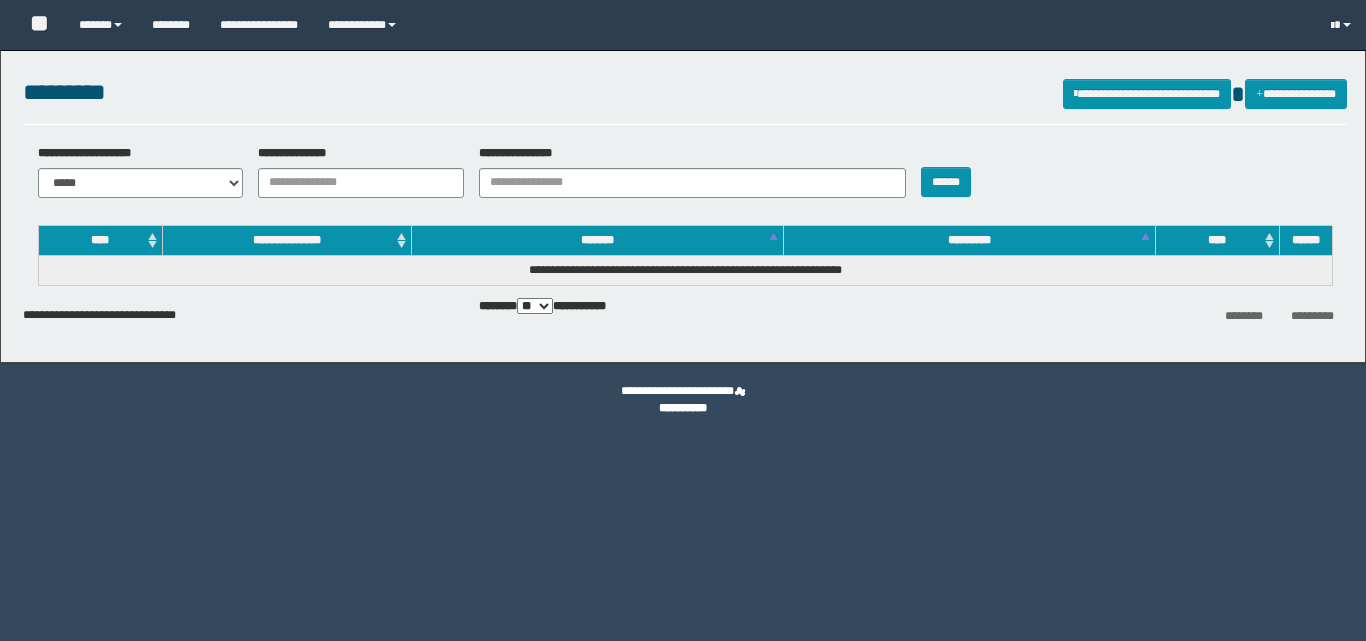 scroll, scrollTop: 0, scrollLeft: 0, axis: both 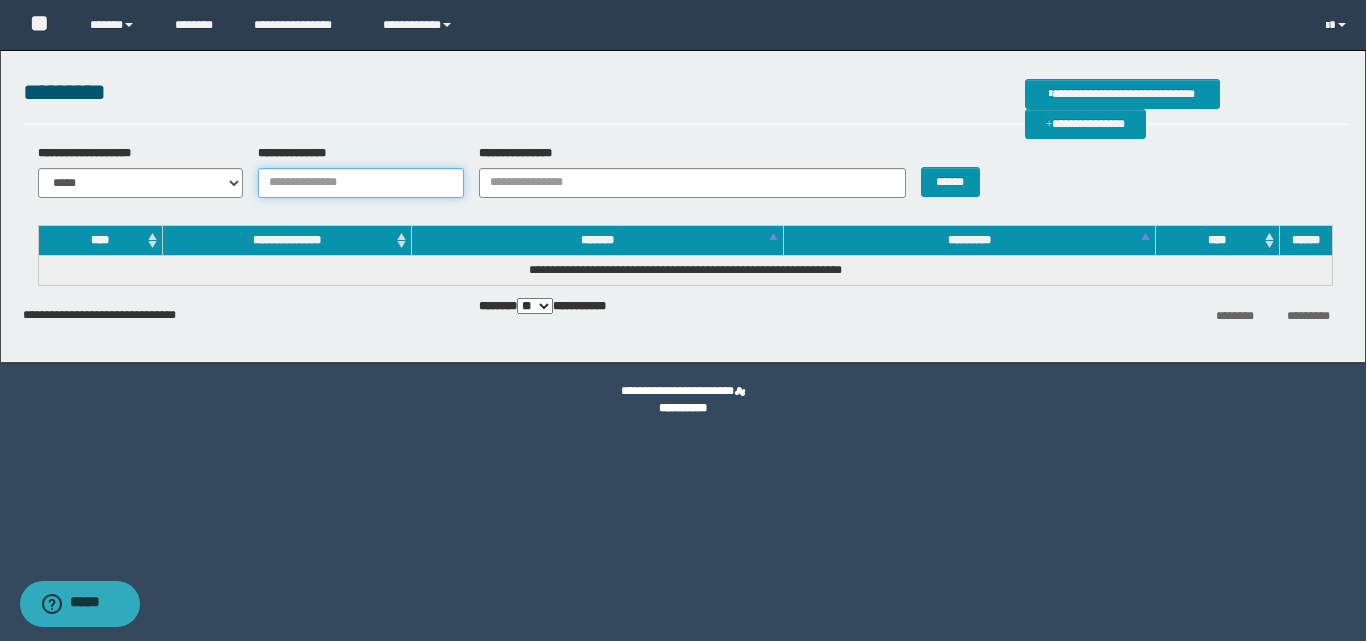 paste on "**********" 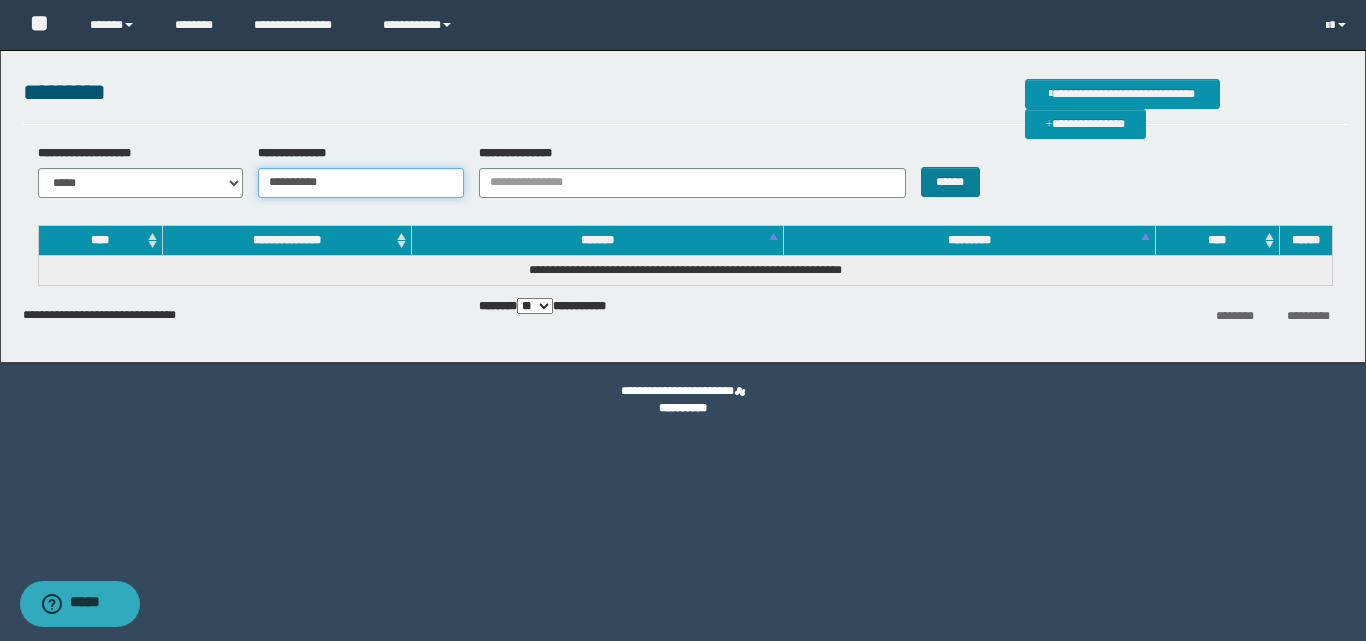 type on "**********" 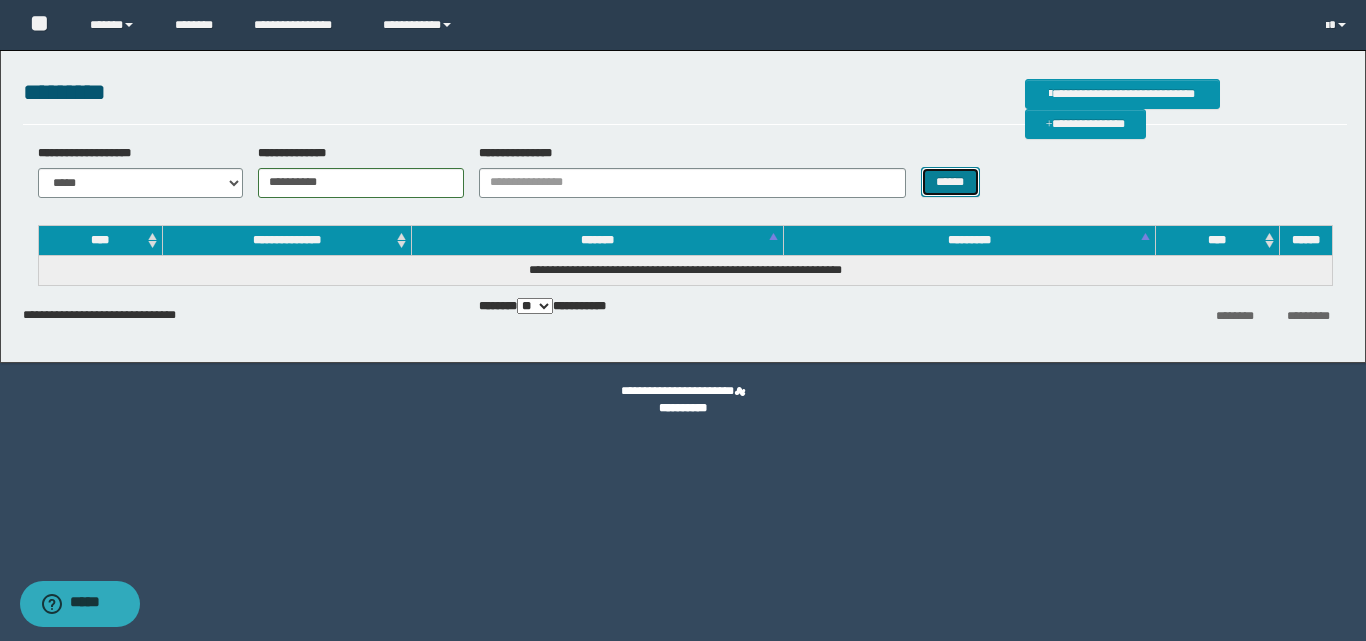 click on "******" at bounding box center (950, 182) 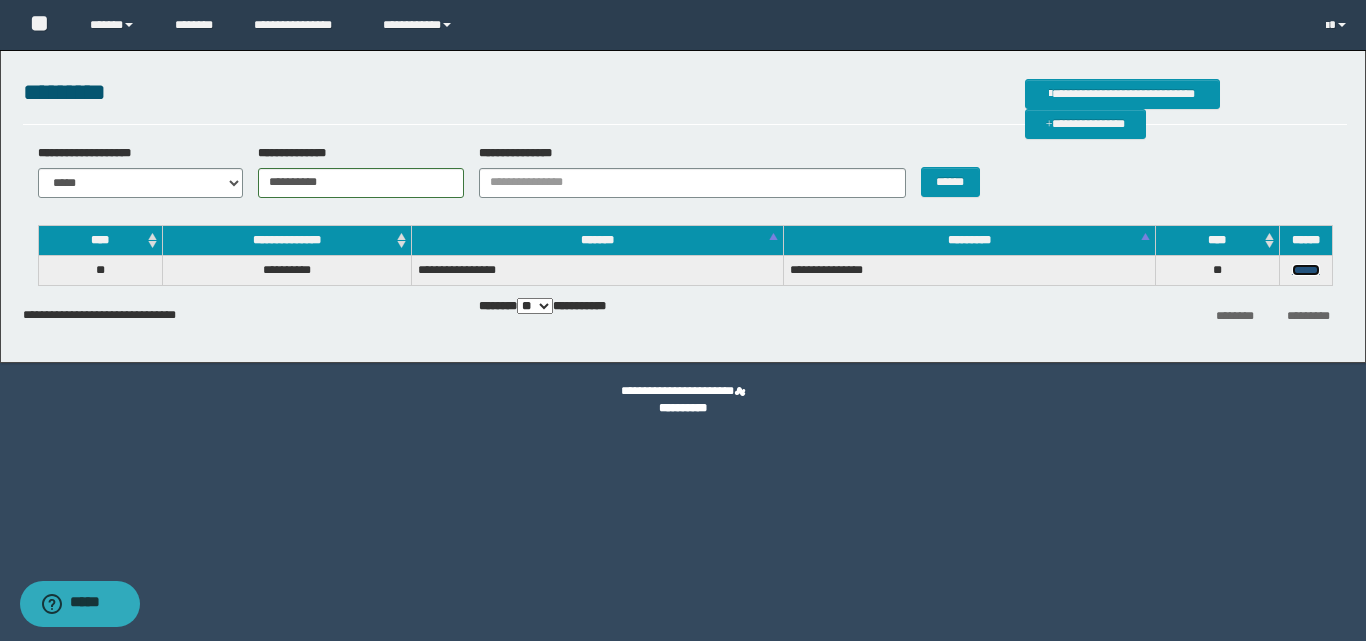 click on "******" at bounding box center (1306, 270) 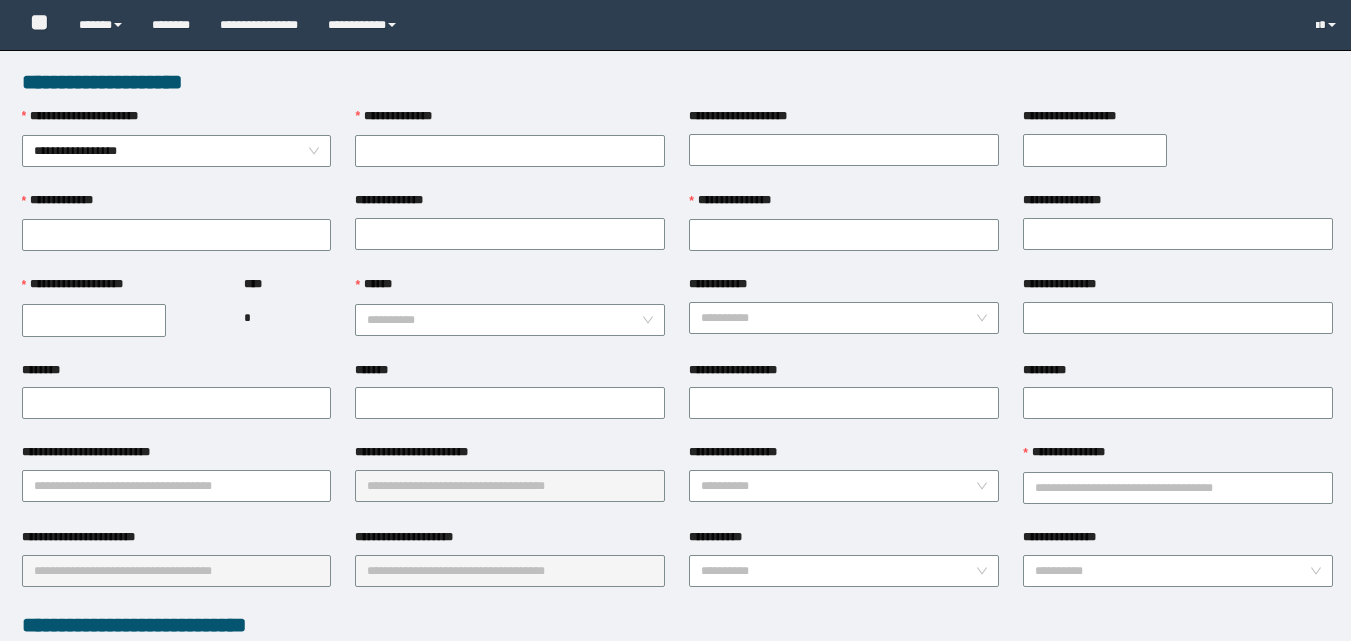 scroll, scrollTop: 0, scrollLeft: 0, axis: both 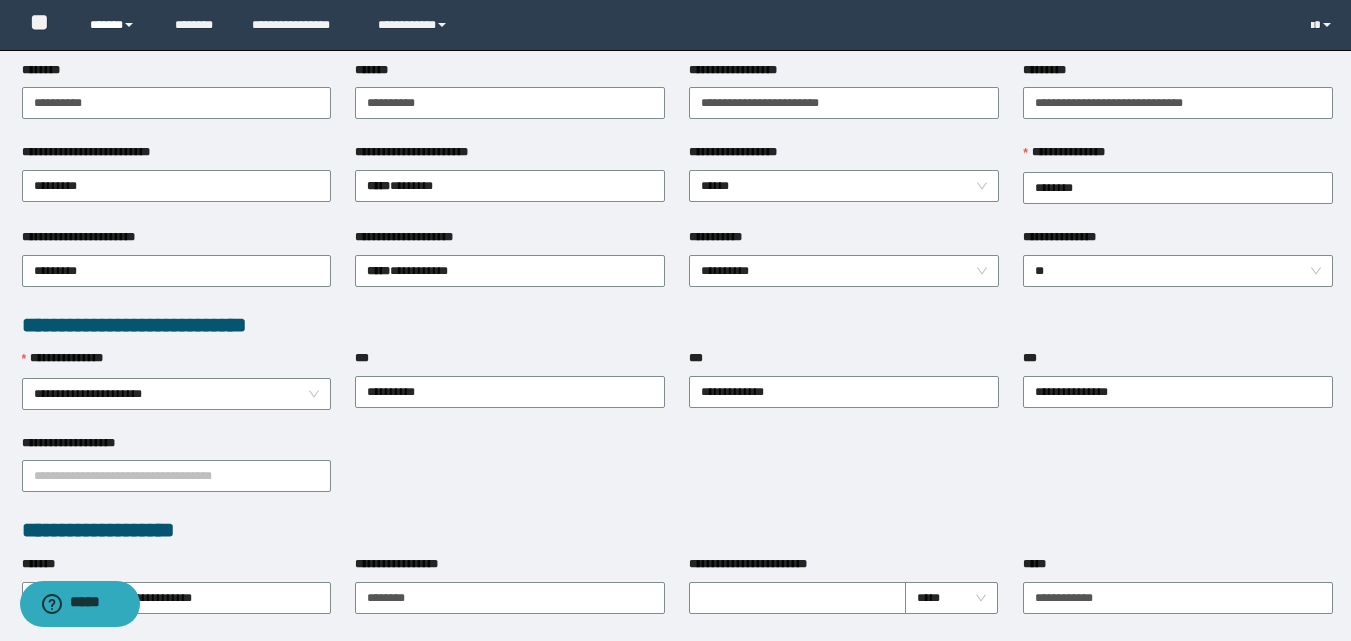 click on "******" at bounding box center [117, 25] 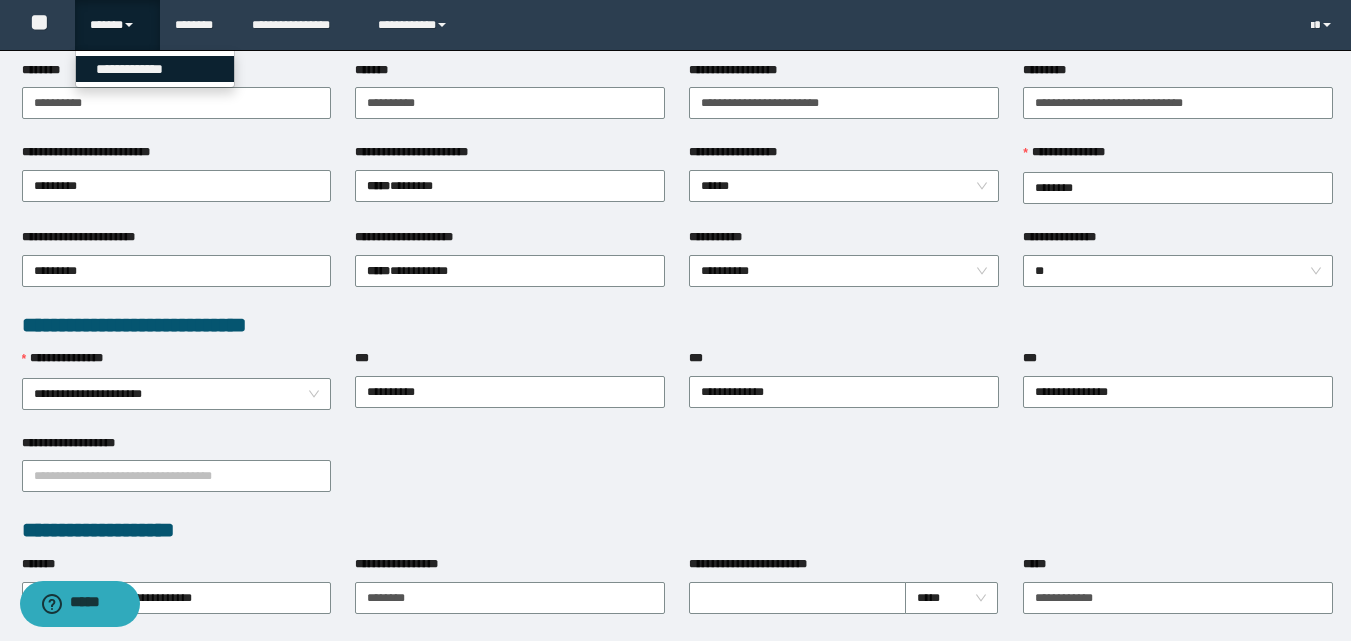 click on "**********" at bounding box center [155, 69] 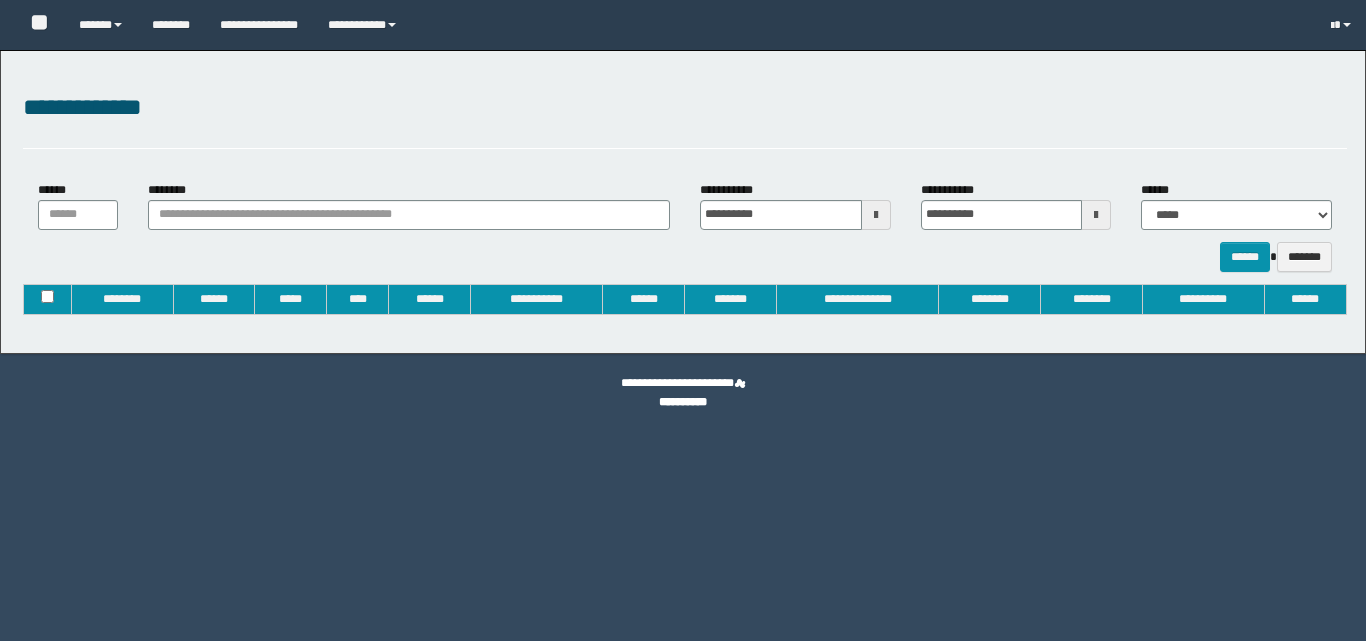 type on "**********" 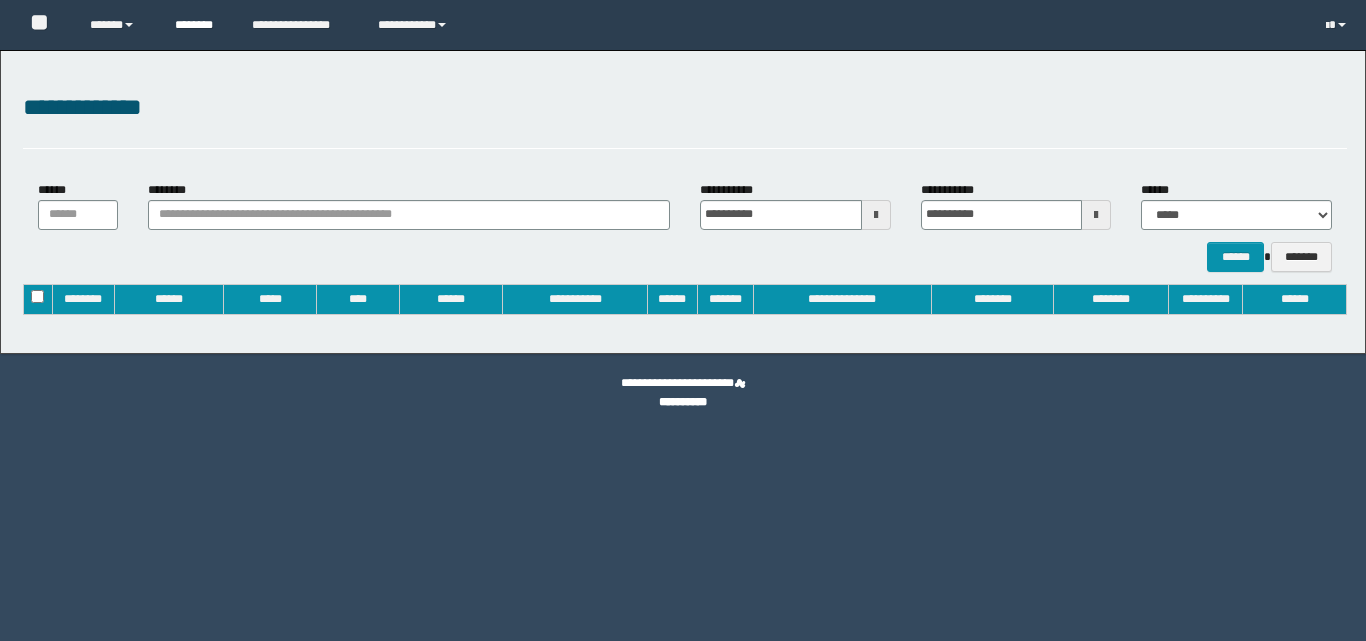 scroll, scrollTop: 0, scrollLeft: 0, axis: both 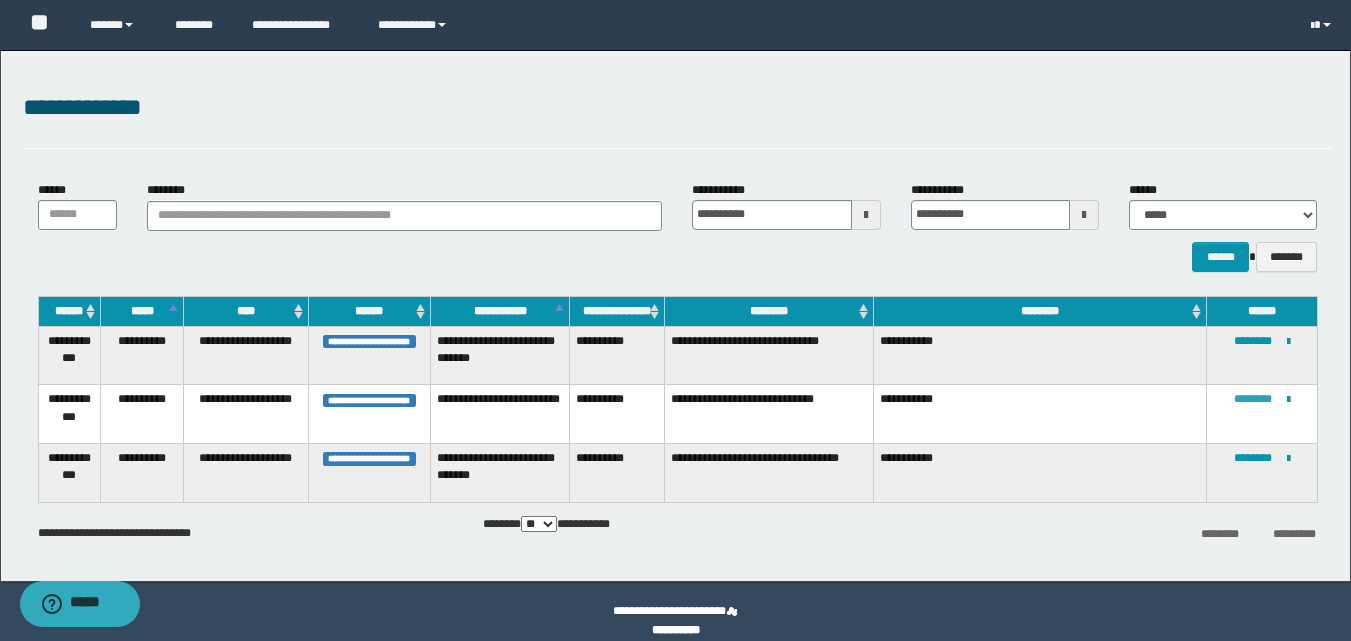 click on "********" at bounding box center (1253, 399) 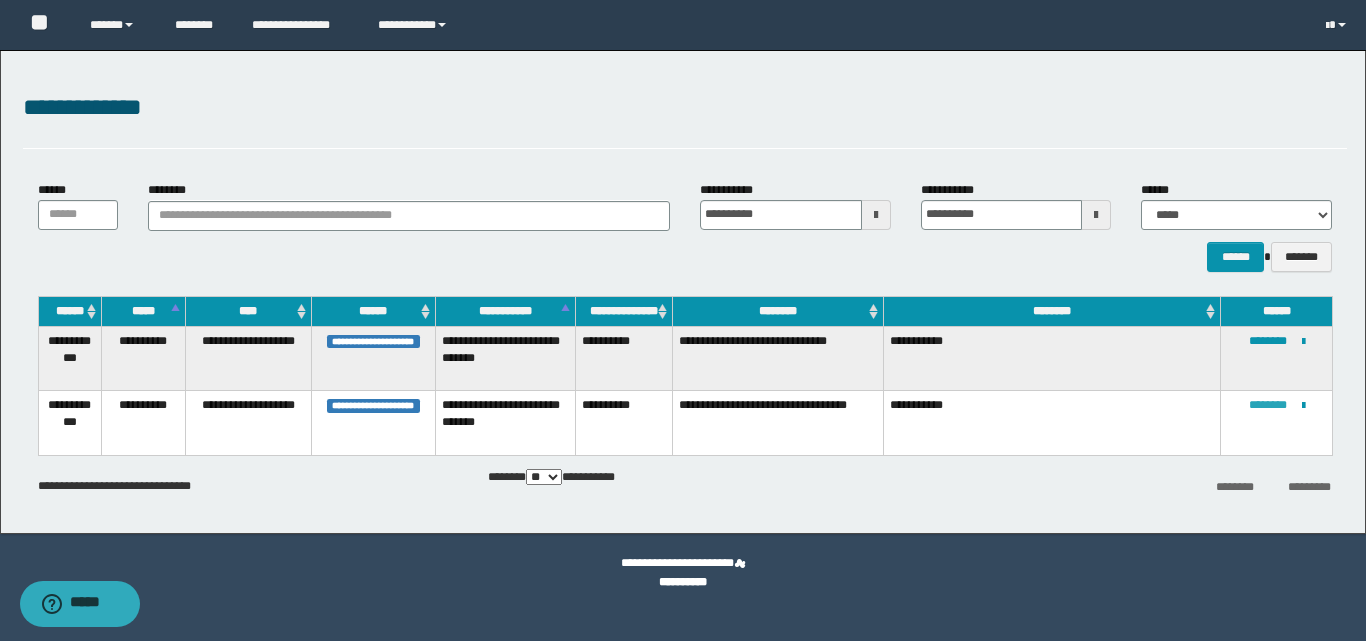 click on "********" at bounding box center (1268, 405) 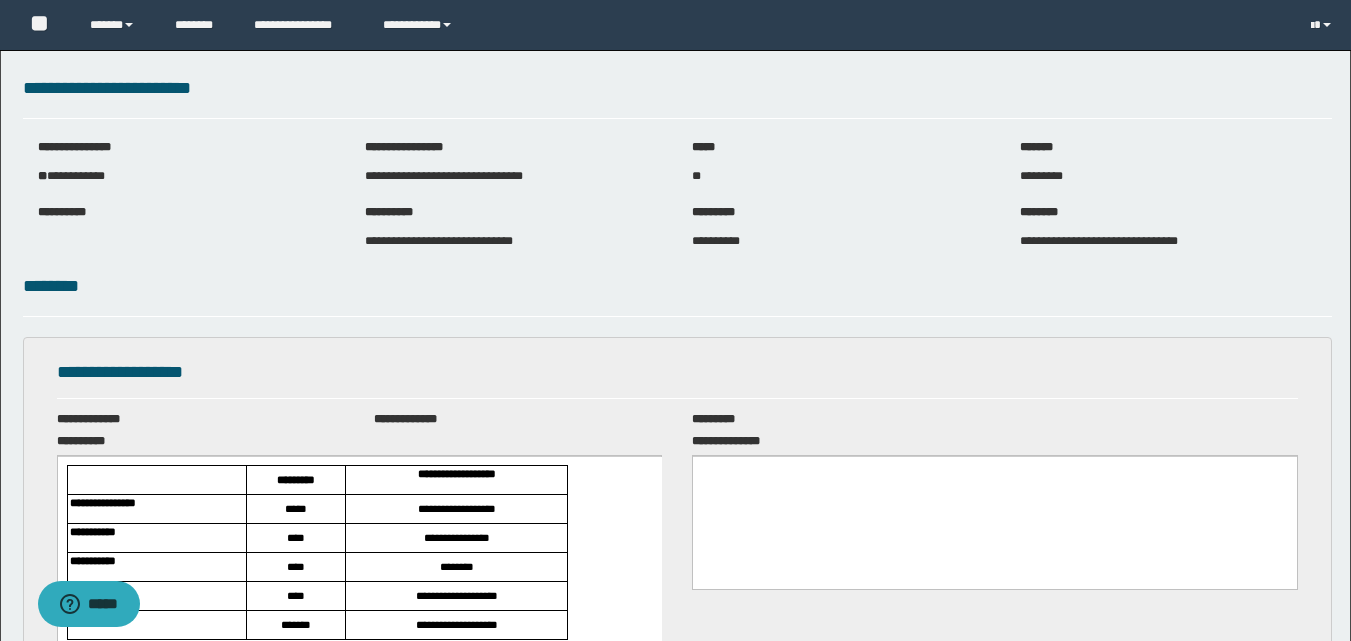 scroll, scrollTop: 0, scrollLeft: 0, axis: both 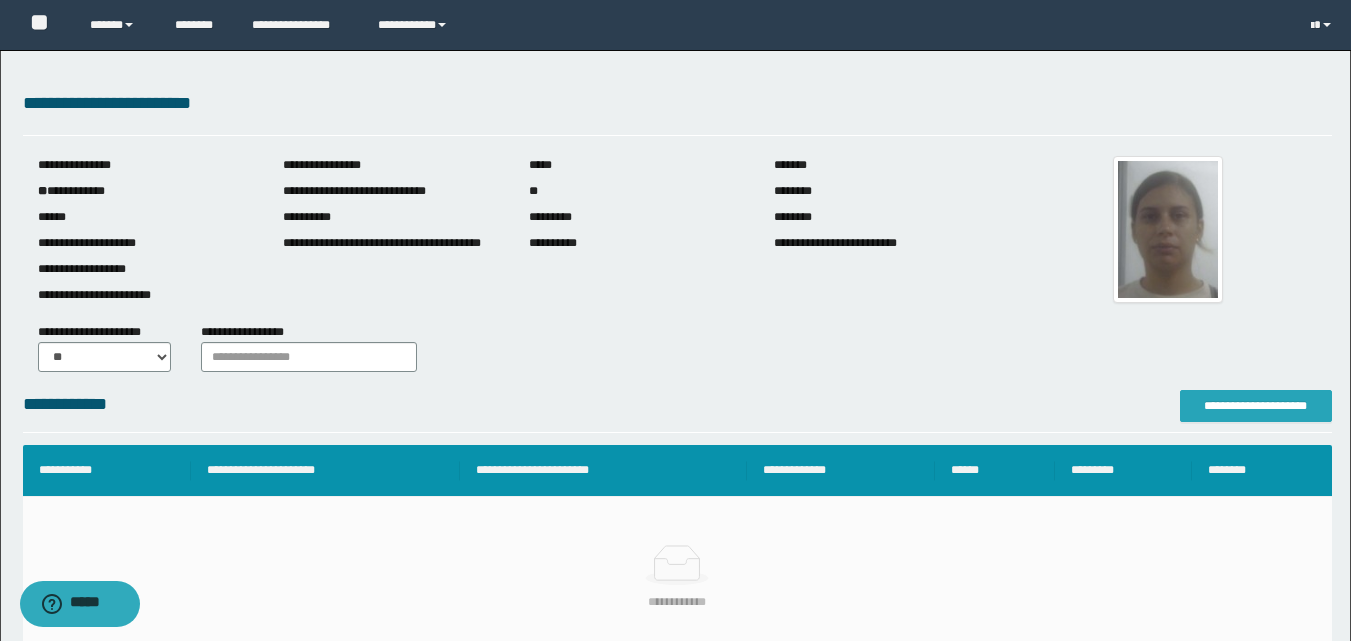 click on "**********" at bounding box center [1256, 406] 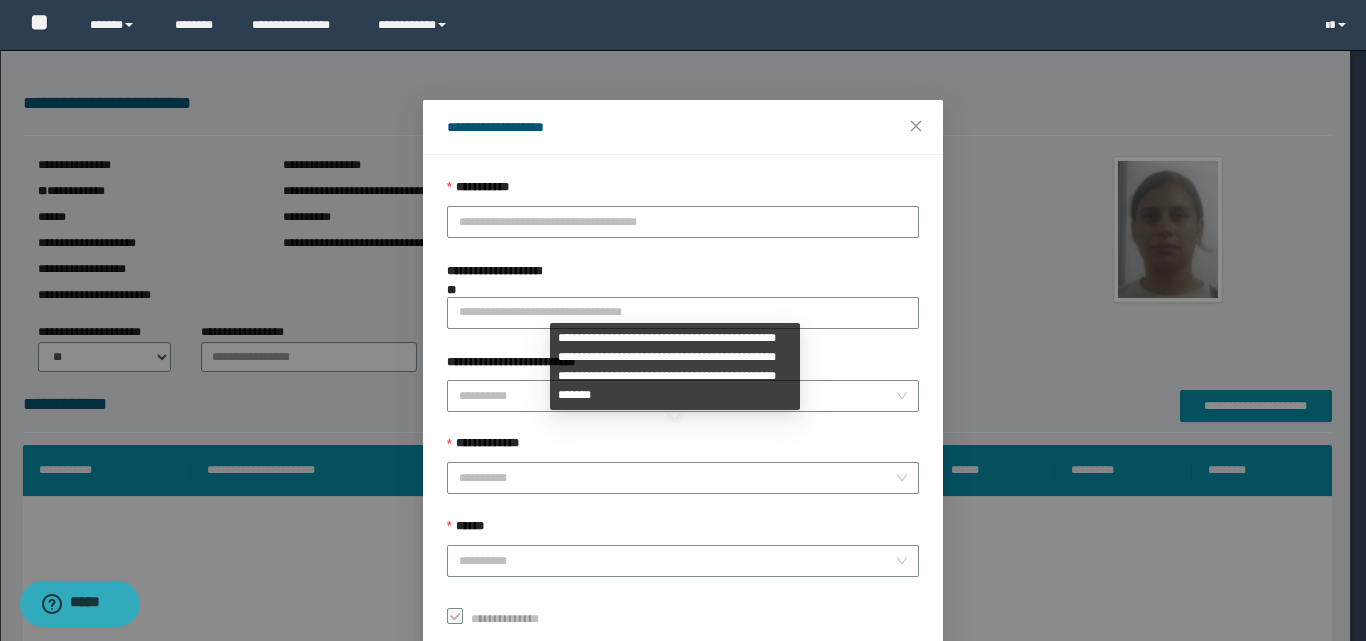 scroll, scrollTop: 100, scrollLeft: 0, axis: vertical 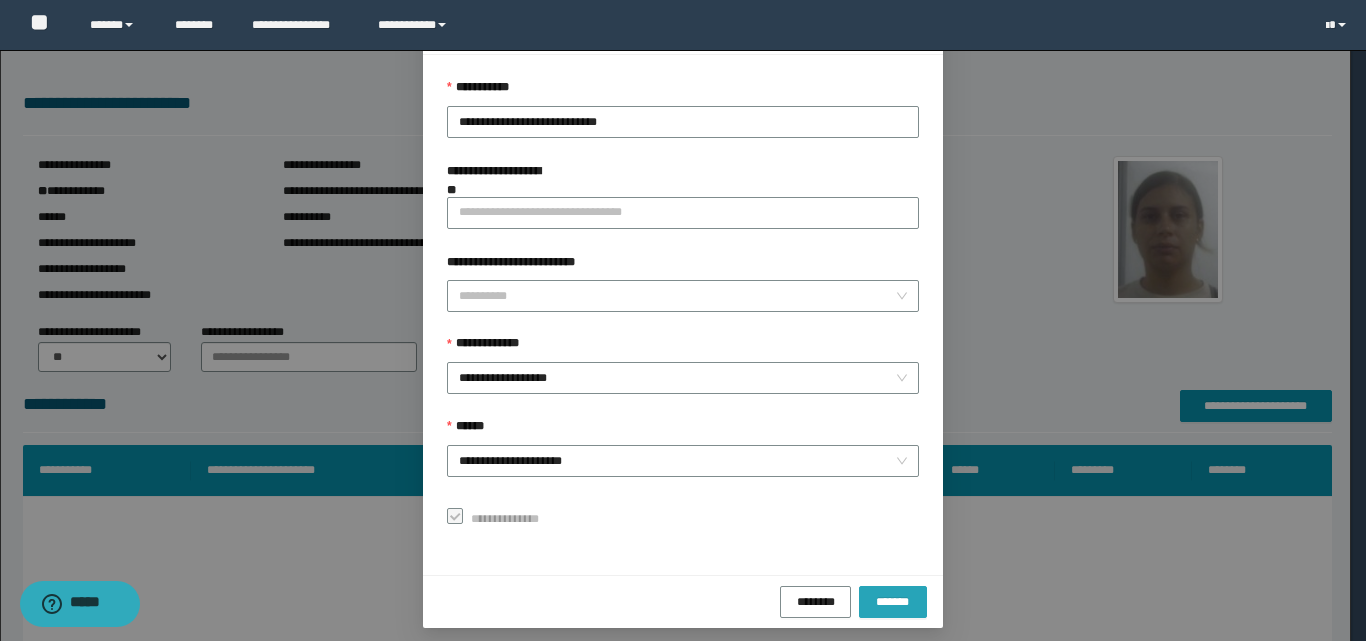 click on "*******" at bounding box center (893, 601) 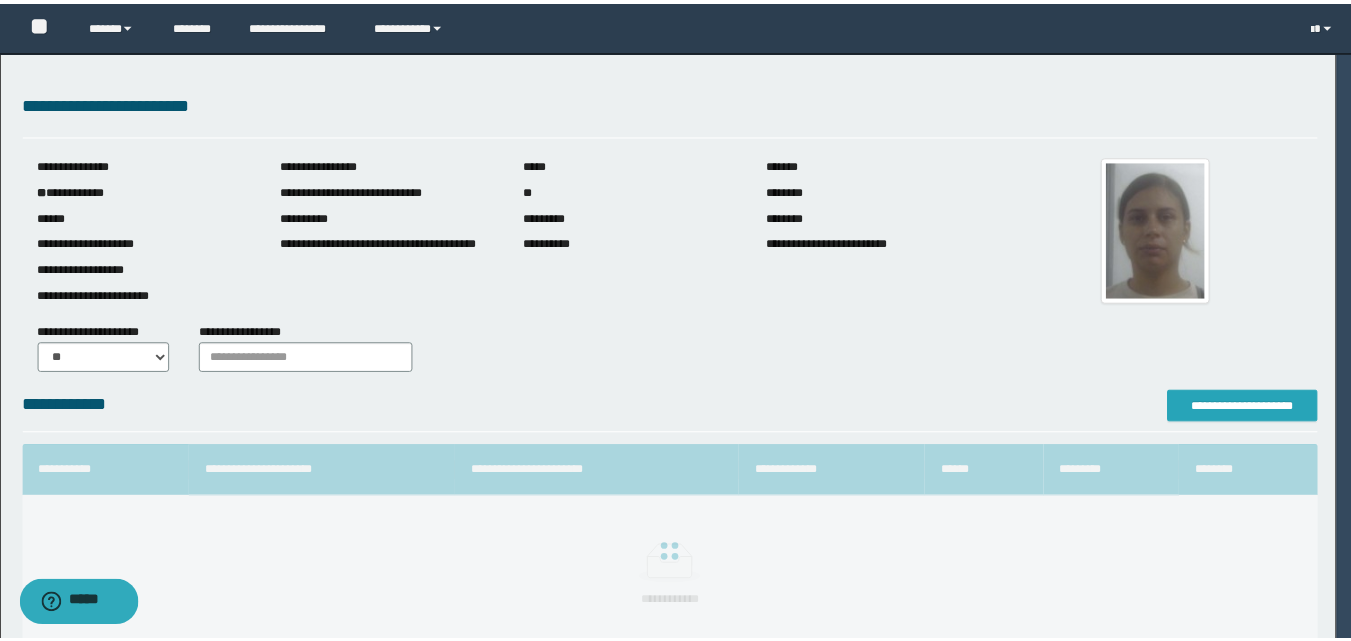 scroll, scrollTop: 0, scrollLeft: 0, axis: both 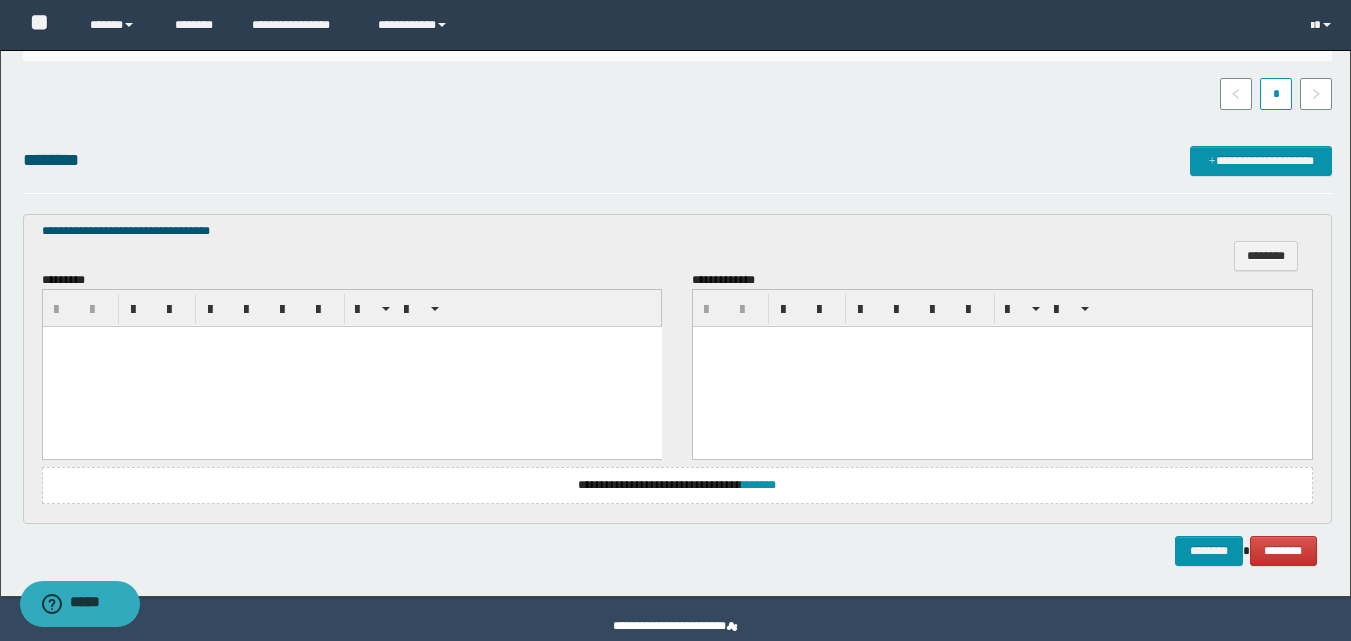click at bounding box center [351, 367] 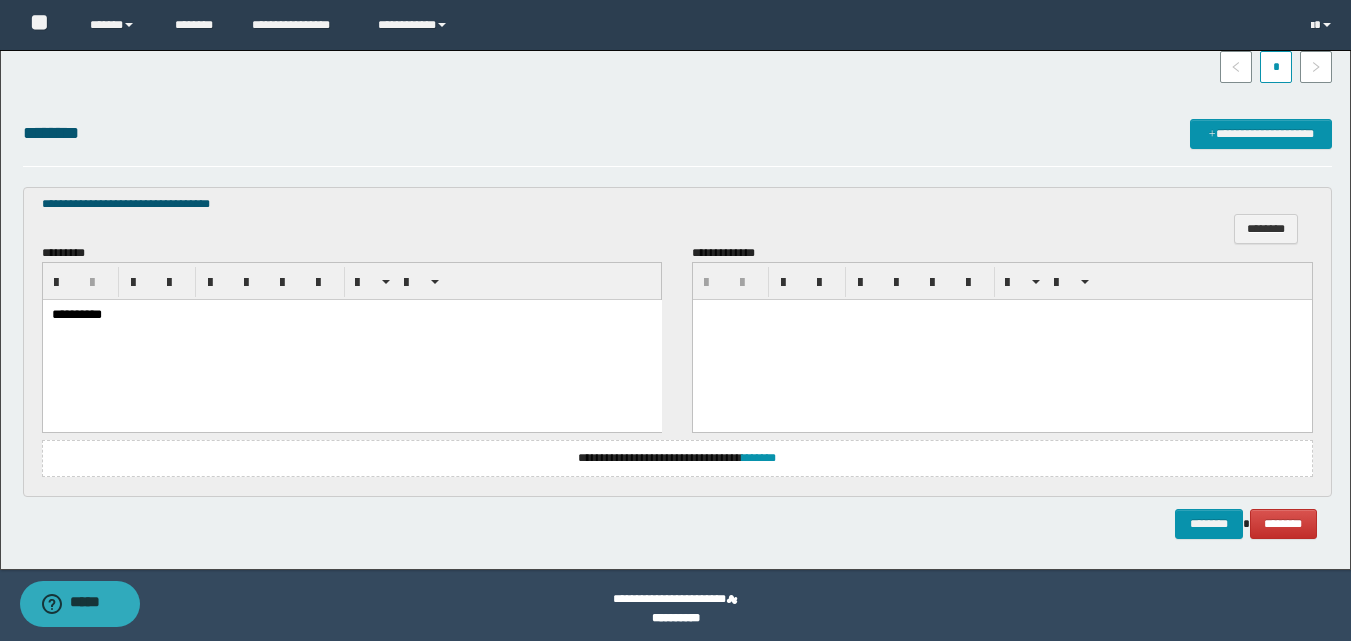scroll, scrollTop: 534, scrollLeft: 0, axis: vertical 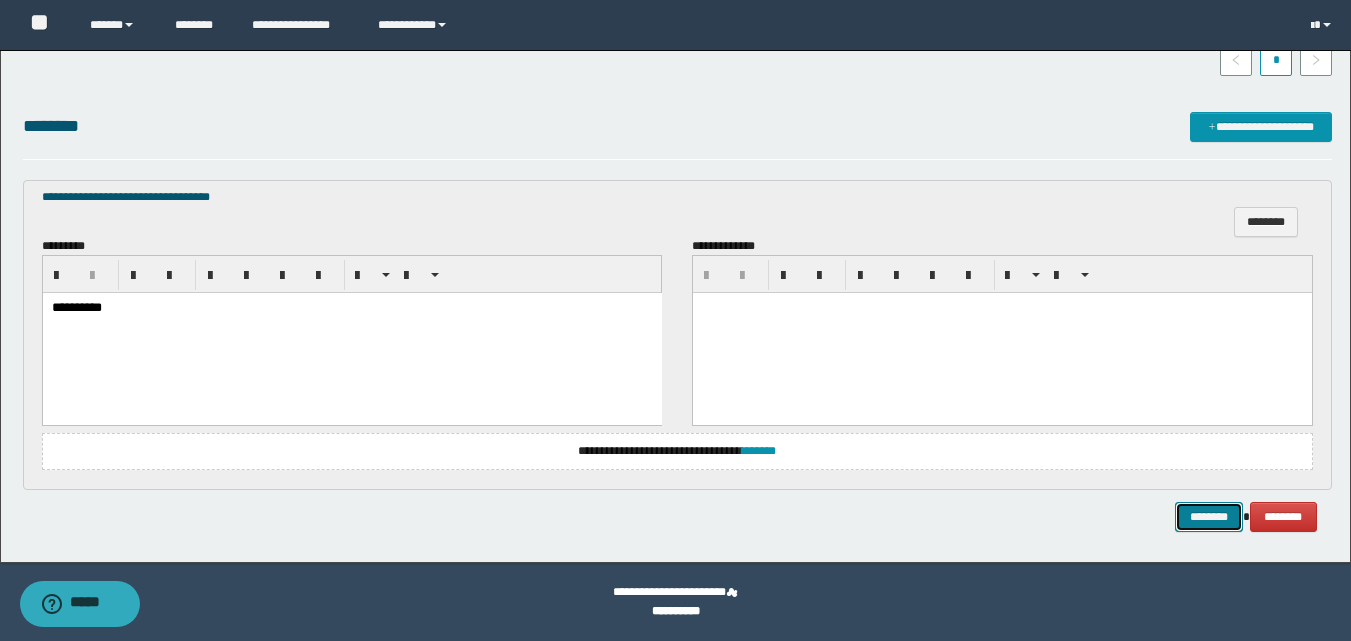click on "********" at bounding box center (1209, 517) 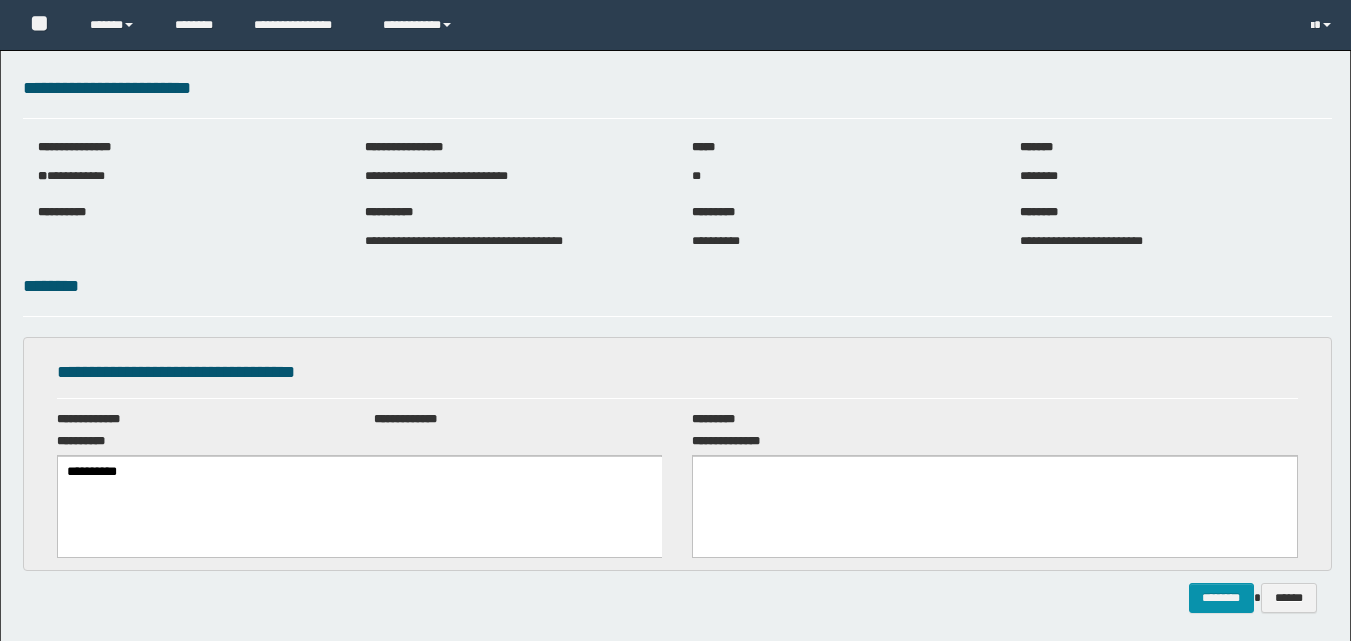 scroll, scrollTop: 0, scrollLeft: 0, axis: both 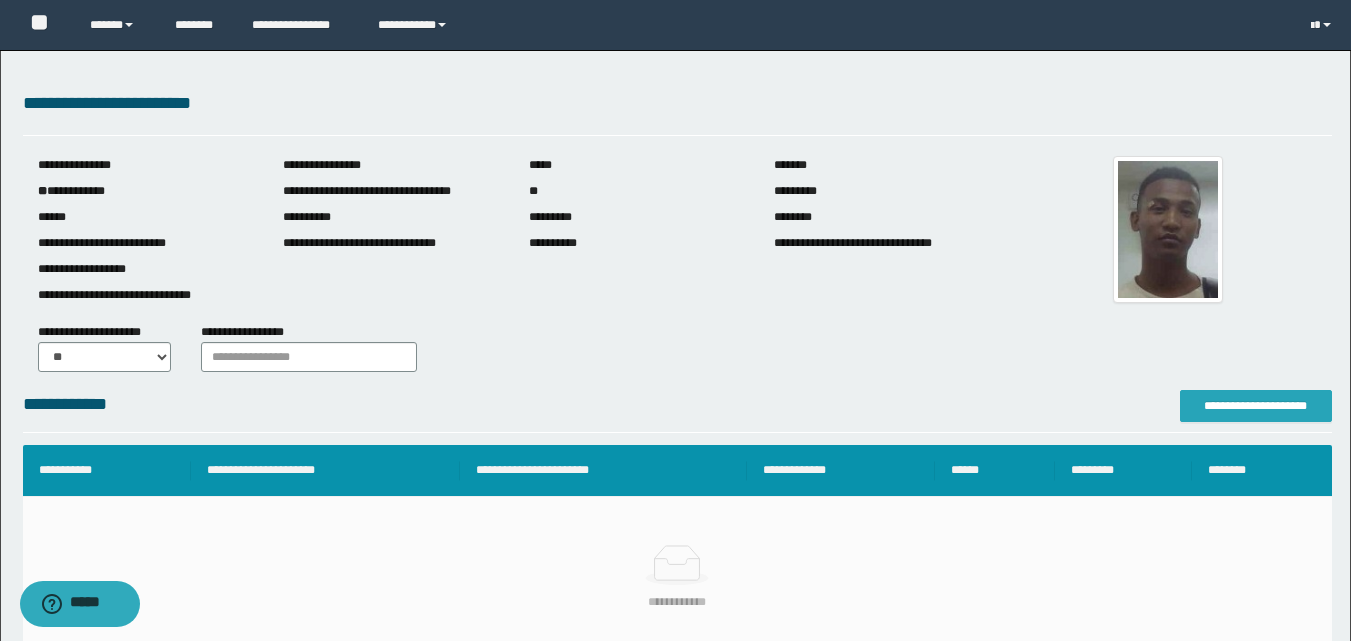 click on "**********" at bounding box center [1256, 406] 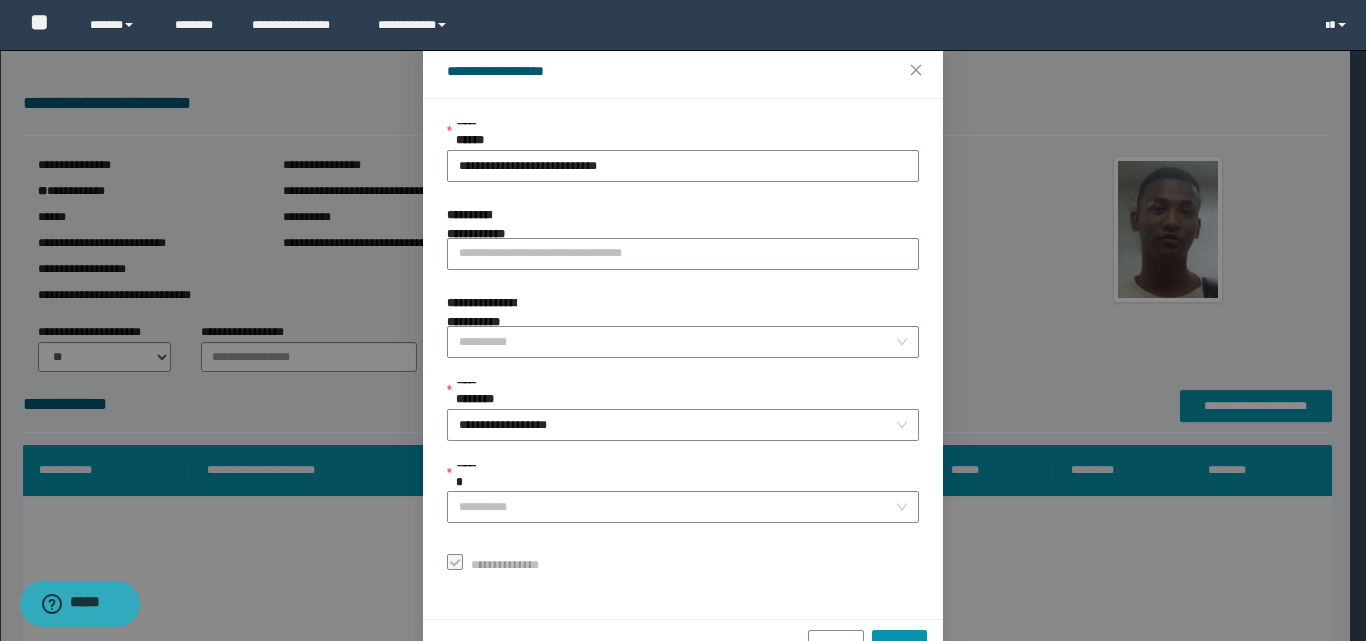 scroll, scrollTop: 111, scrollLeft: 0, axis: vertical 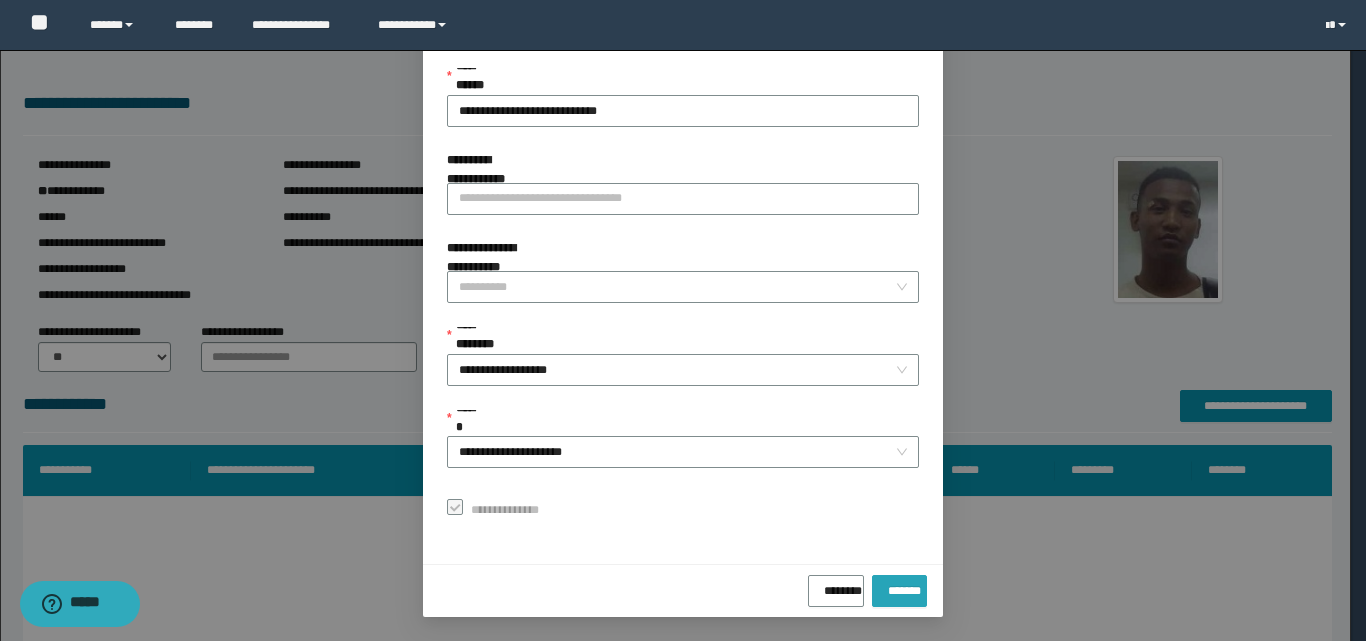 click on "*******" at bounding box center (899, 587) 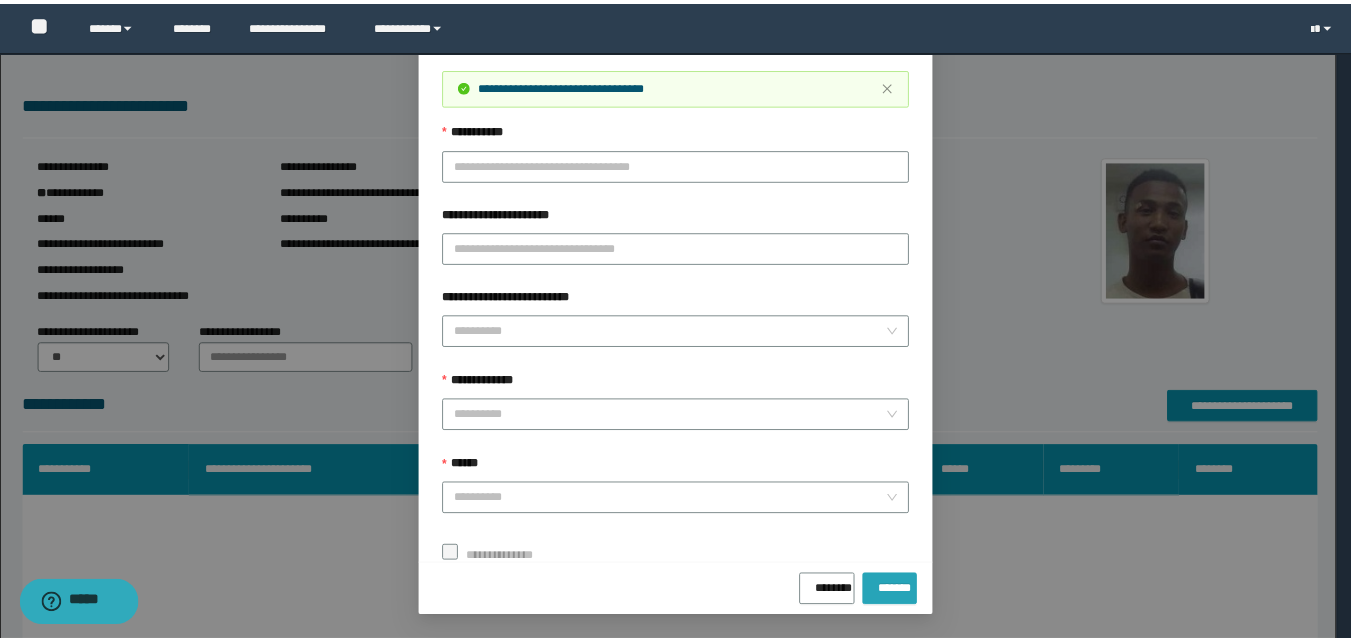 scroll, scrollTop: 64, scrollLeft: 0, axis: vertical 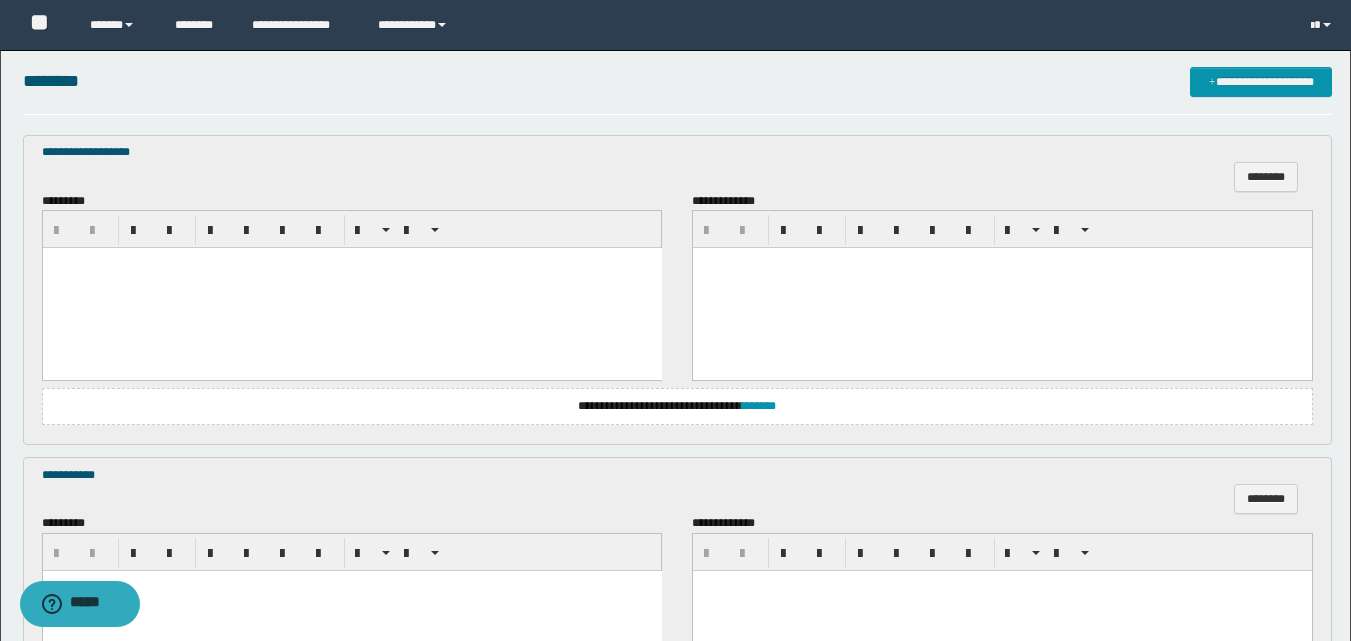 click at bounding box center (351, 288) 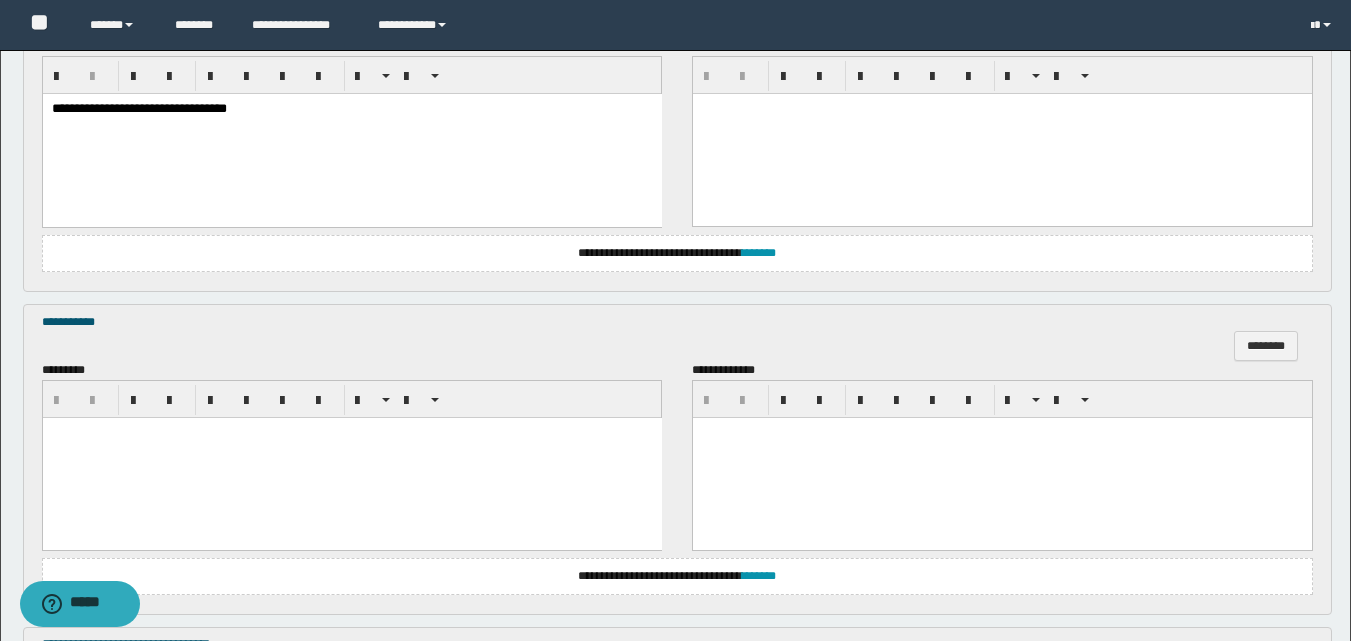 scroll, scrollTop: 779, scrollLeft: 0, axis: vertical 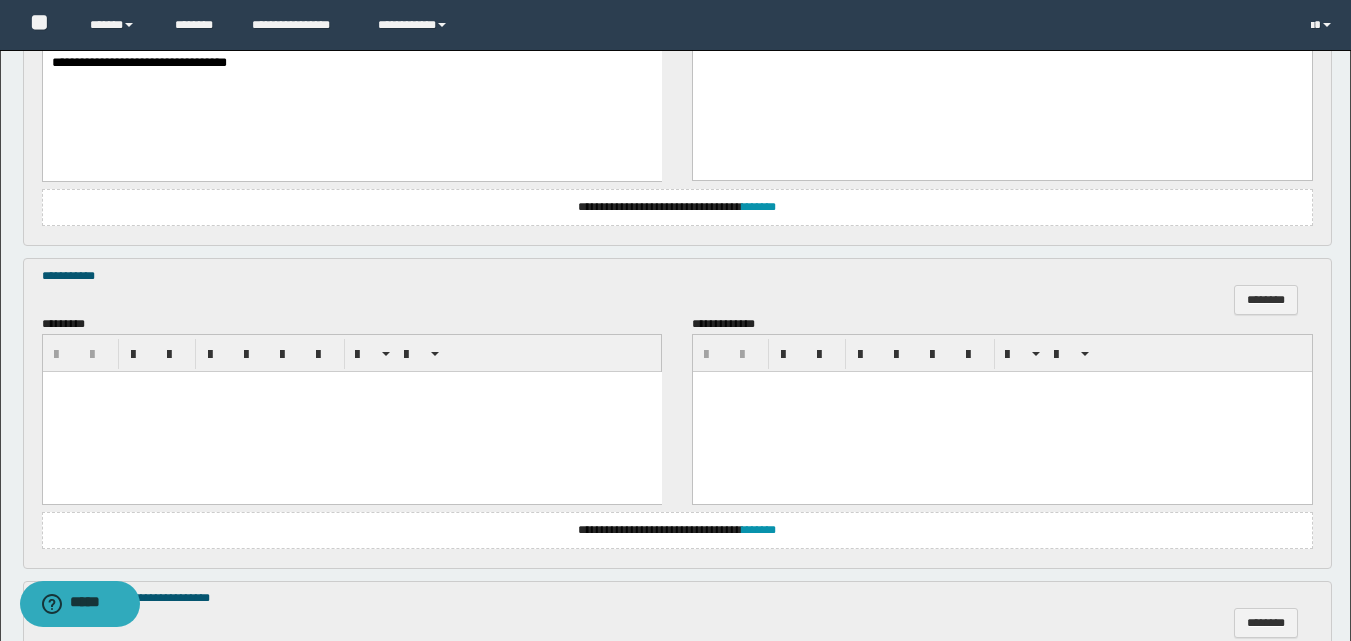 click at bounding box center [351, 412] 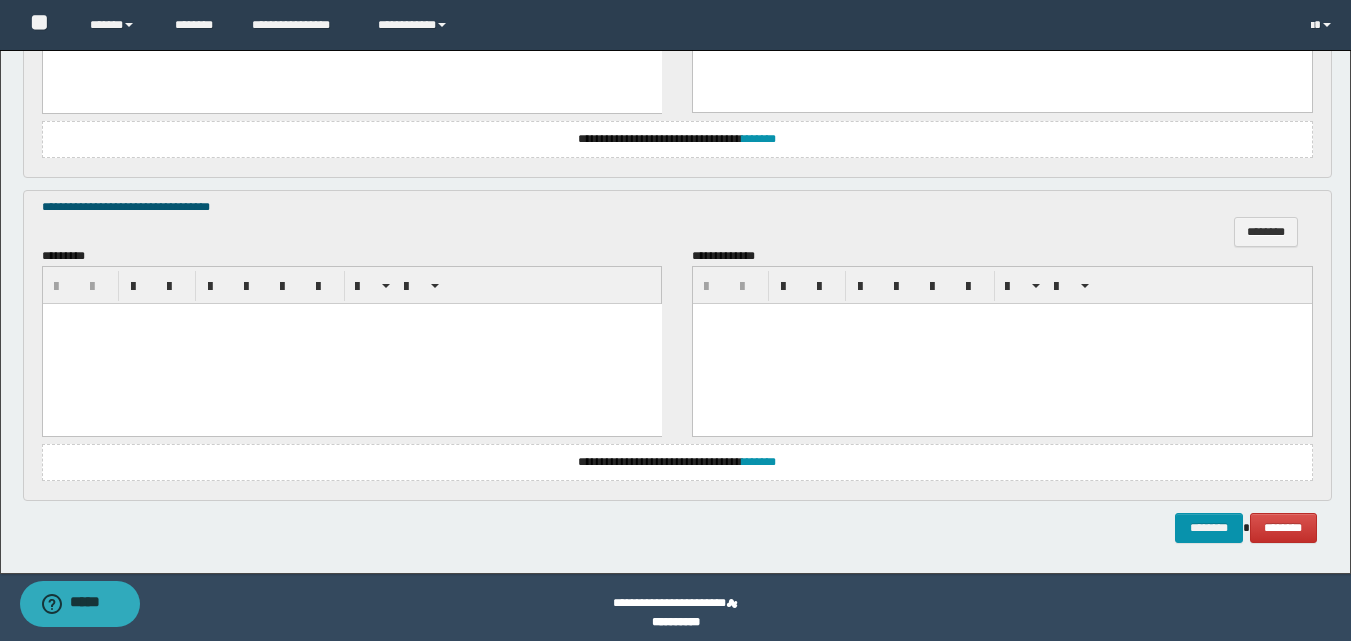 scroll, scrollTop: 1179, scrollLeft: 0, axis: vertical 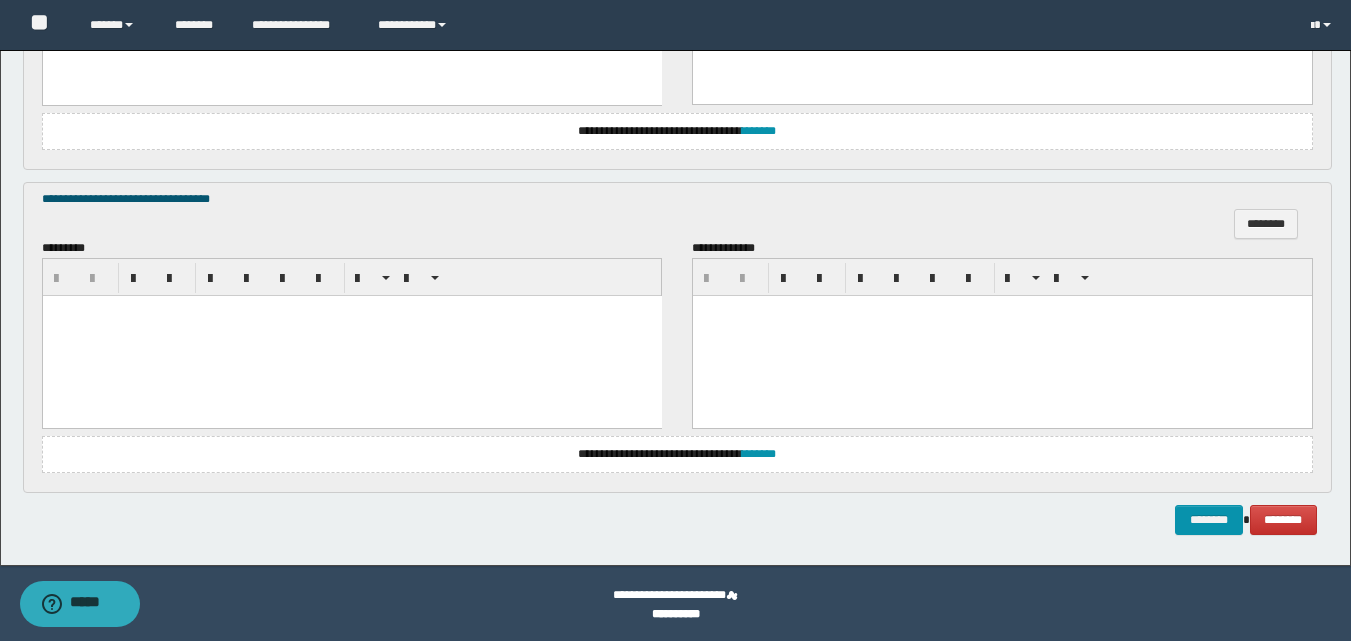 click at bounding box center (351, 335) 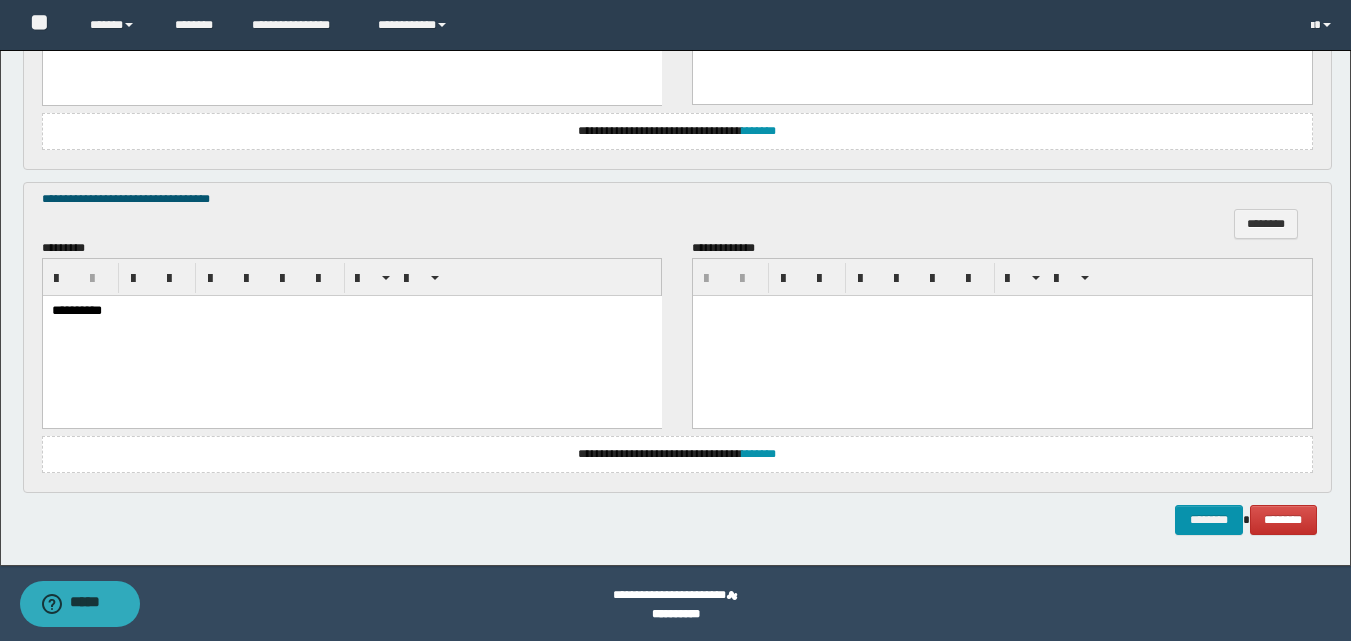 scroll, scrollTop: 1181, scrollLeft: 0, axis: vertical 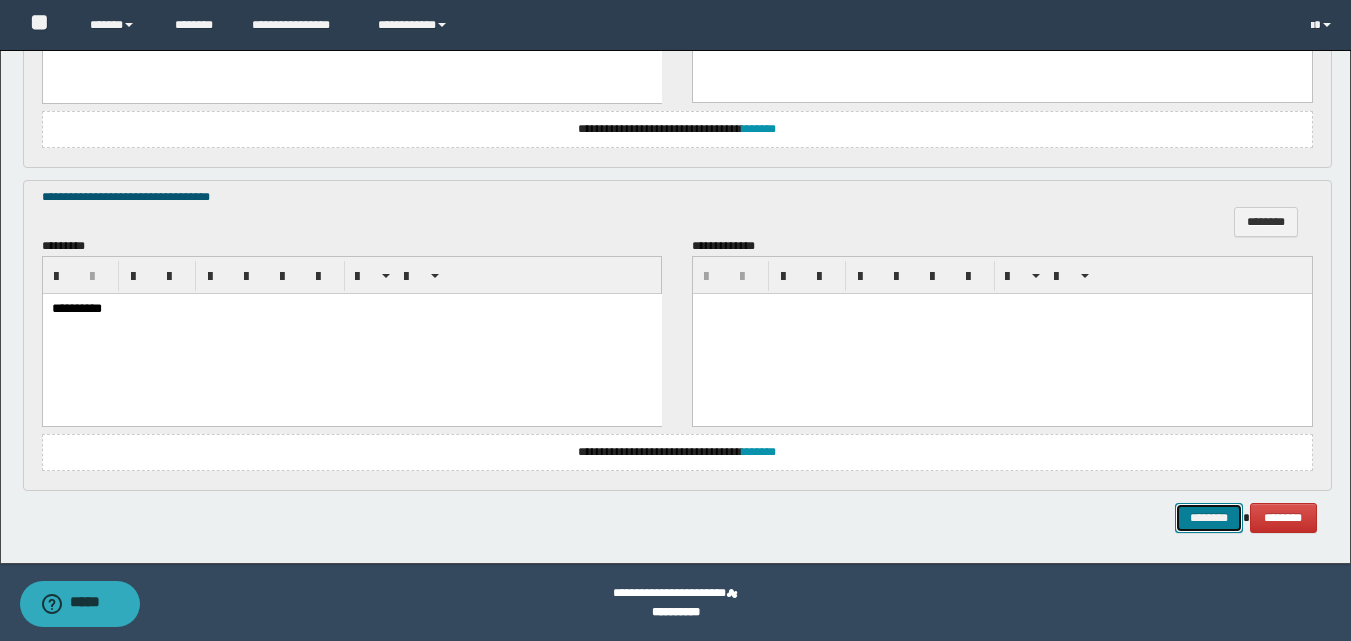 click on "********" at bounding box center [1209, 518] 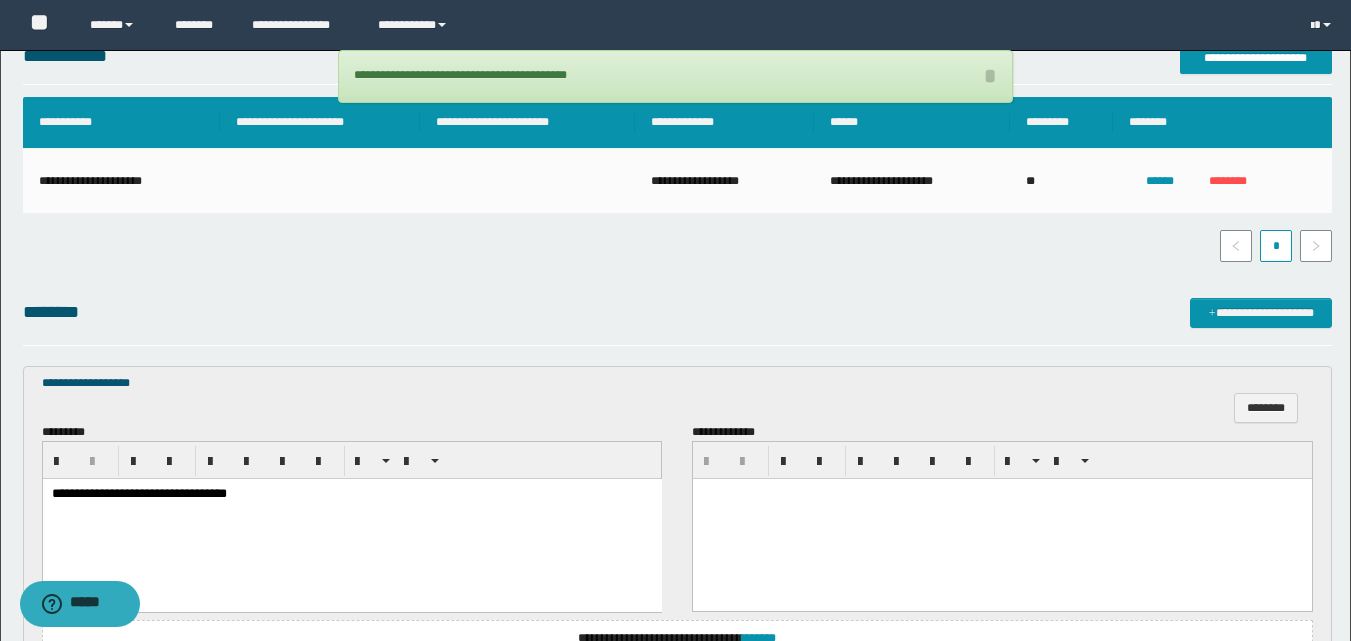 scroll, scrollTop: 281, scrollLeft: 0, axis: vertical 